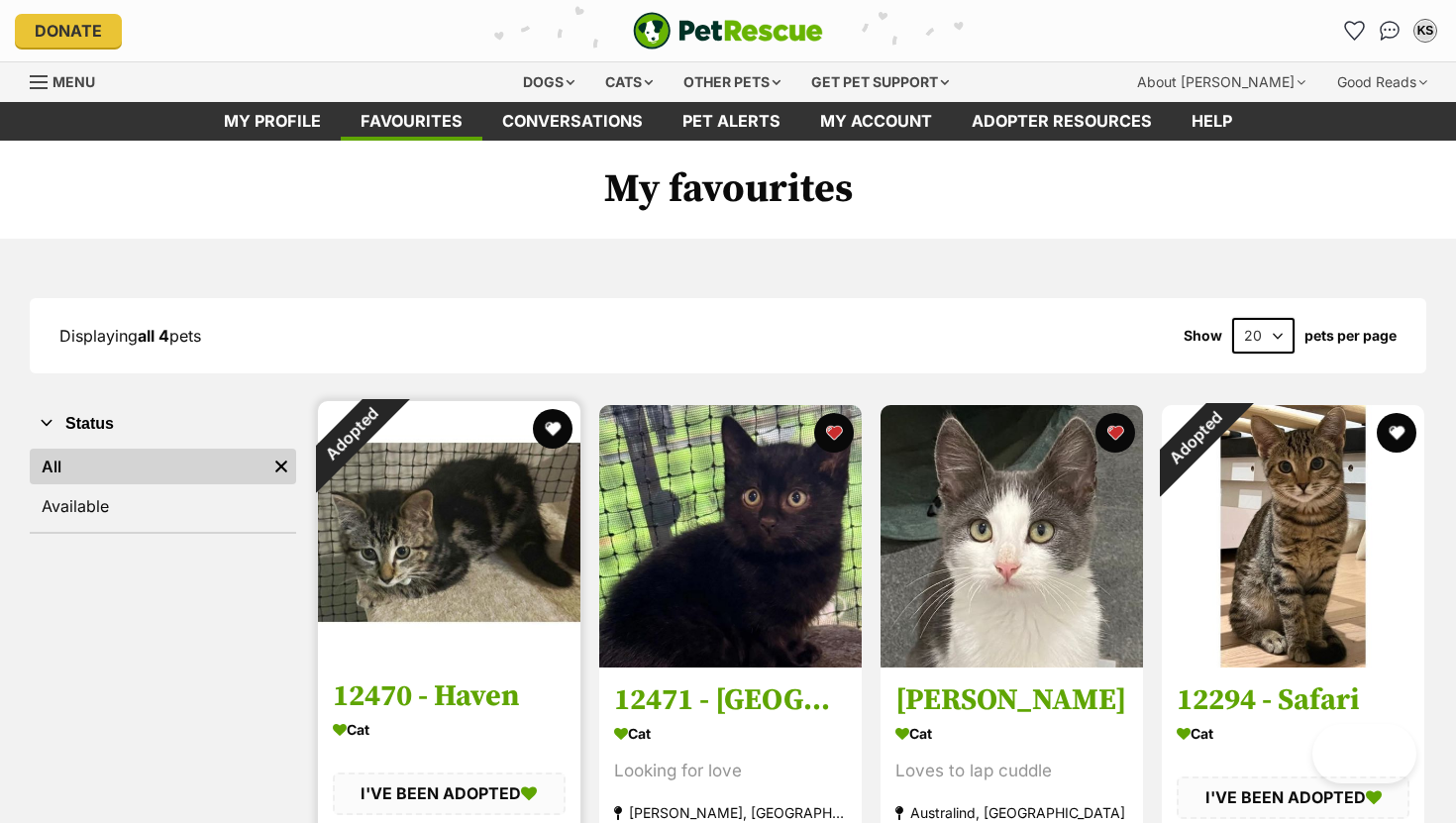 scroll, scrollTop: 23, scrollLeft: 0, axis: vertical 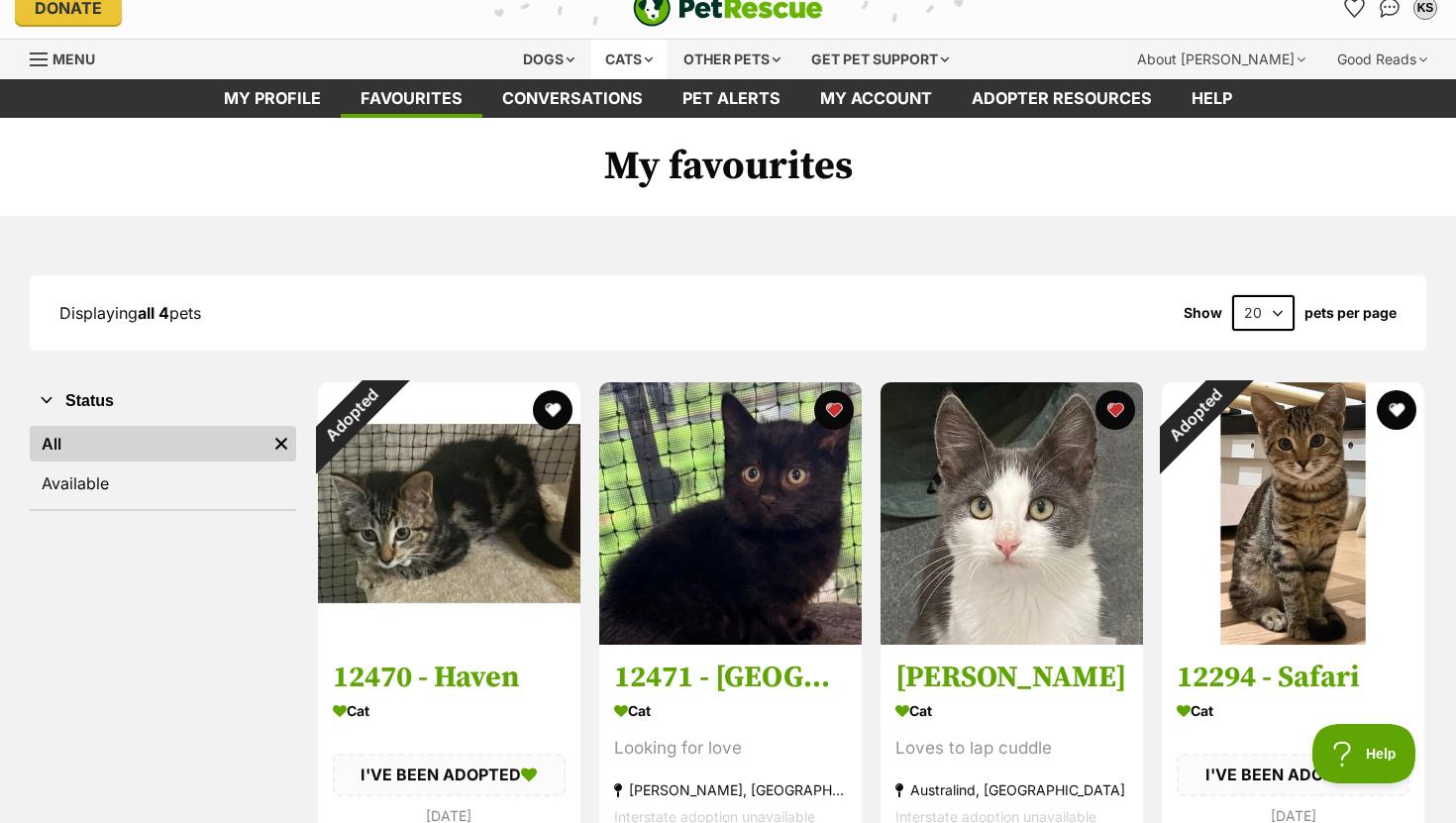 click on "Cats" at bounding box center (629, 59) 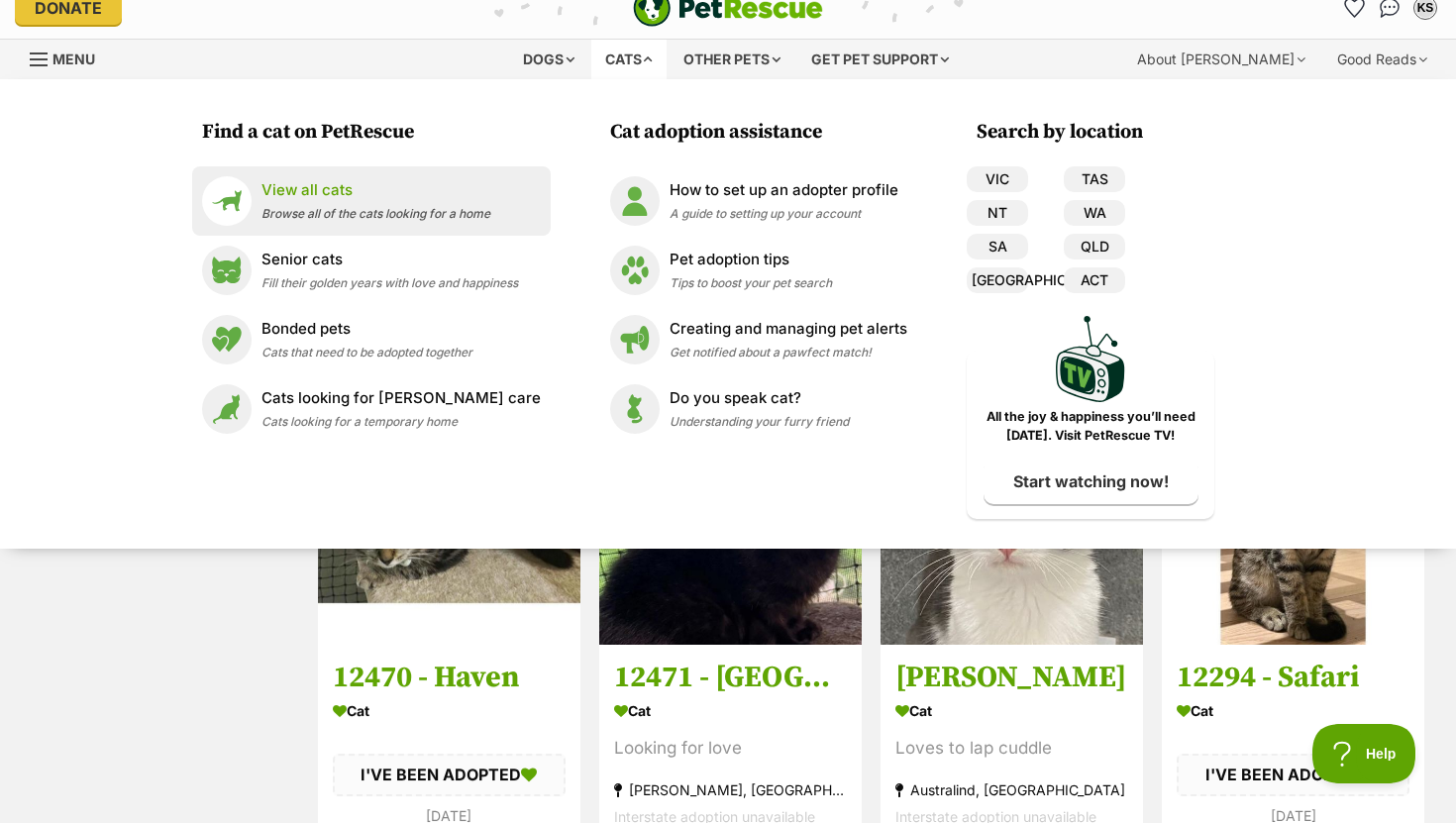 click on "View all cats" at bounding box center [375, 190] 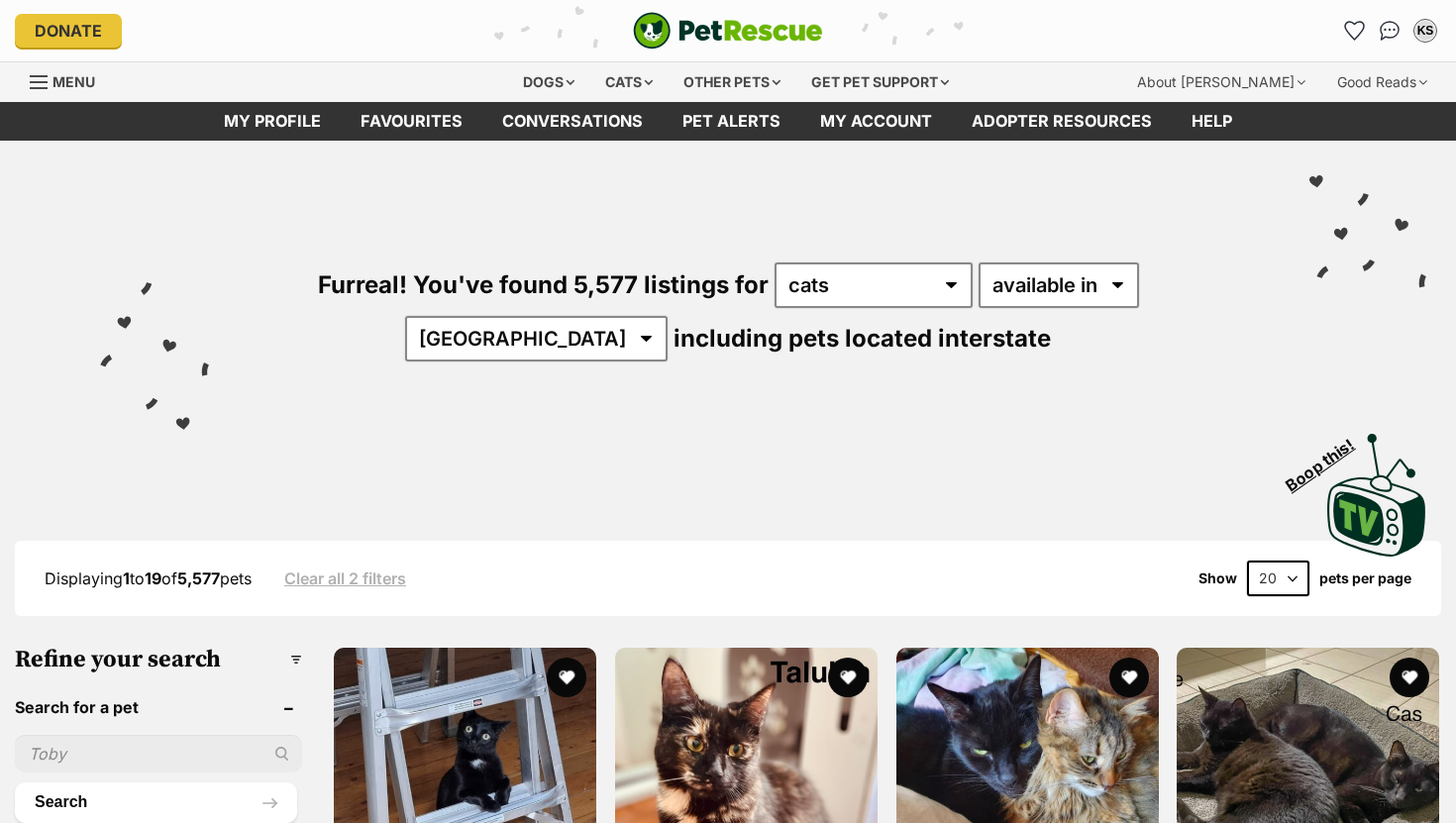 scroll, scrollTop: 0, scrollLeft: 0, axis: both 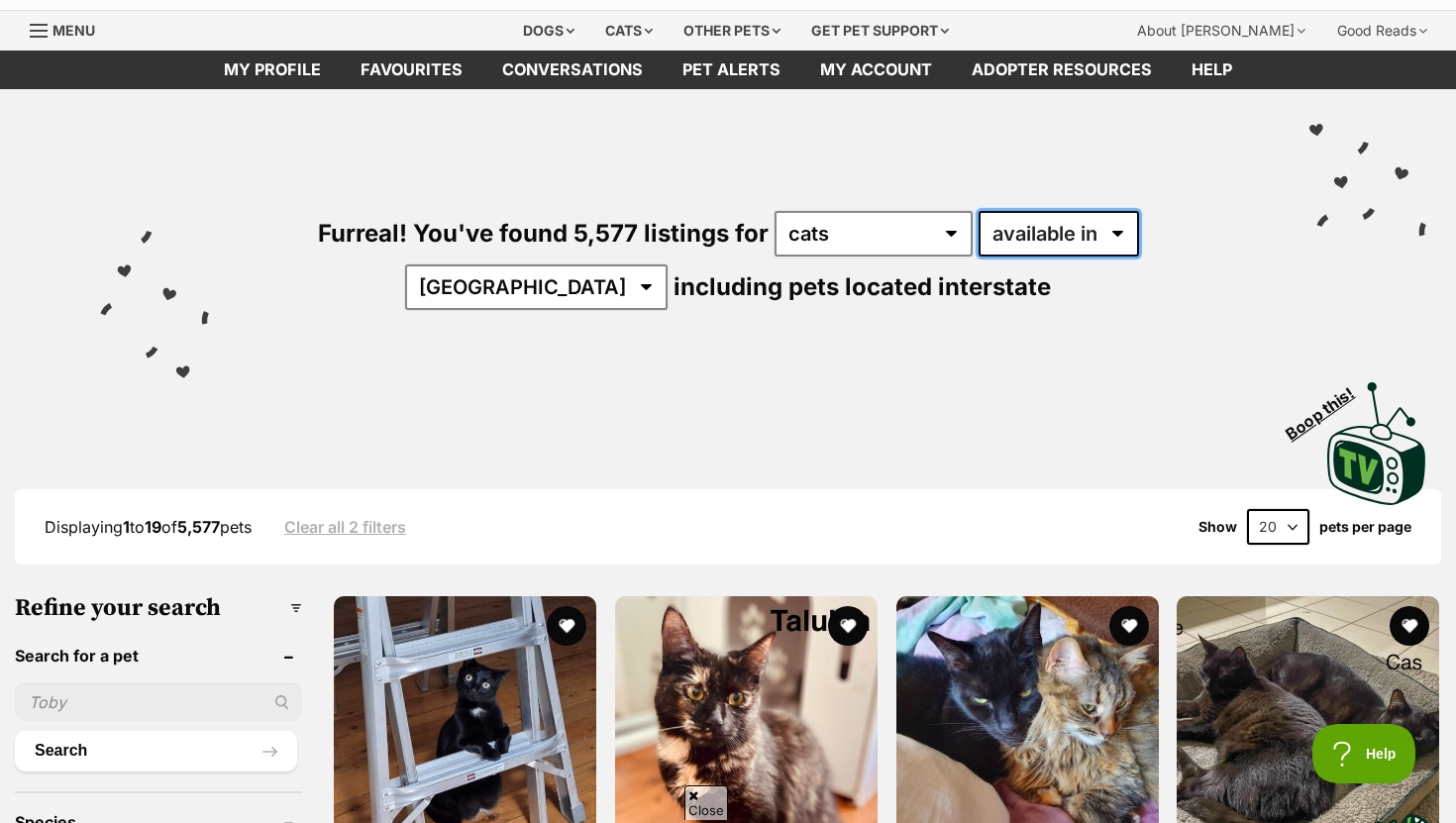 click on "available in
located in" at bounding box center (1059, 234) 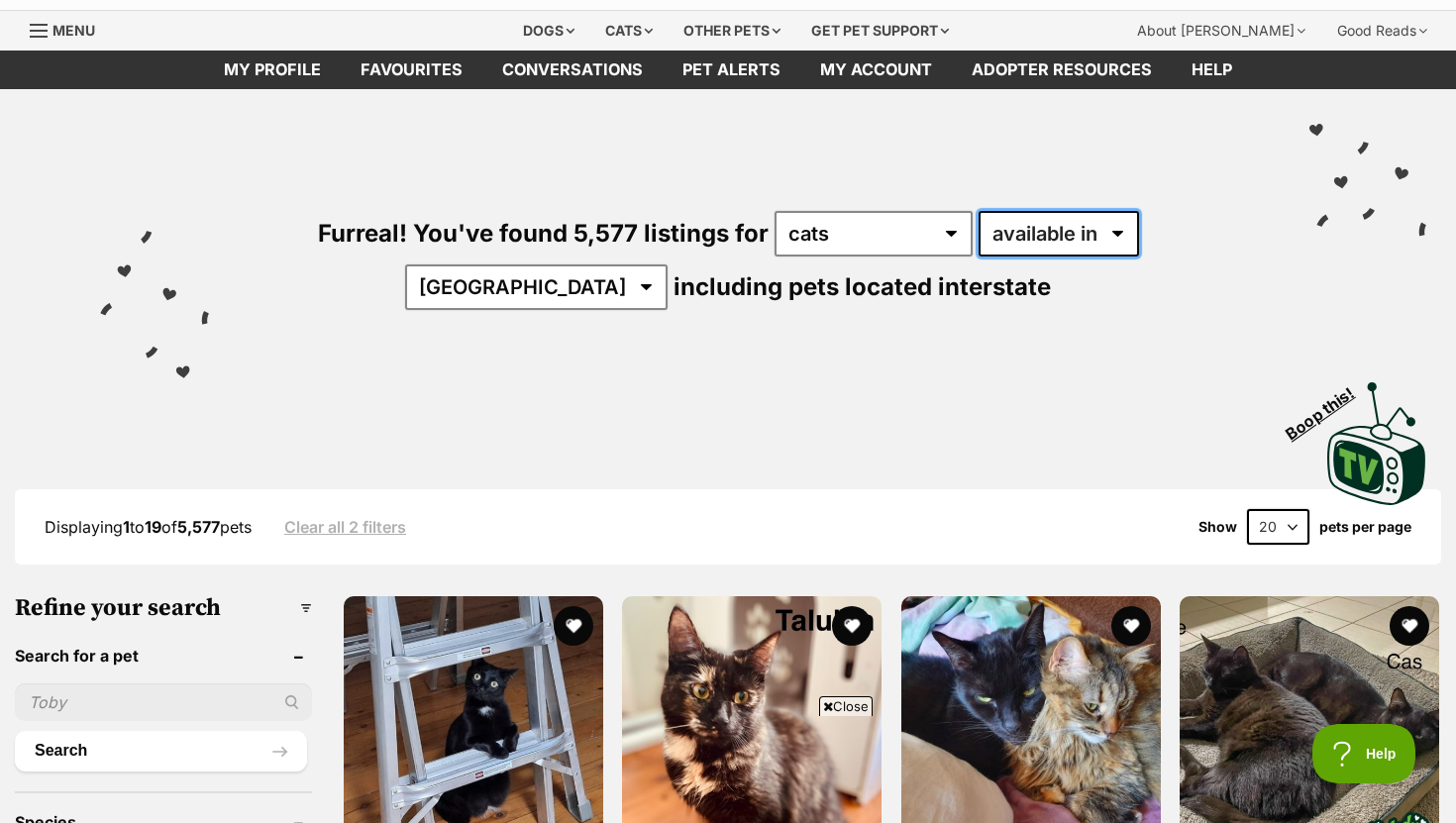 scroll, scrollTop: 0, scrollLeft: 0, axis: both 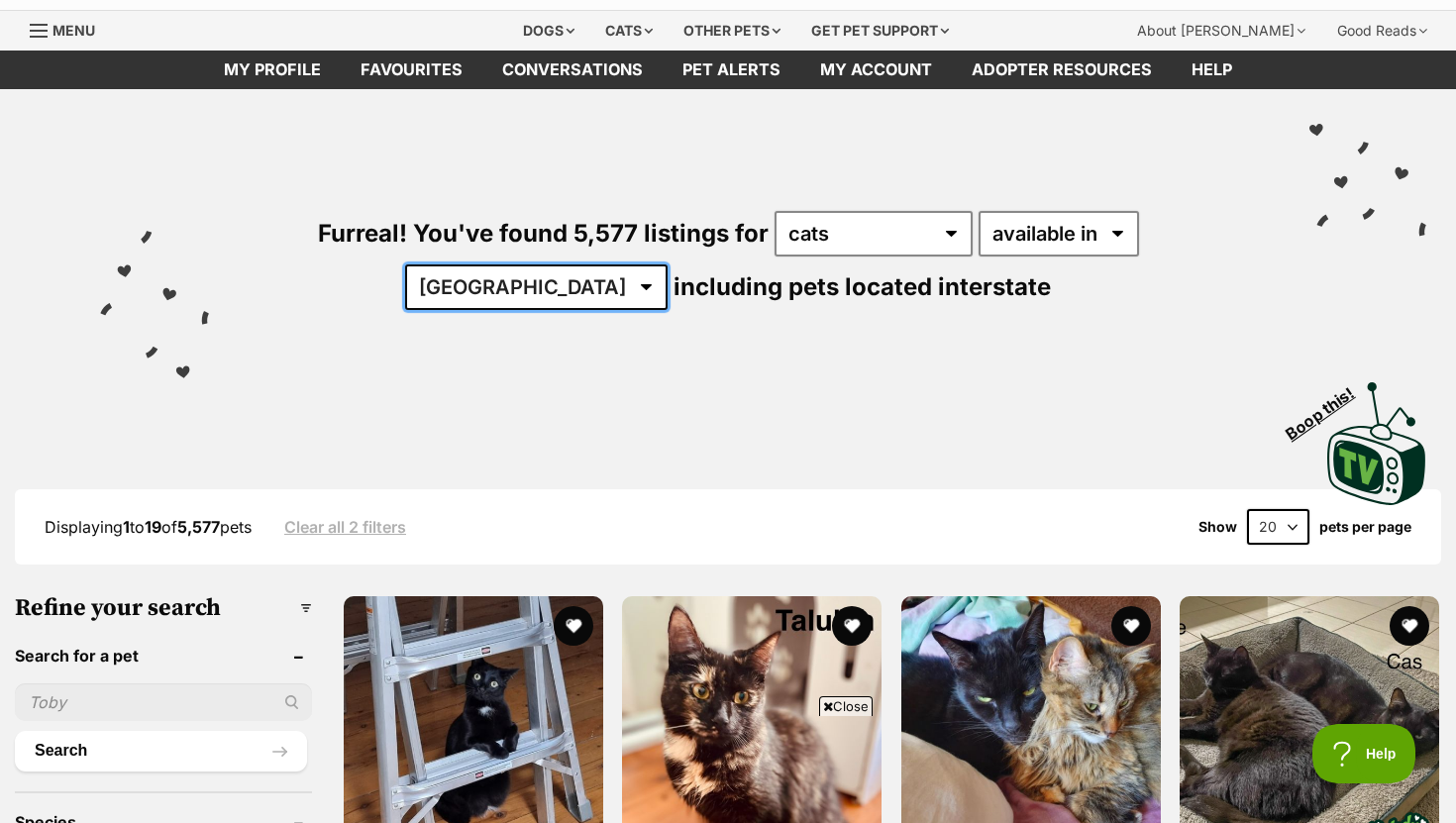 click on "[GEOGRAPHIC_DATA]
[GEOGRAPHIC_DATA]
[GEOGRAPHIC_DATA]
[GEOGRAPHIC_DATA]
[GEOGRAPHIC_DATA]
SA
[GEOGRAPHIC_DATA]
[GEOGRAPHIC_DATA]
[GEOGRAPHIC_DATA]" at bounding box center [536, 287] 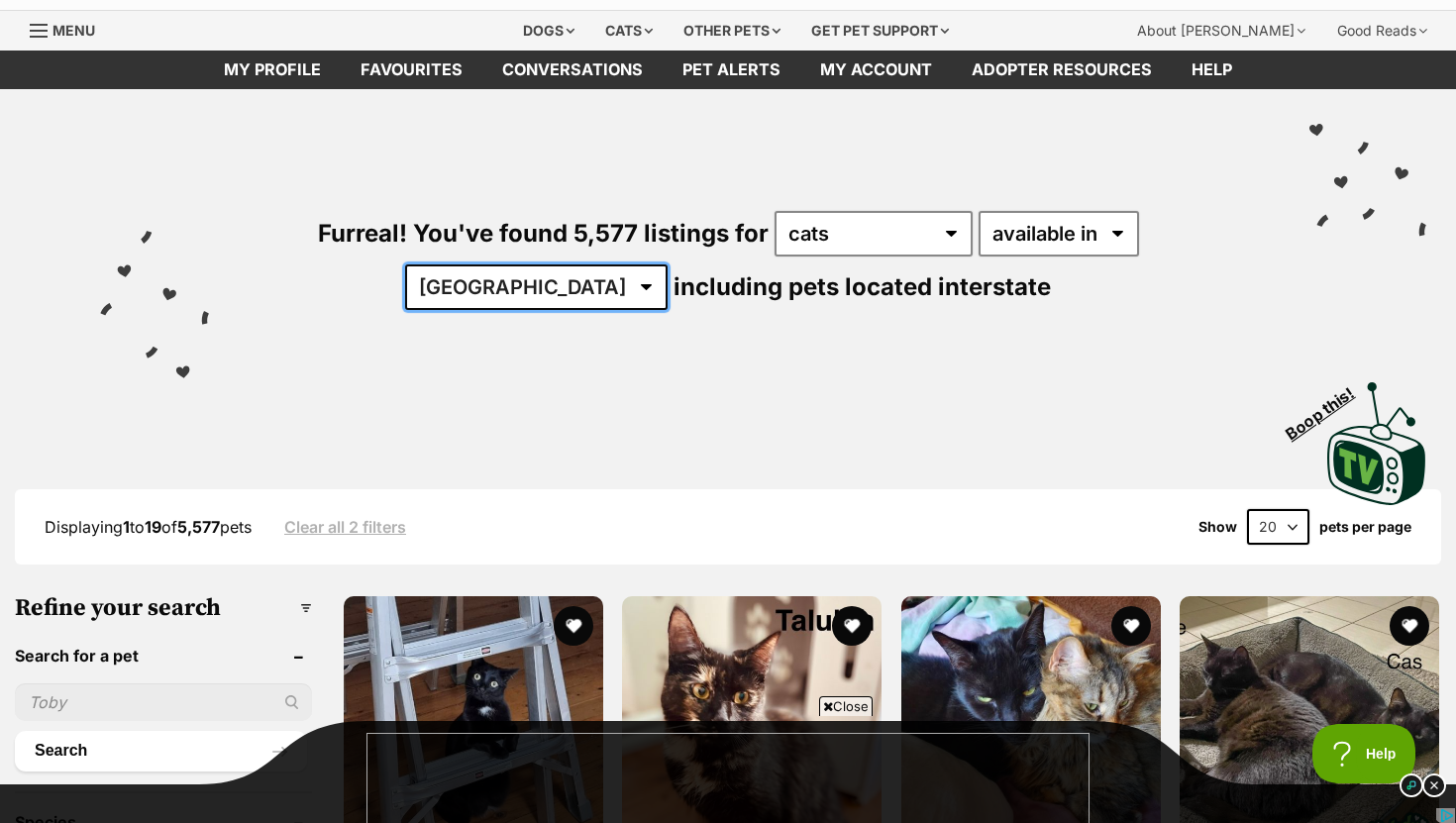 scroll, scrollTop: 0, scrollLeft: 0, axis: both 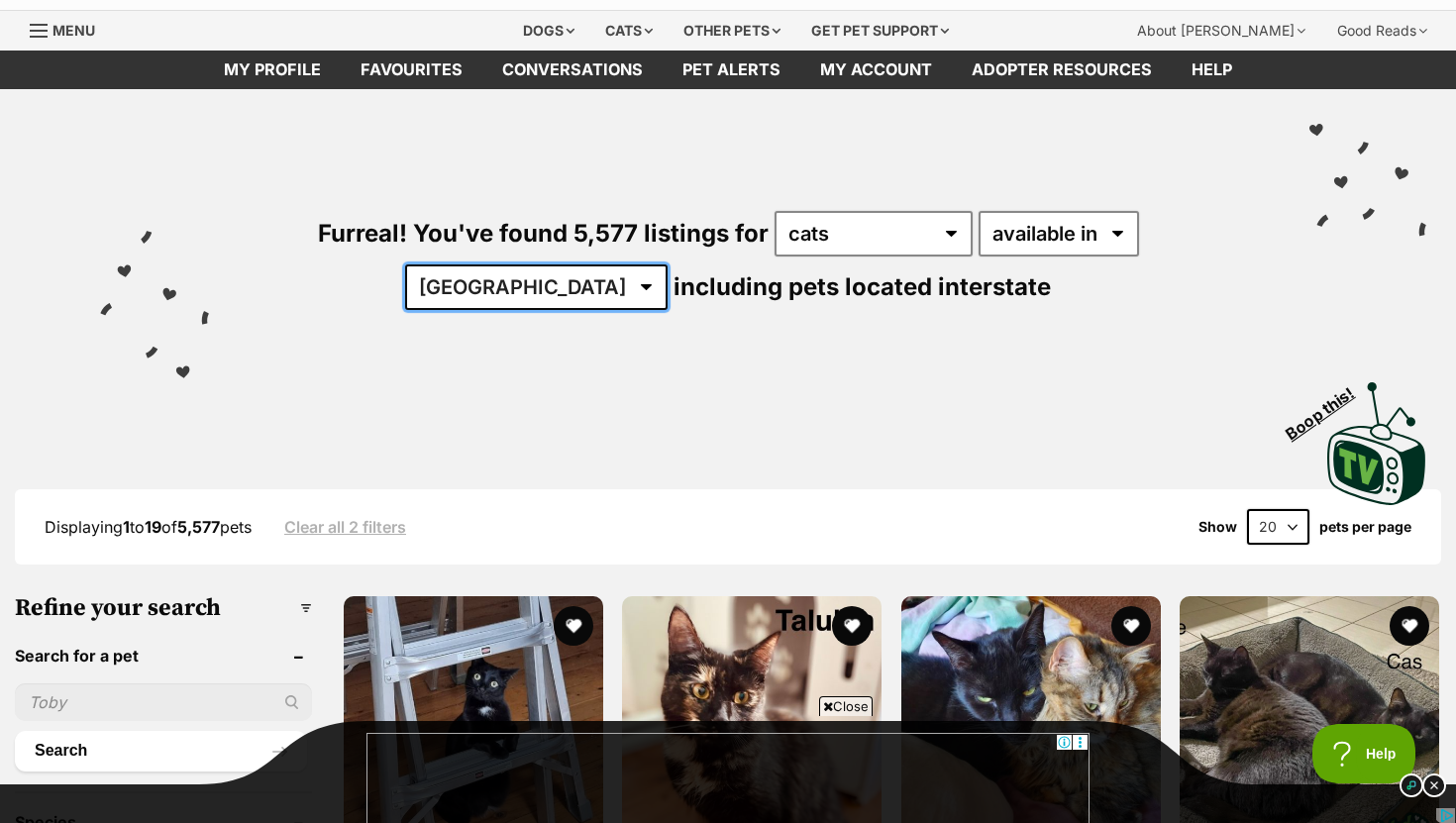 select on "WA" 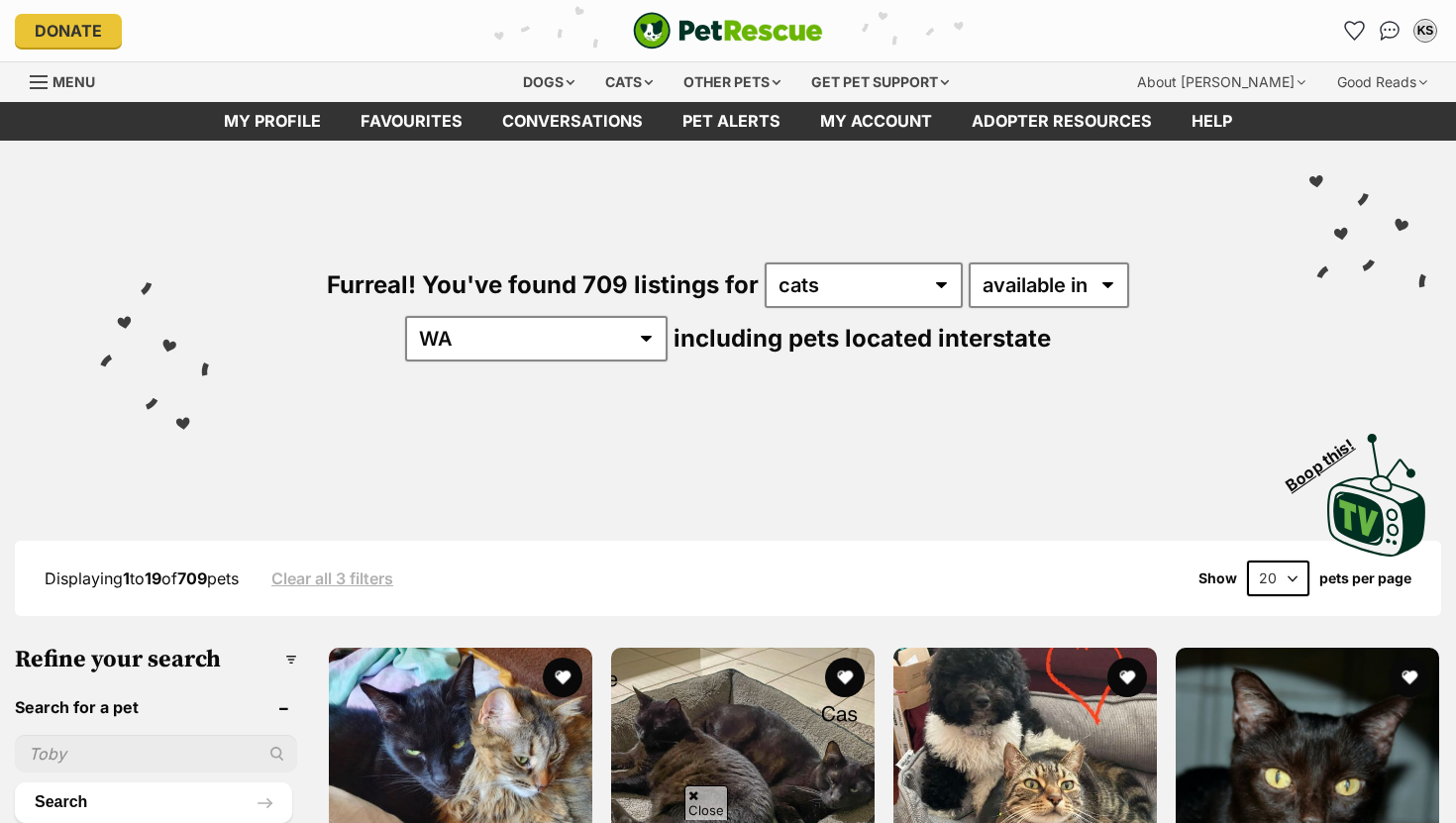 scroll, scrollTop: 458, scrollLeft: 0, axis: vertical 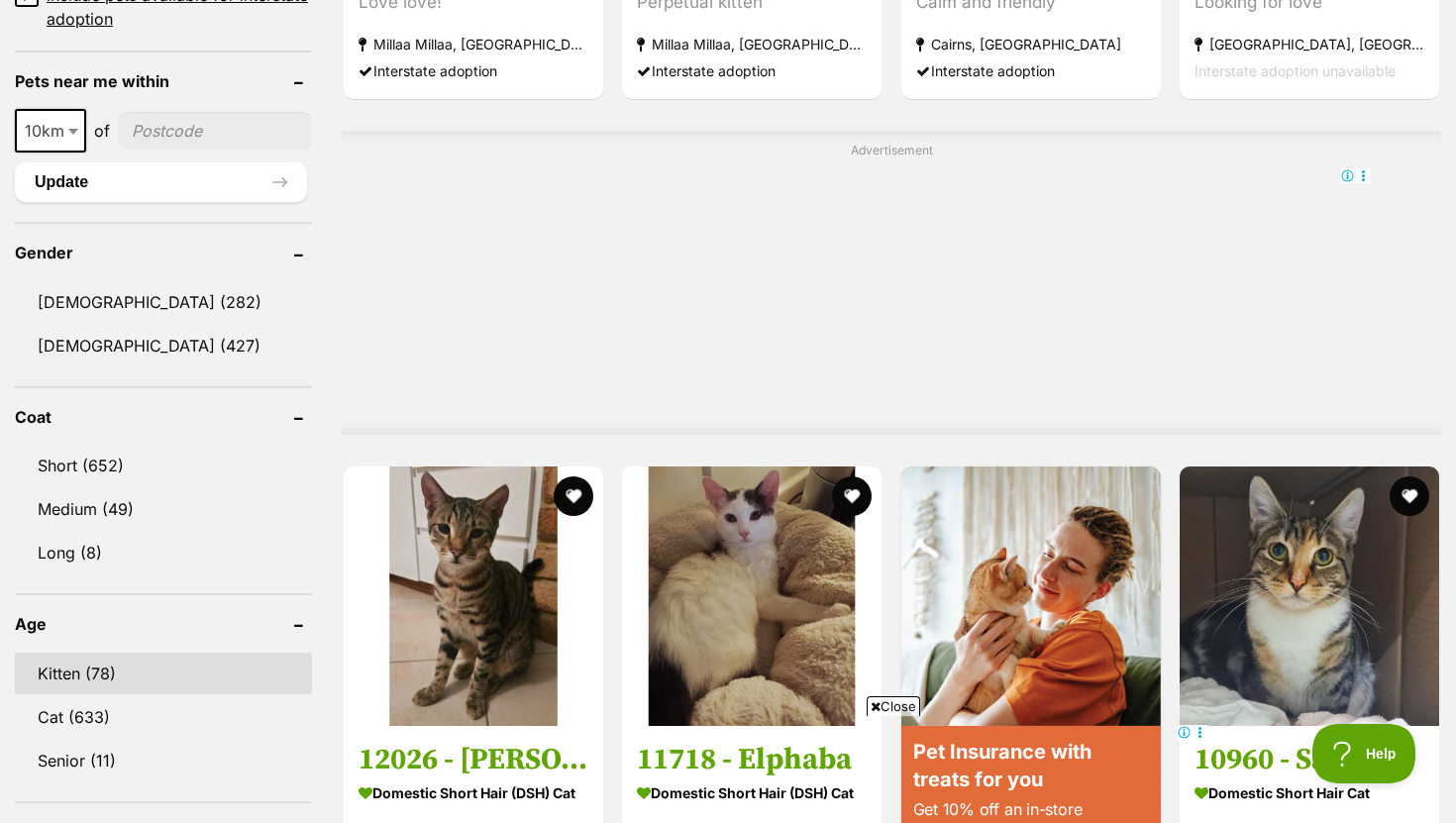 click on "Kitten (78)" at bounding box center [163, 673] 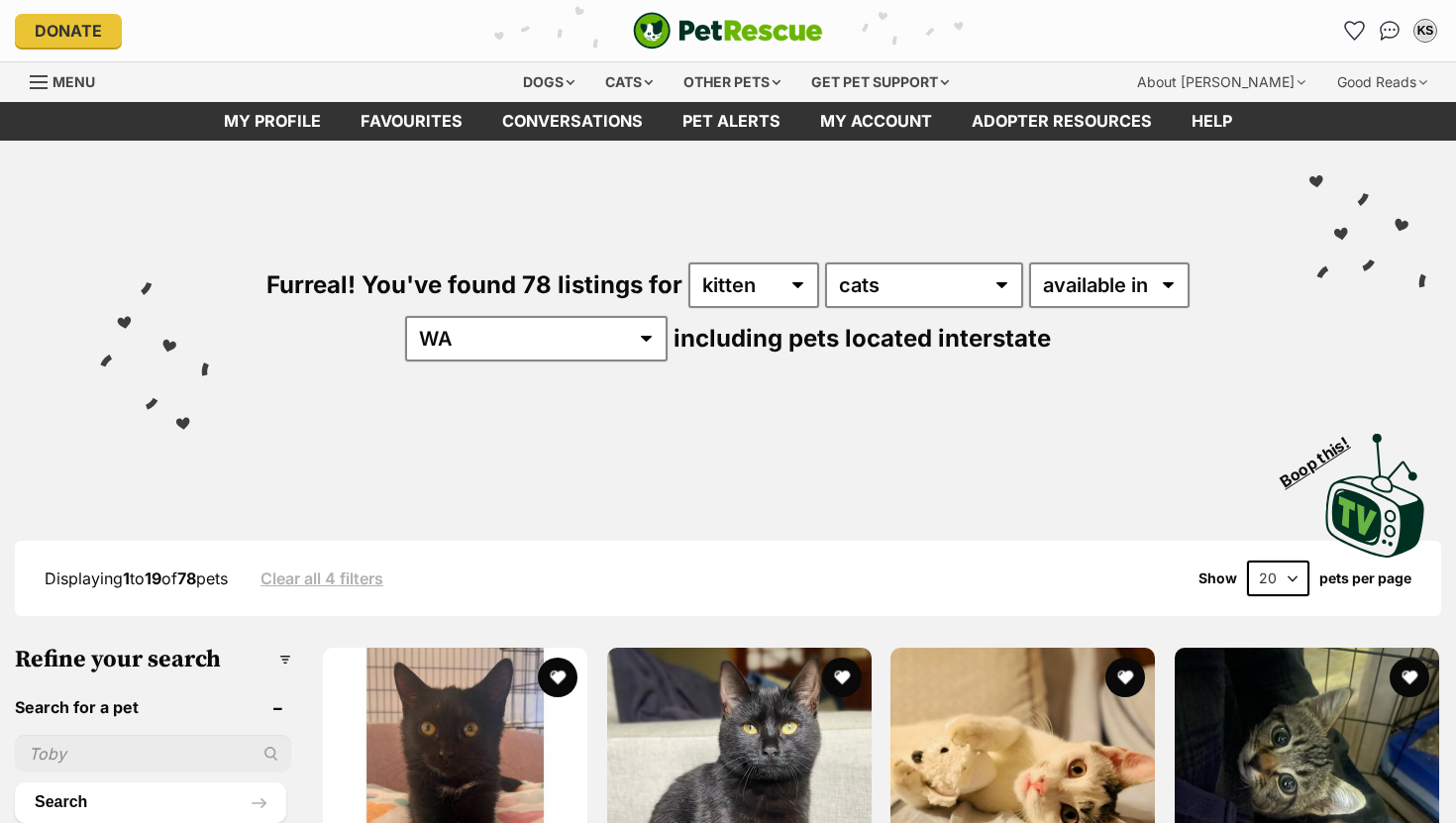 scroll, scrollTop: 0, scrollLeft: 0, axis: both 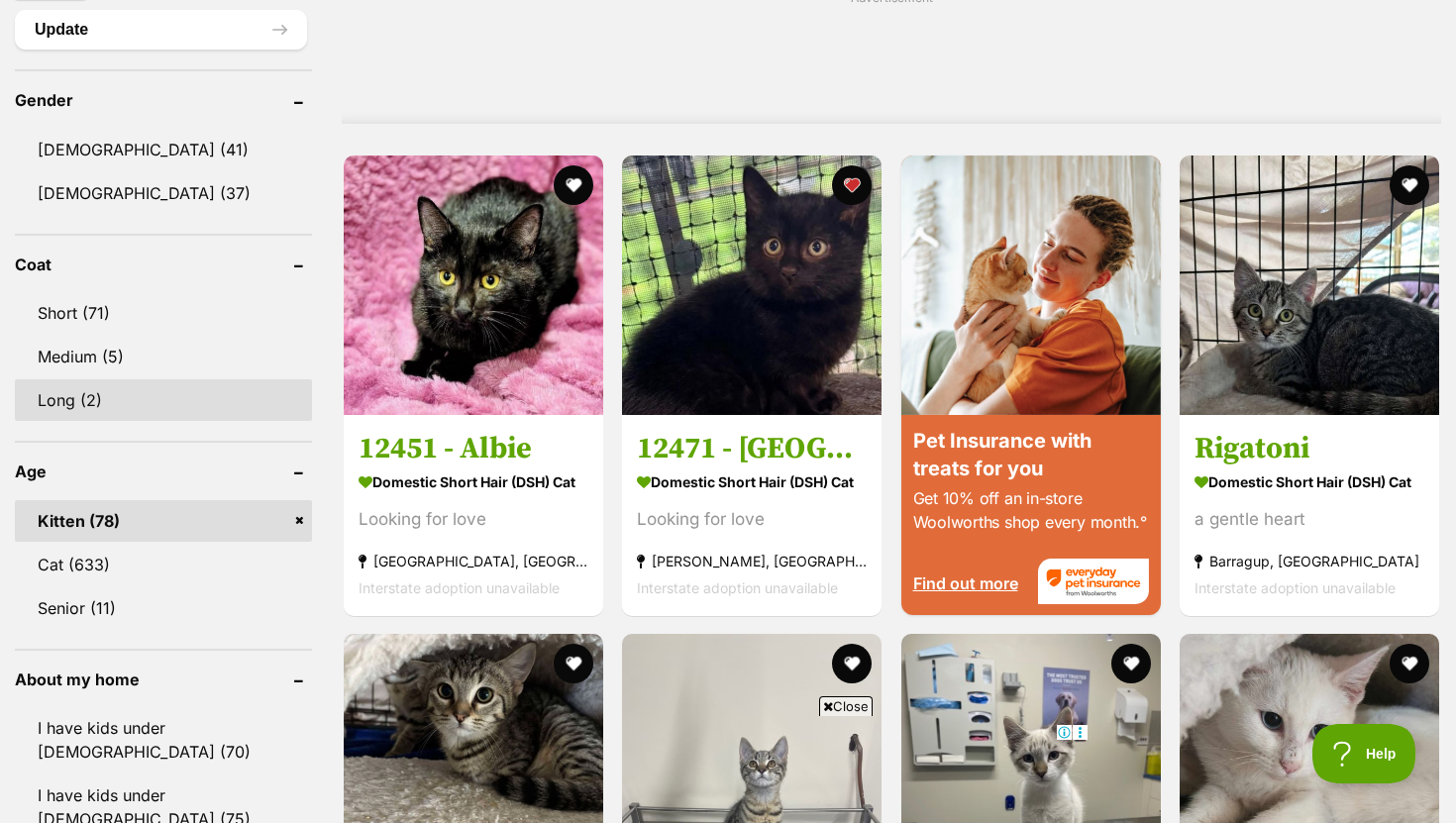 click on "Long (2)" at bounding box center (163, 400) 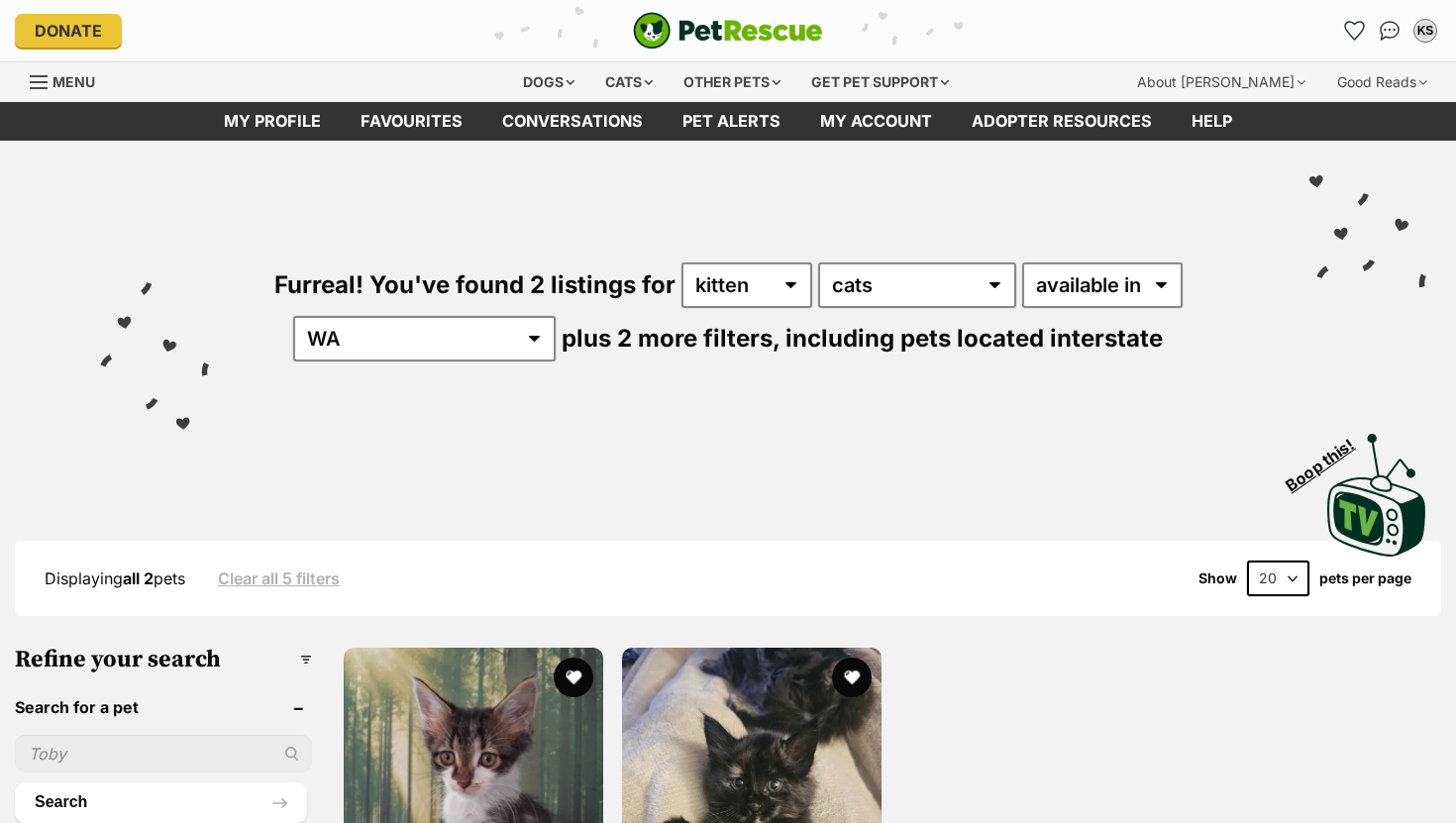 scroll, scrollTop: 0, scrollLeft: 0, axis: both 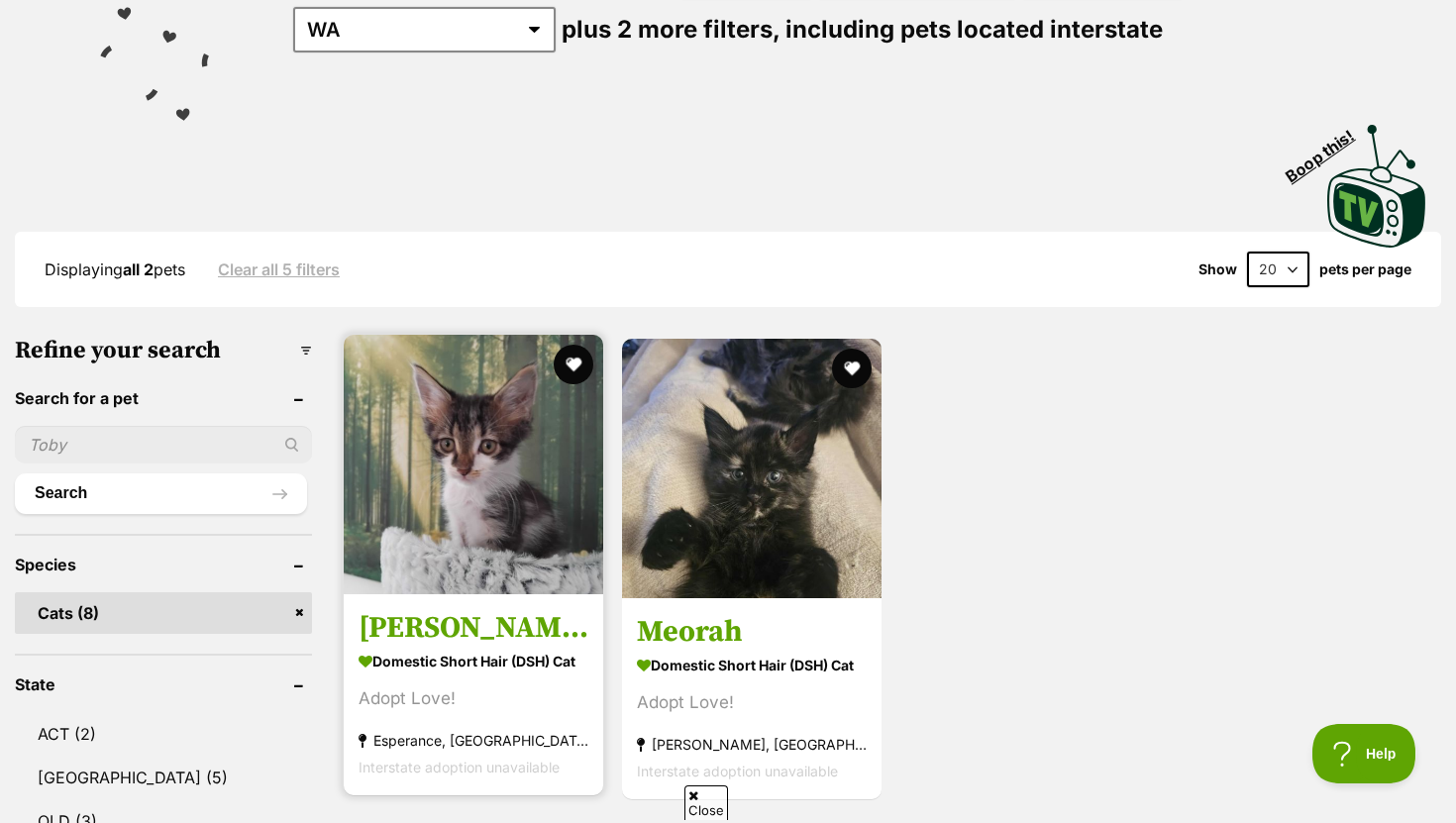 click at bounding box center (473, 464) 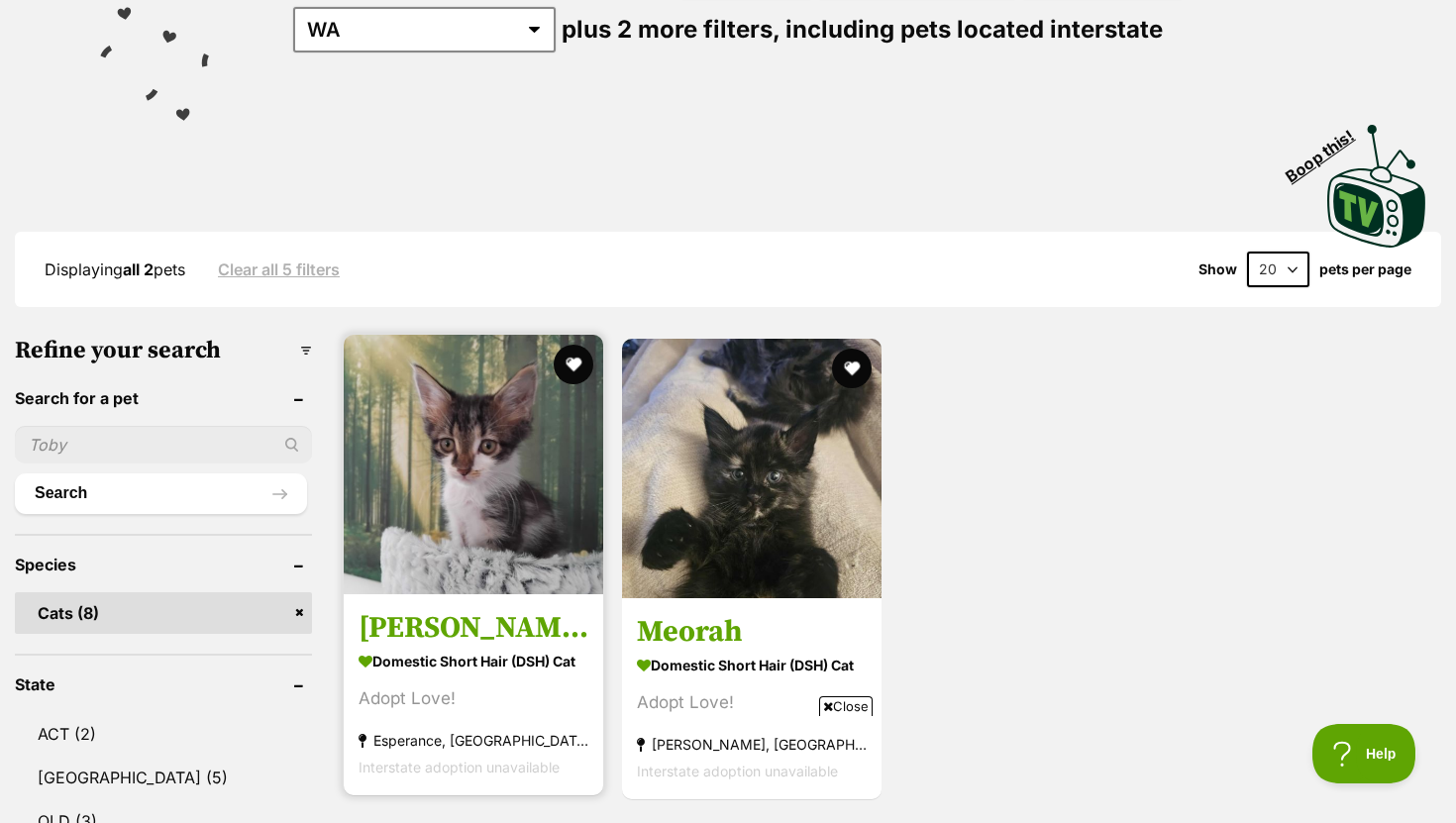 scroll, scrollTop: 0, scrollLeft: 0, axis: both 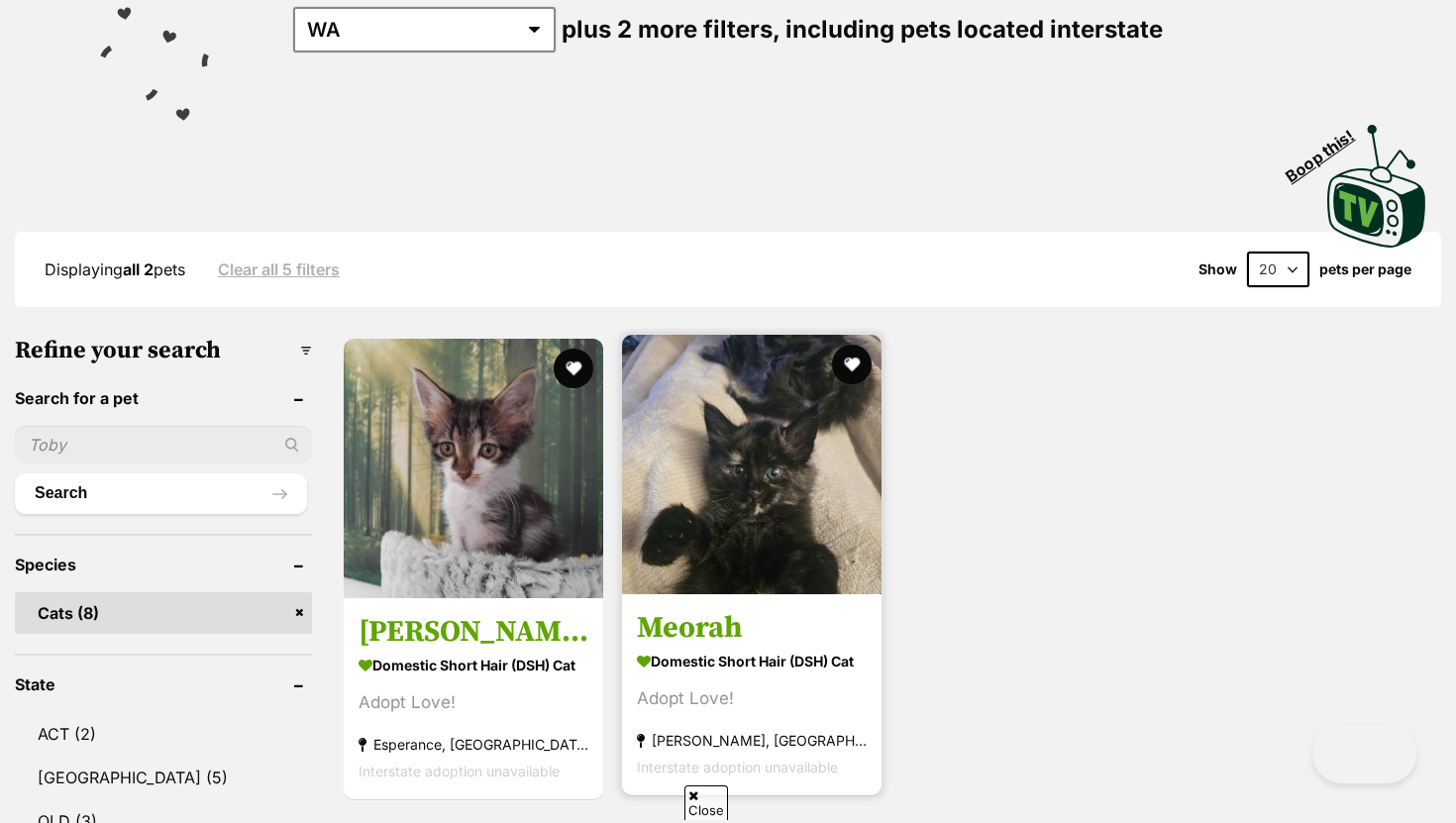 click at bounding box center (752, 464) 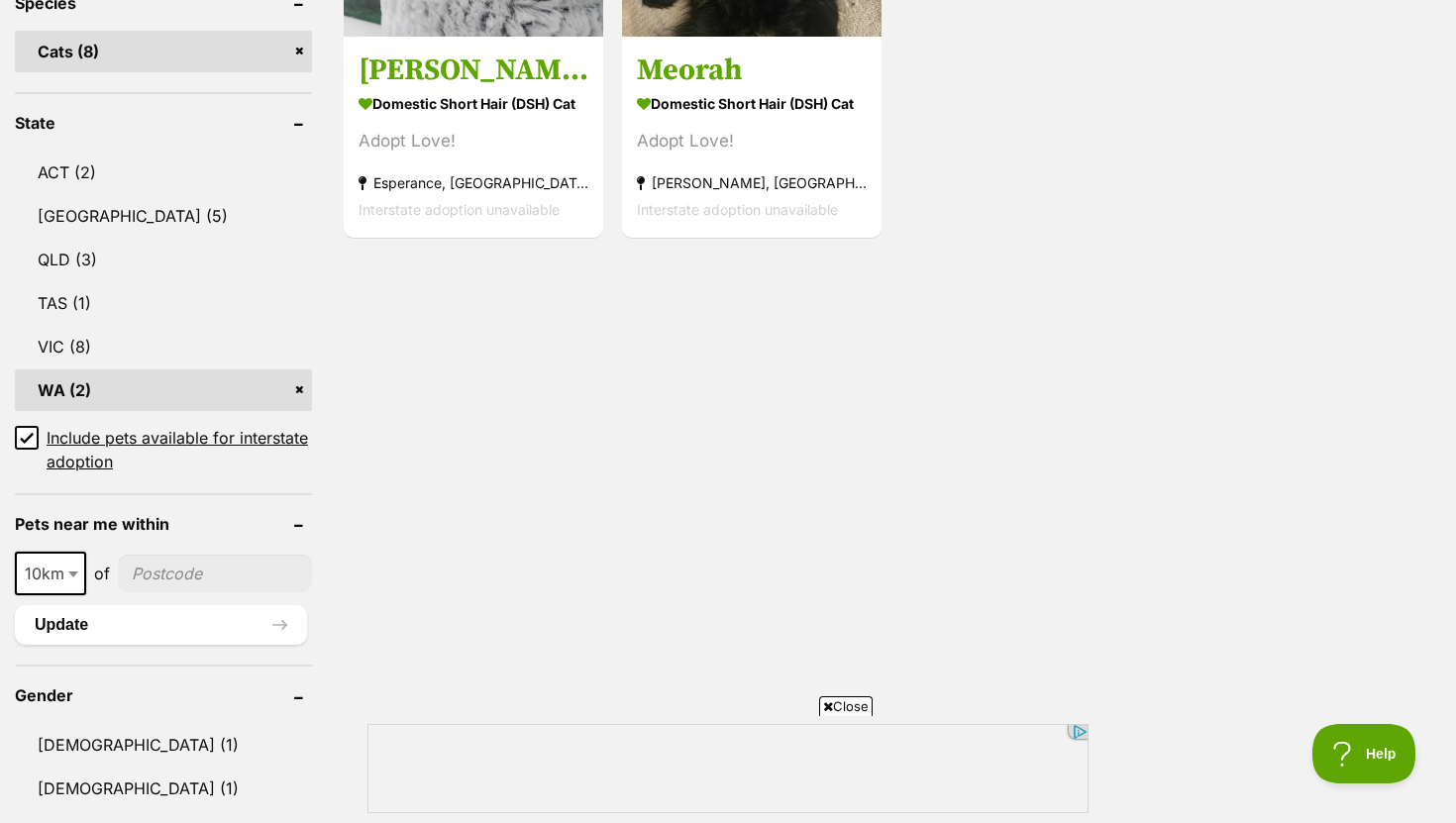 scroll, scrollTop: 921, scrollLeft: 0, axis: vertical 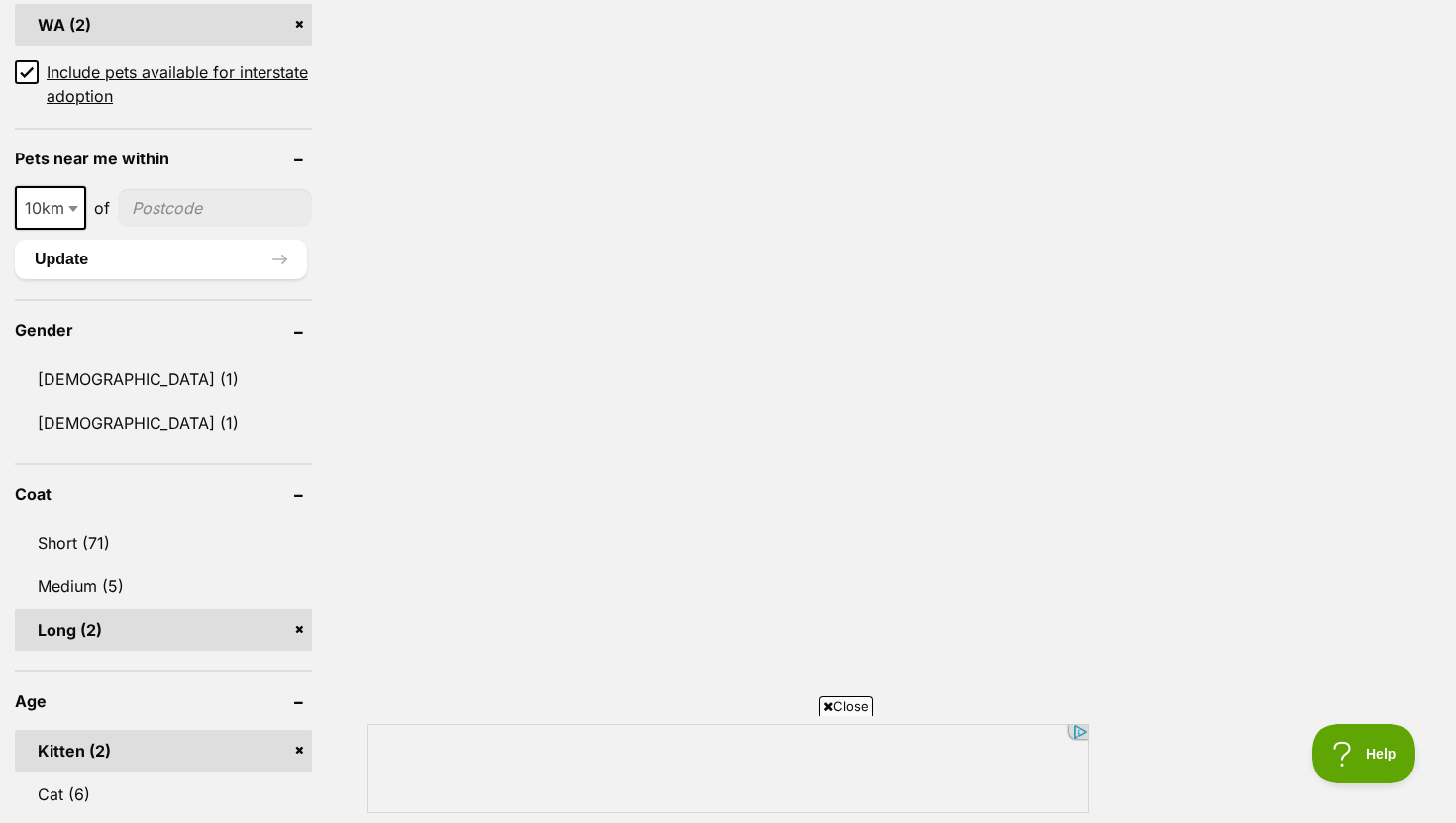 click on "Long (2)" at bounding box center [163, 630] 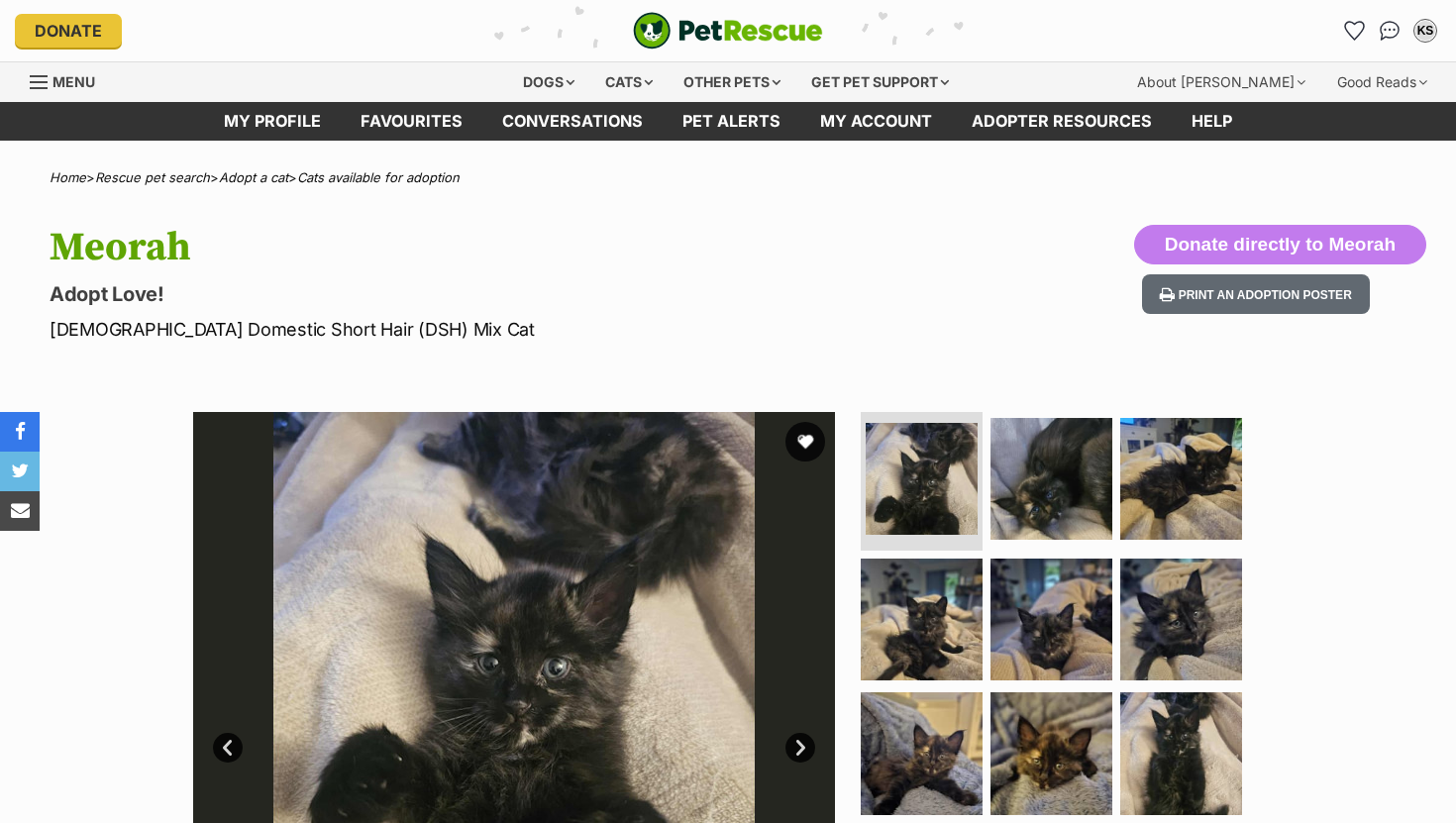 scroll, scrollTop: 0, scrollLeft: 0, axis: both 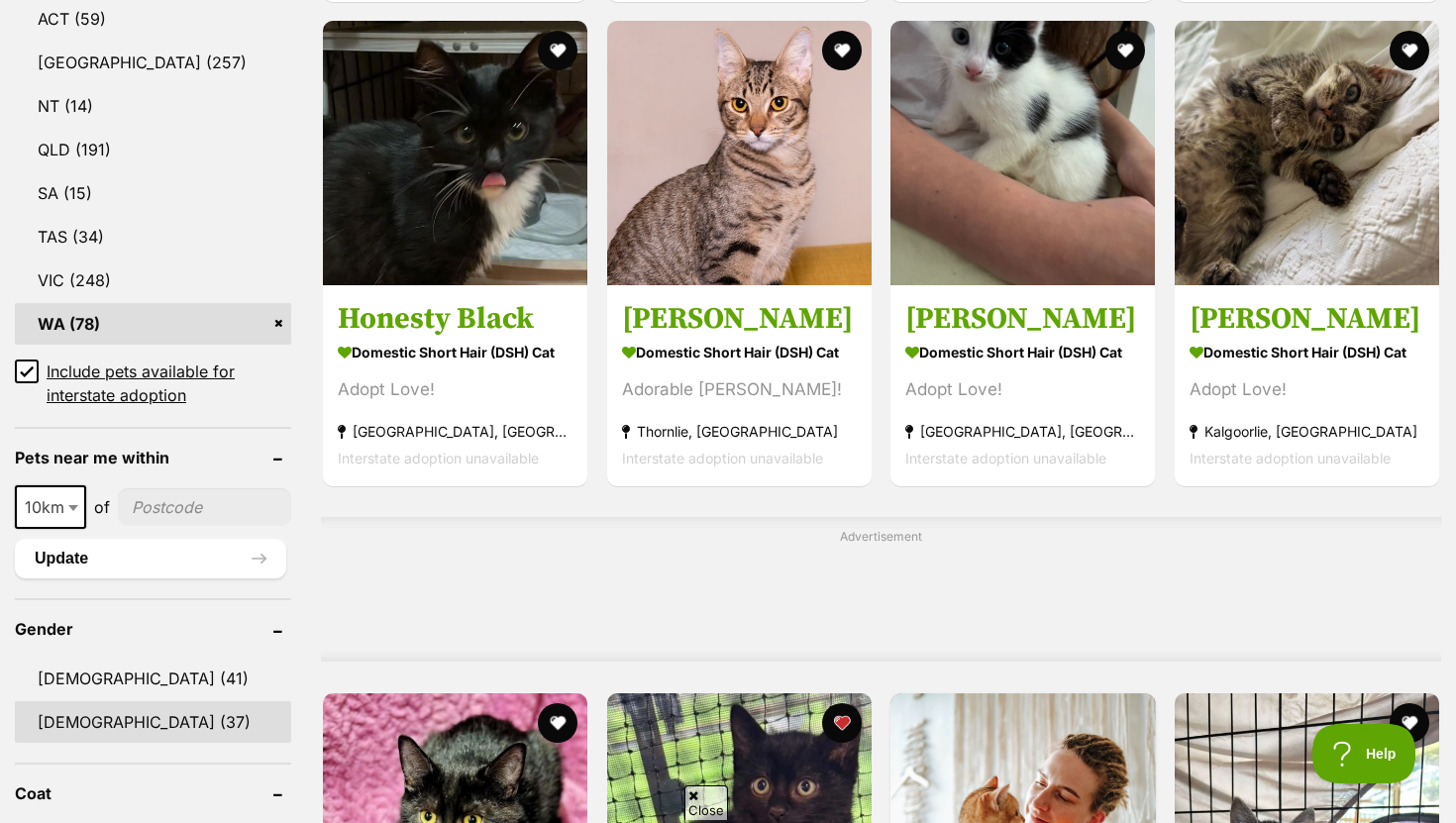 click on "[DEMOGRAPHIC_DATA] (37)" at bounding box center (153, 722) 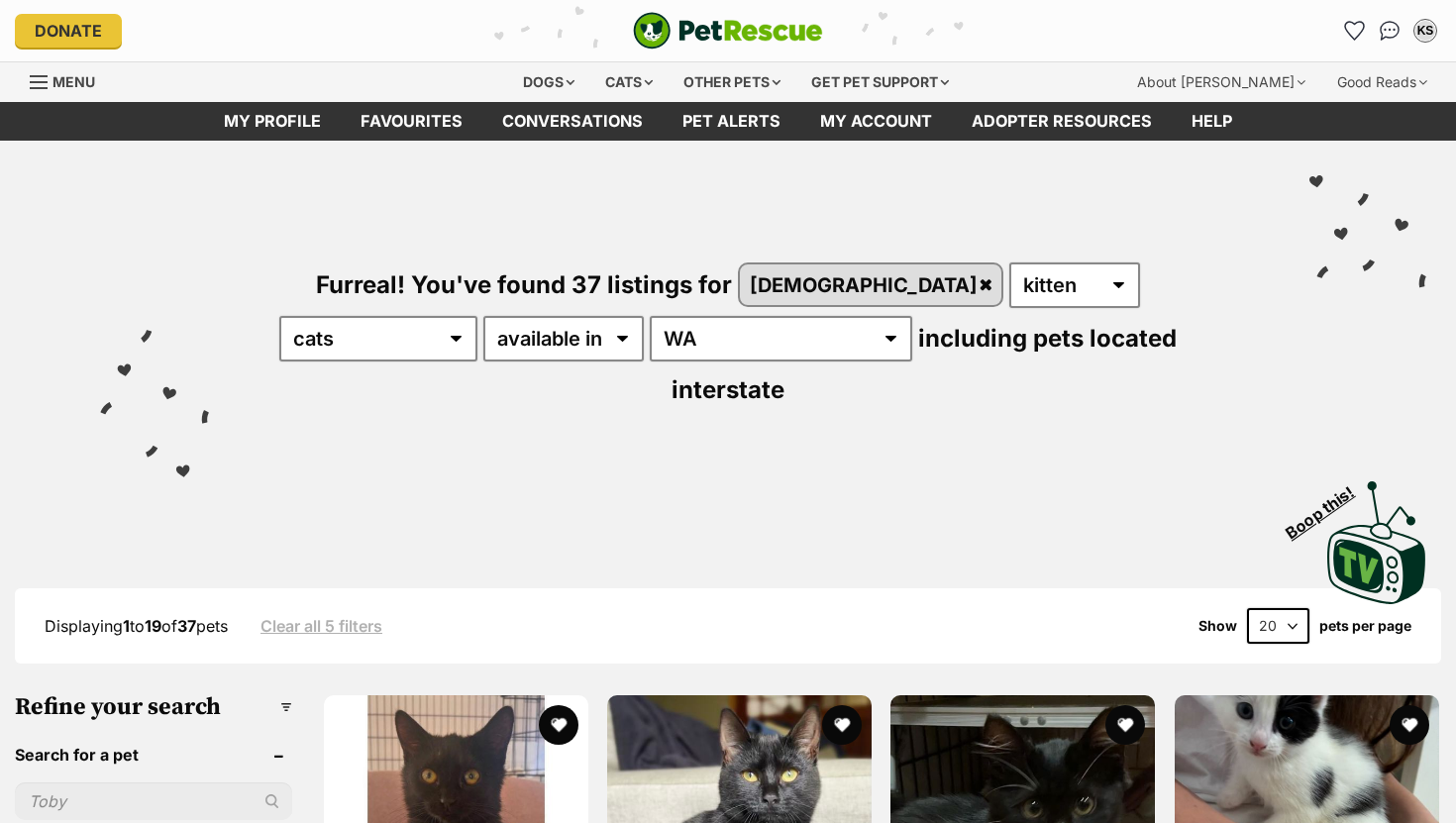 scroll, scrollTop: 748, scrollLeft: 0, axis: vertical 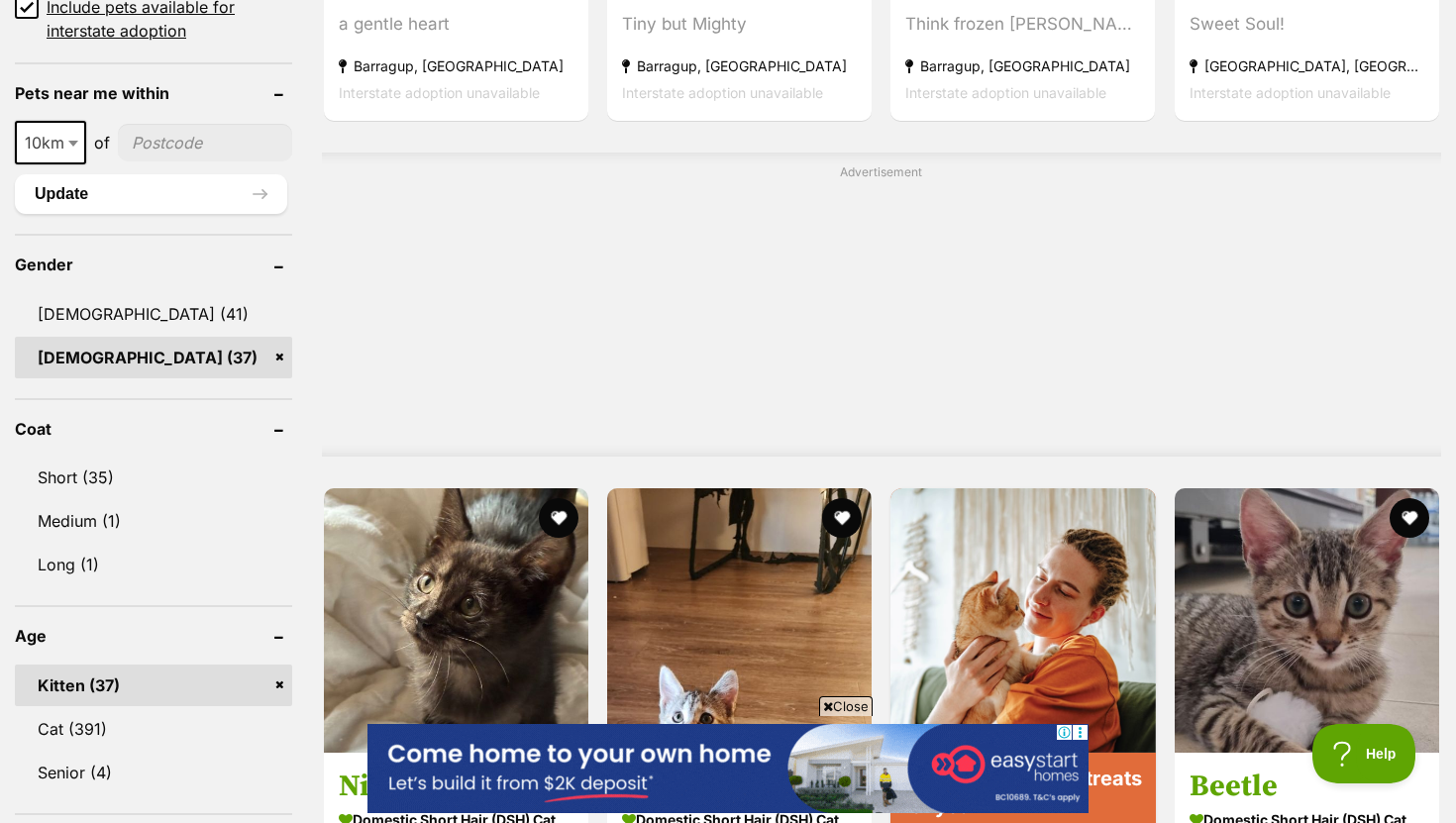 click on "[DEMOGRAPHIC_DATA] (37)" at bounding box center (154, 358) 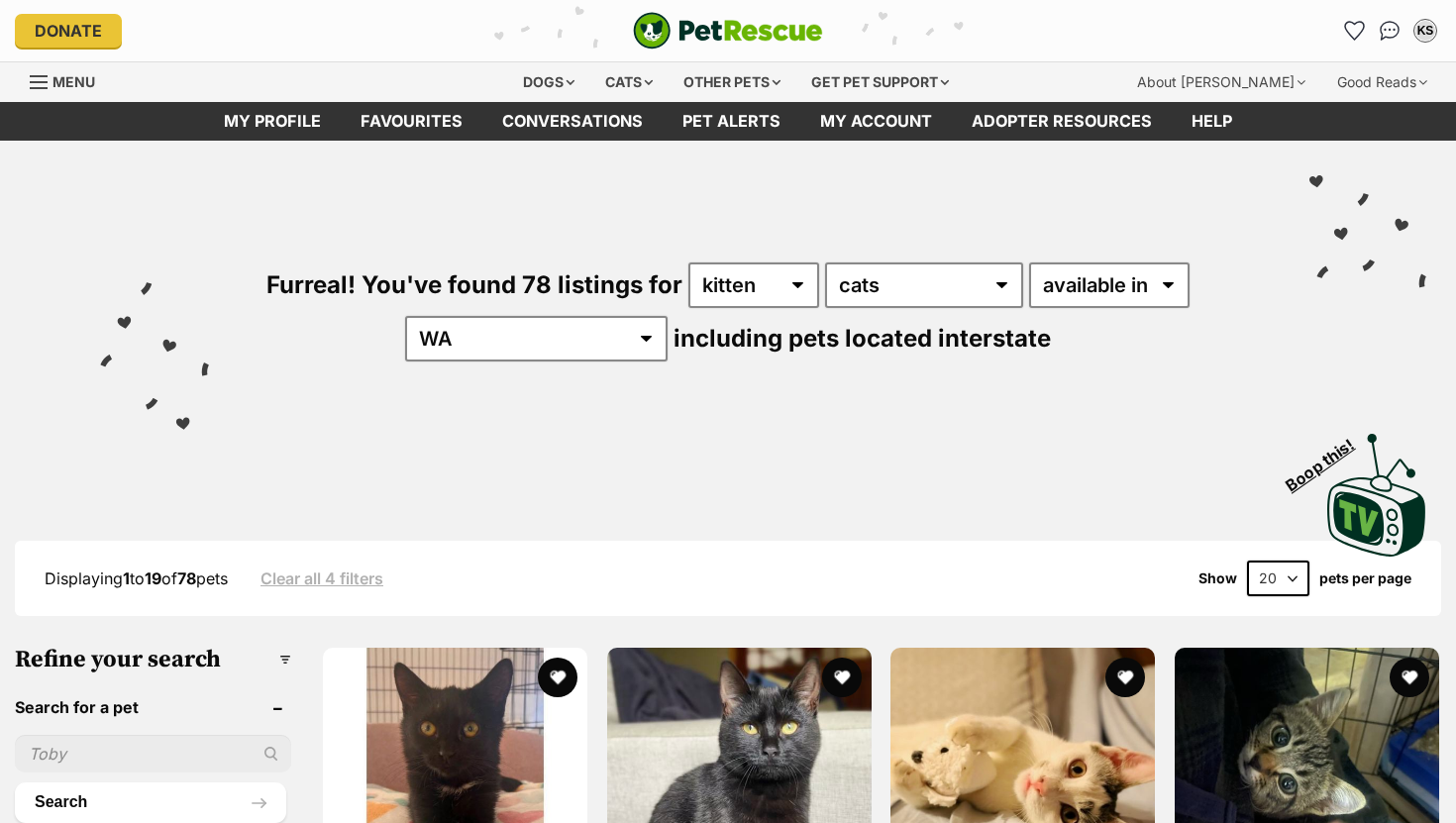 scroll, scrollTop: 17, scrollLeft: 0, axis: vertical 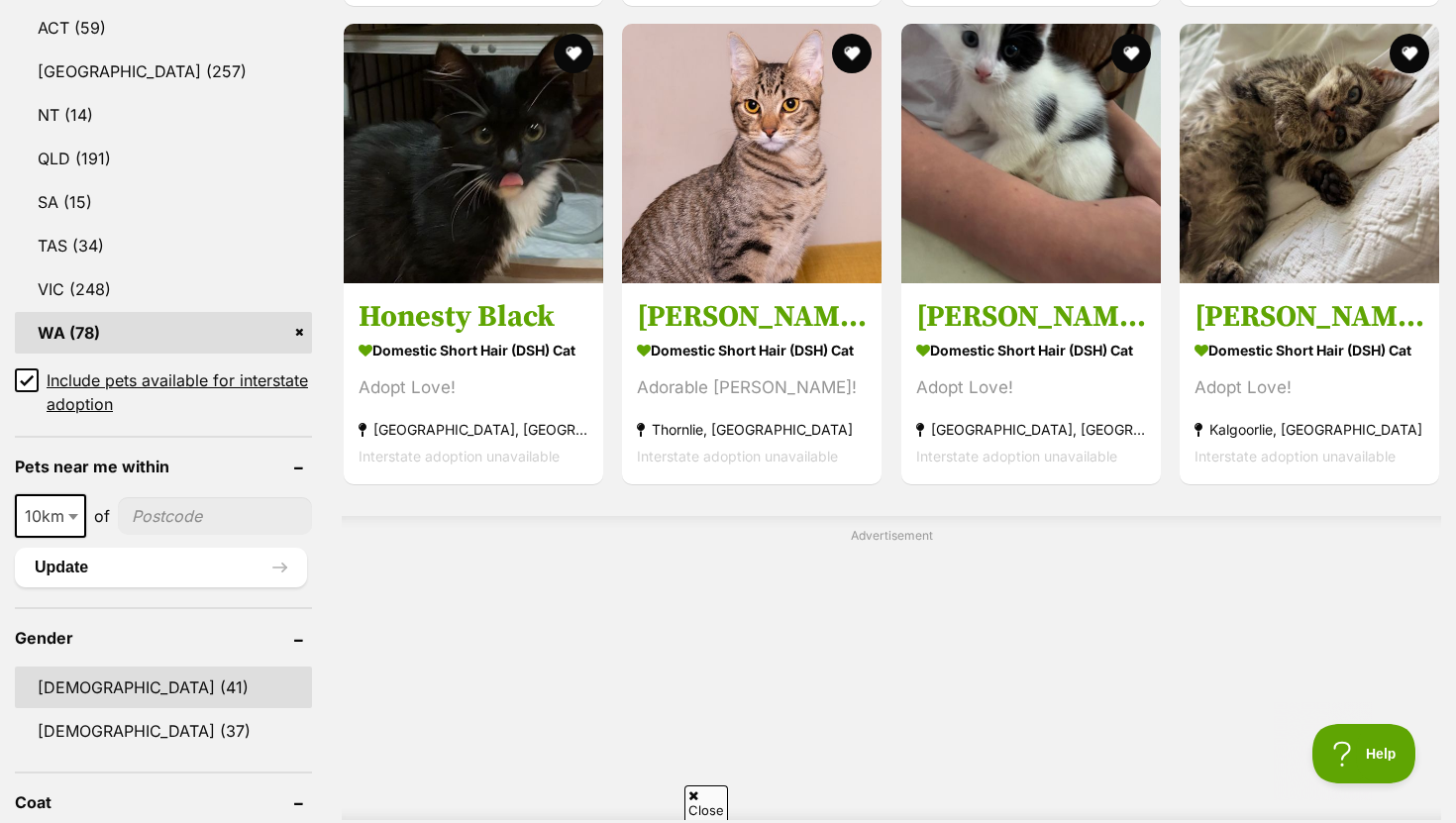 click on "[DEMOGRAPHIC_DATA] (41)" at bounding box center (163, 687) 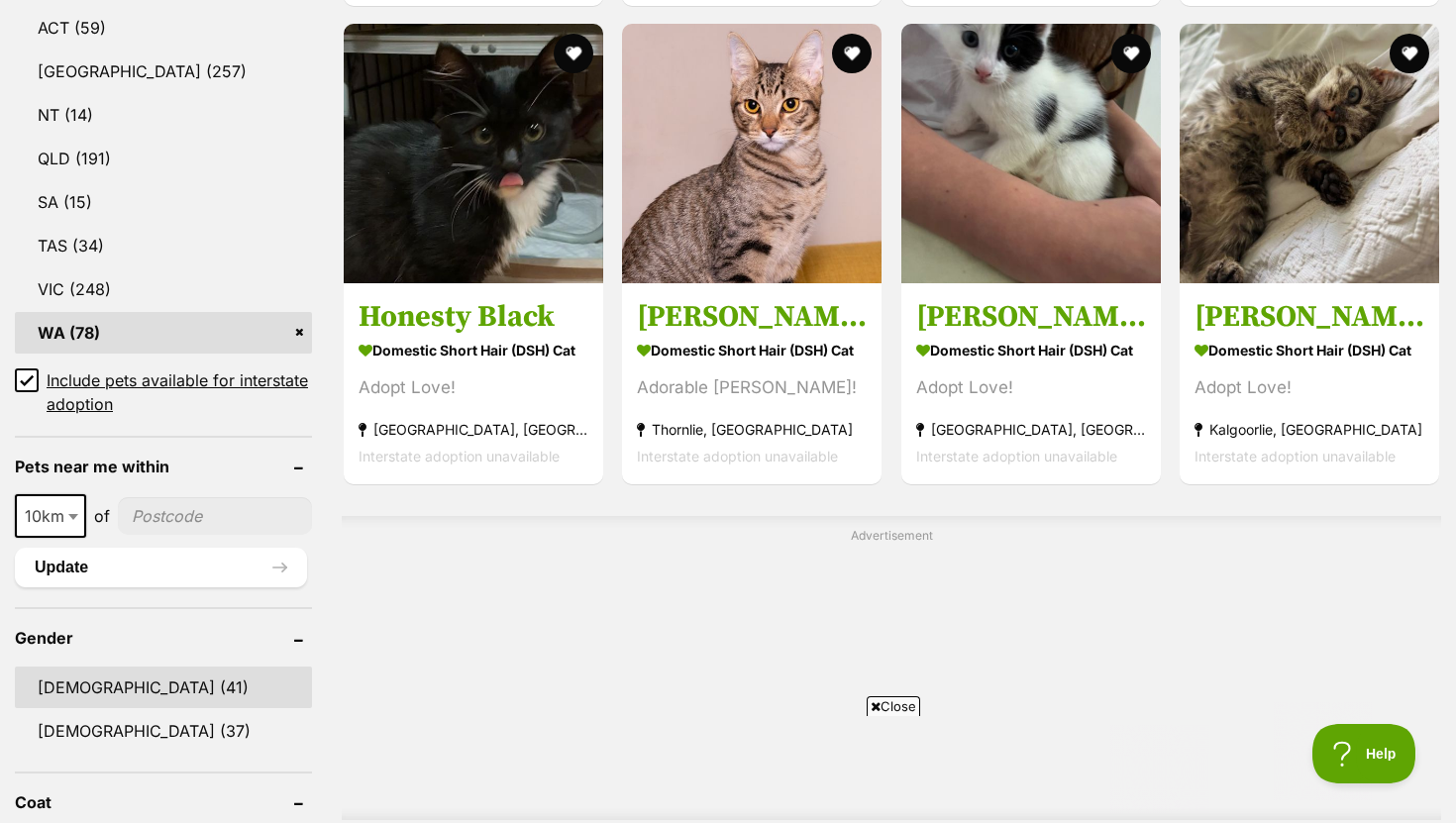 scroll, scrollTop: 0, scrollLeft: 0, axis: both 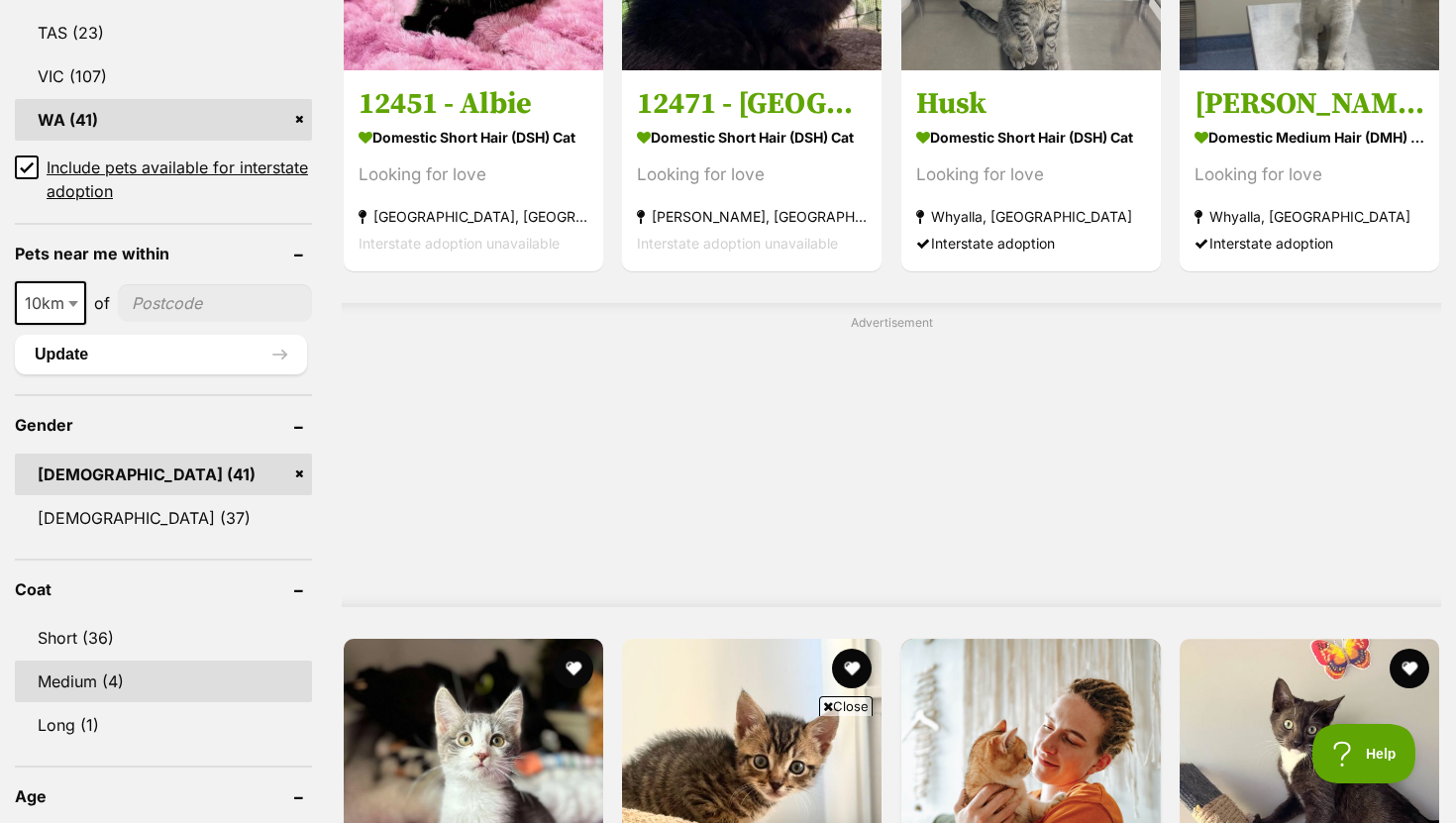 click on "Medium (4)" at bounding box center (163, 681) 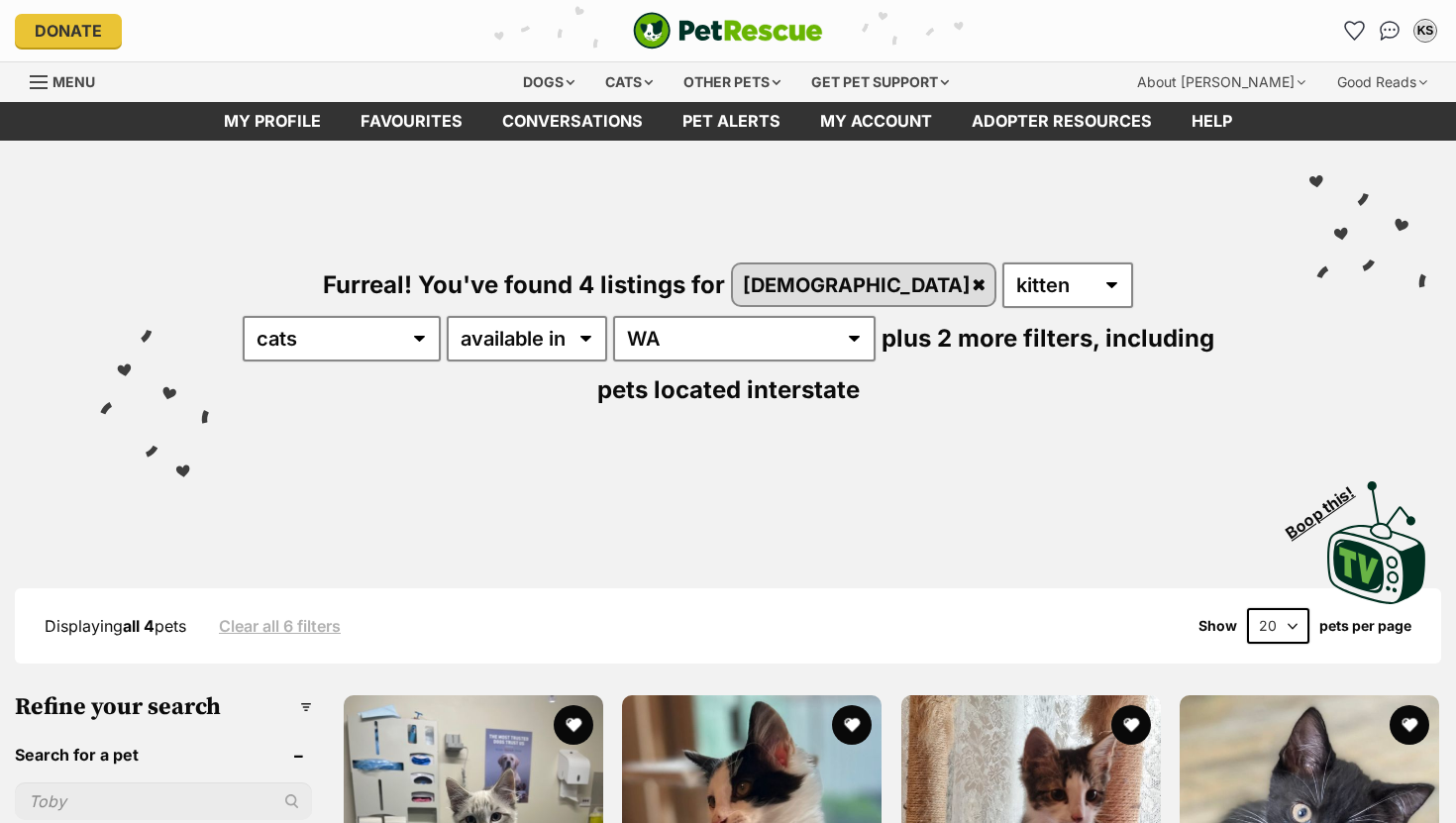scroll, scrollTop: 0, scrollLeft: 0, axis: both 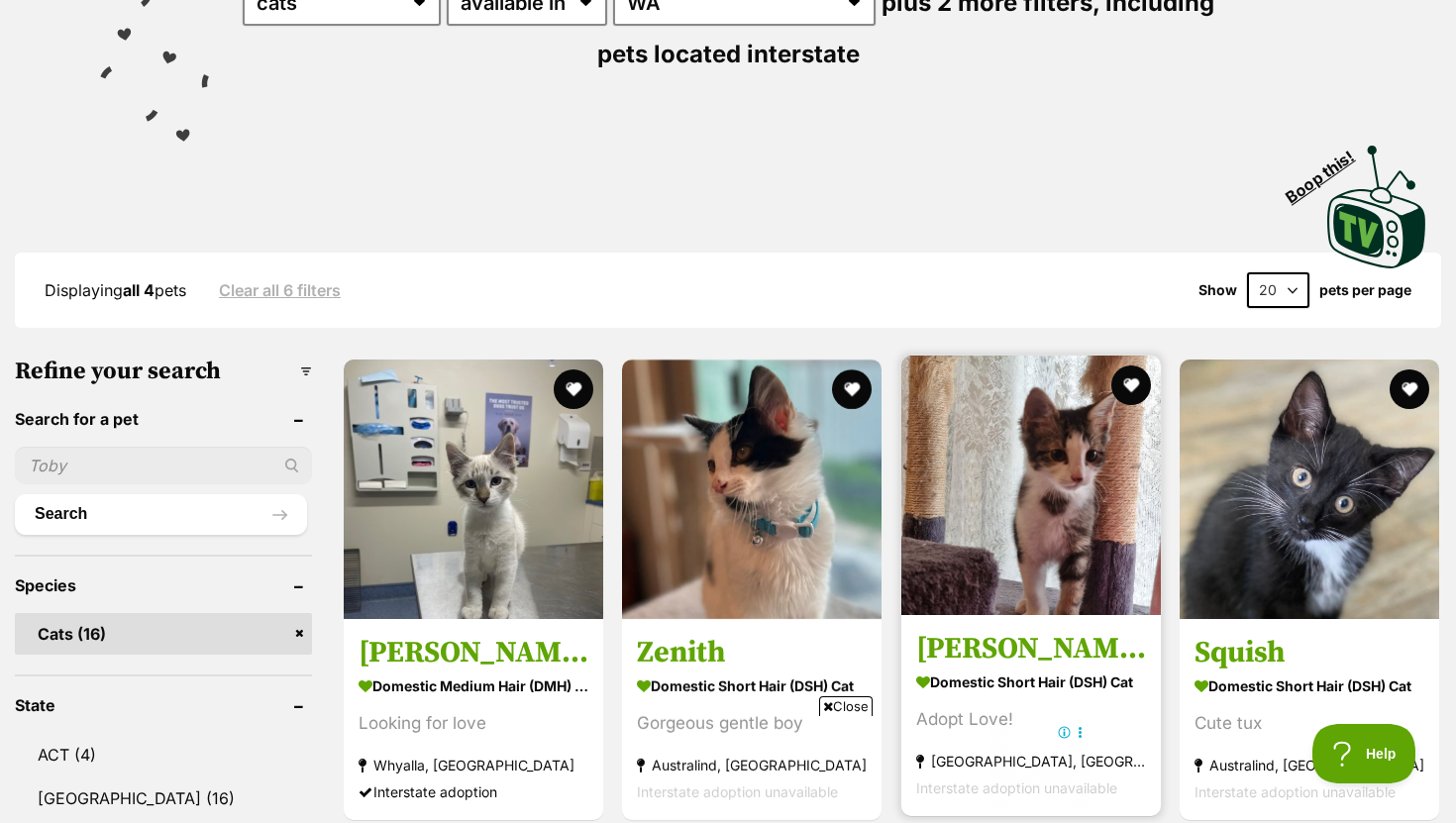 click at bounding box center (1031, 485) 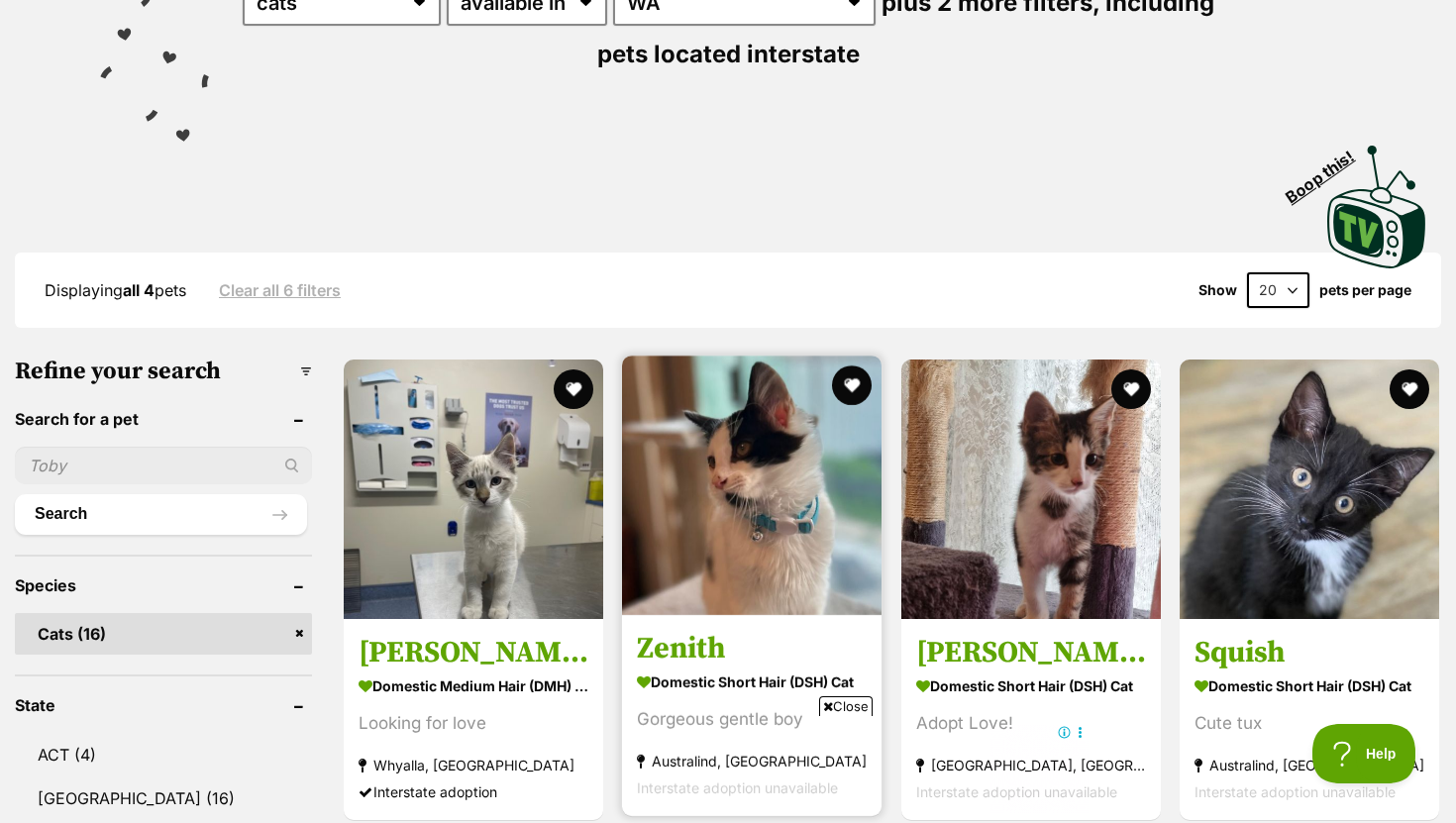 click at bounding box center (752, 485) 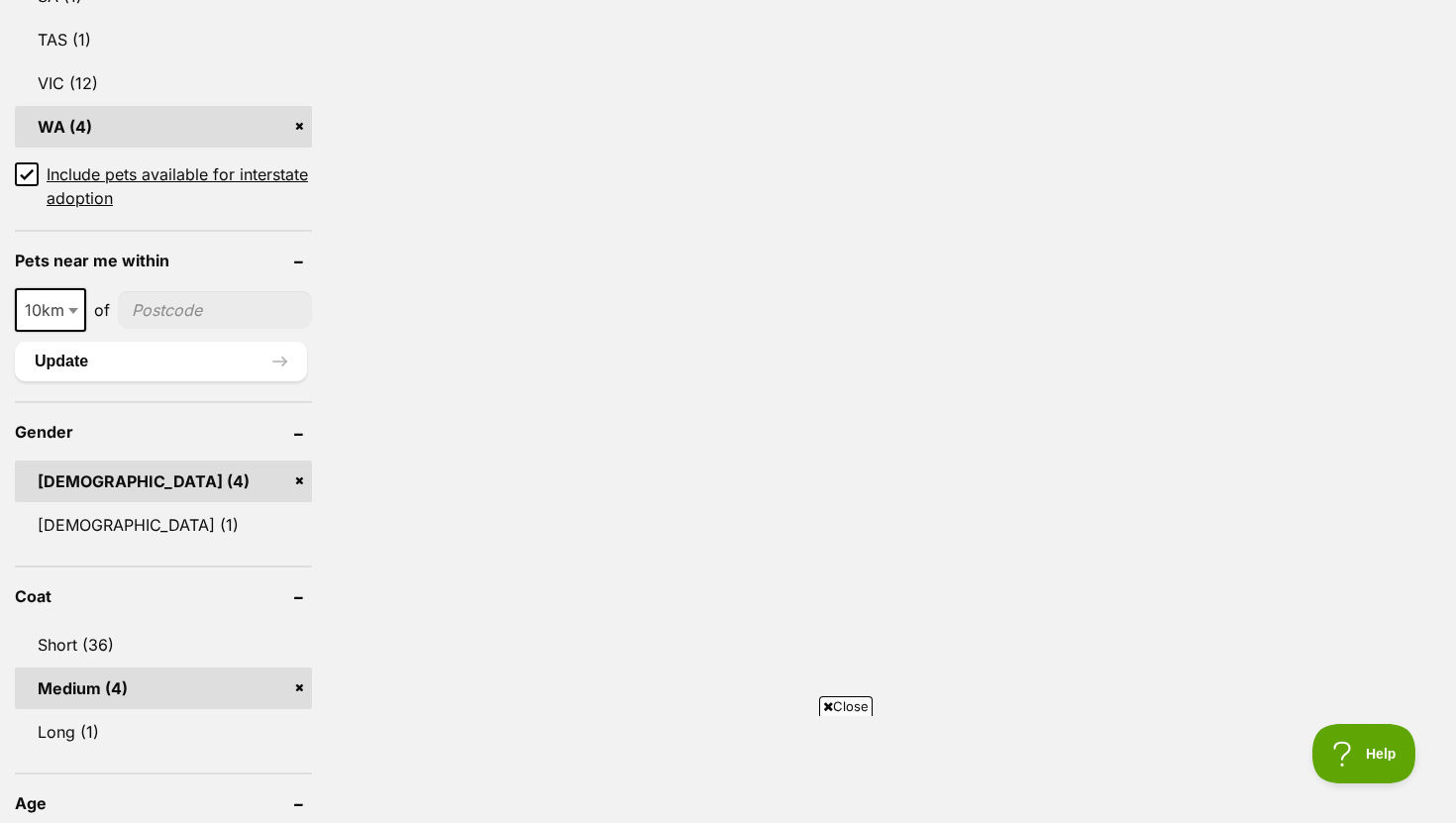 scroll, scrollTop: 0, scrollLeft: 0, axis: both 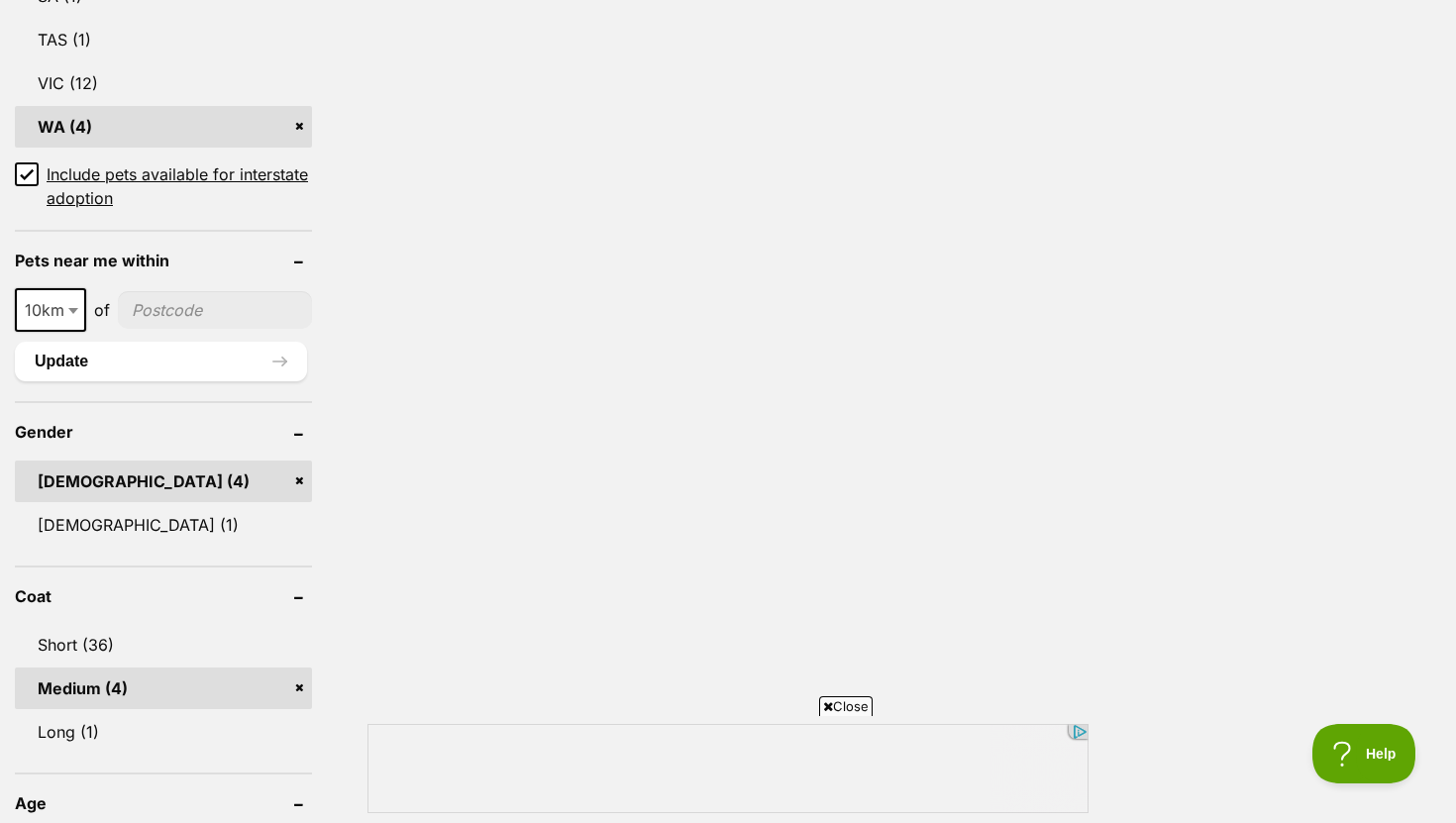 click on "Medium (4)" at bounding box center [163, 688] 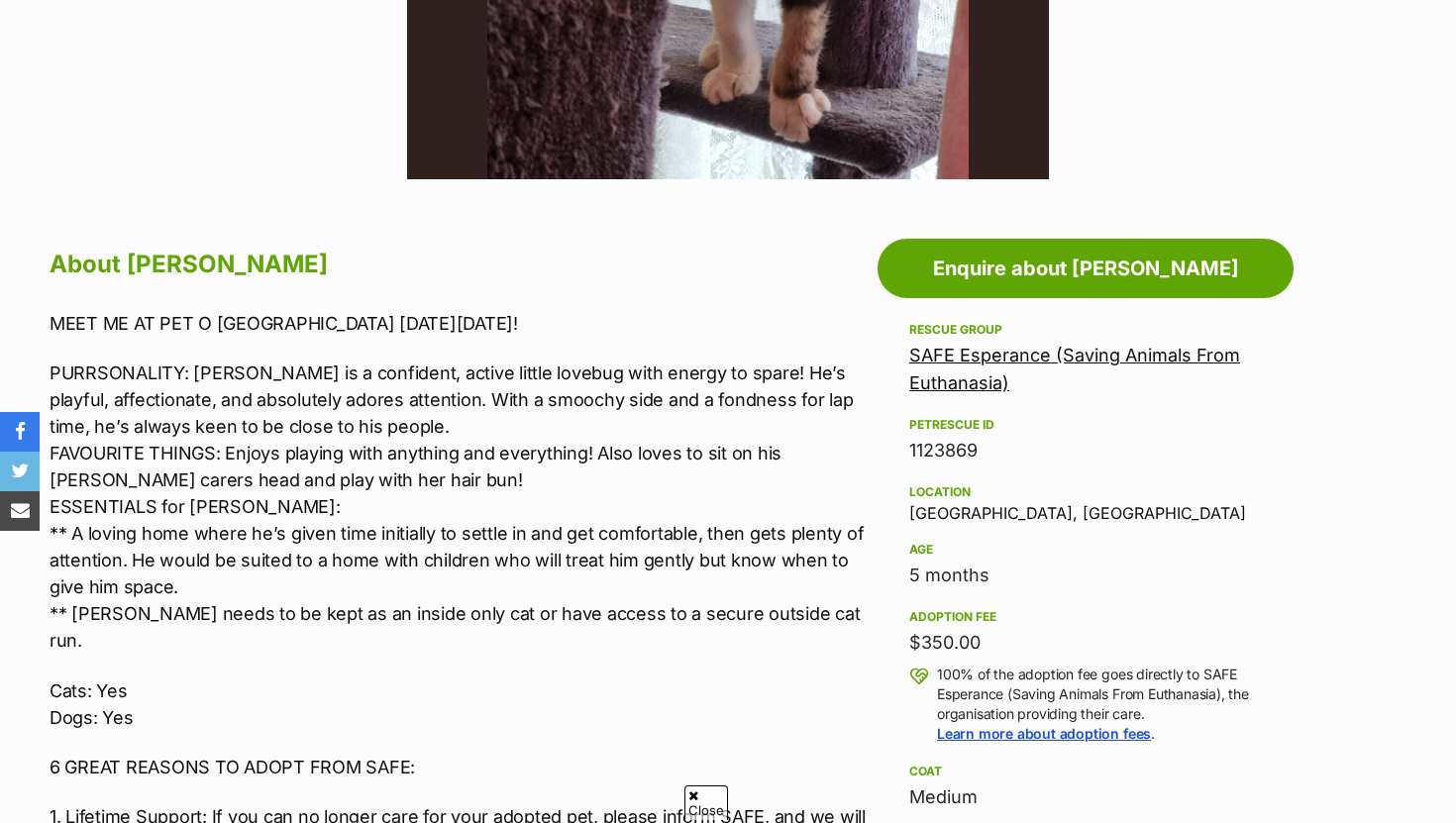 scroll, scrollTop: 0, scrollLeft: 0, axis: both 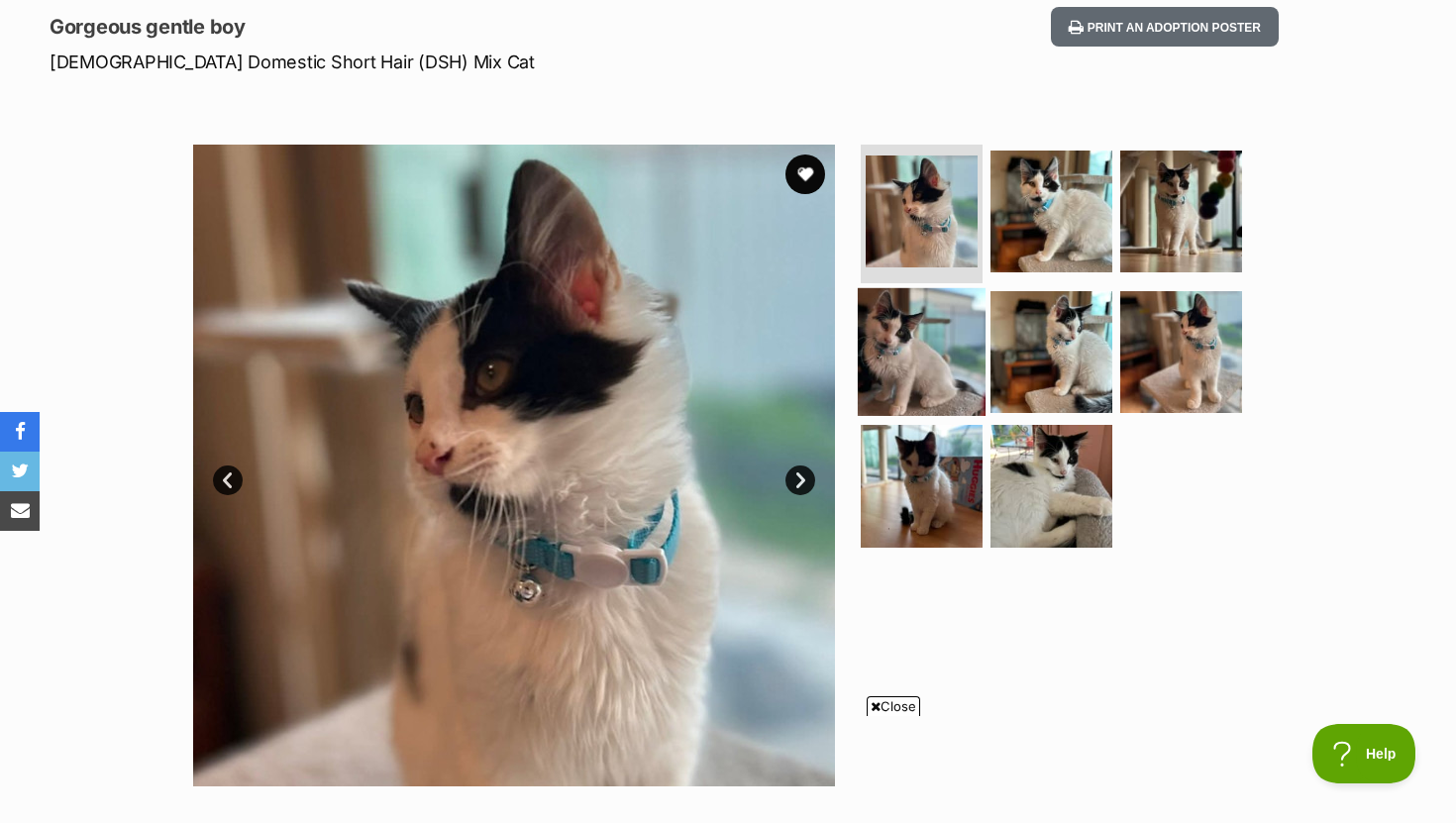 click at bounding box center (921, 351) 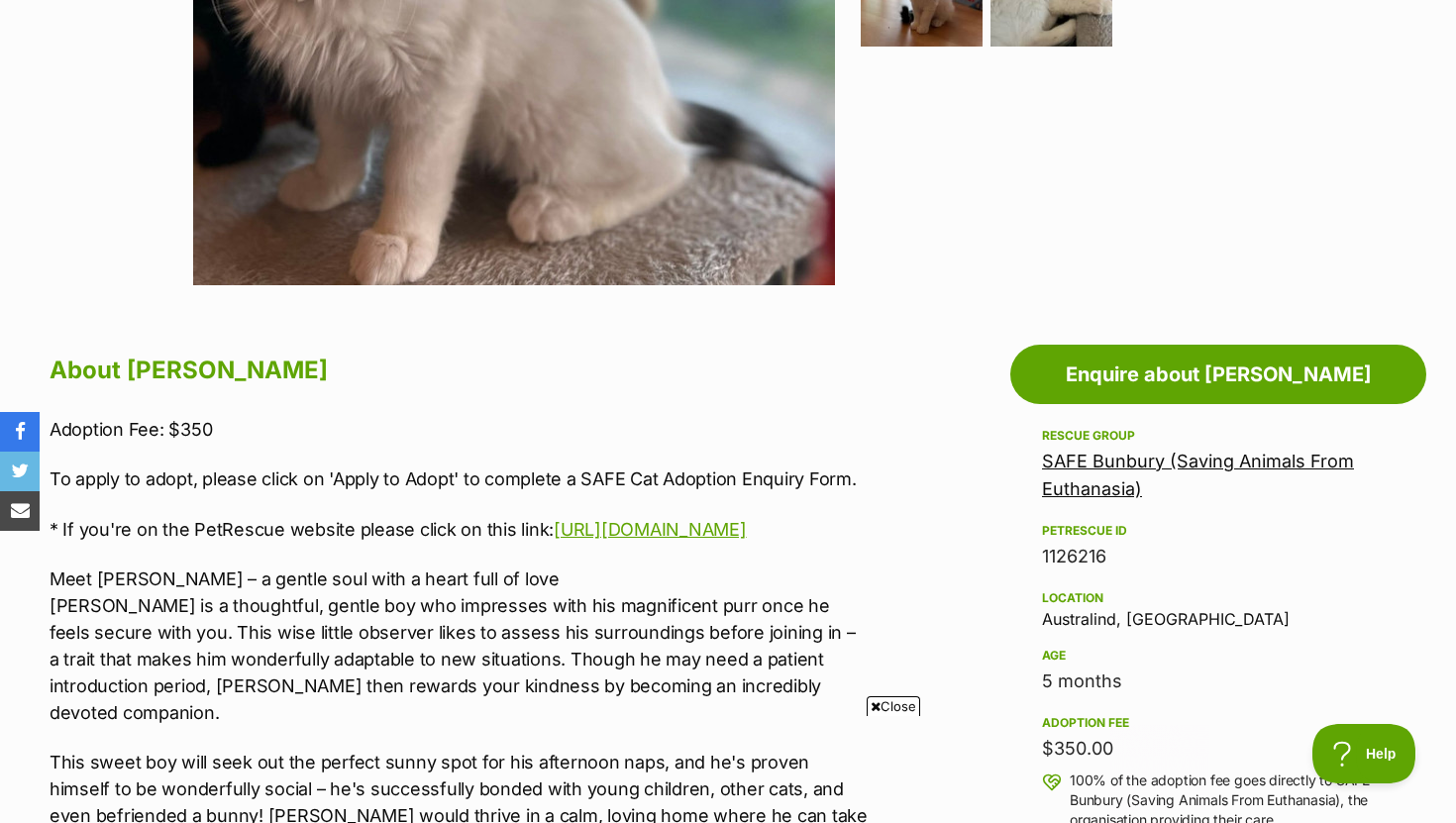 scroll, scrollTop: 473, scrollLeft: 0, axis: vertical 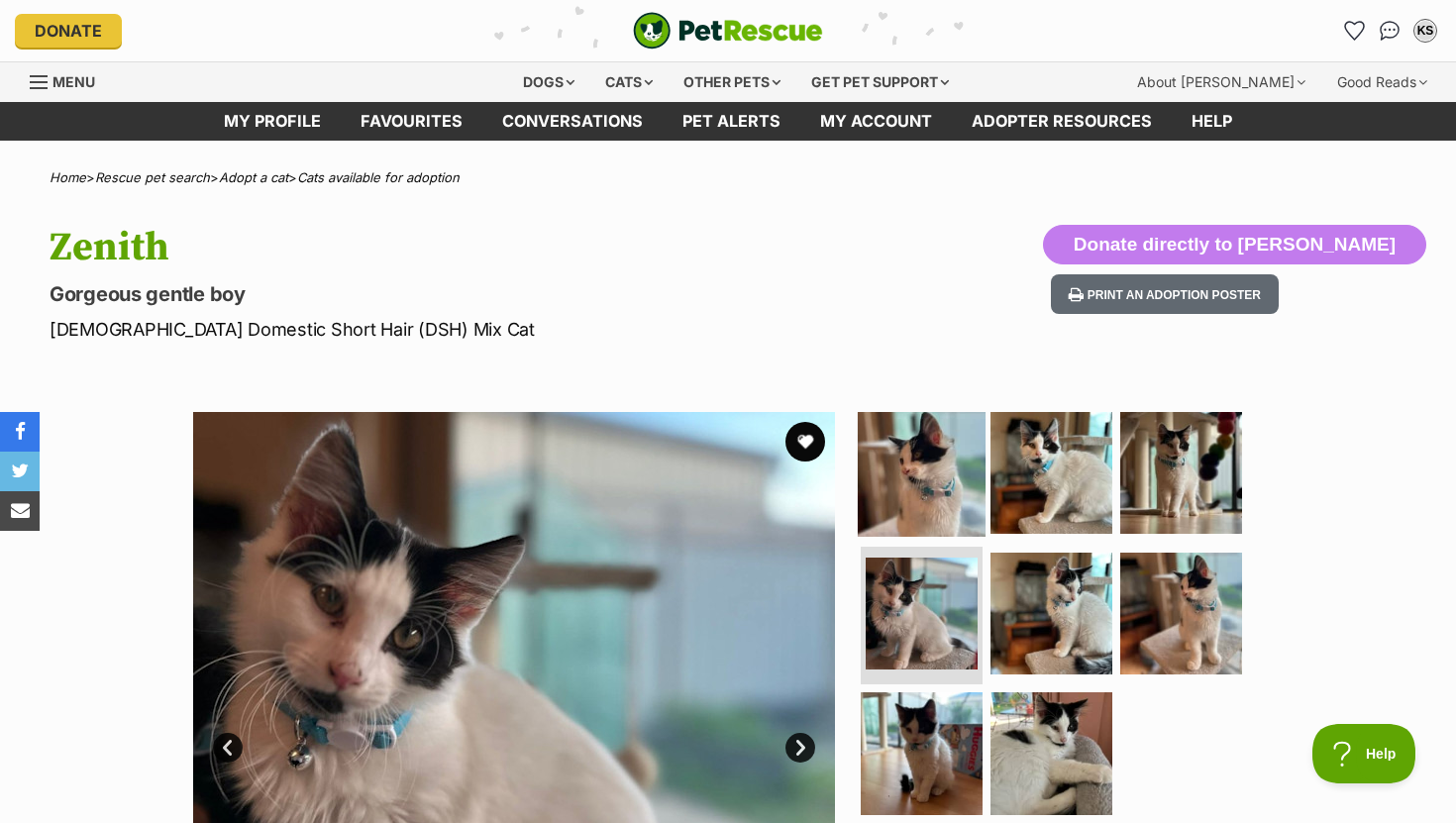 click at bounding box center [921, 472] 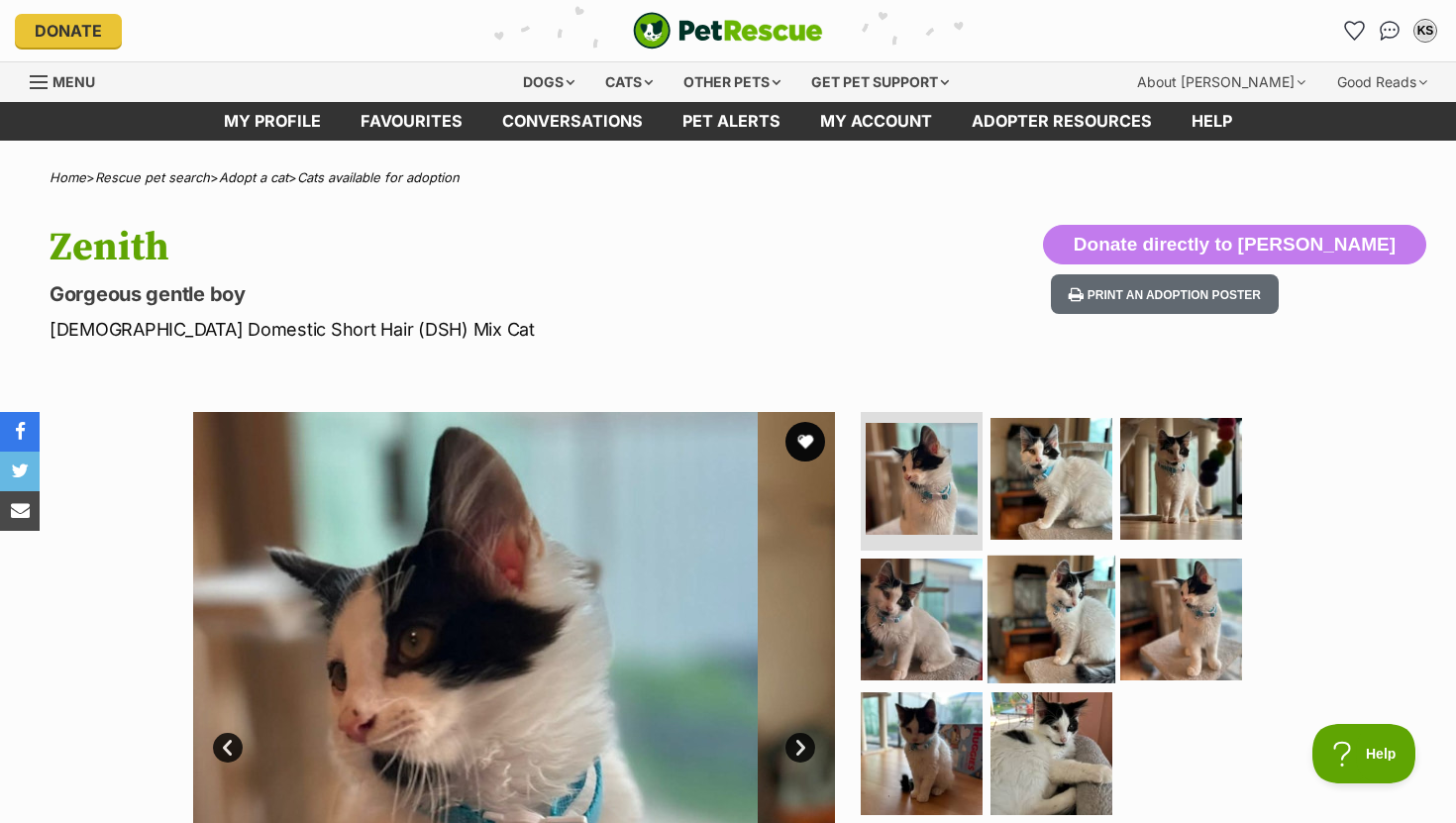 click at bounding box center (1051, 618) 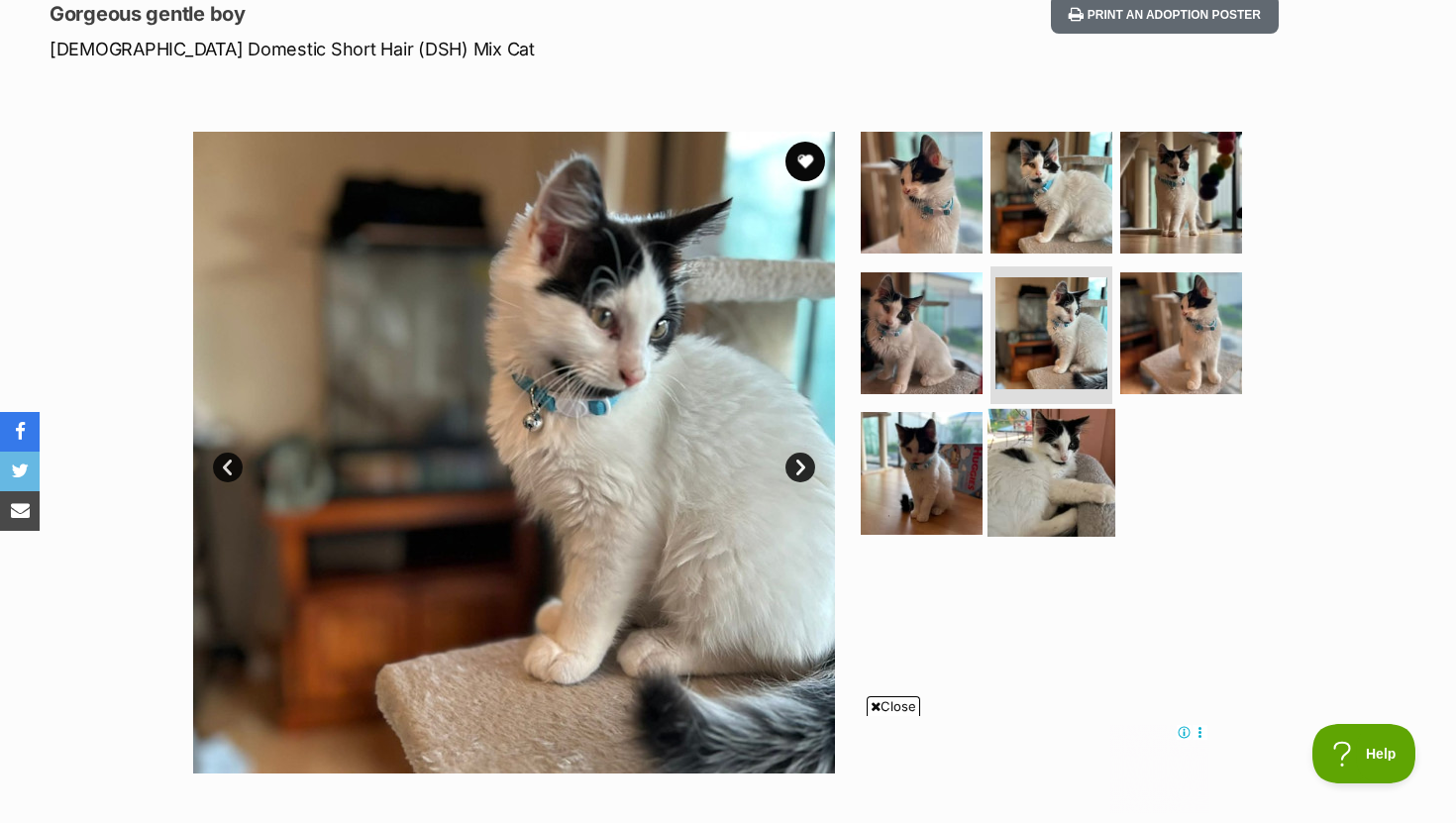 scroll, scrollTop: 278, scrollLeft: 0, axis: vertical 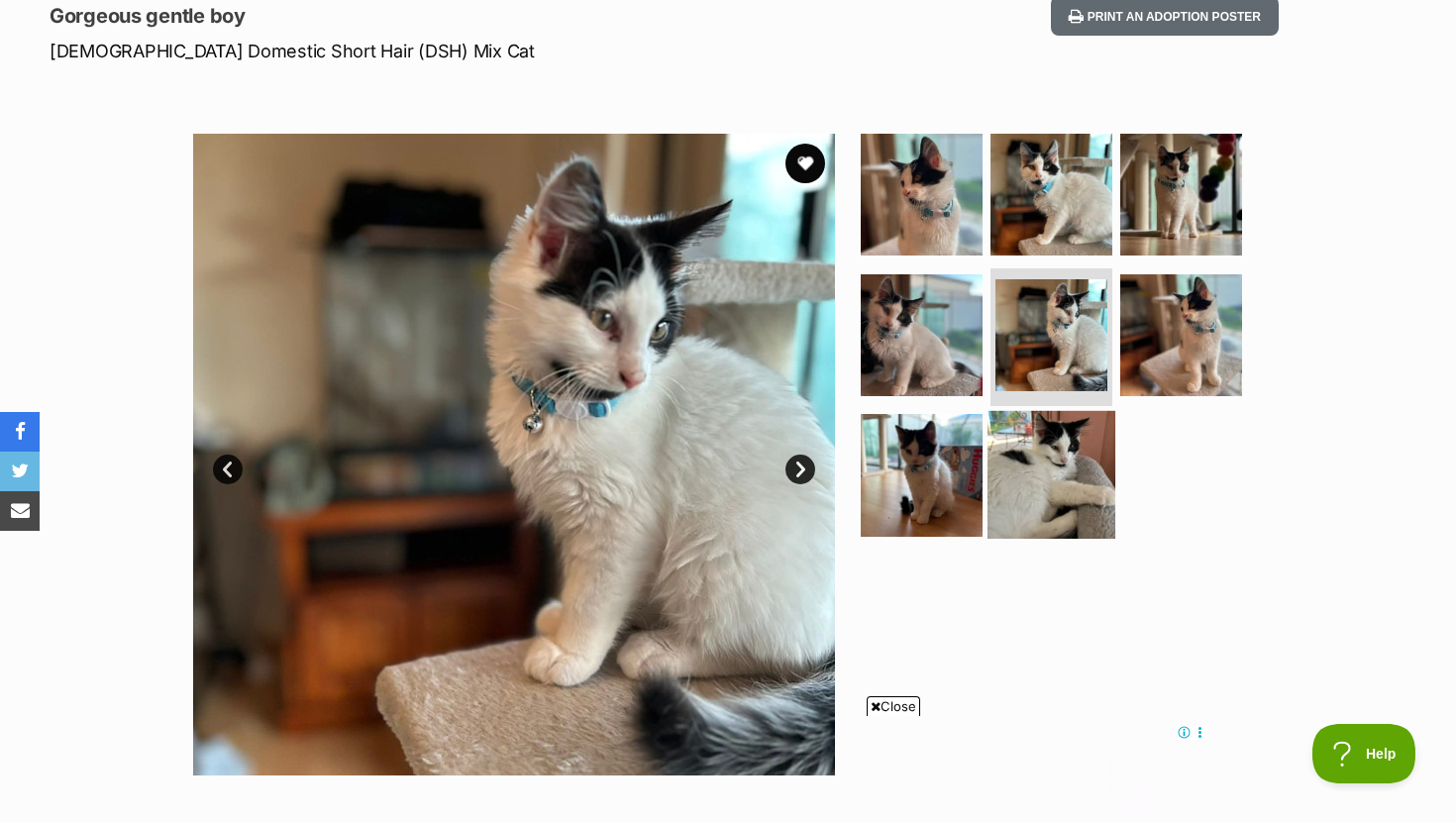 click at bounding box center (1051, 474) 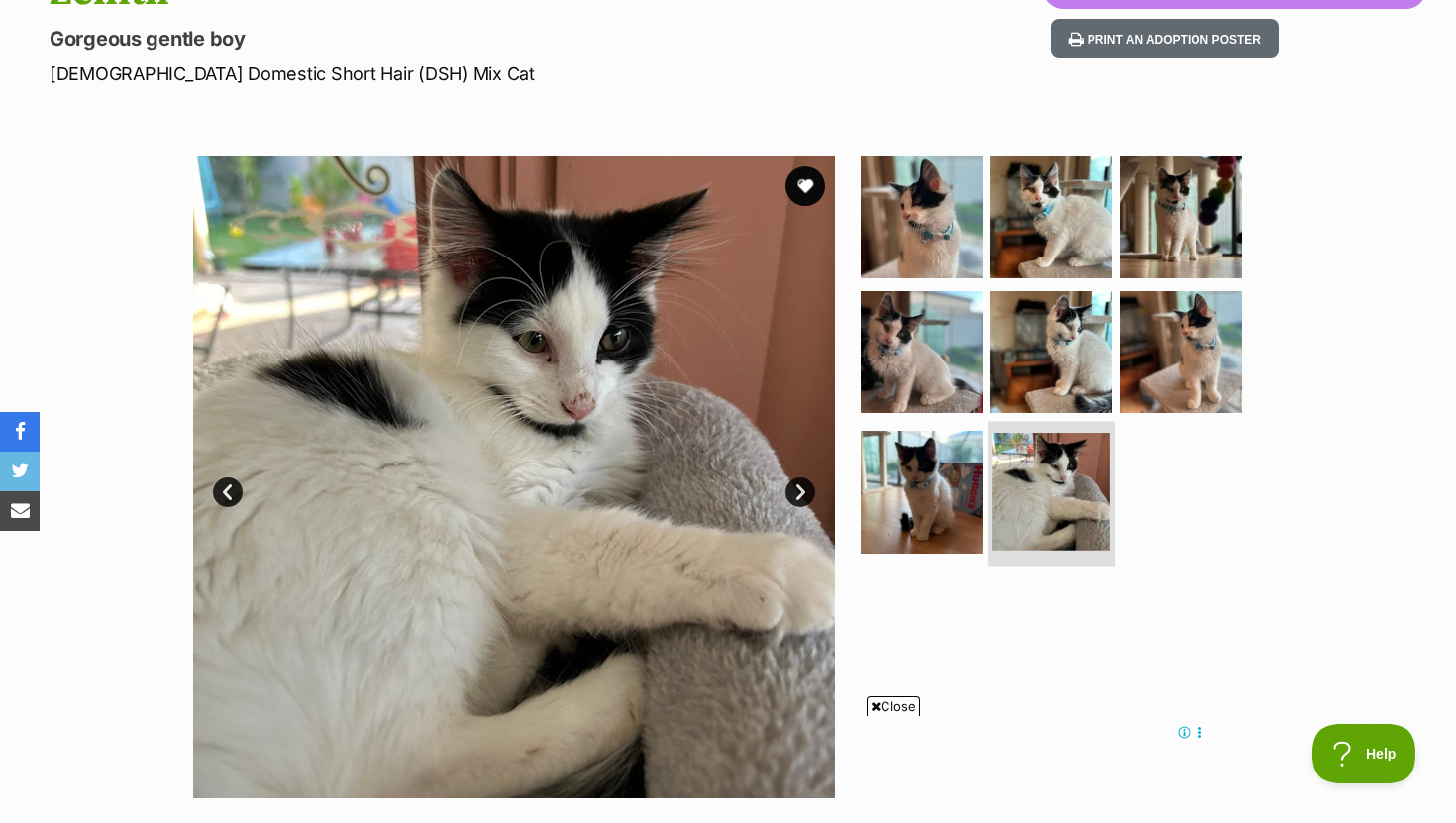 scroll, scrollTop: 250, scrollLeft: 0, axis: vertical 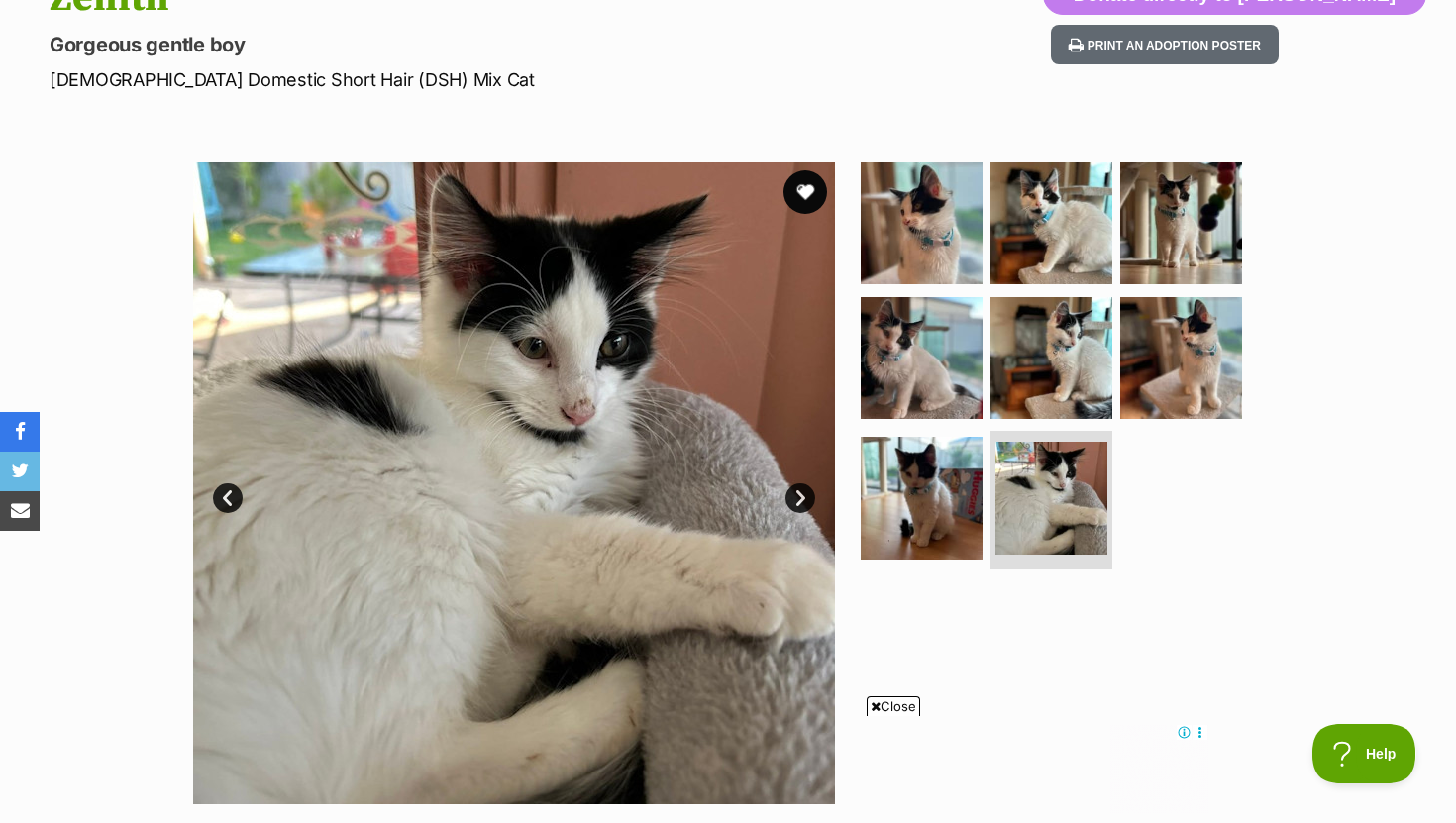 click at bounding box center [805, 192] 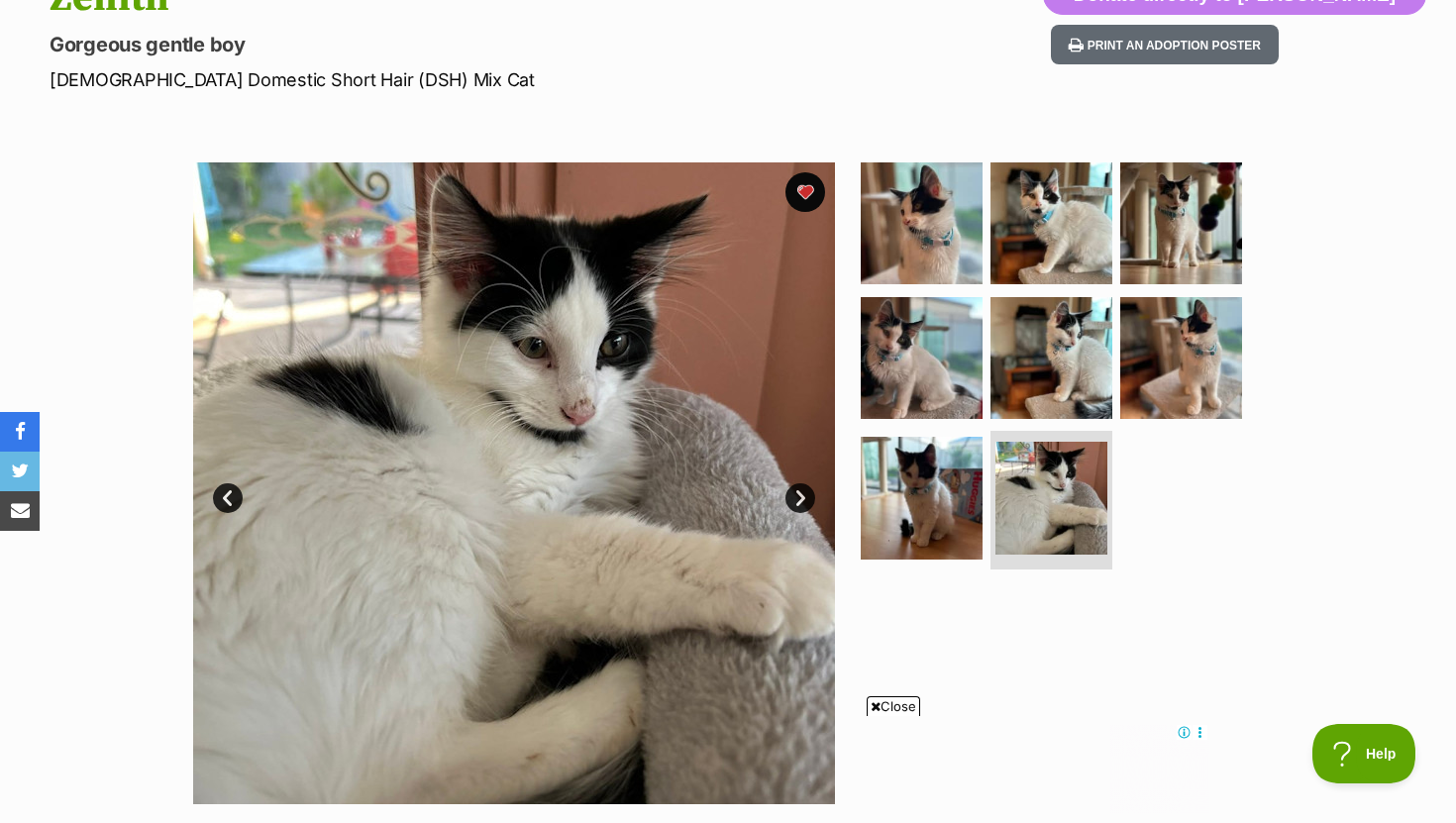 scroll, scrollTop: 0, scrollLeft: 0, axis: both 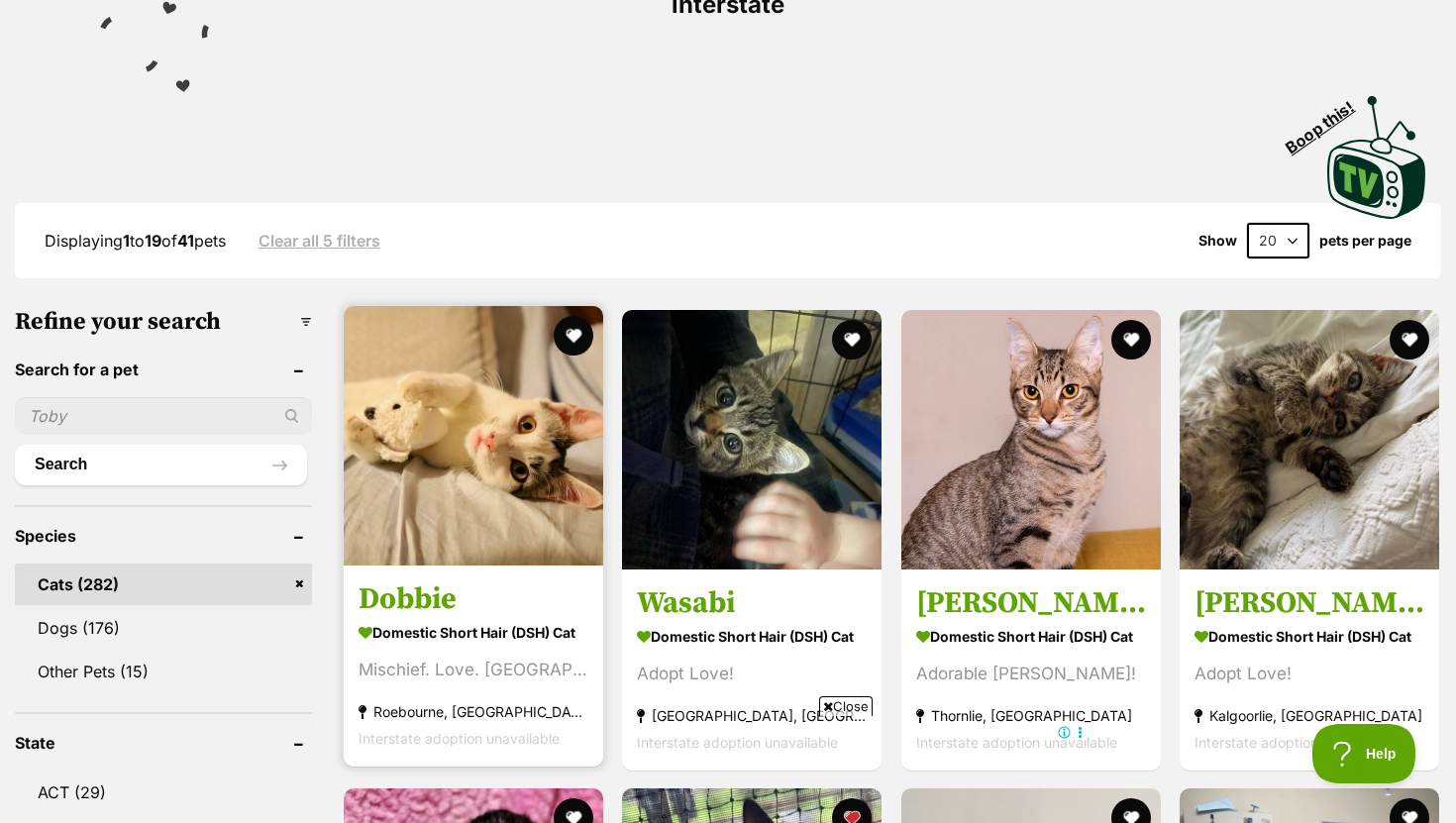 click at bounding box center (473, 436) 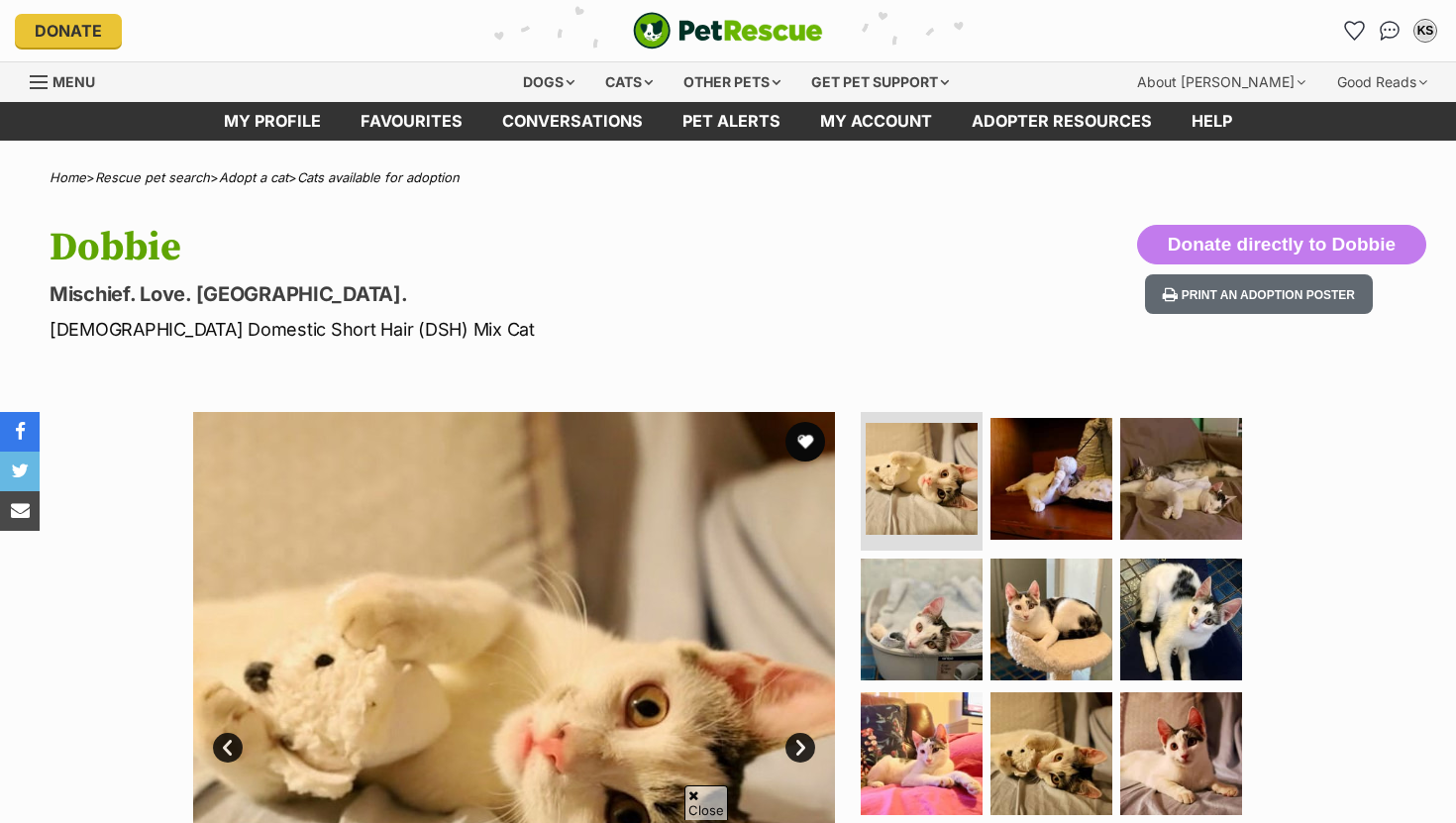 scroll, scrollTop: 356, scrollLeft: 0, axis: vertical 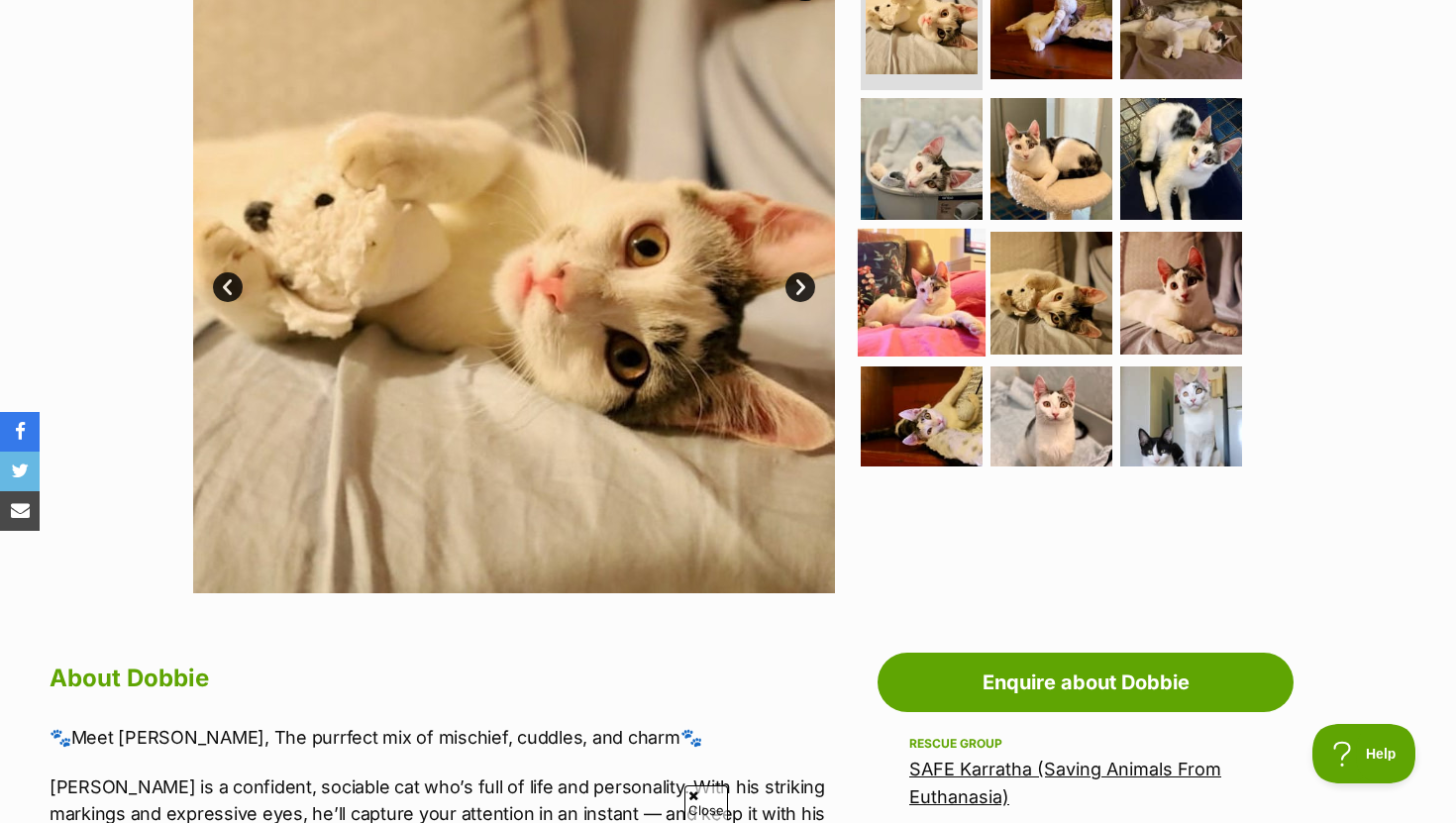 click at bounding box center [921, 292] 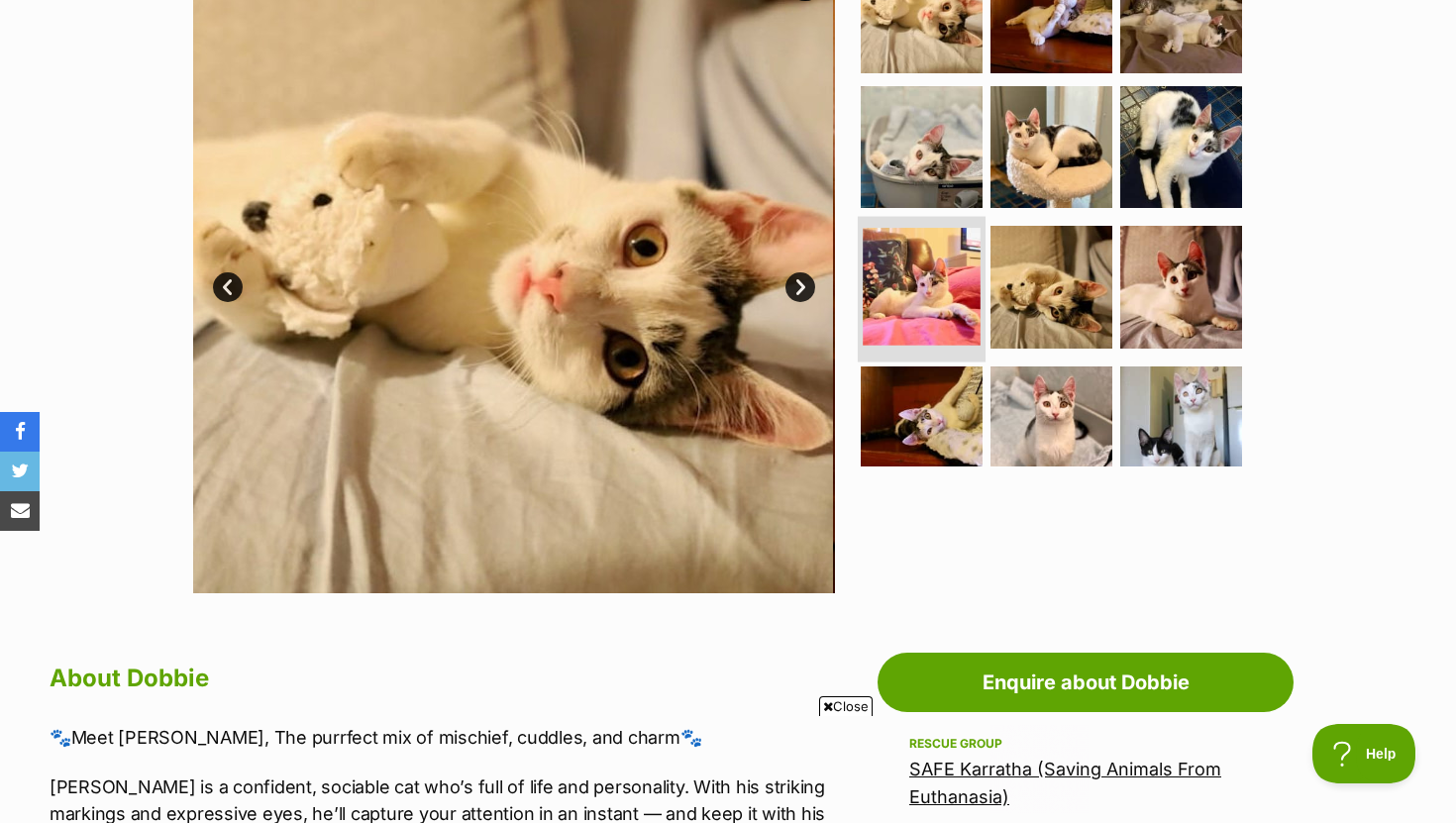 scroll, scrollTop: 0, scrollLeft: 0, axis: both 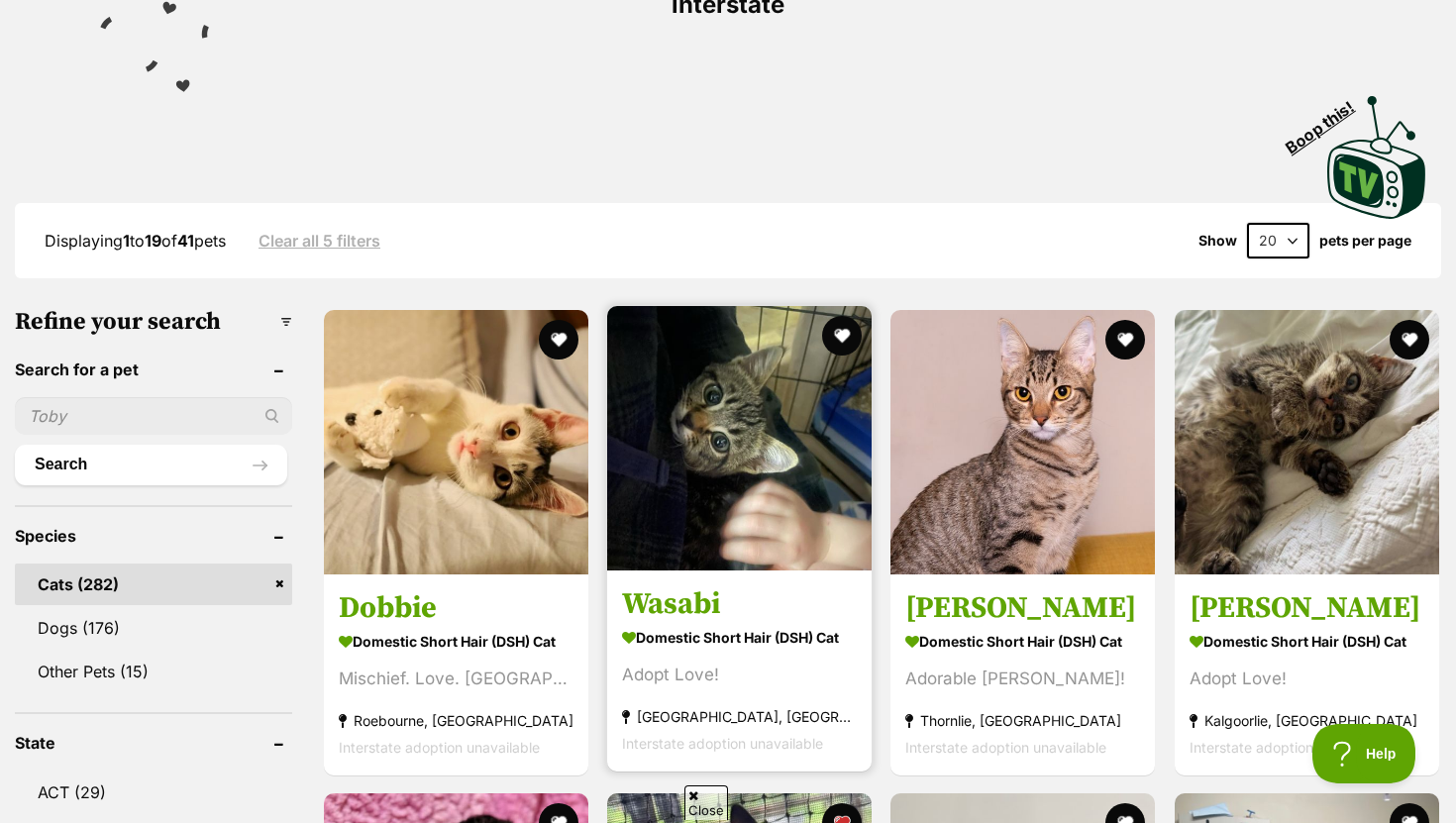 click at bounding box center (739, 438) 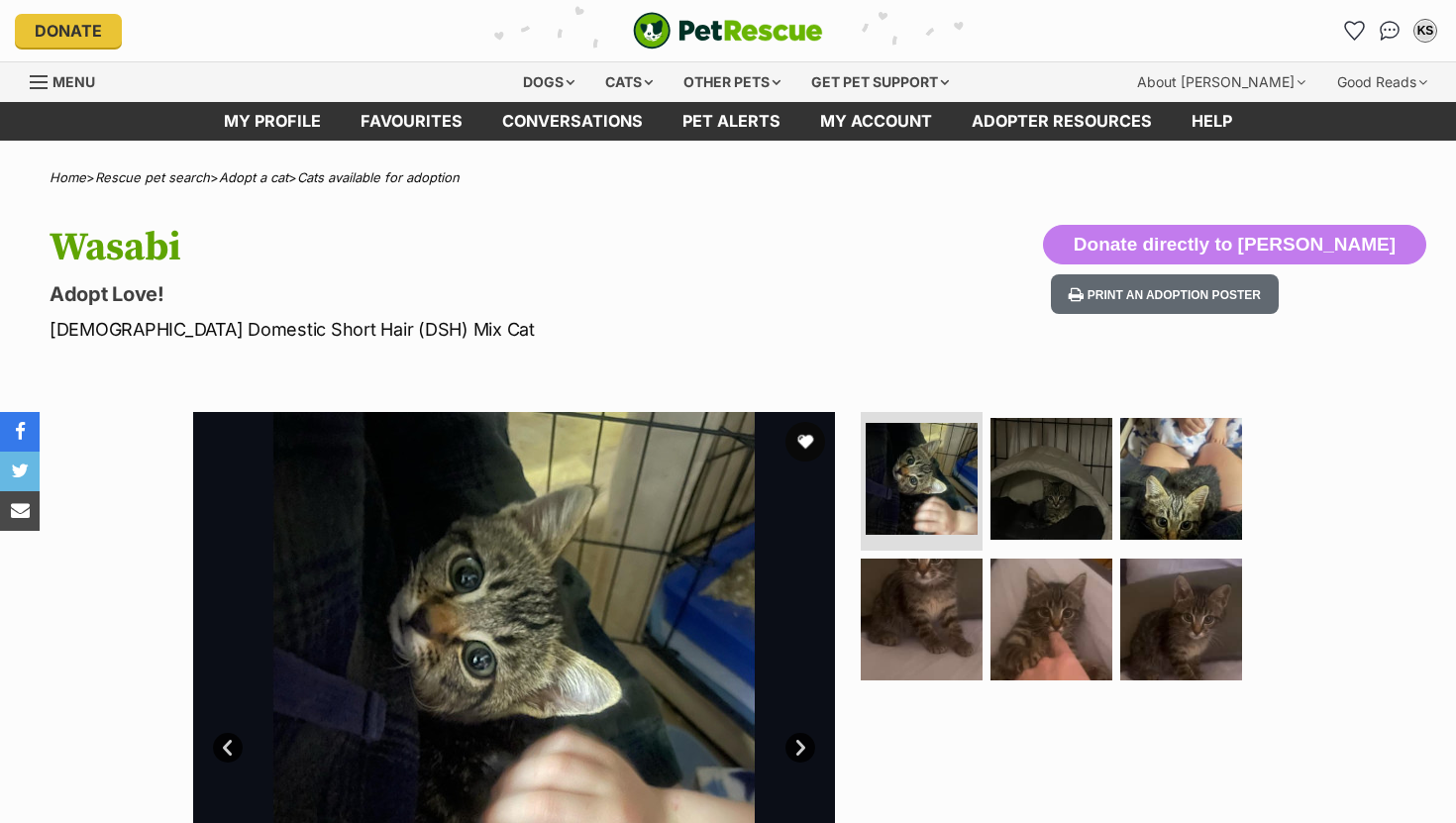 scroll, scrollTop: 0, scrollLeft: 0, axis: both 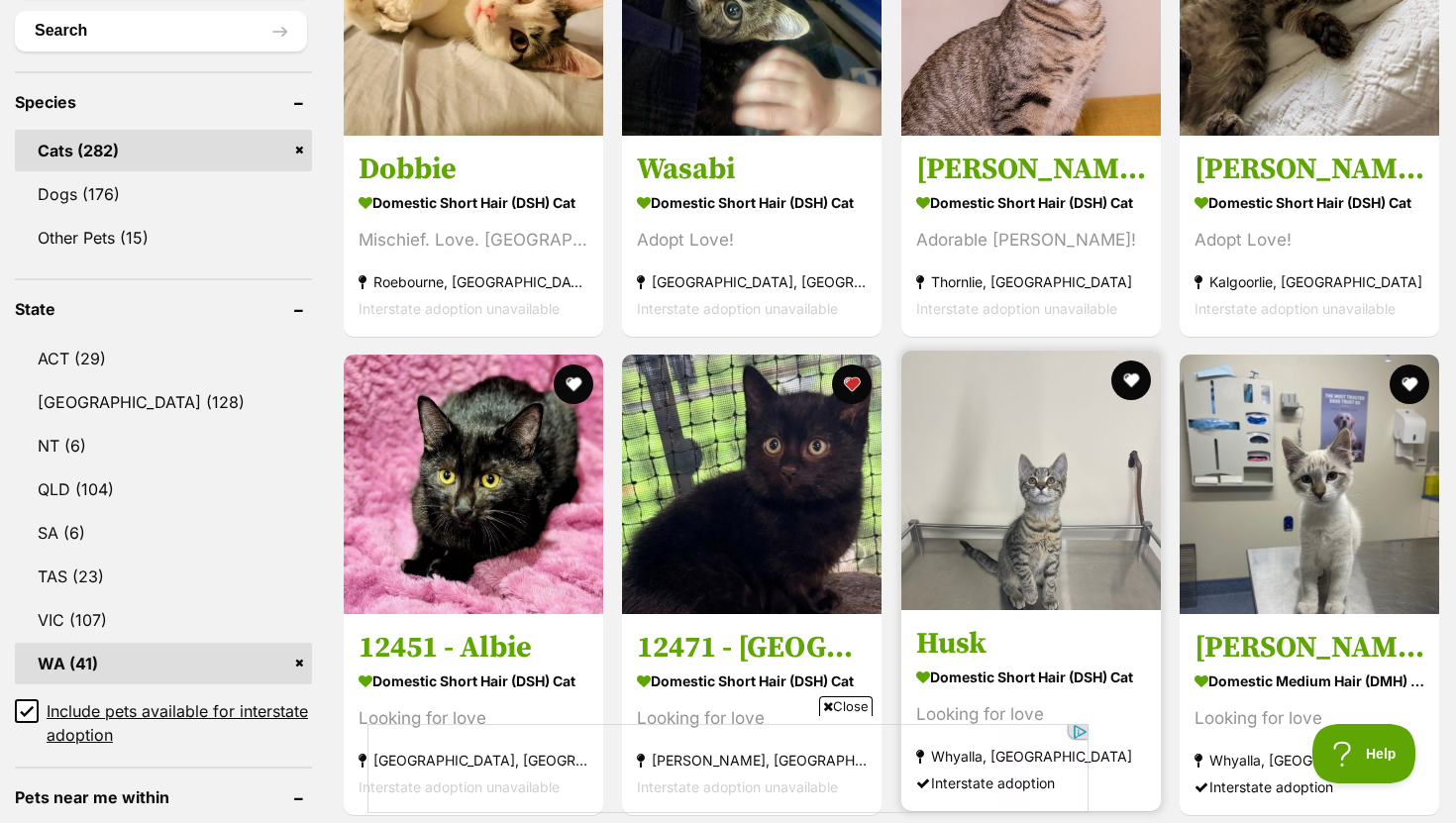 click at bounding box center (1031, 480) 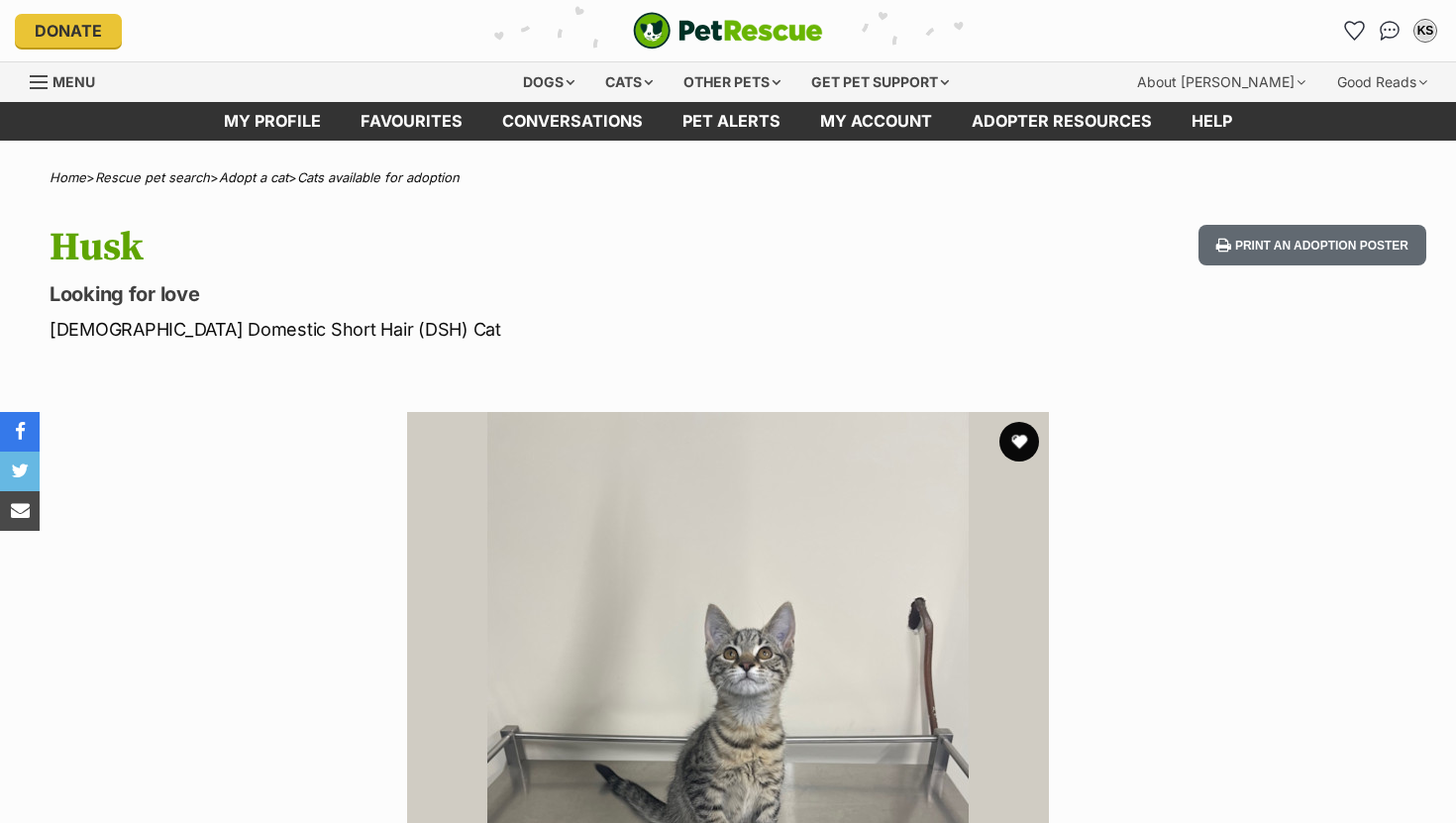scroll, scrollTop: 0, scrollLeft: 0, axis: both 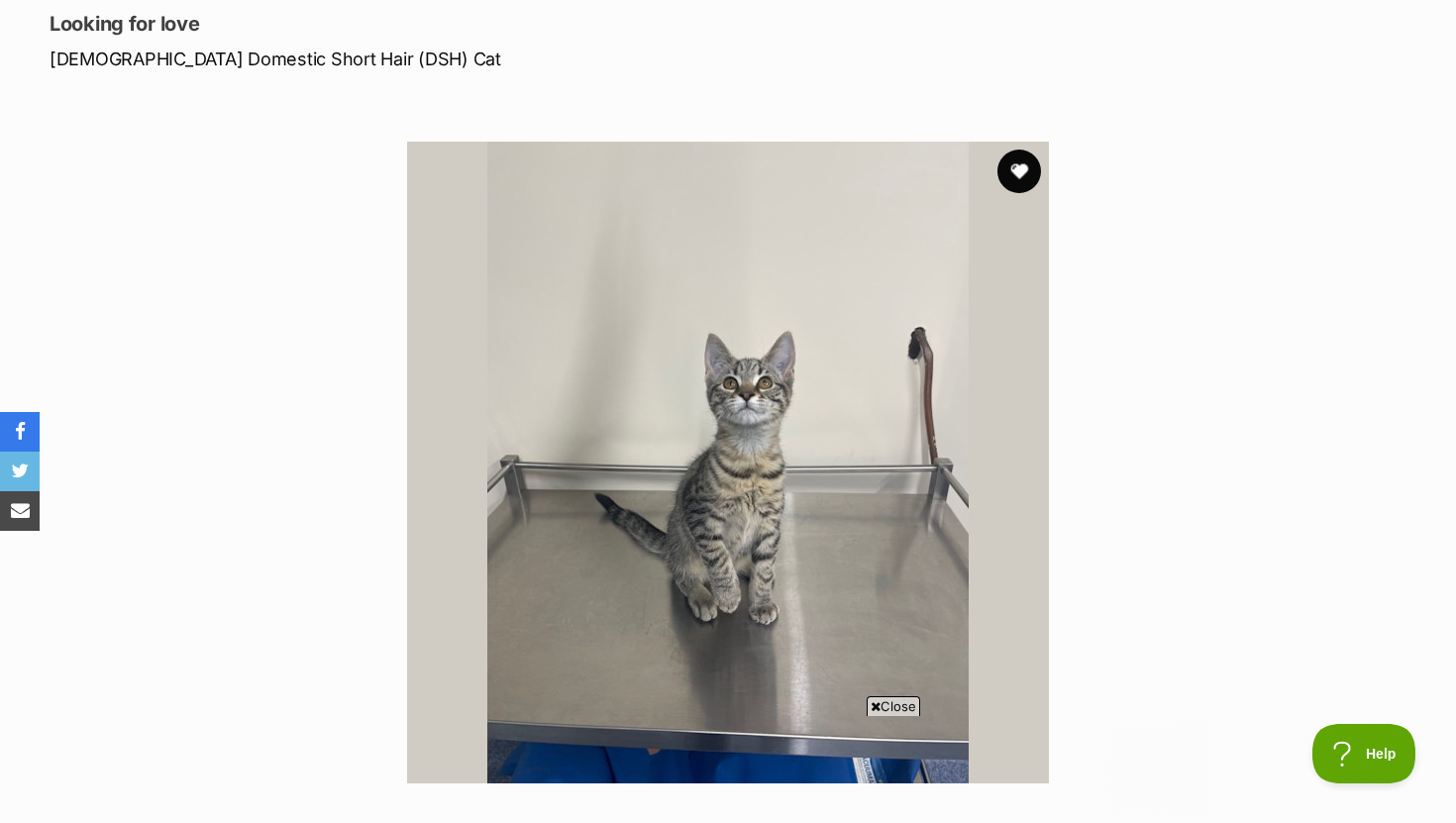 click at bounding box center [1019, 171] 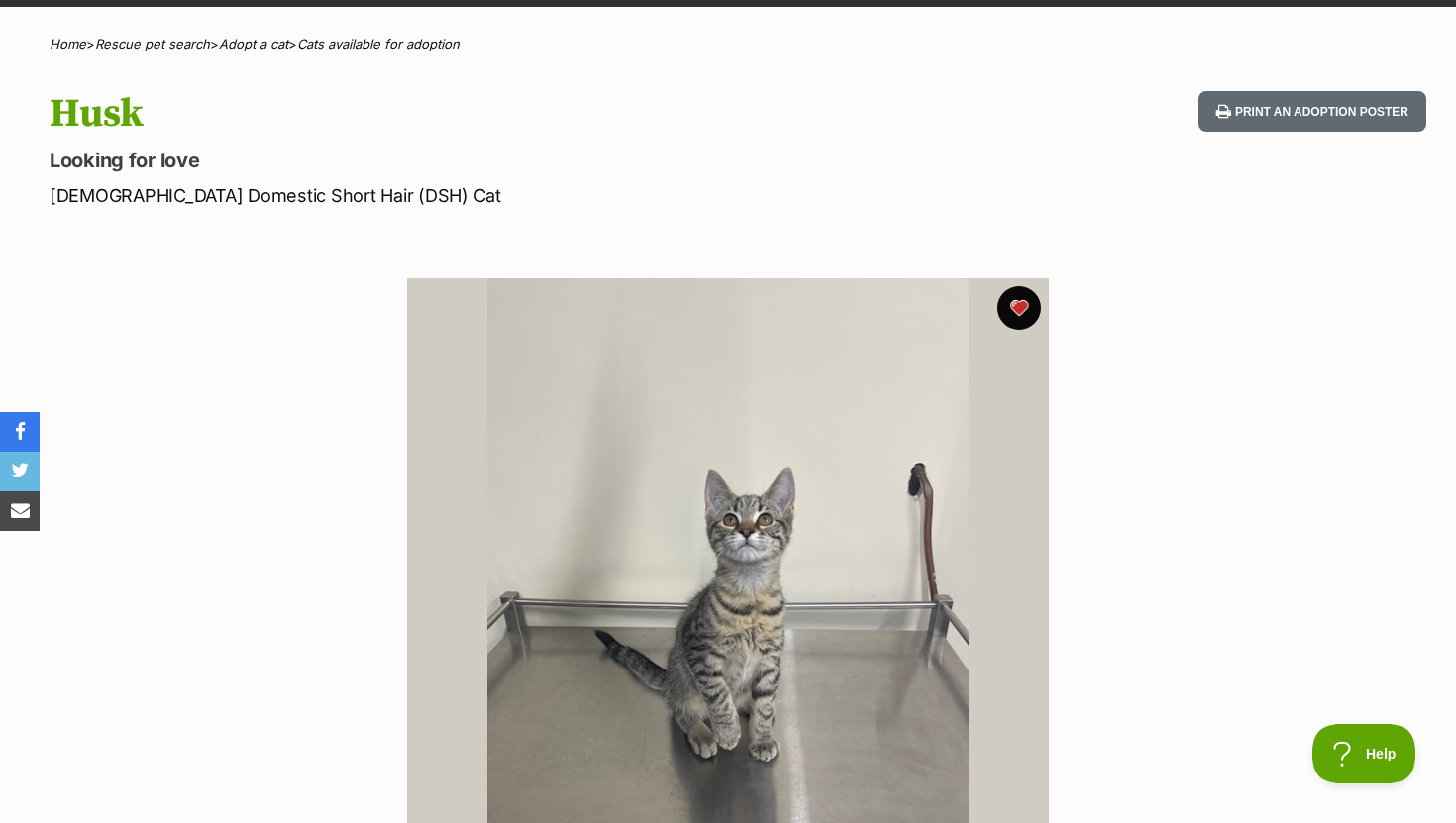 scroll, scrollTop: 0, scrollLeft: 0, axis: both 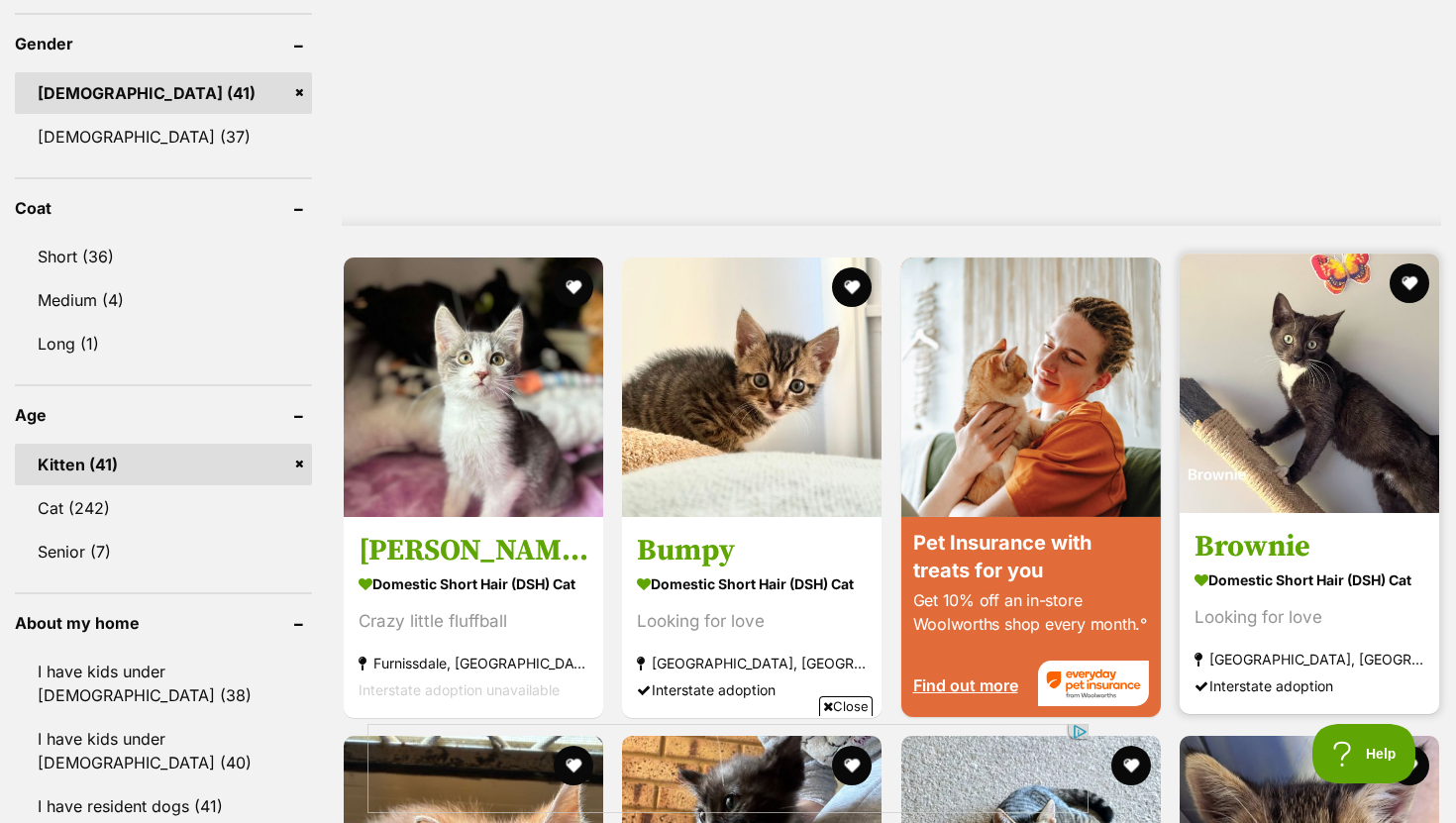 click at bounding box center [1309, 383] 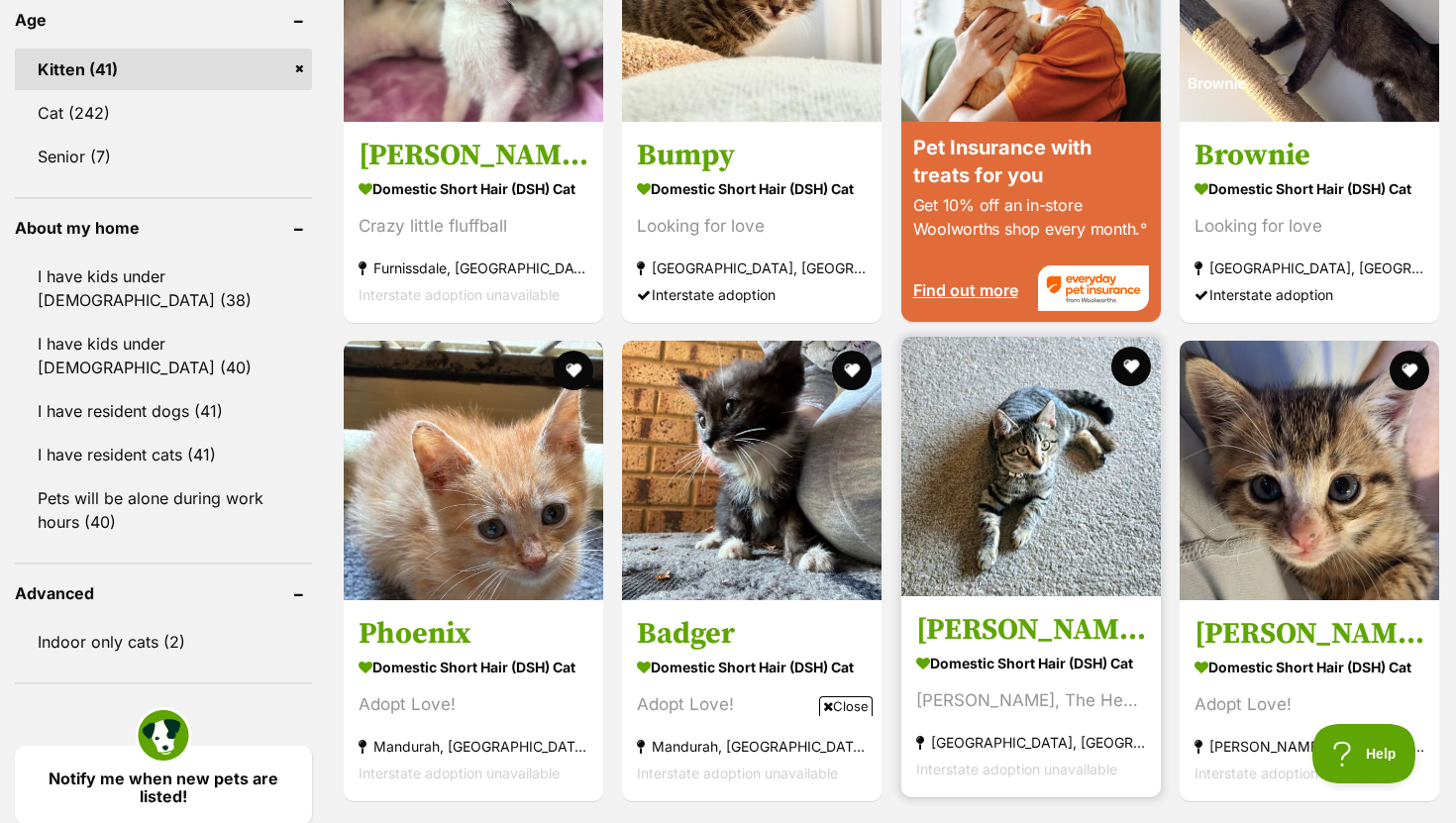 scroll, scrollTop: 2212, scrollLeft: 0, axis: vertical 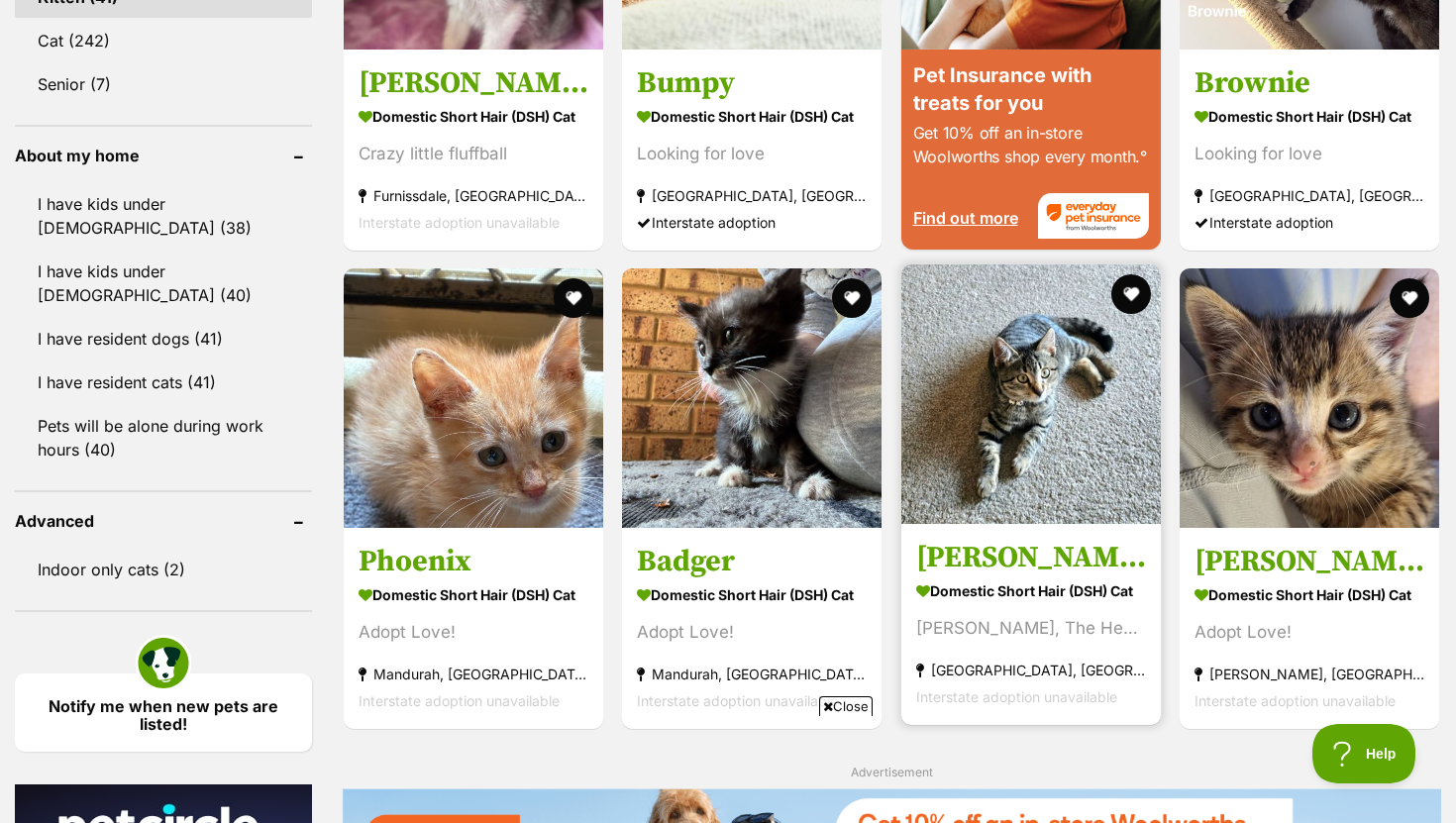 click at bounding box center [1031, 394] 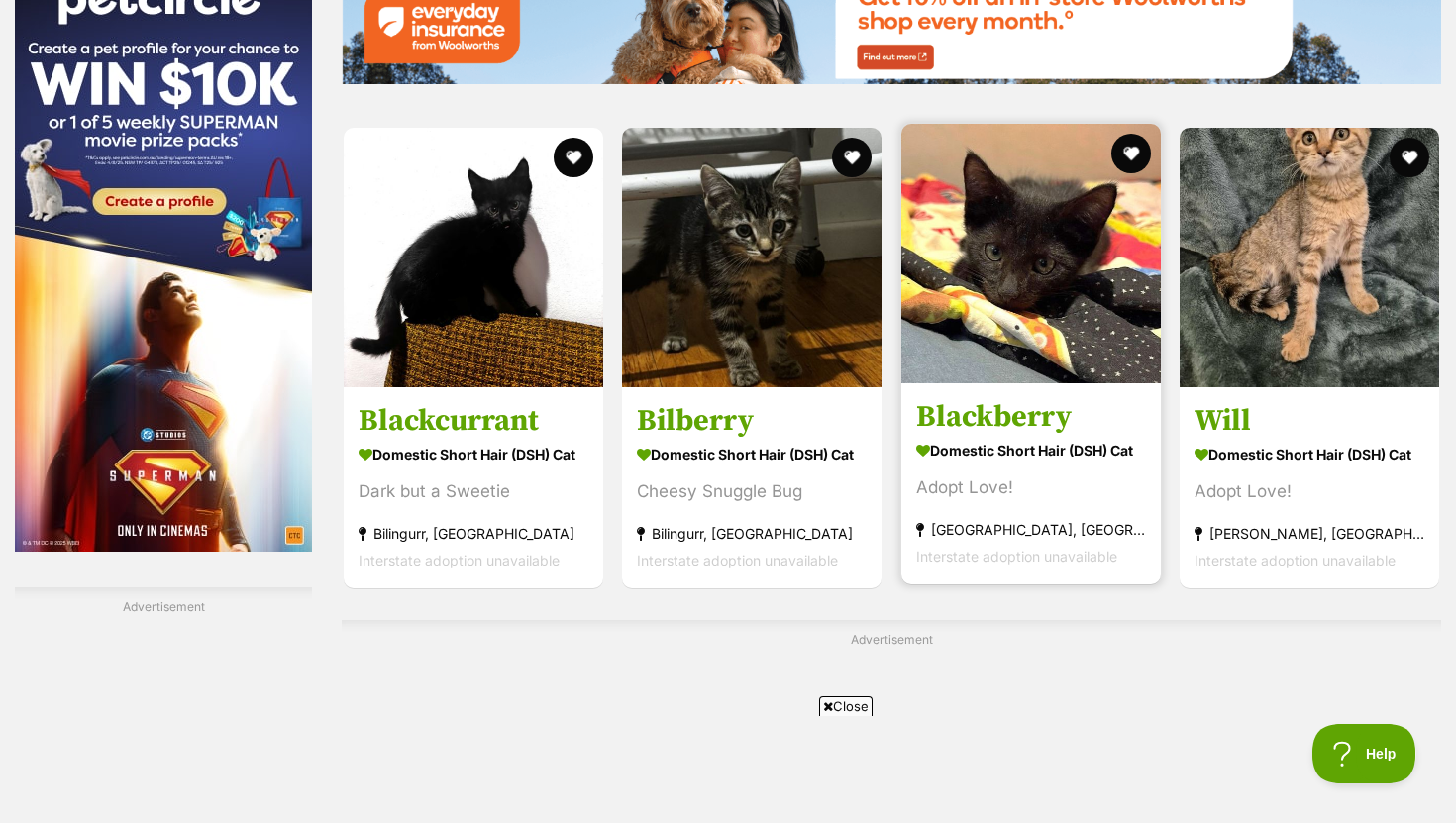 scroll, scrollTop: 3043, scrollLeft: 0, axis: vertical 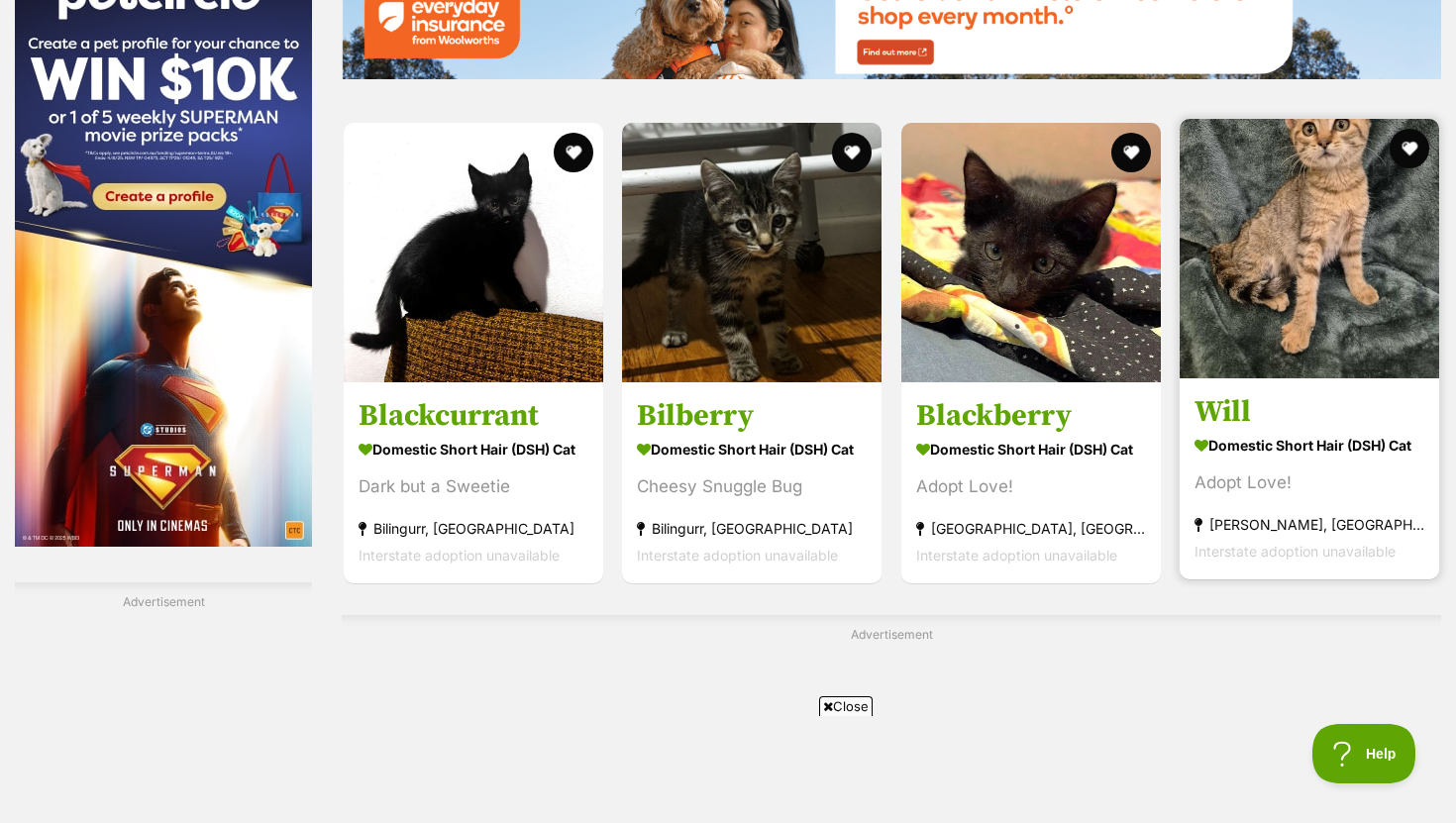 click at bounding box center [1309, 249] 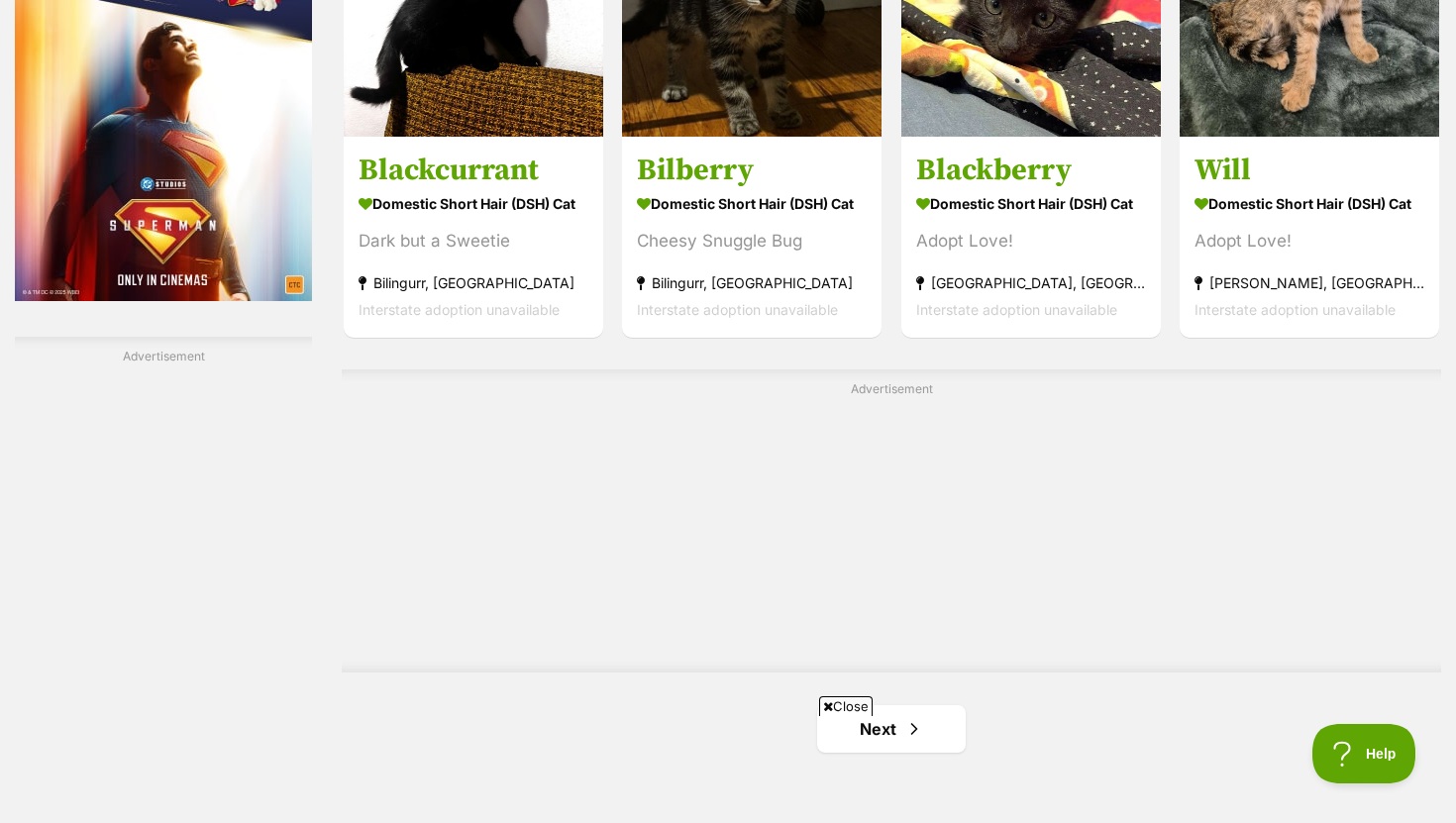 scroll, scrollTop: 3356, scrollLeft: 0, axis: vertical 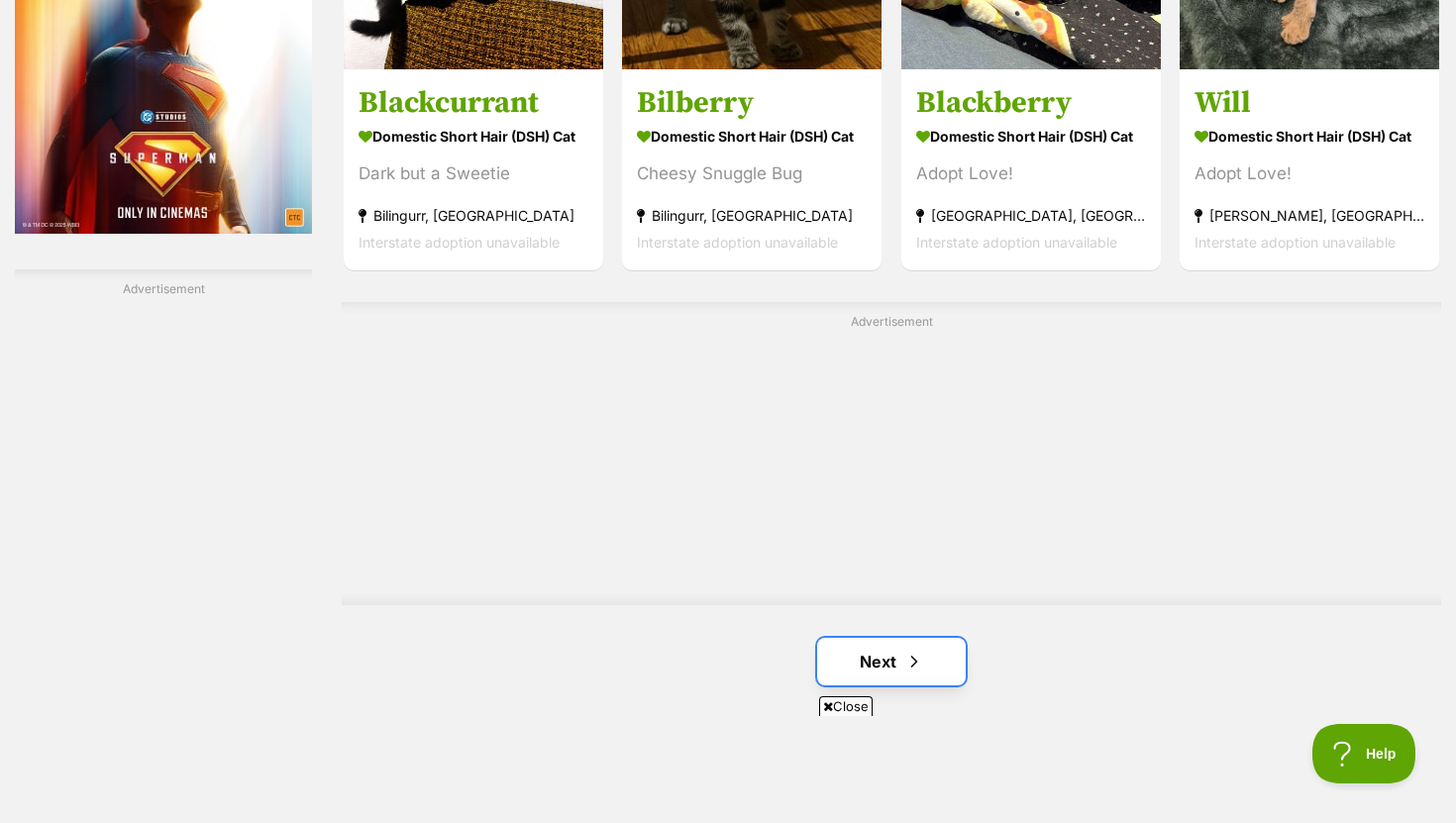 click on "Next" at bounding box center (891, 662) 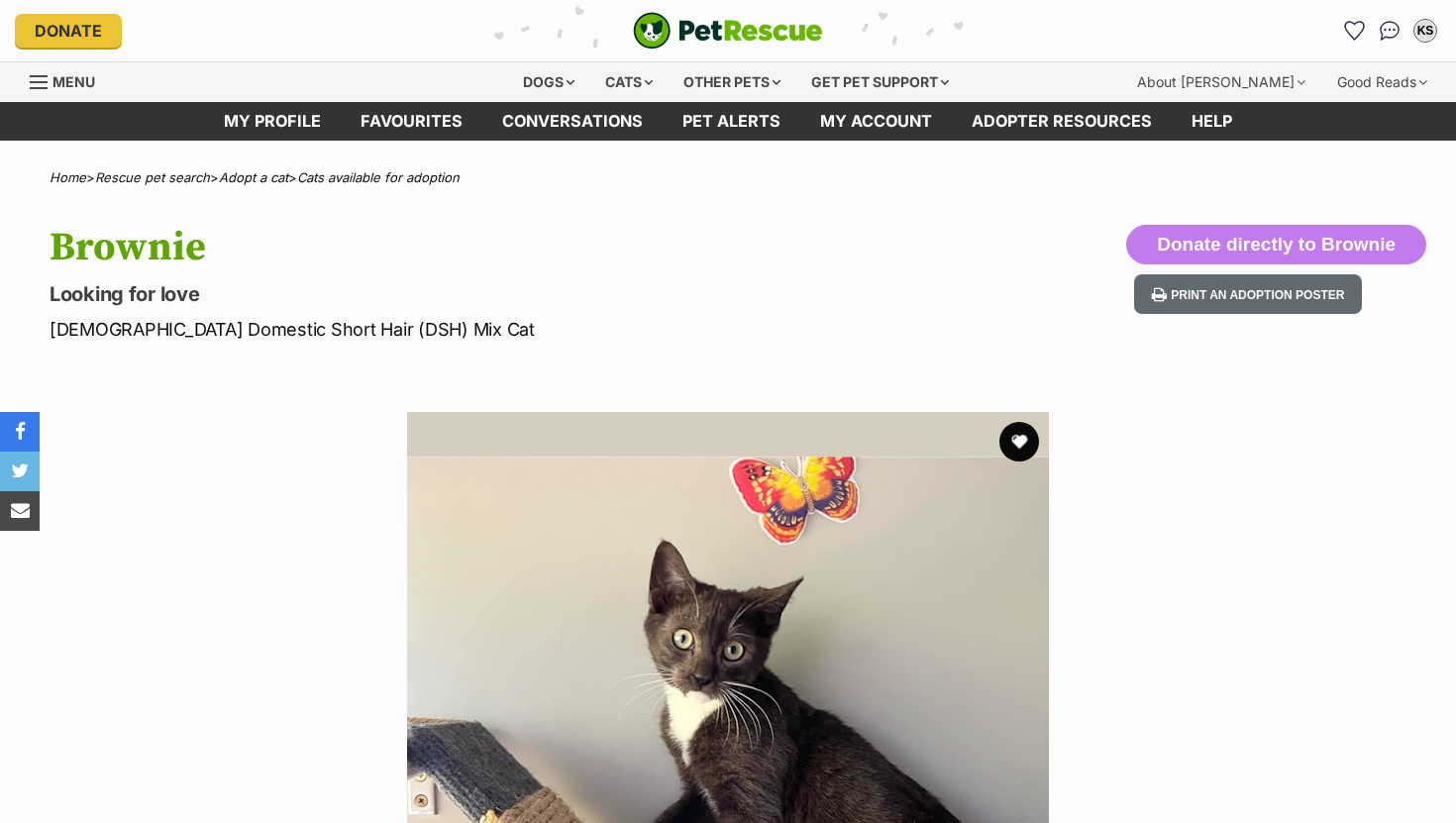 scroll, scrollTop: 486, scrollLeft: 0, axis: vertical 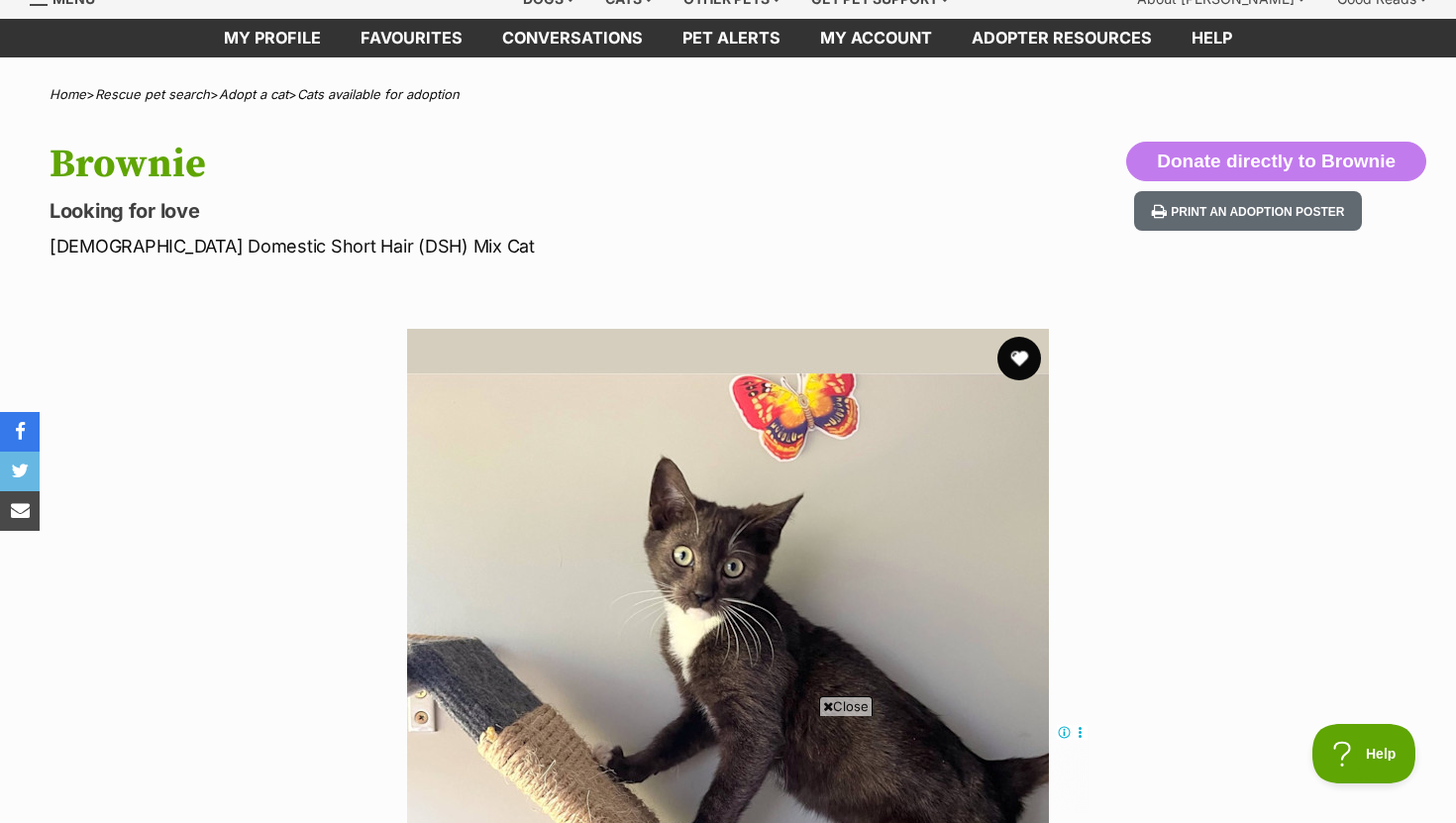 click at bounding box center (1019, 359) 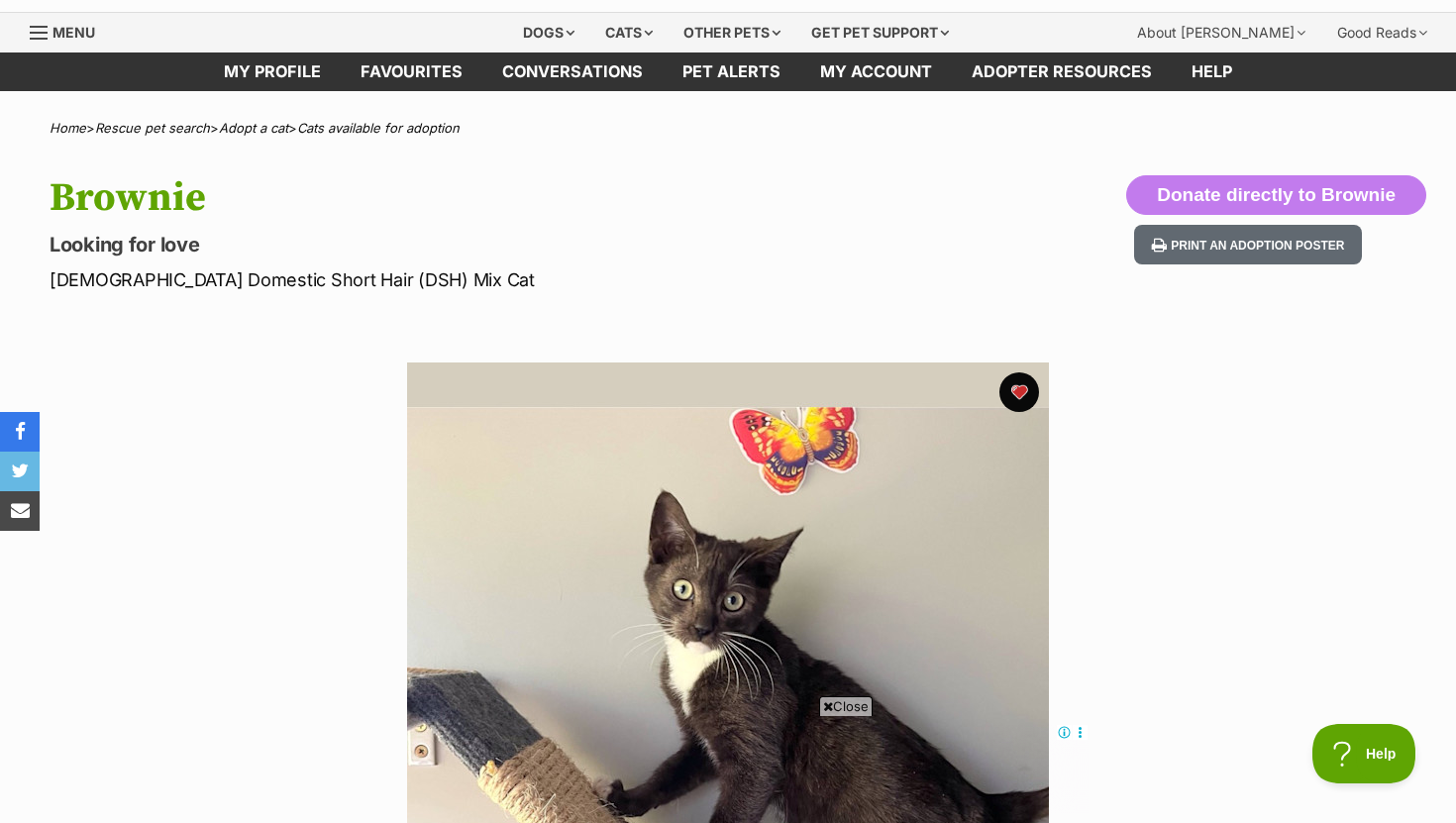 scroll, scrollTop: 0, scrollLeft: 0, axis: both 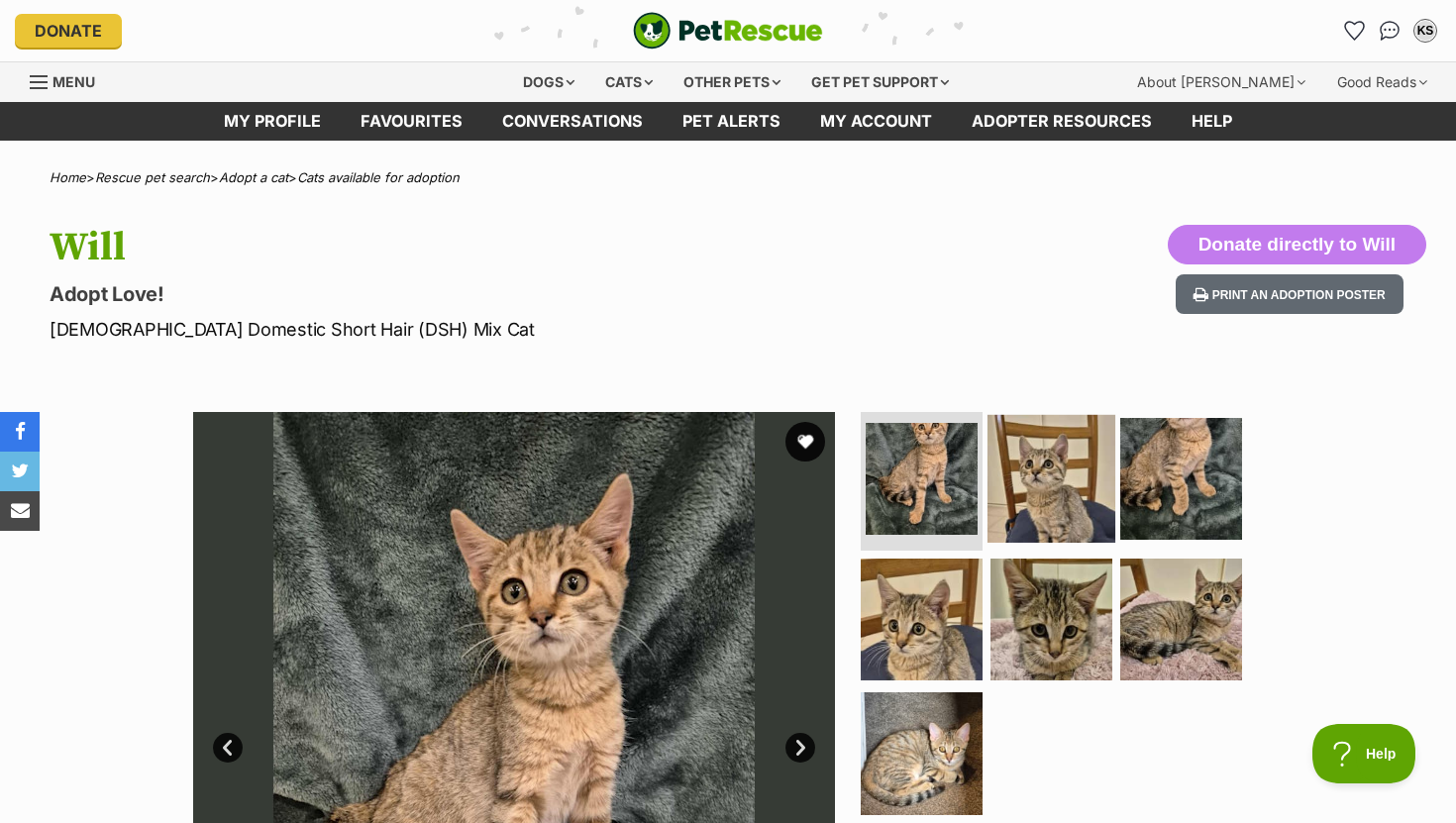 click at bounding box center (1051, 478) 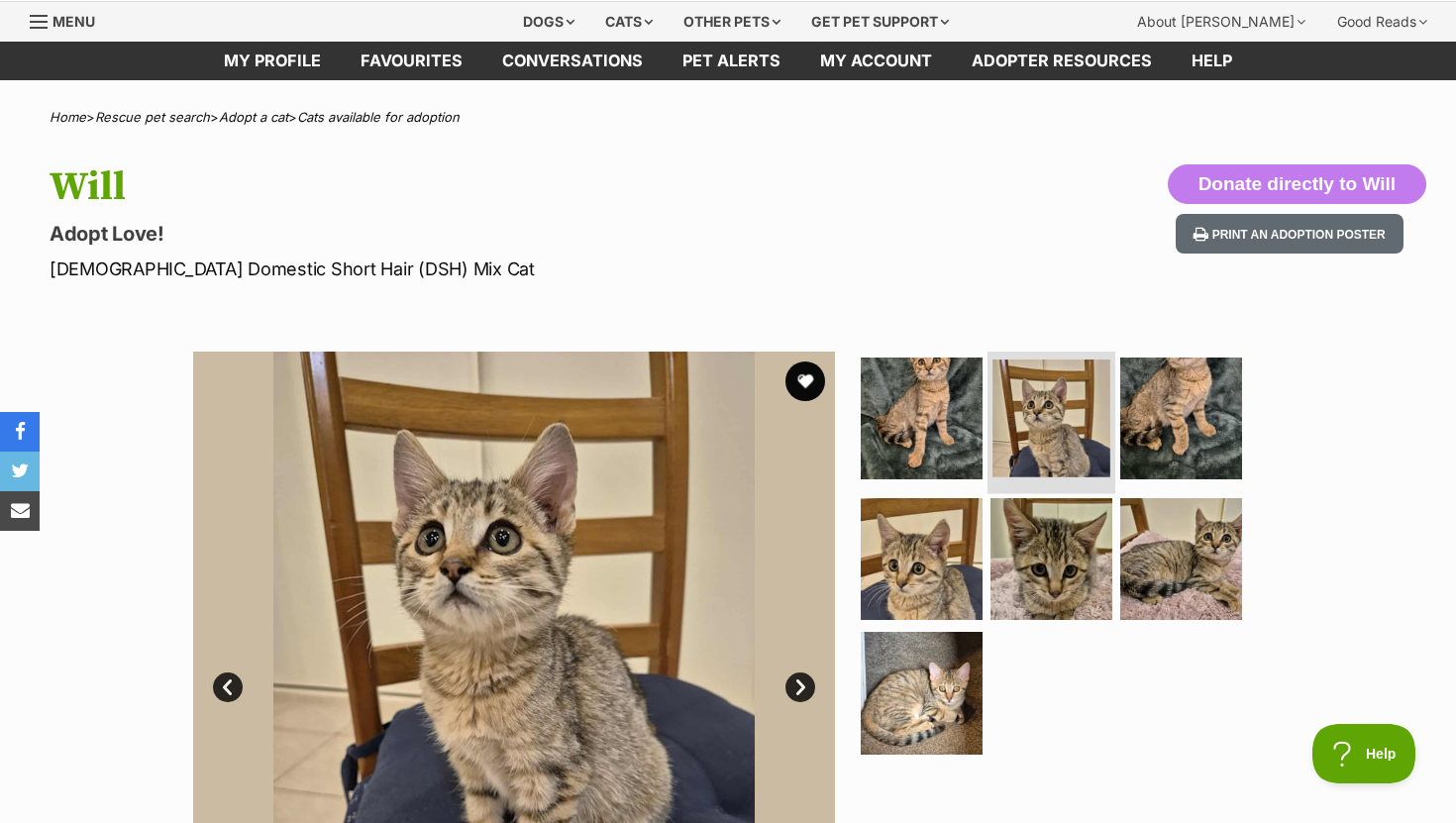 scroll, scrollTop: 84, scrollLeft: 0, axis: vertical 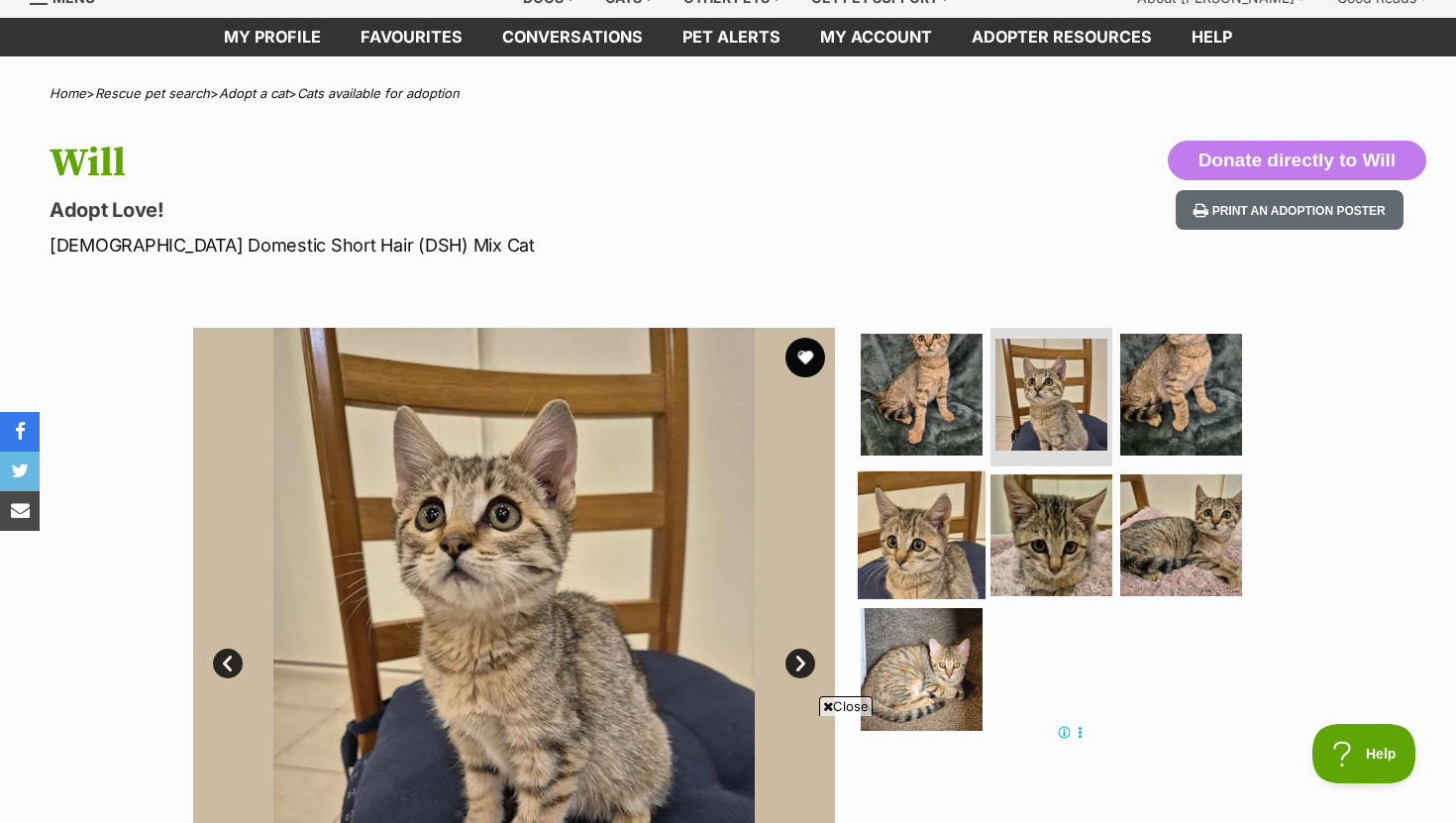 click at bounding box center (921, 534) 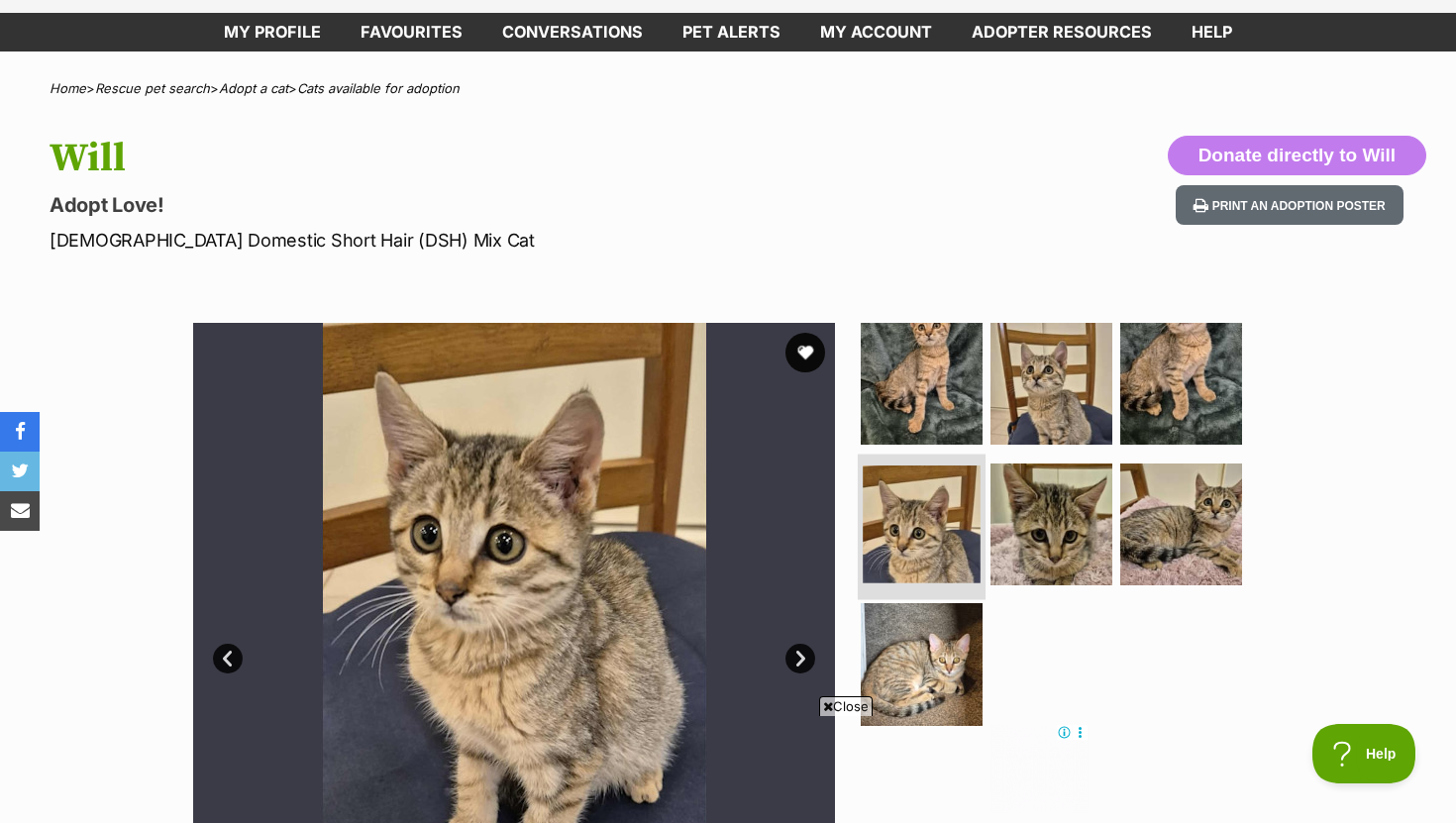 scroll, scrollTop: 0, scrollLeft: 0, axis: both 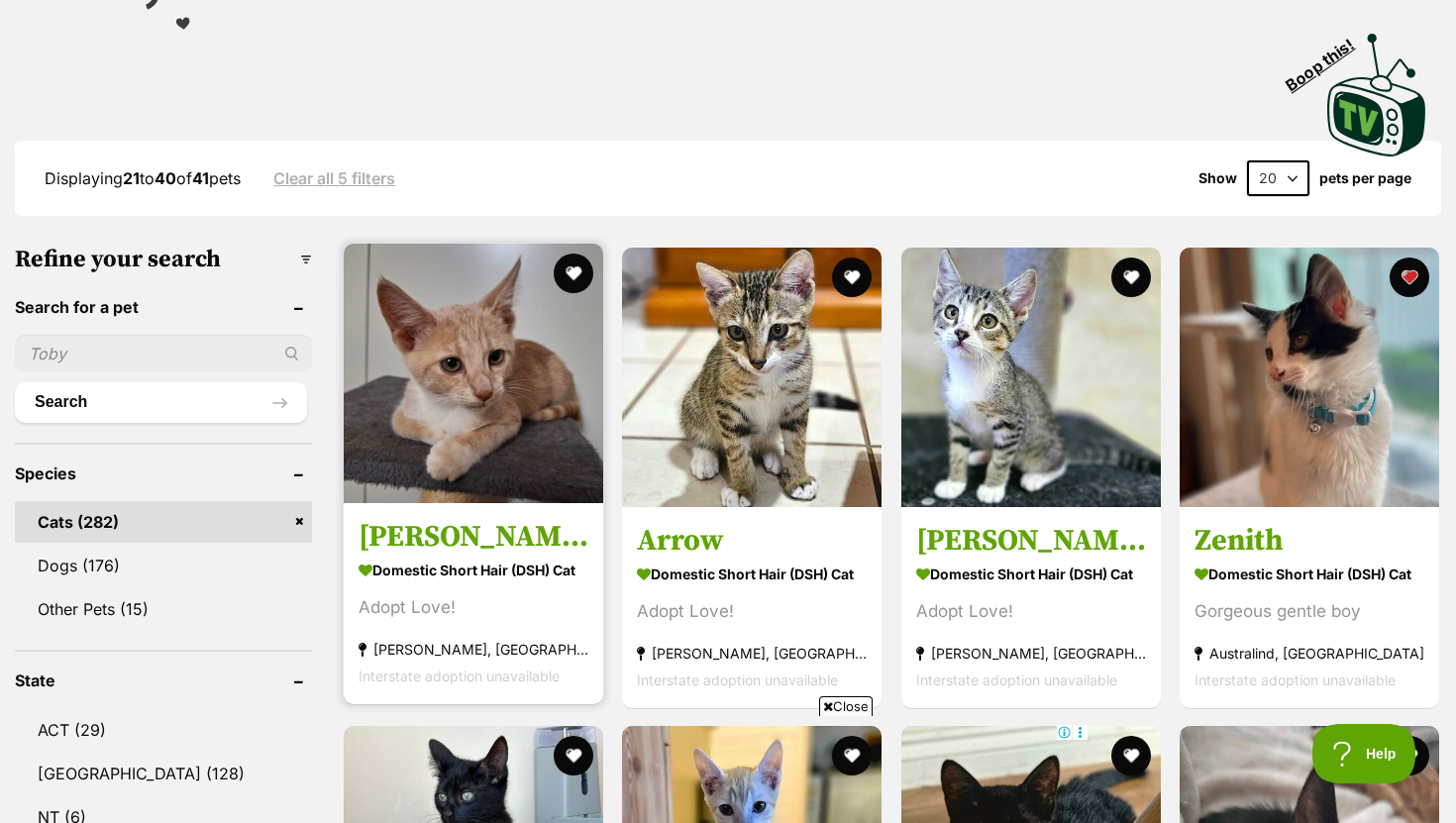 click at bounding box center (473, 373) 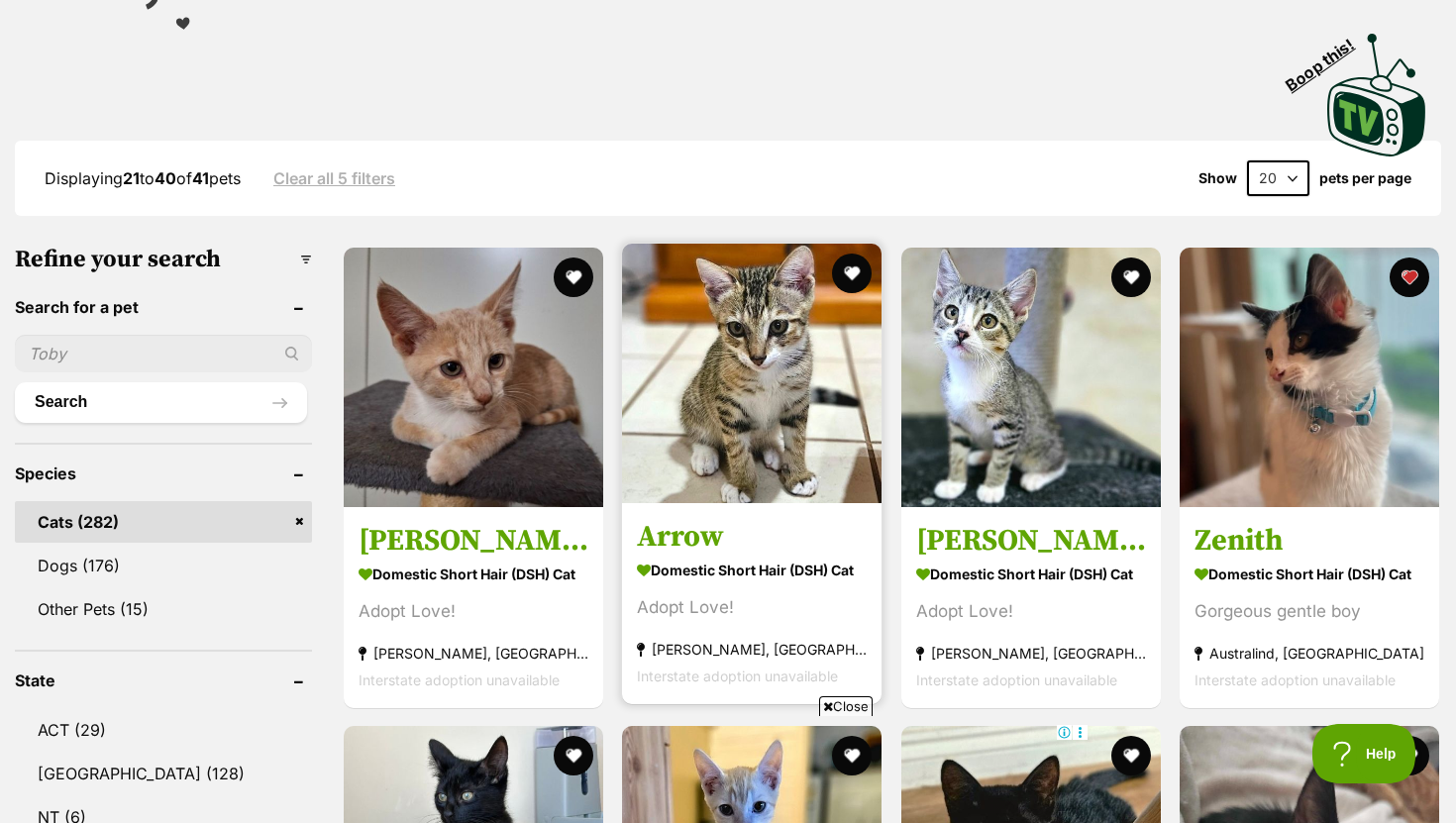 click at bounding box center (752, 373) 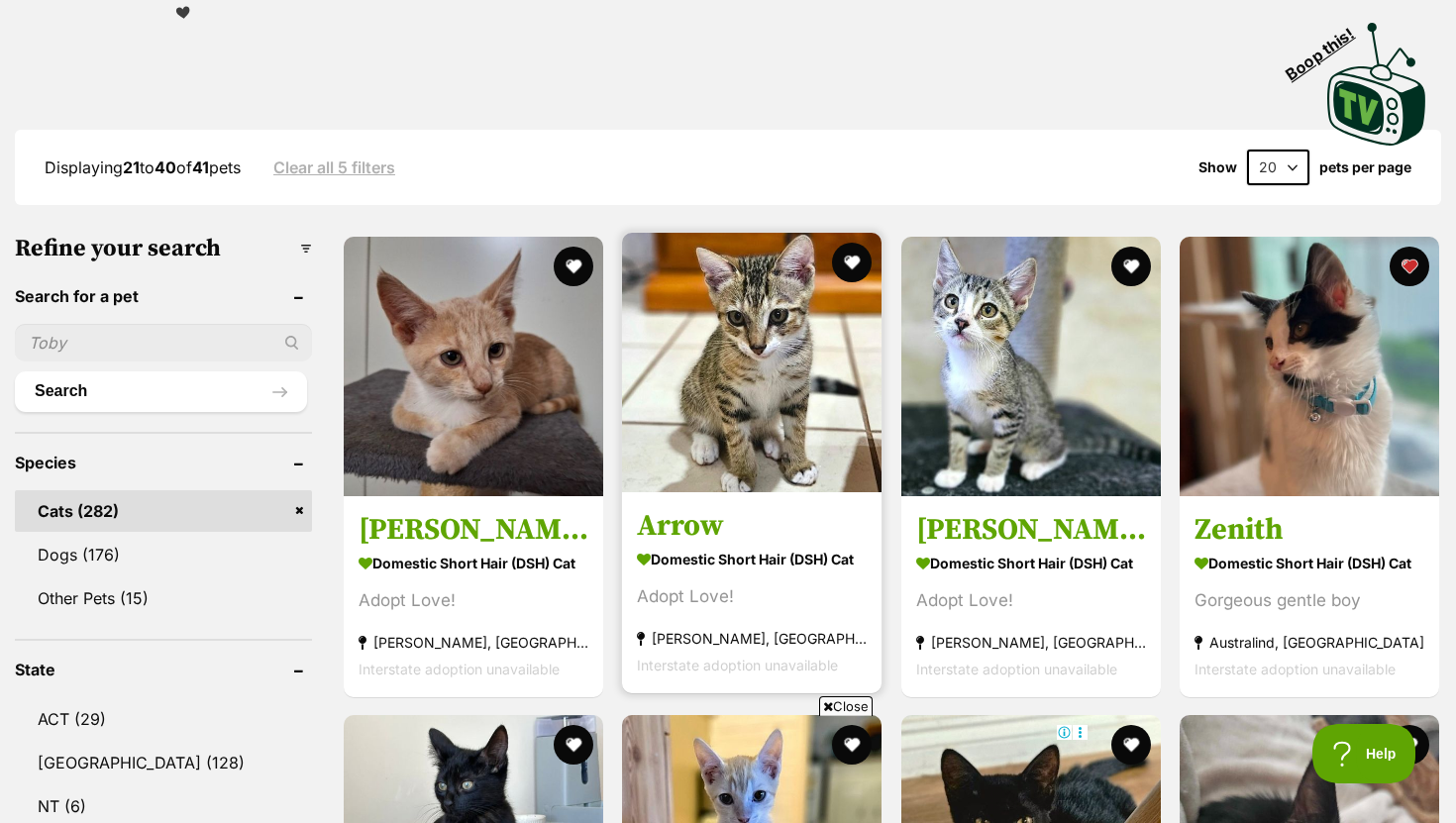 scroll, scrollTop: 462, scrollLeft: 0, axis: vertical 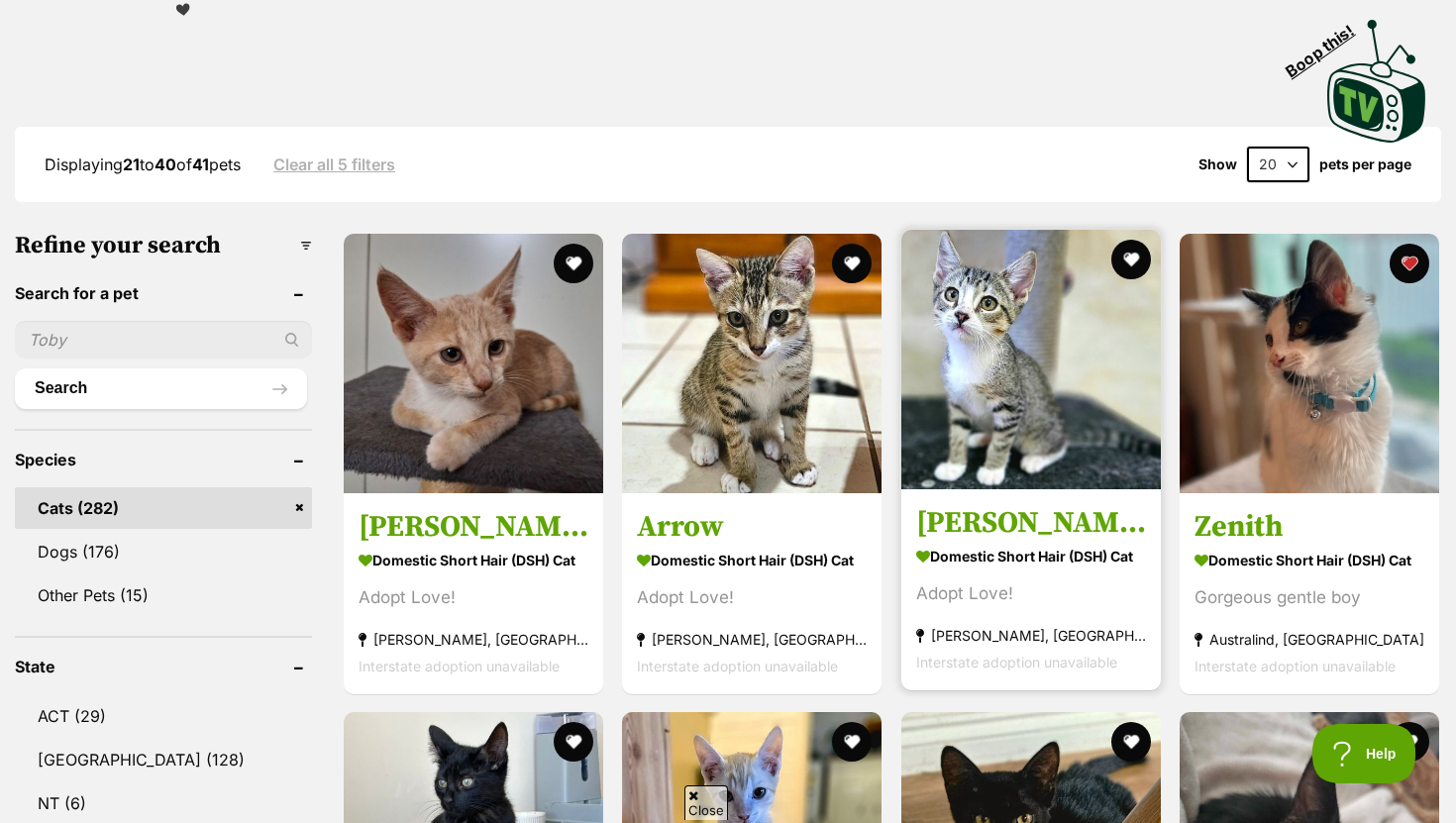 click at bounding box center (1031, 360) 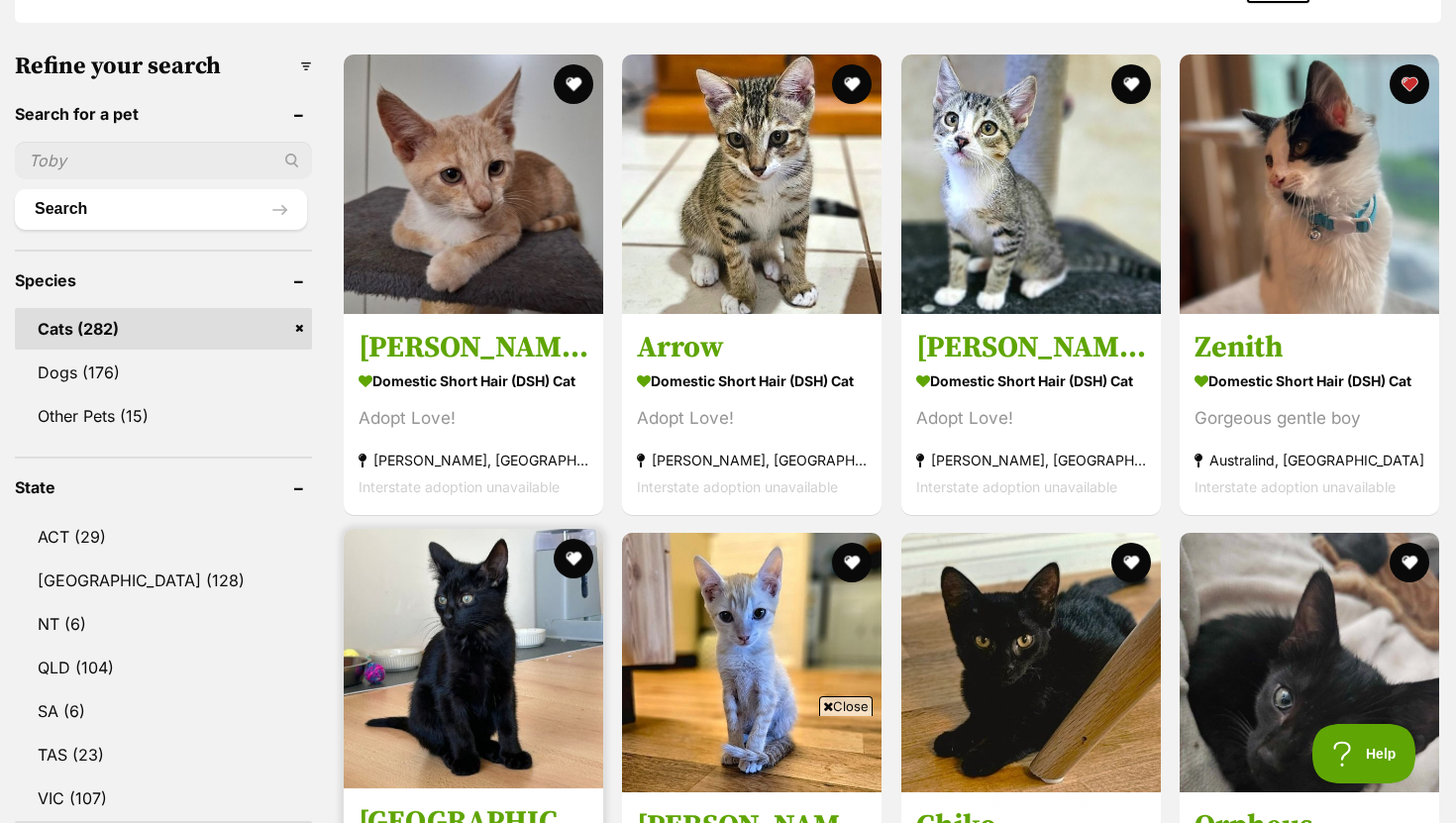 scroll, scrollTop: 0, scrollLeft: 0, axis: both 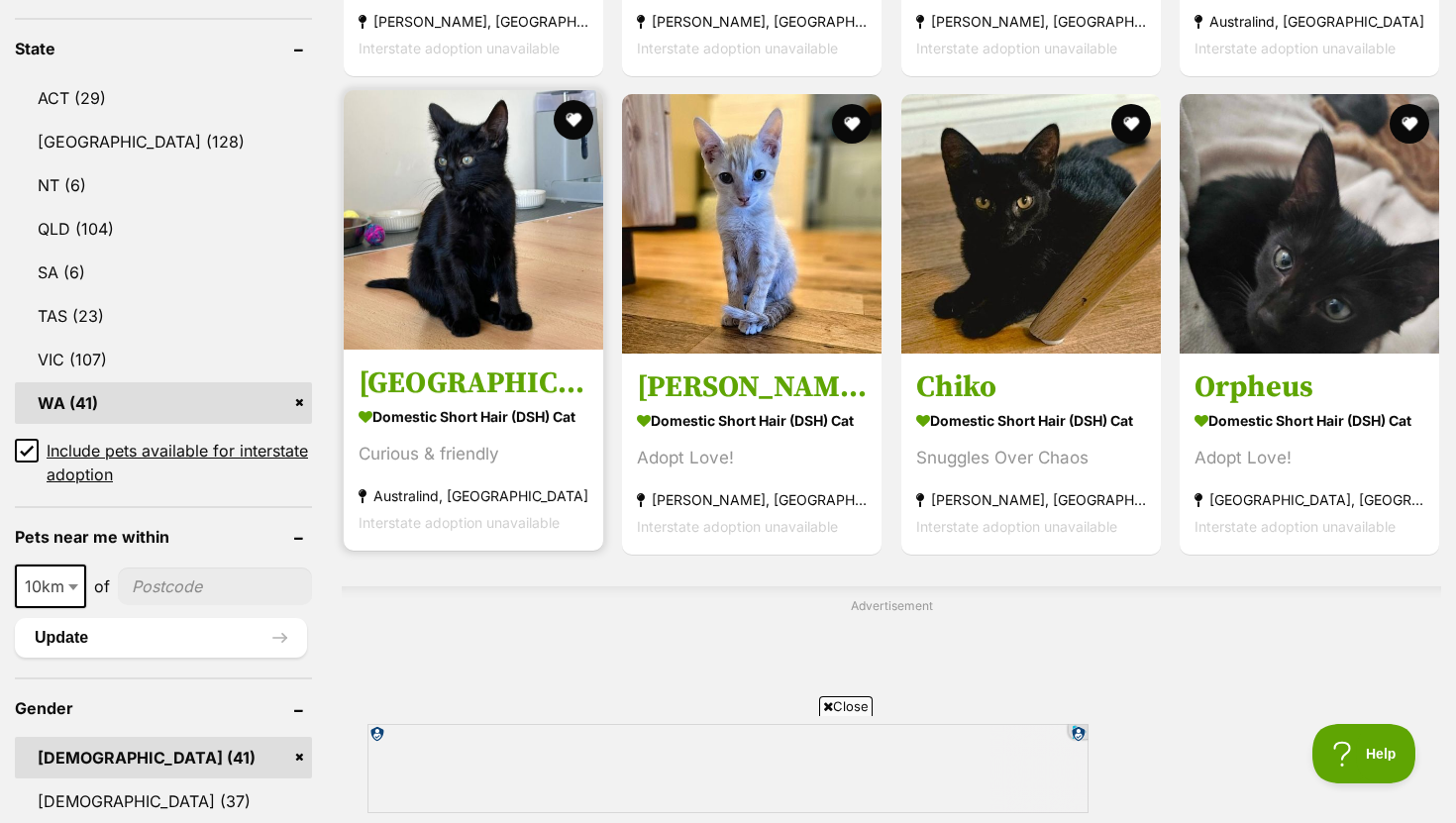 click at bounding box center (473, 220) 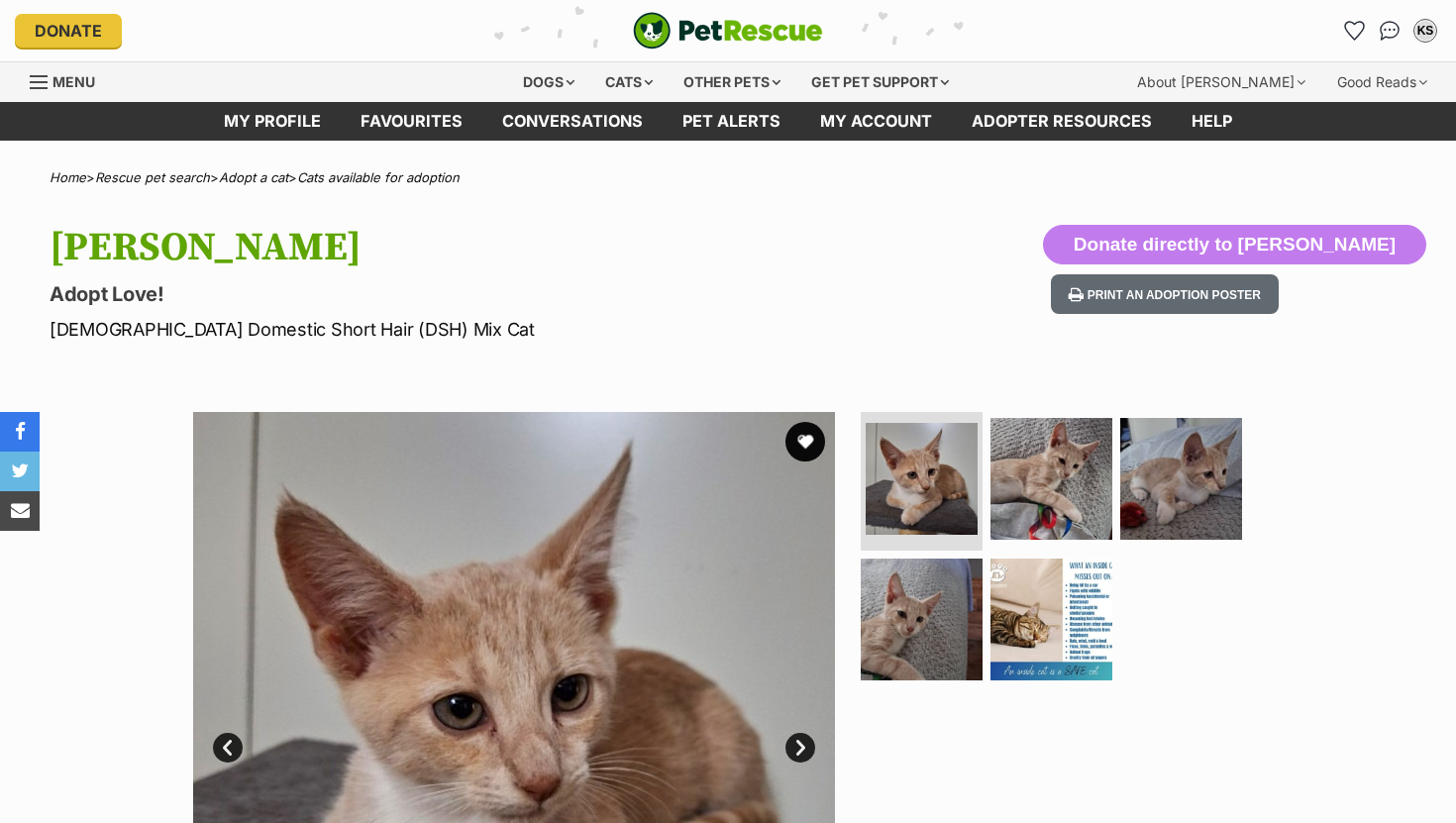 scroll, scrollTop: 0, scrollLeft: 0, axis: both 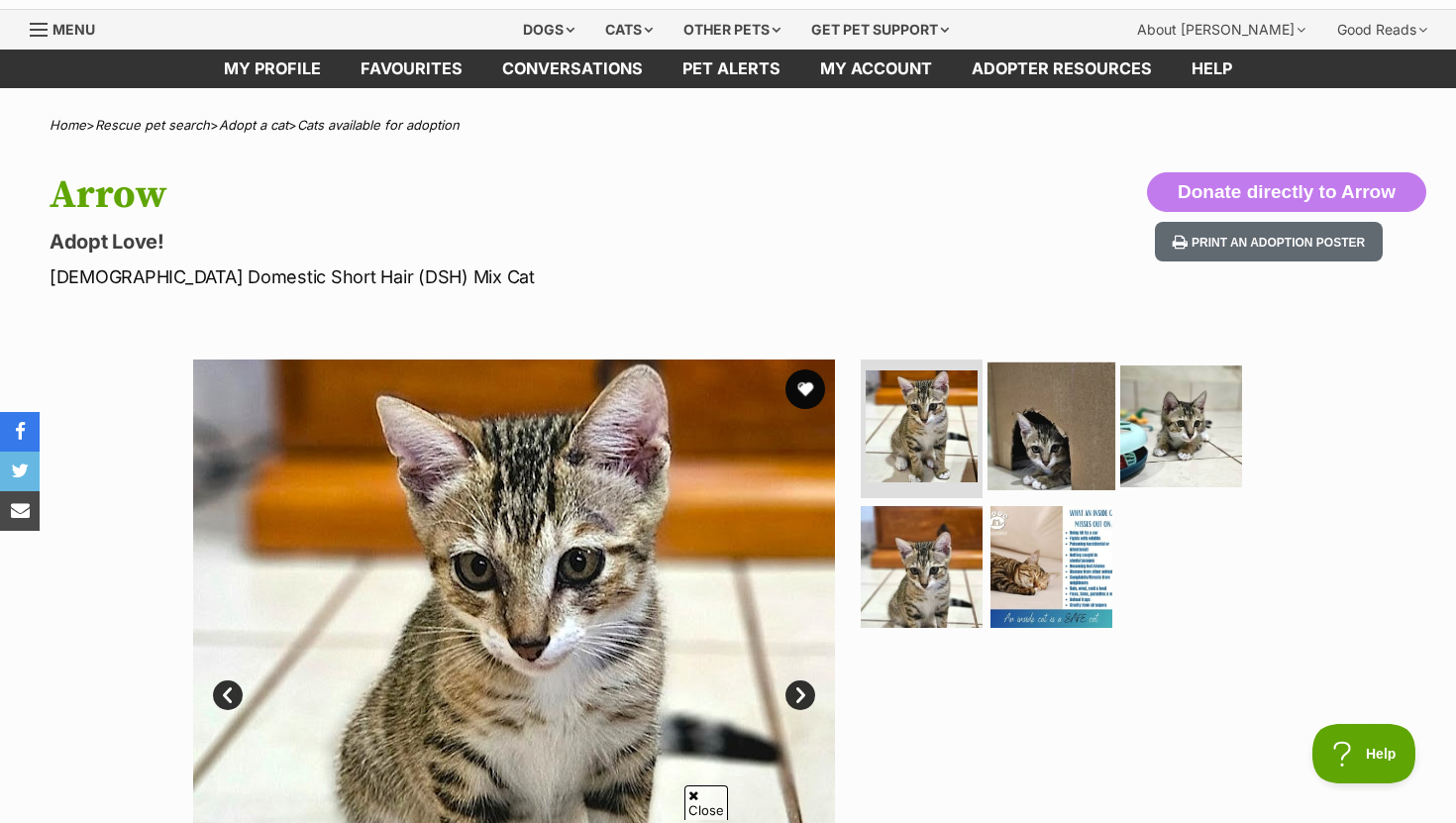 click at bounding box center [1051, 426] 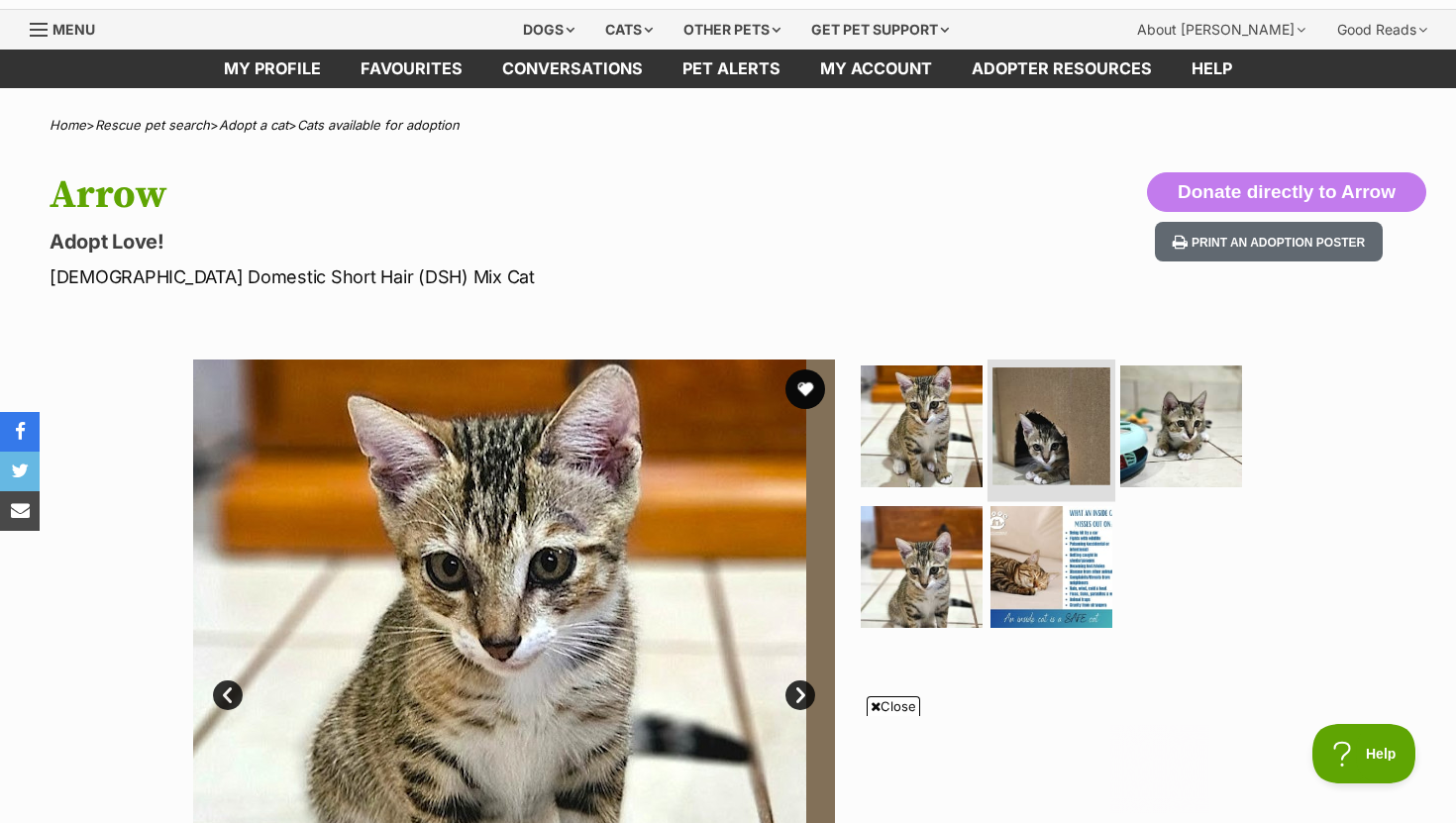 scroll, scrollTop: 0, scrollLeft: 0, axis: both 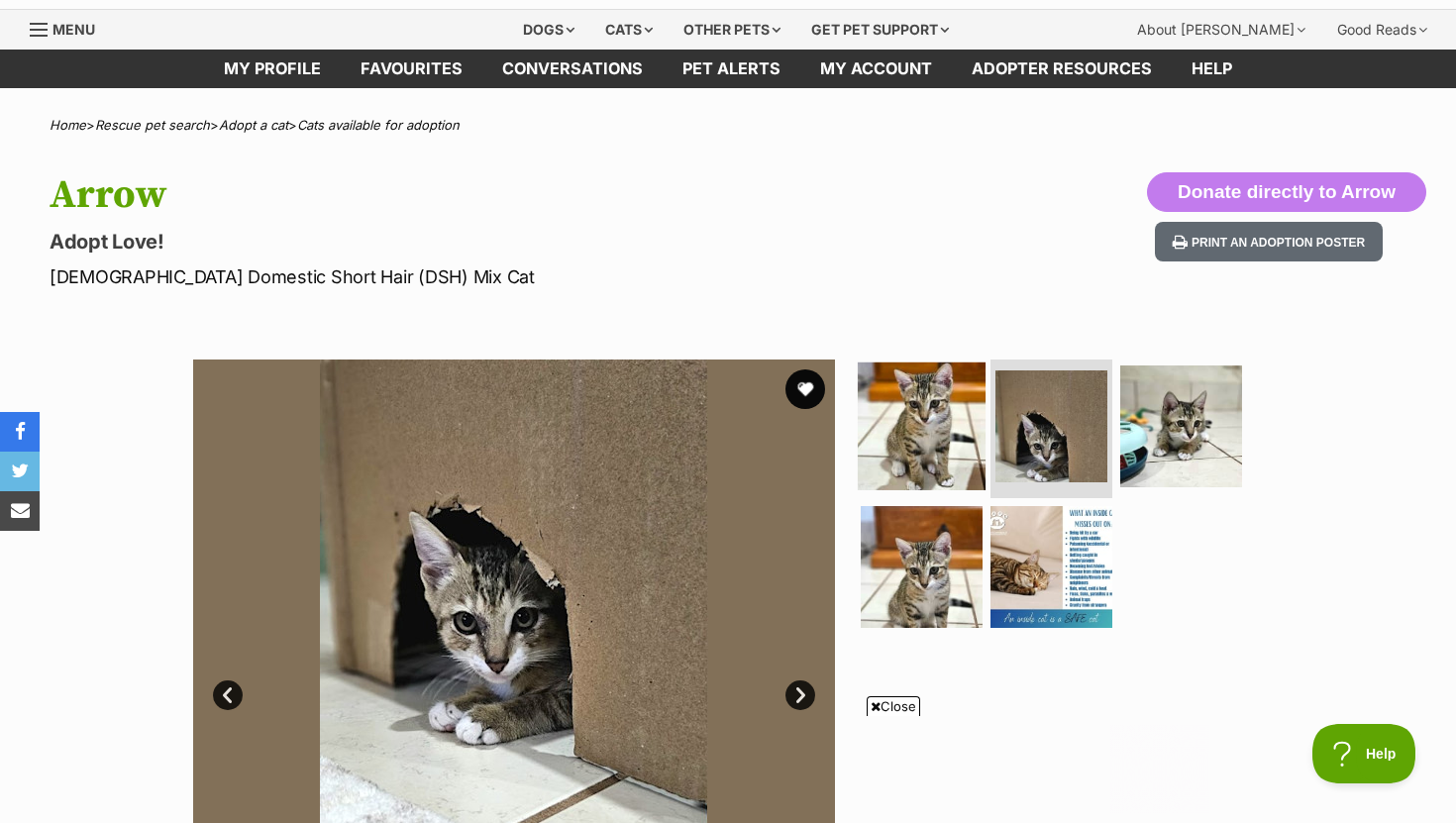 click at bounding box center [921, 426] 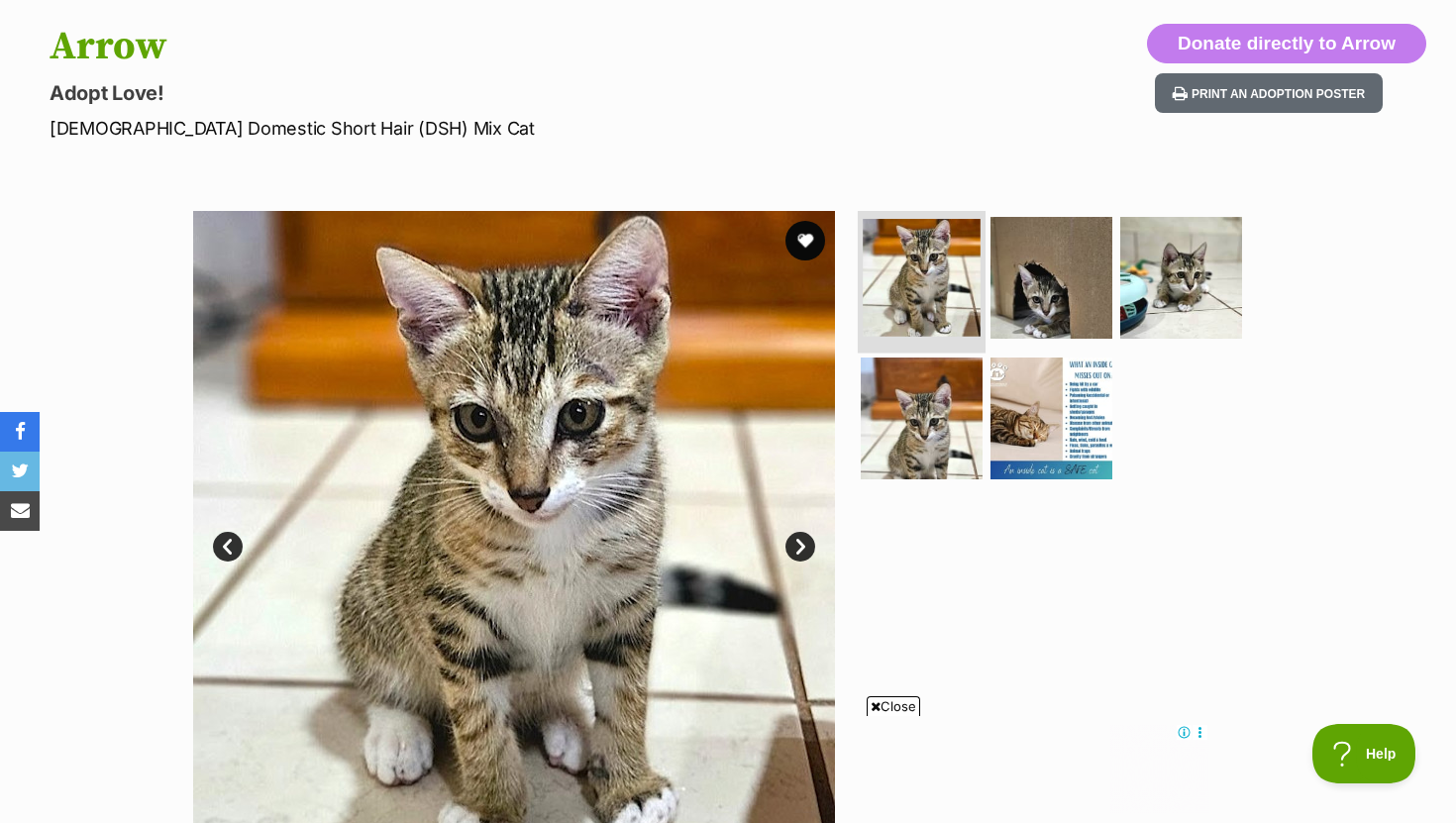 scroll, scrollTop: 658, scrollLeft: 0, axis: vertical 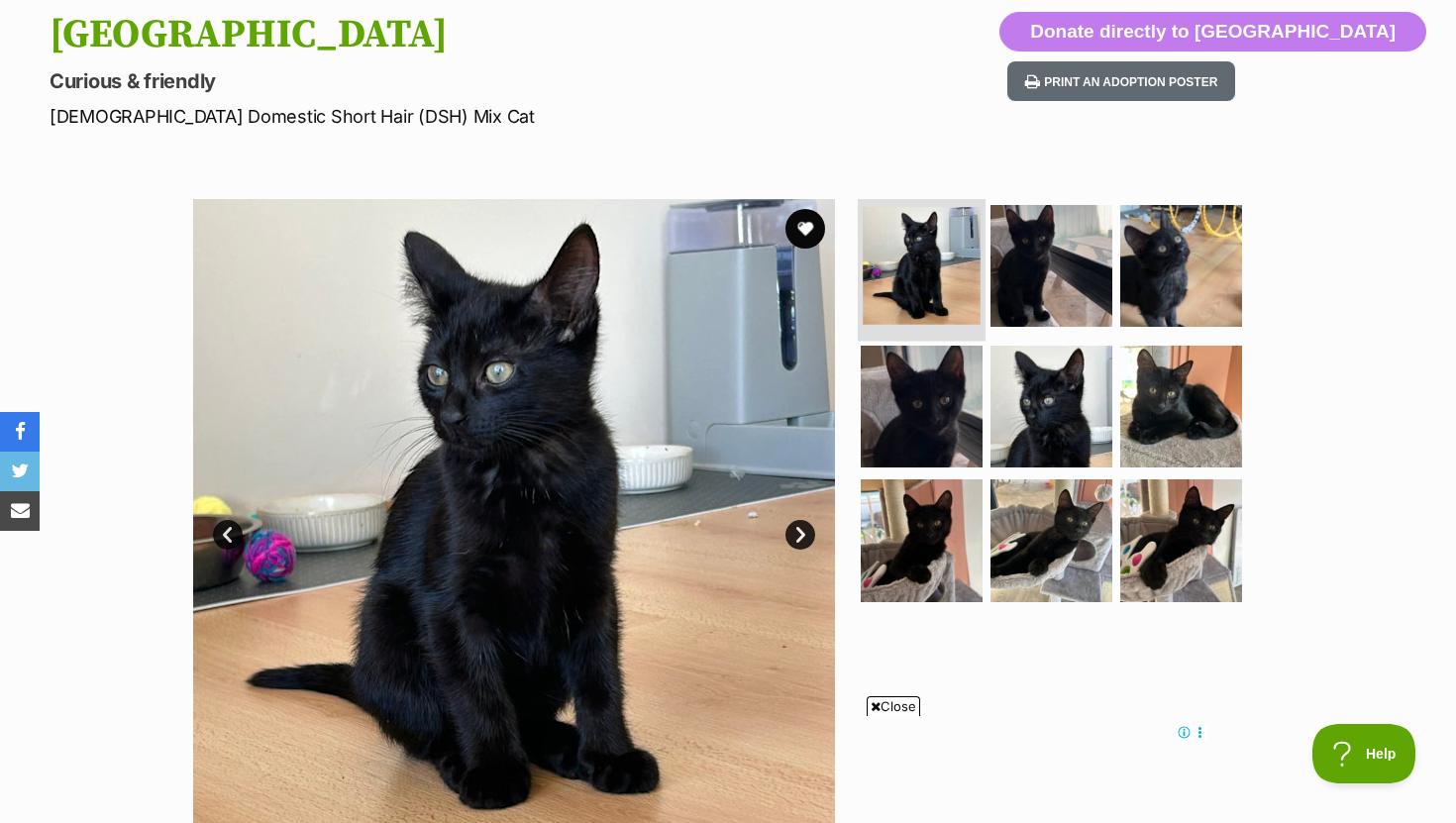 click at bounding box center (921, 265) 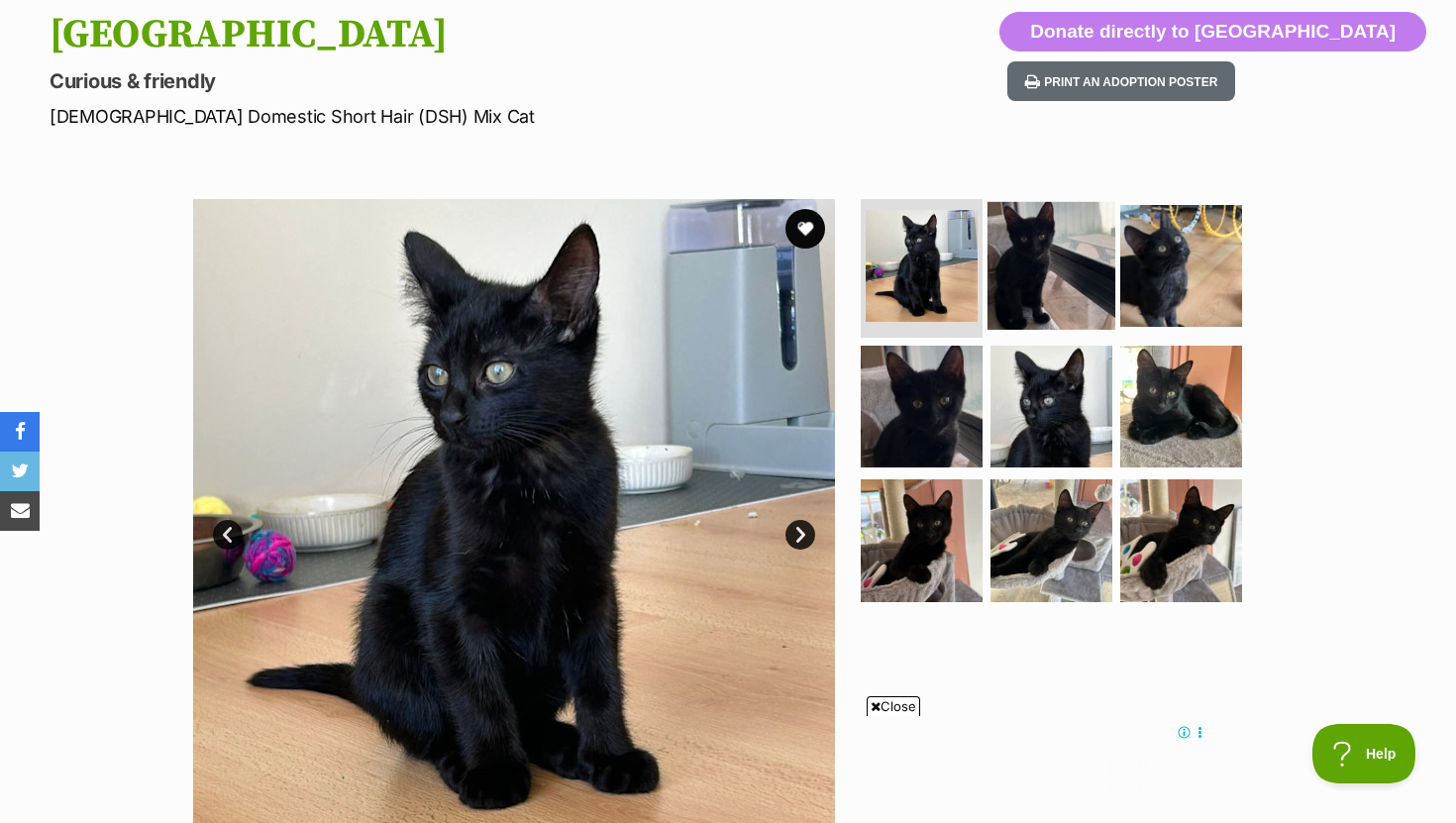 click at bounding box center (1051, 265) 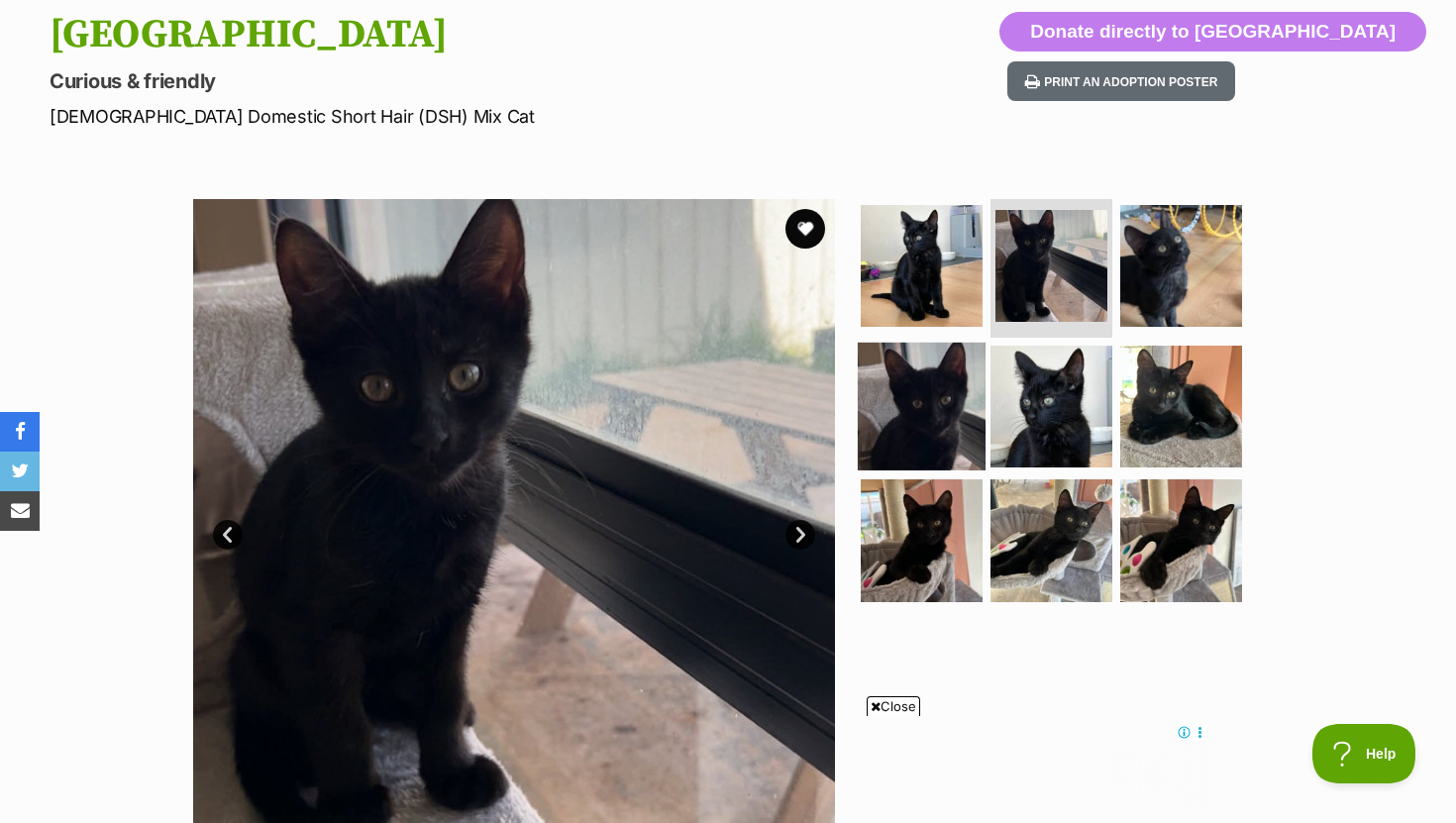 scroll, scrollTop: 0, scrollLeft: 0, axis: both 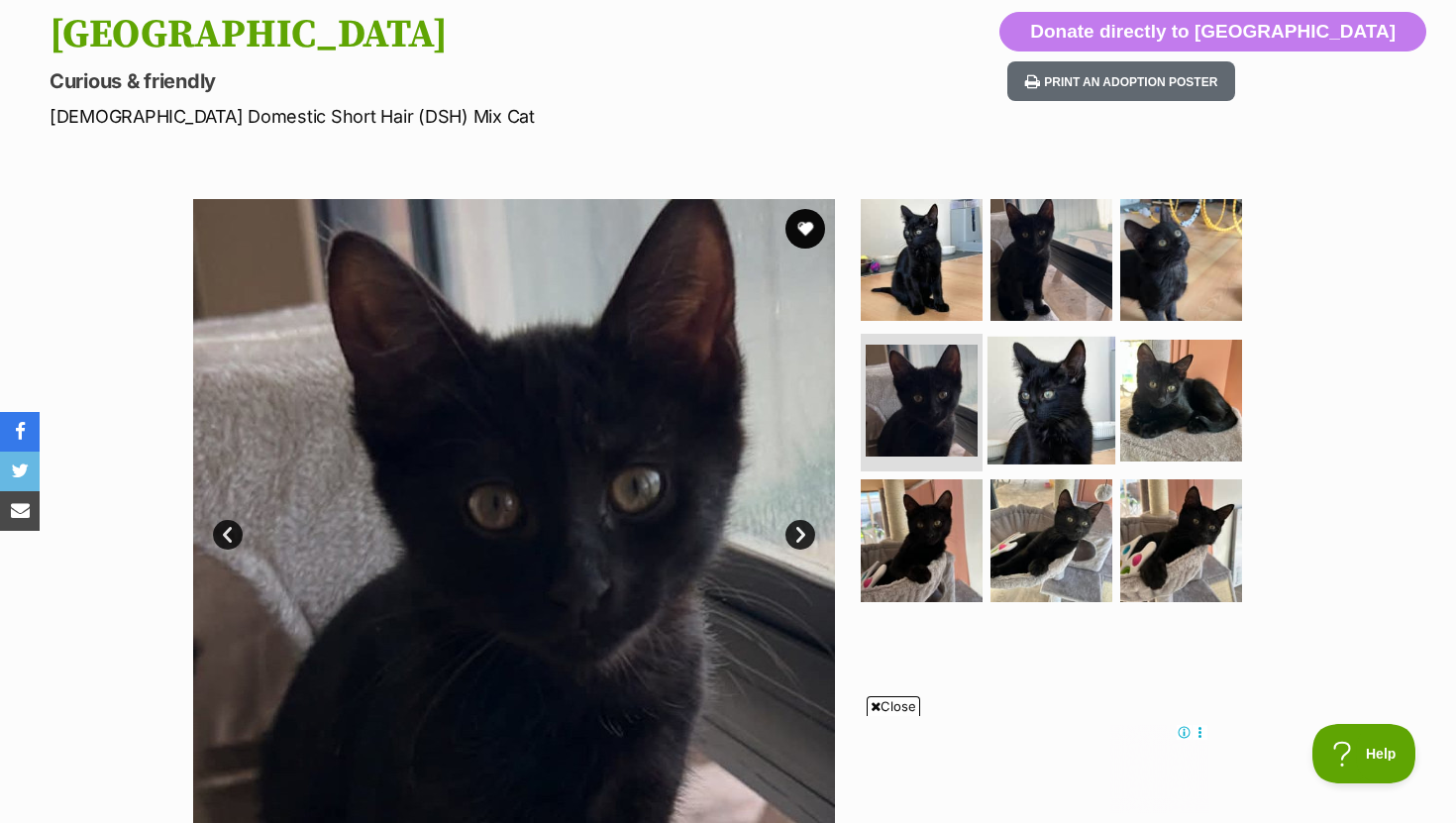 click at bounding box center (1051, 399) 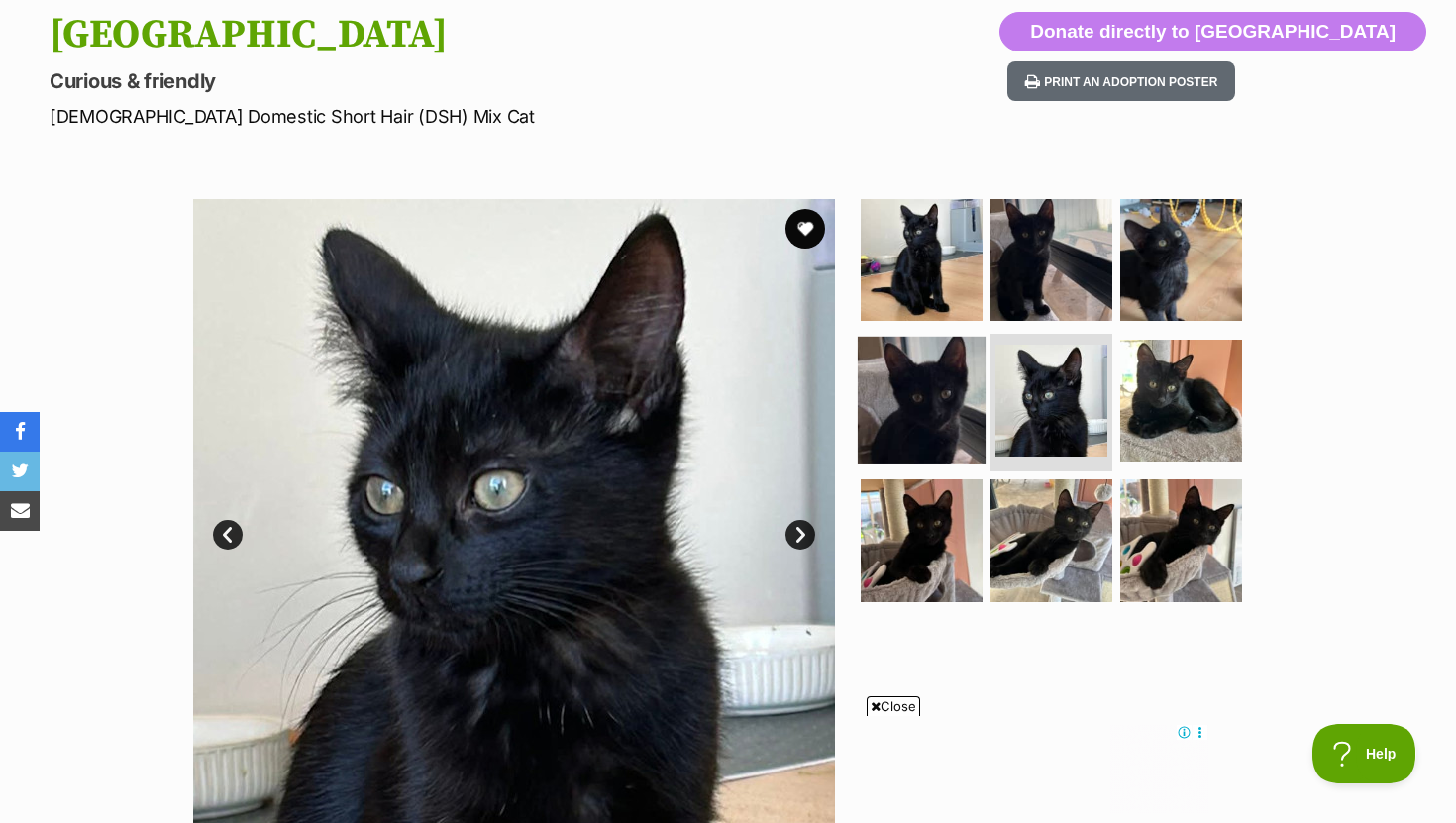 click at bounding box center (921, 399) 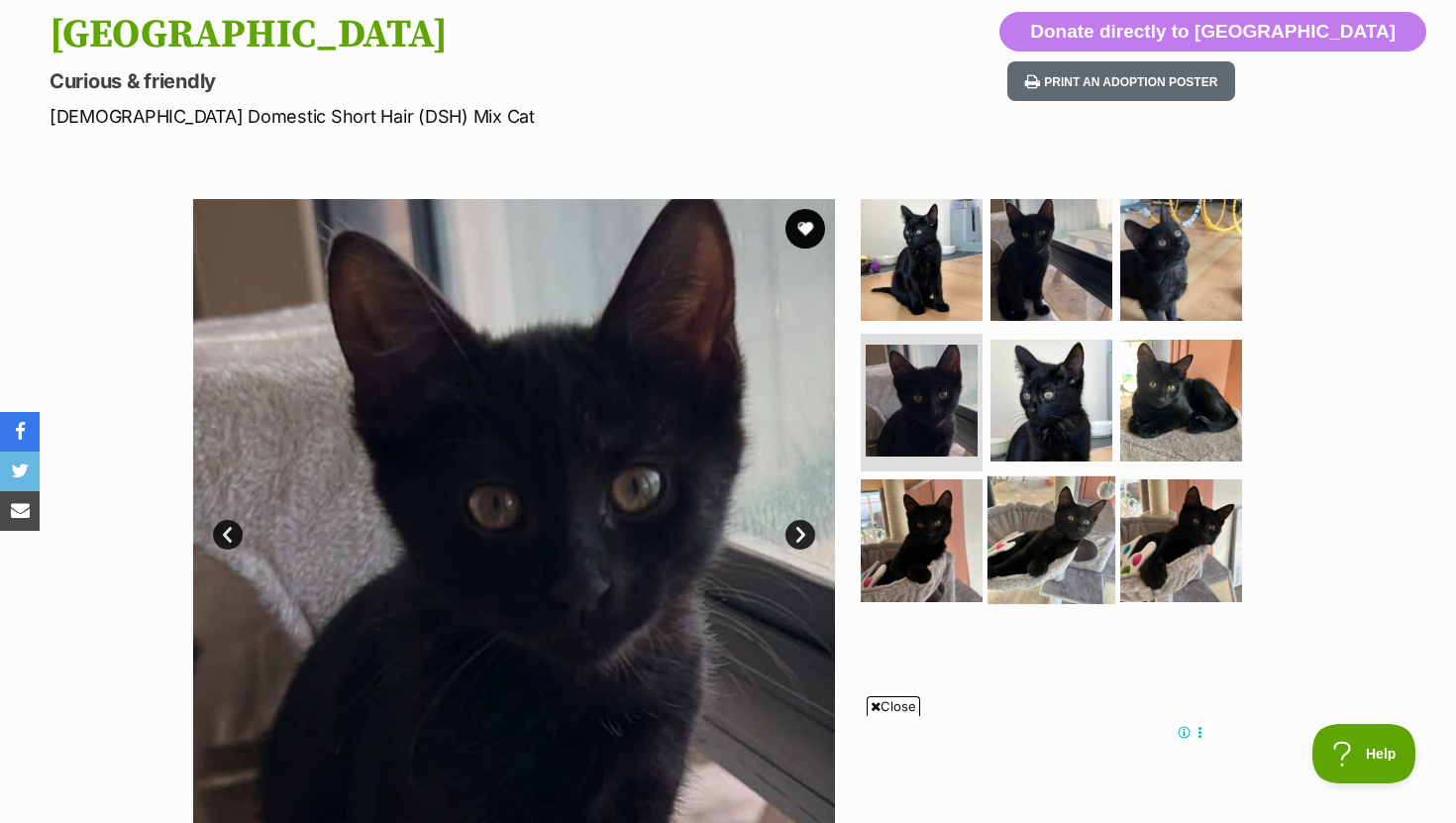 click at bounding box center (1051, 540) 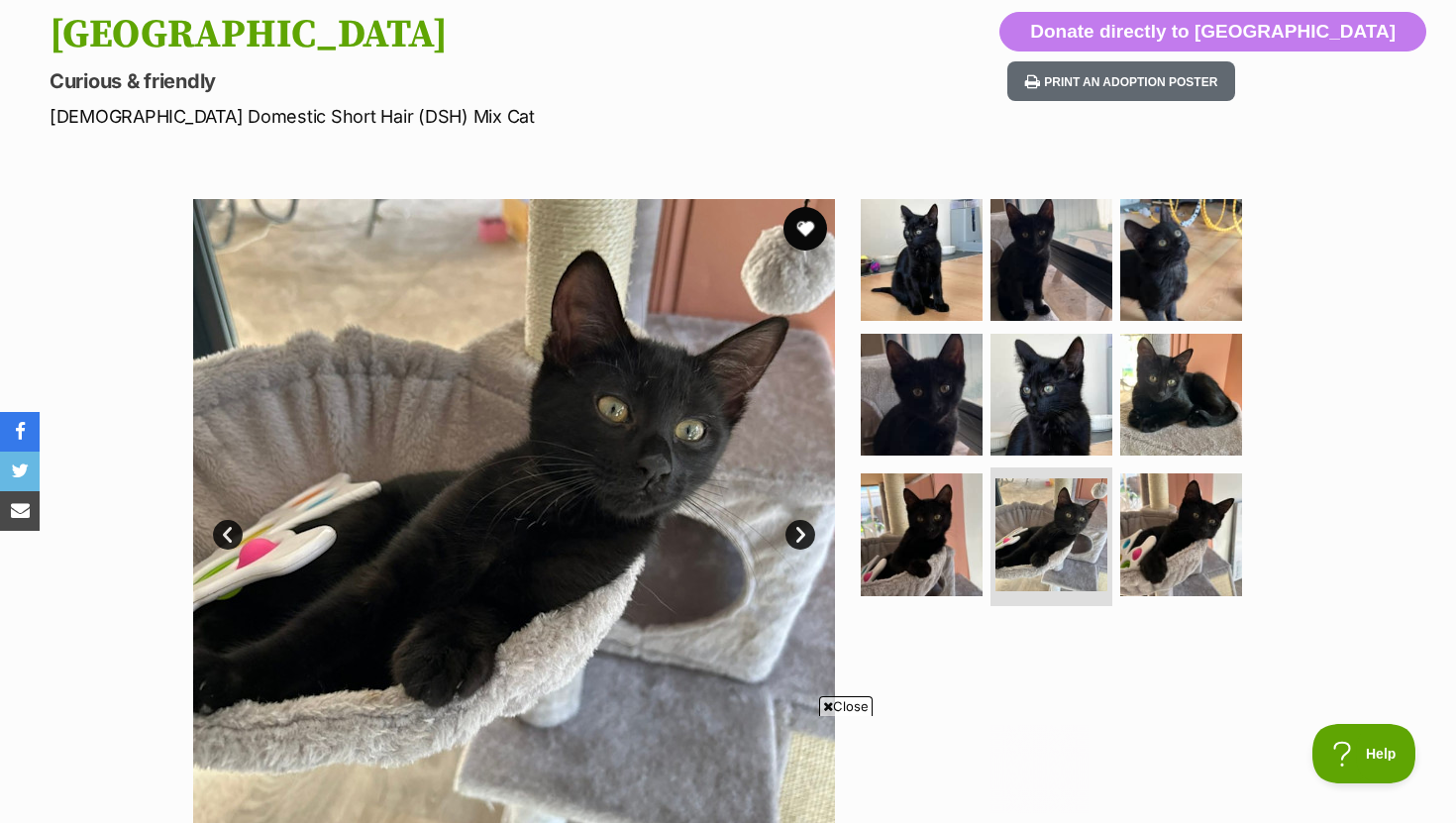 scroll, scrollTop: 0, scrollLeft: 0, axis: both 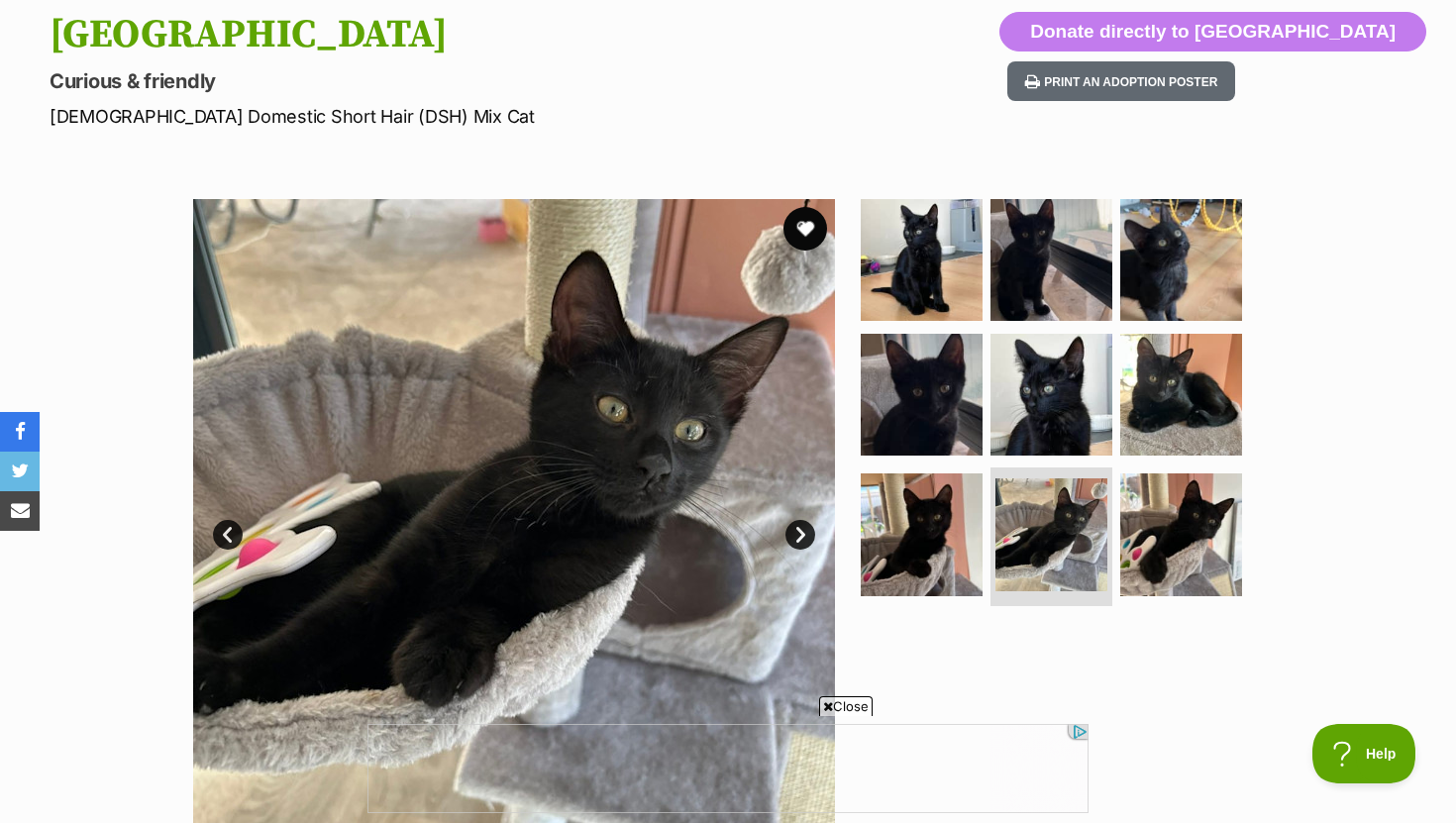 click at bounding box center [805, 229] 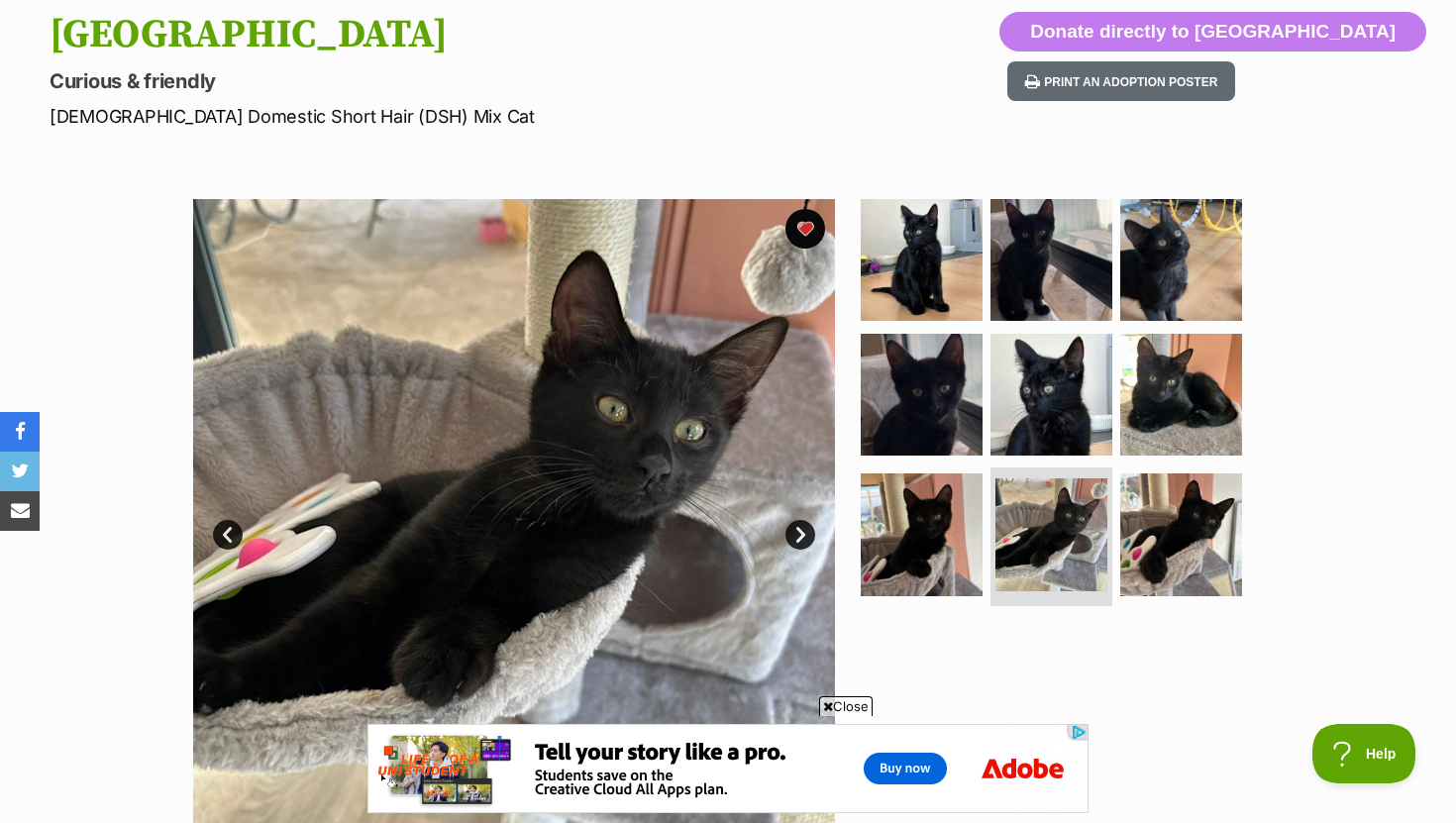 scroll, scrollTop: 0, scrollLeft: 0, axis: both 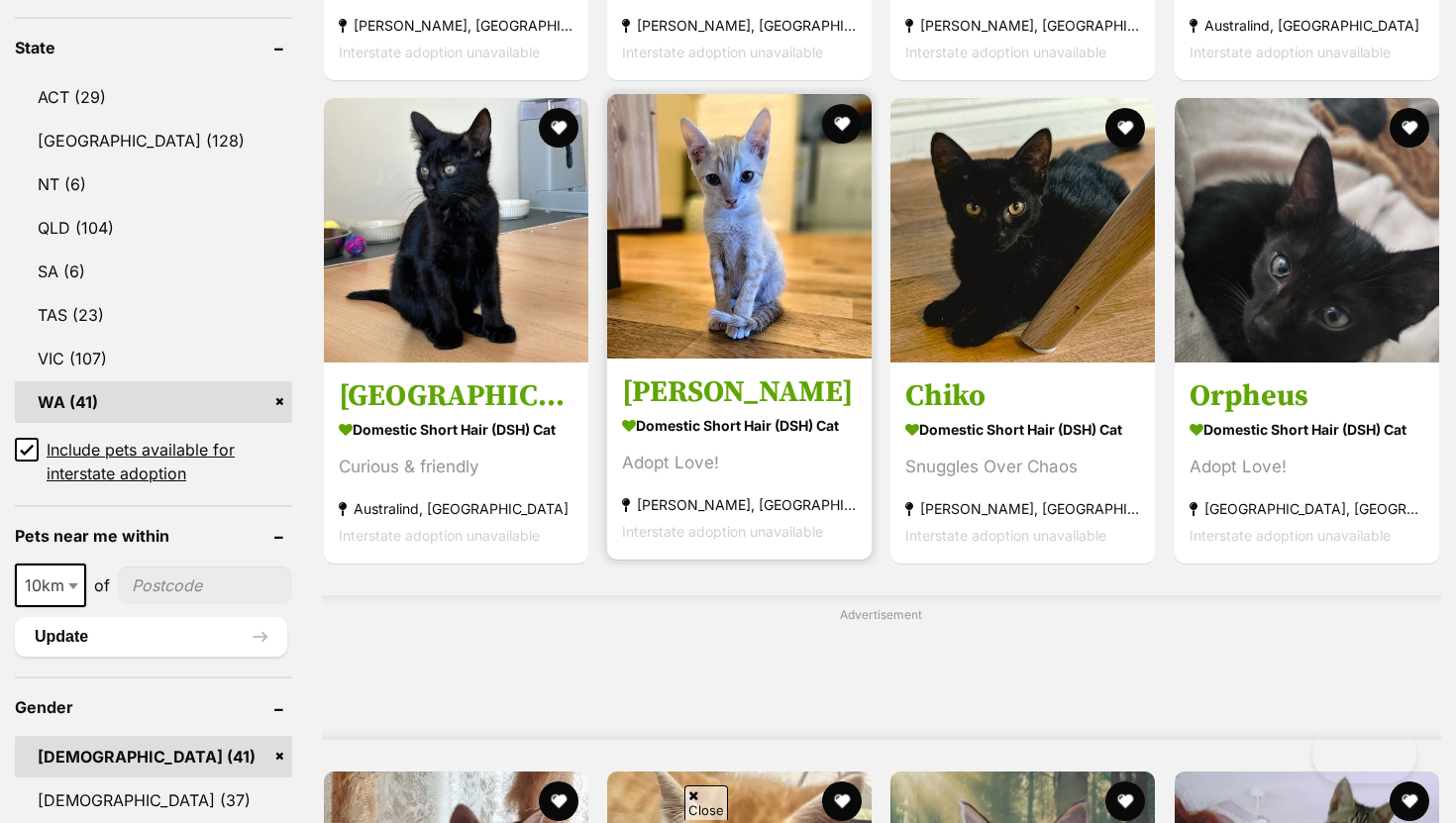 click at bounding box center (739, 226) 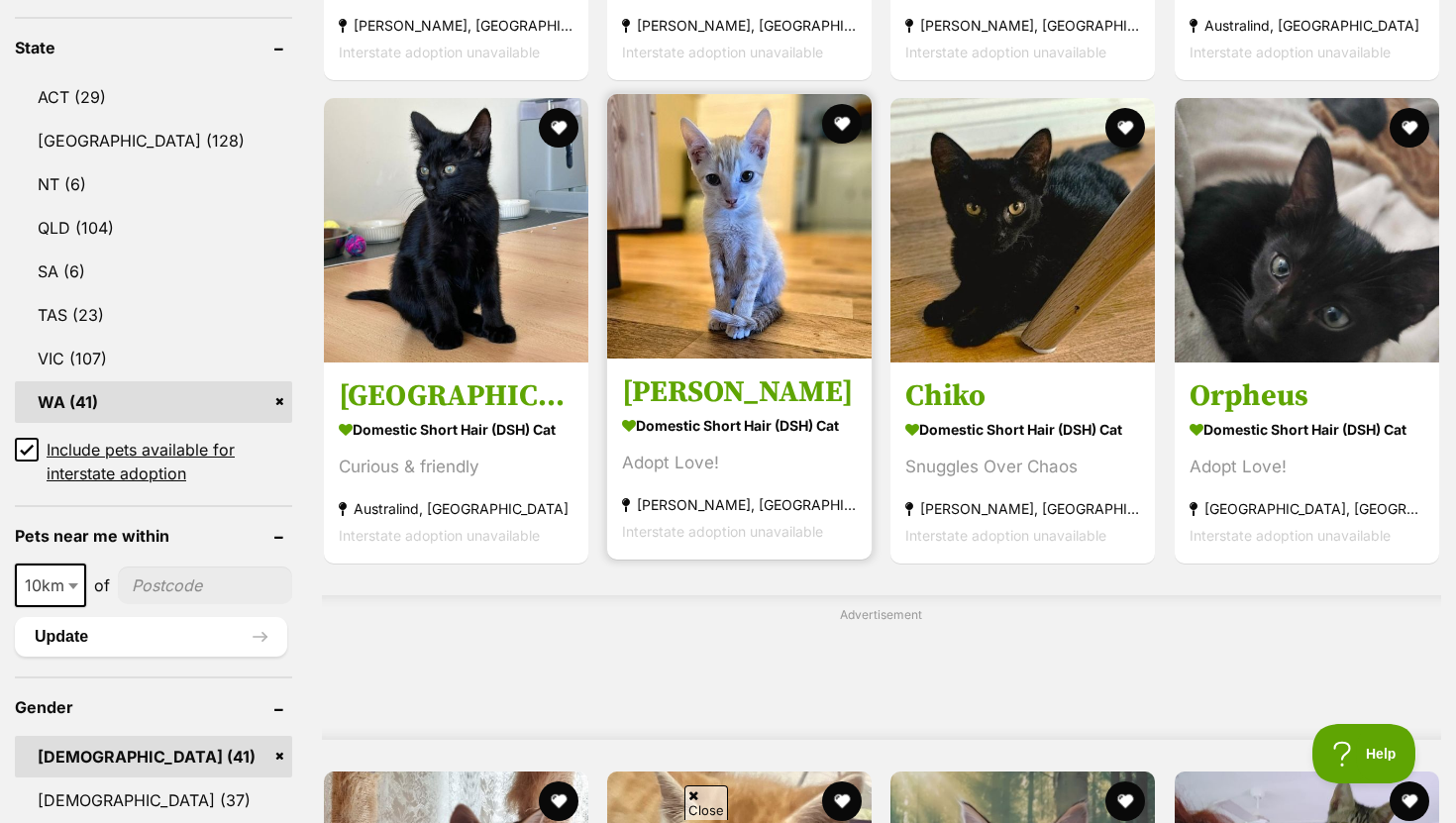 scroll, scrollTop: 0, scrollLeft: 0, axis: both 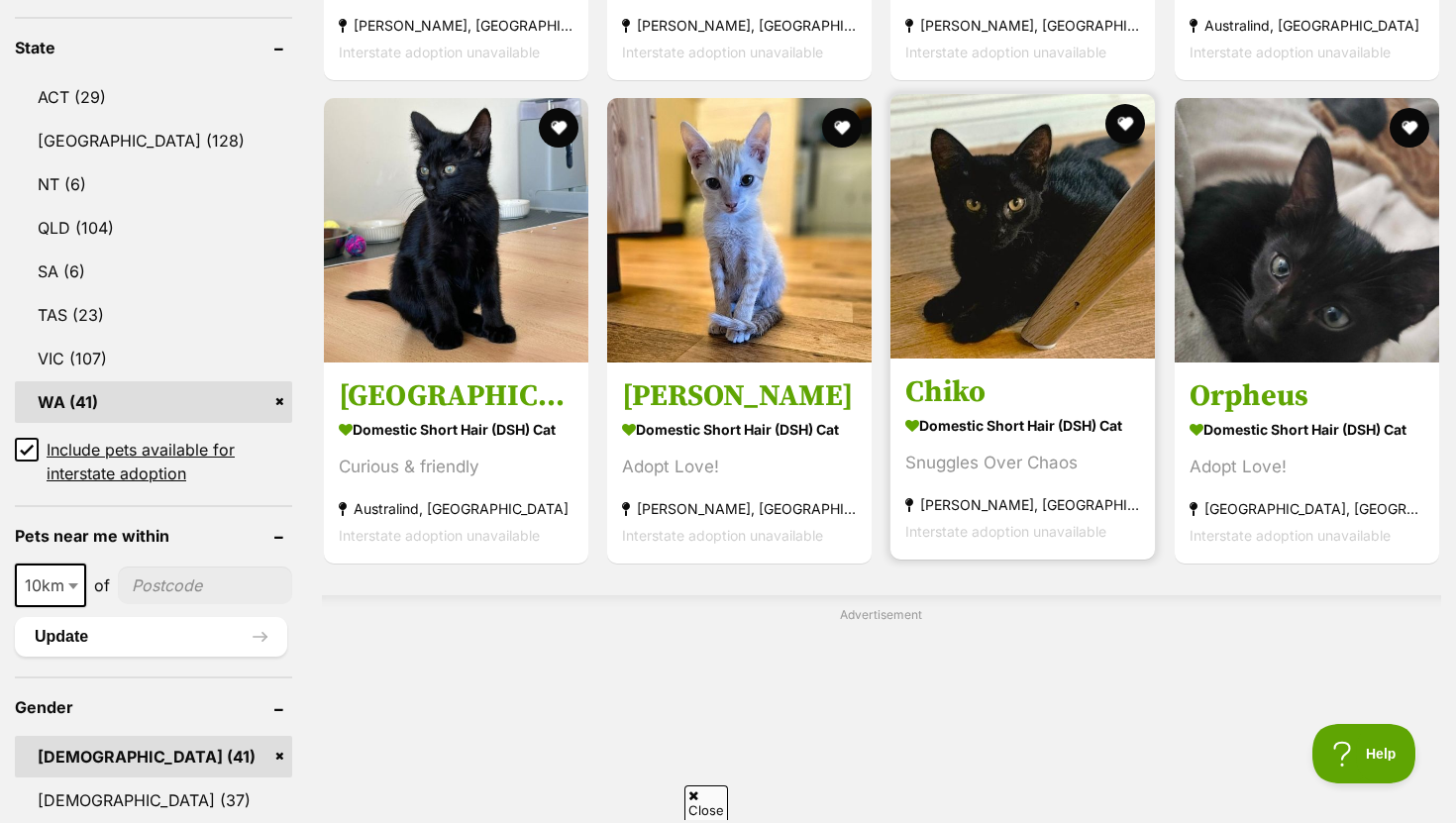 click at bounding box center [1022, 226] 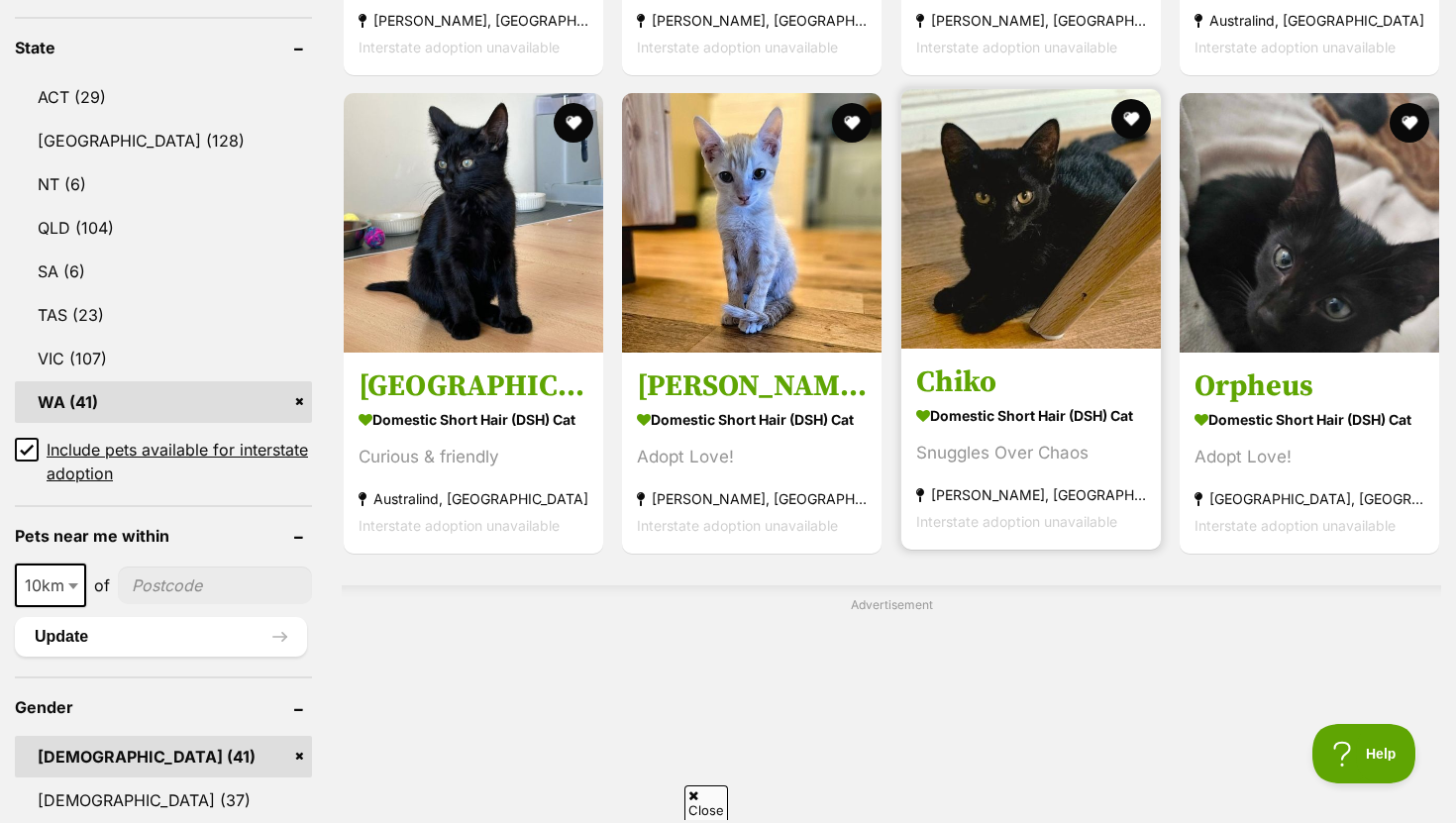scroll, scrollTop: 0, scrollLeft: 0, axis: both 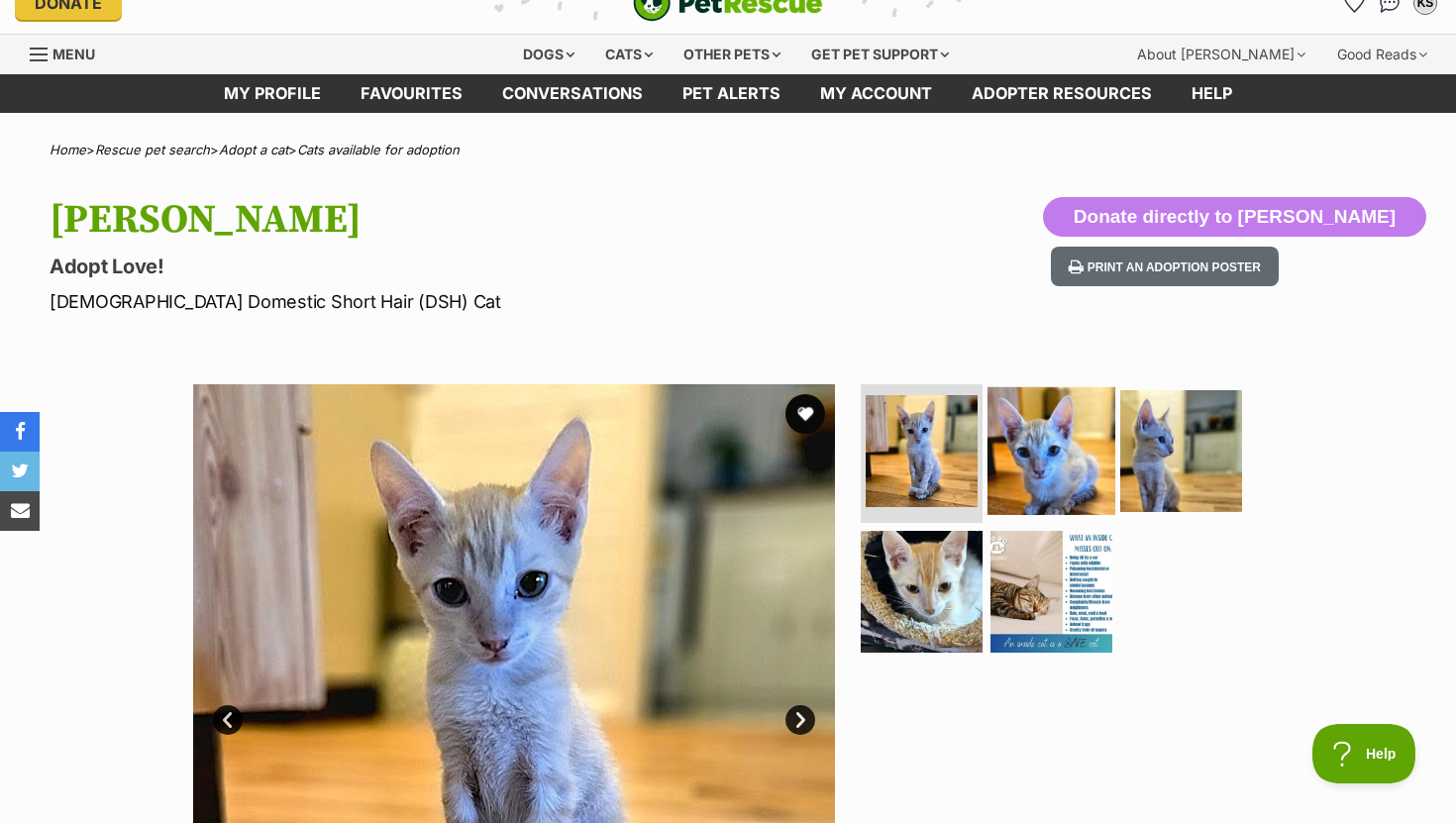 click at bounding box center [1051, 451] 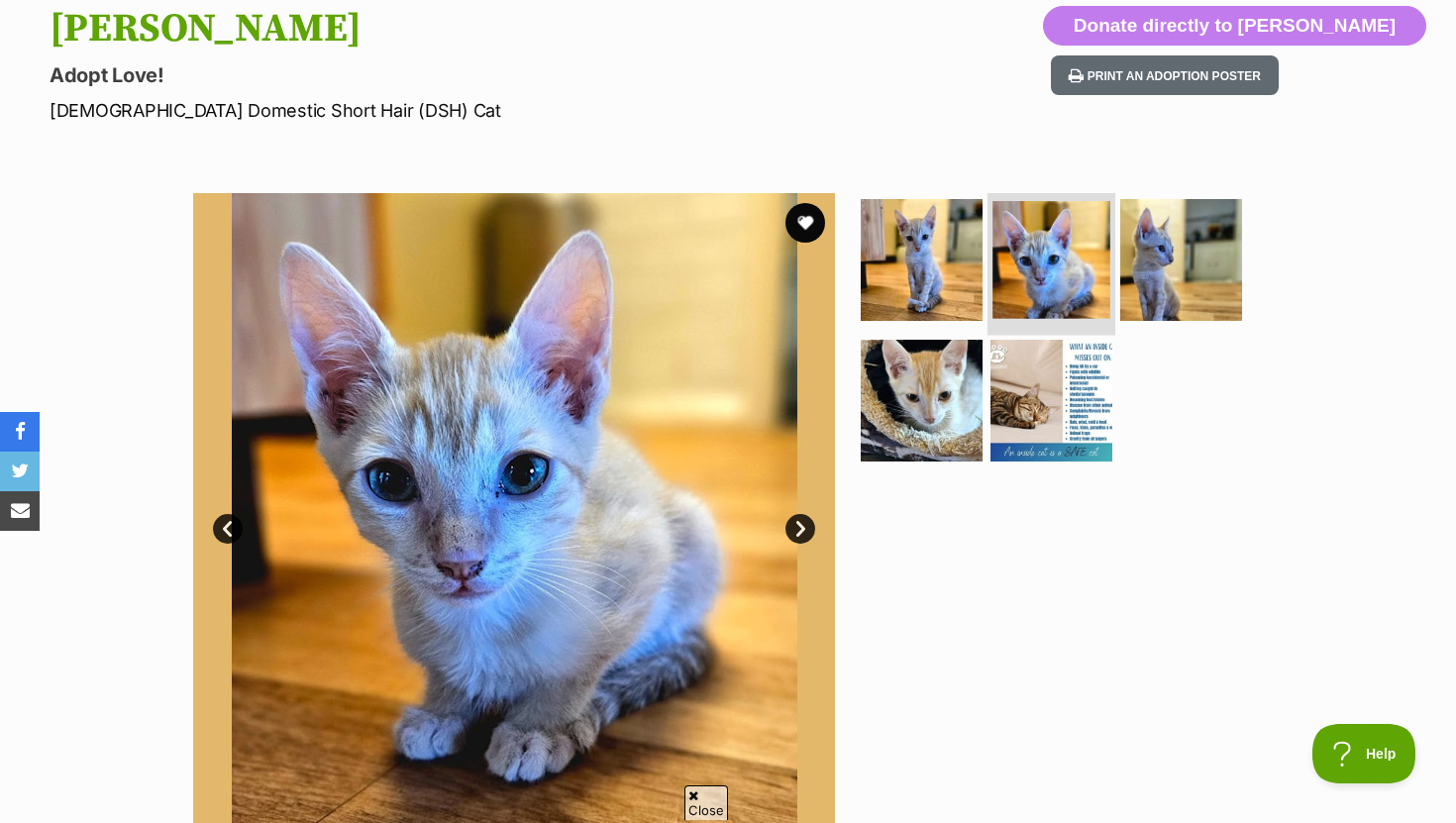 scroll, scrollTop: 0, scrollLeft: 0, axis: both 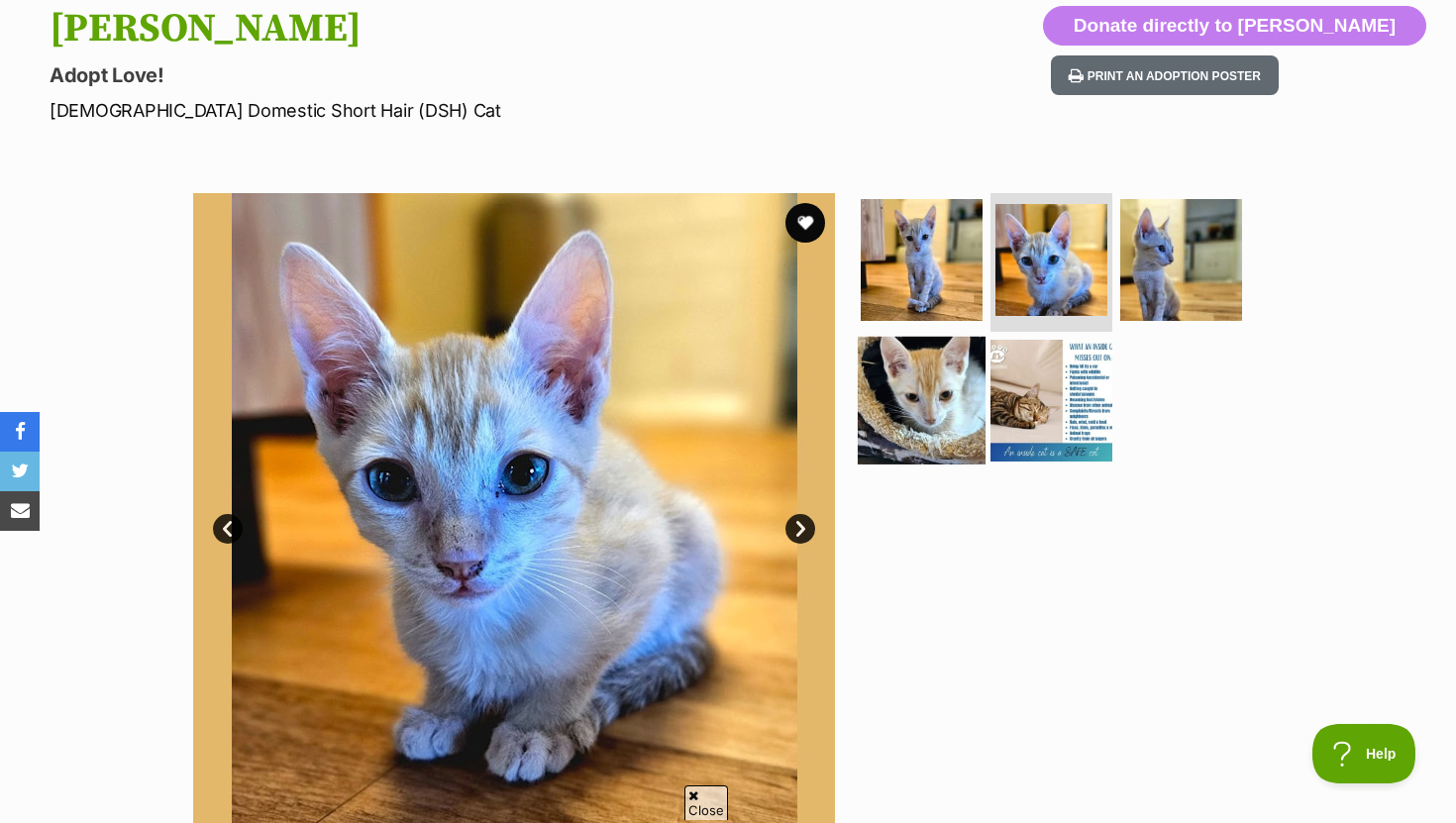click at bounding box center [921, 399] 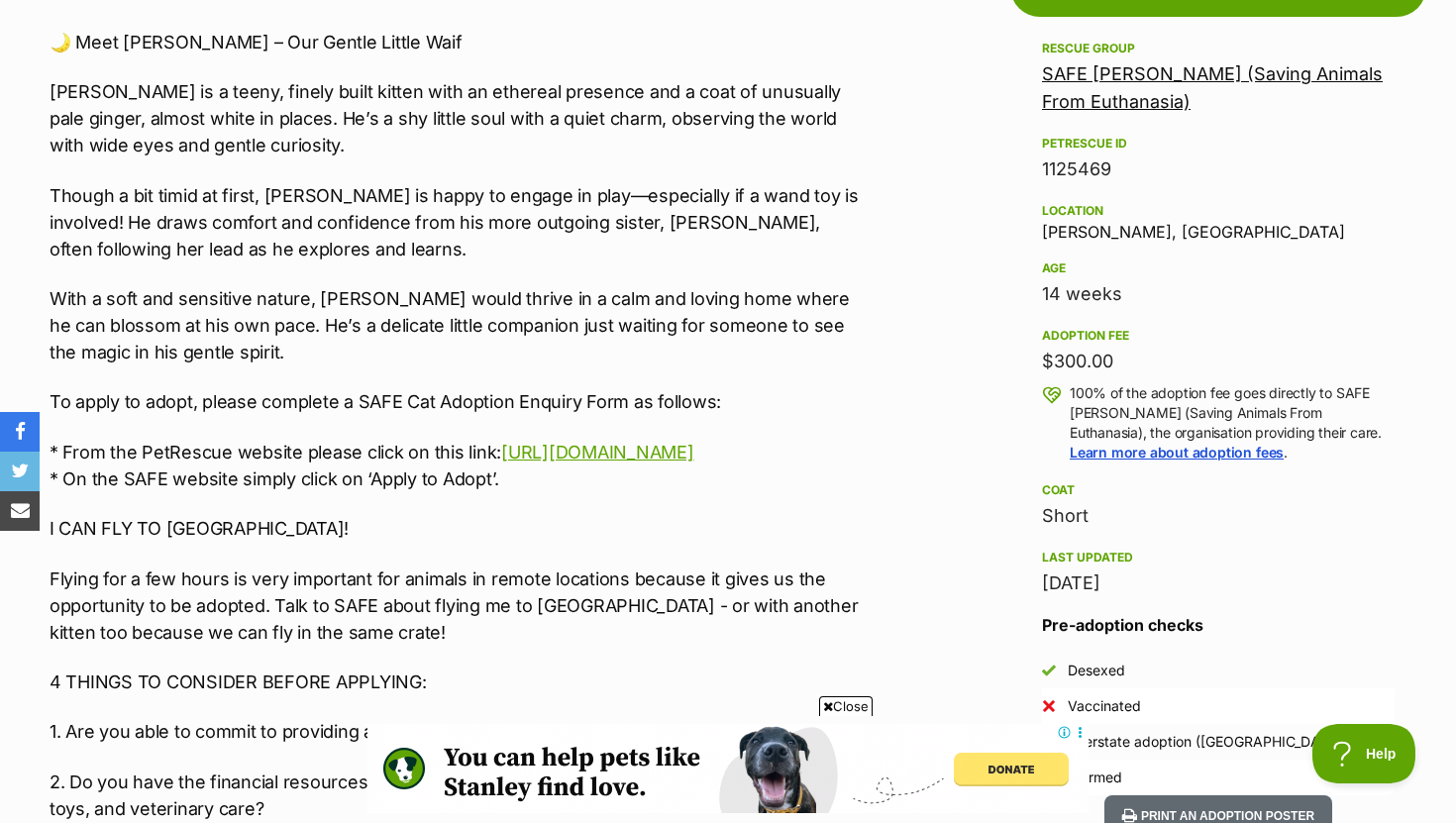 scroll, scrollTop: 1041, scrollLeft: 0, axis: vertical 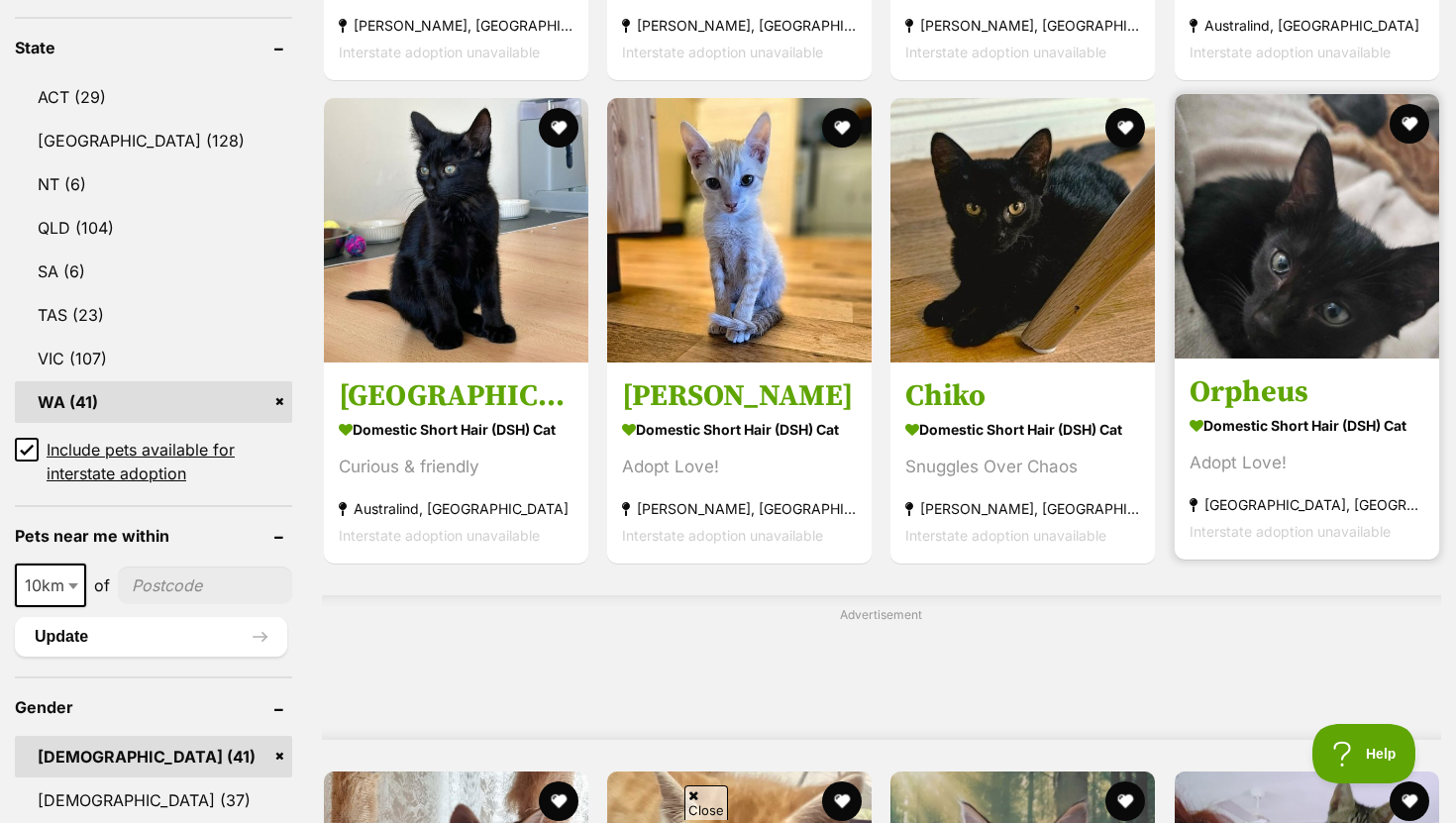 click at bounding box center (1306, 226) 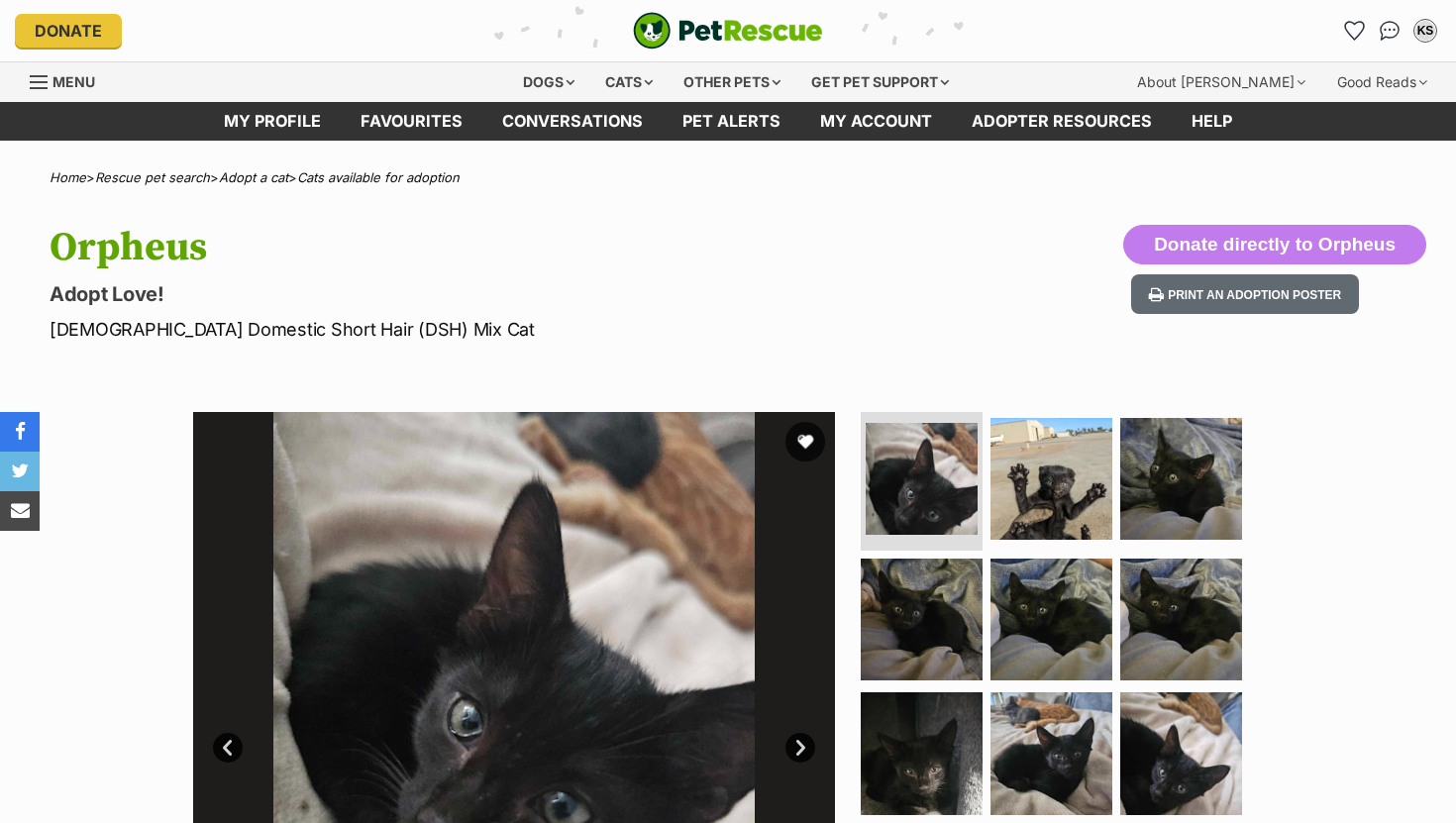 scroll, scrollTop: 0, scrollLeft: 0, axis: both 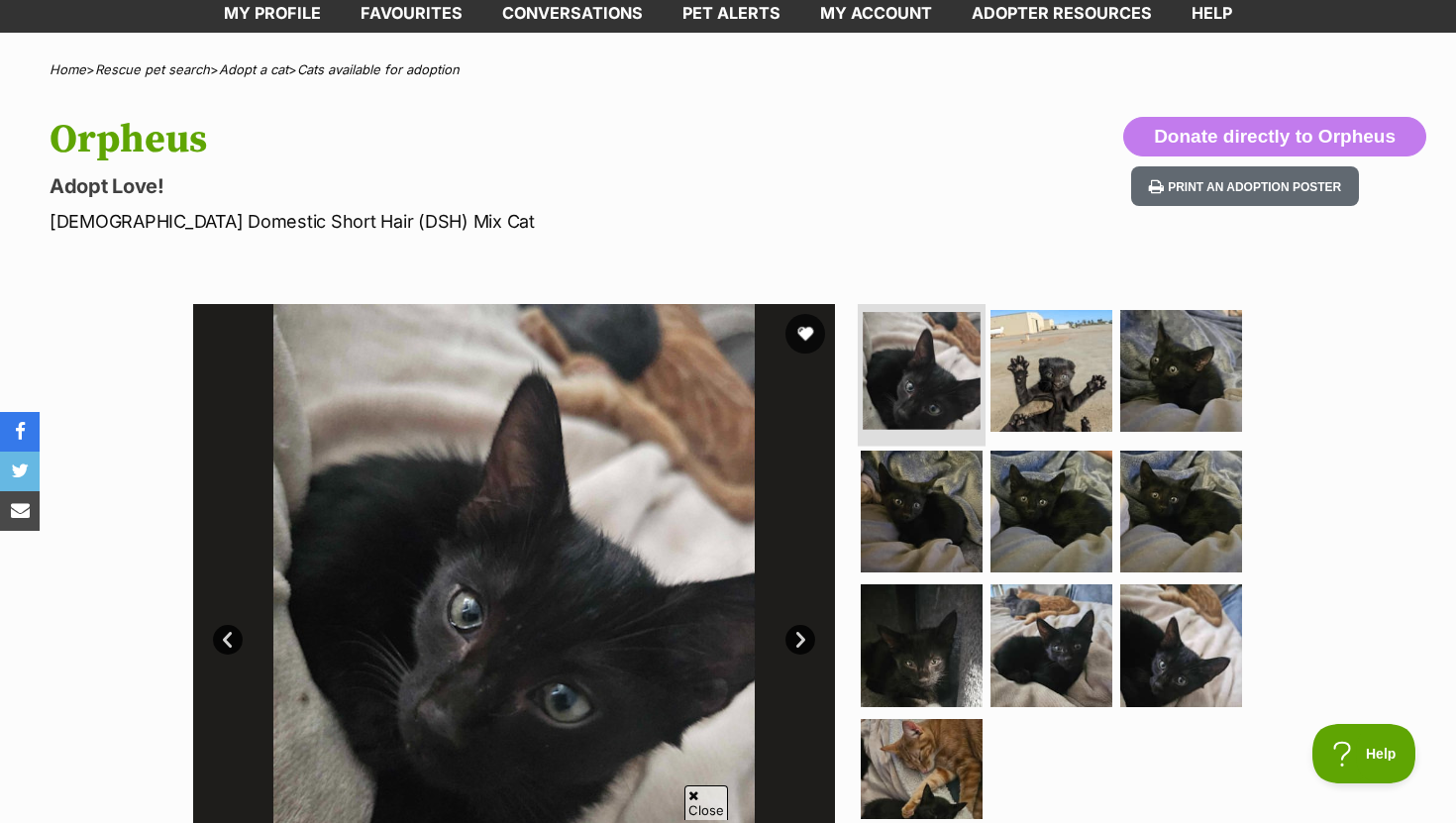 click at bounding box center [921, 370] 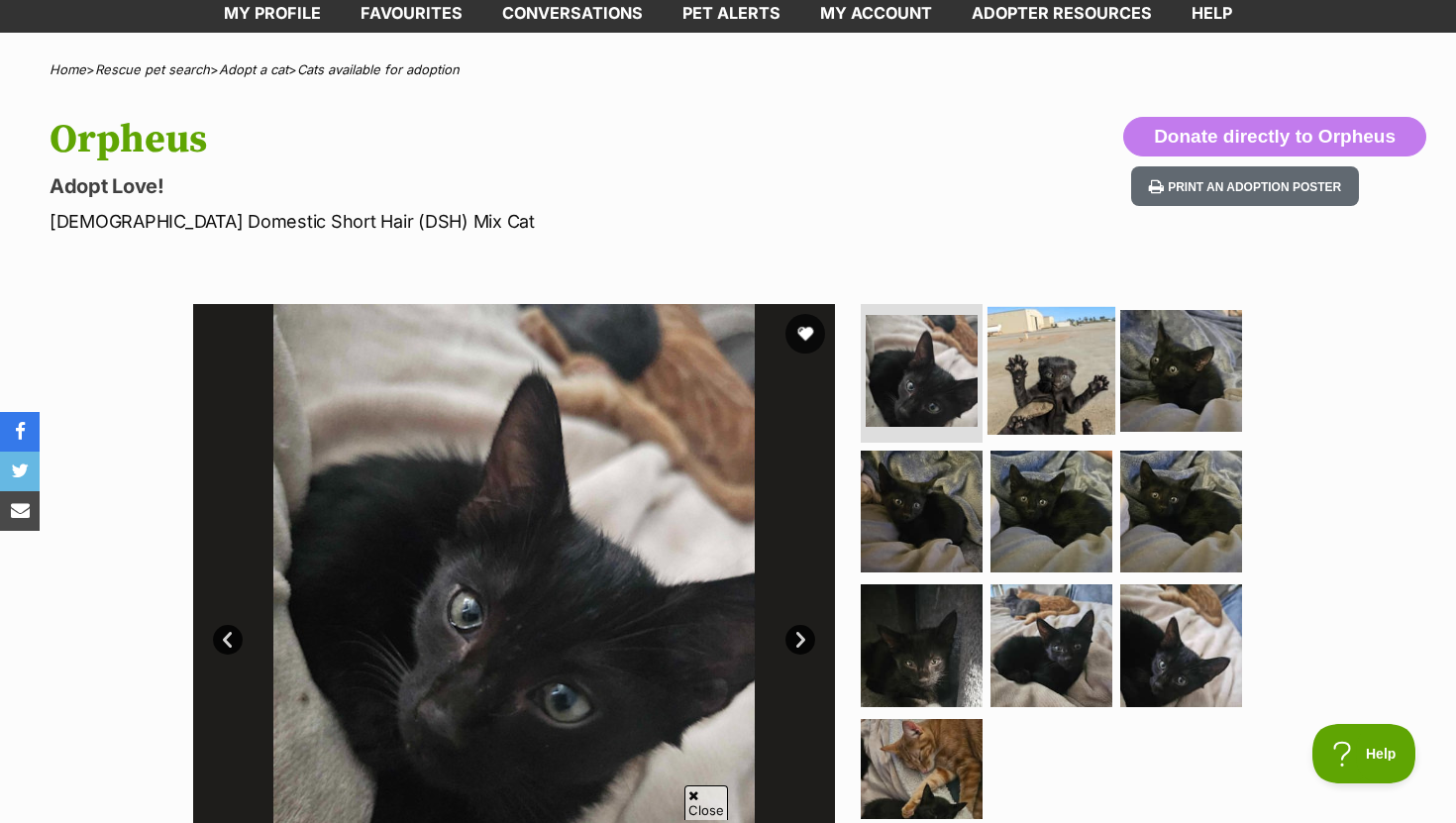 click at bounding box center [1051, 370] 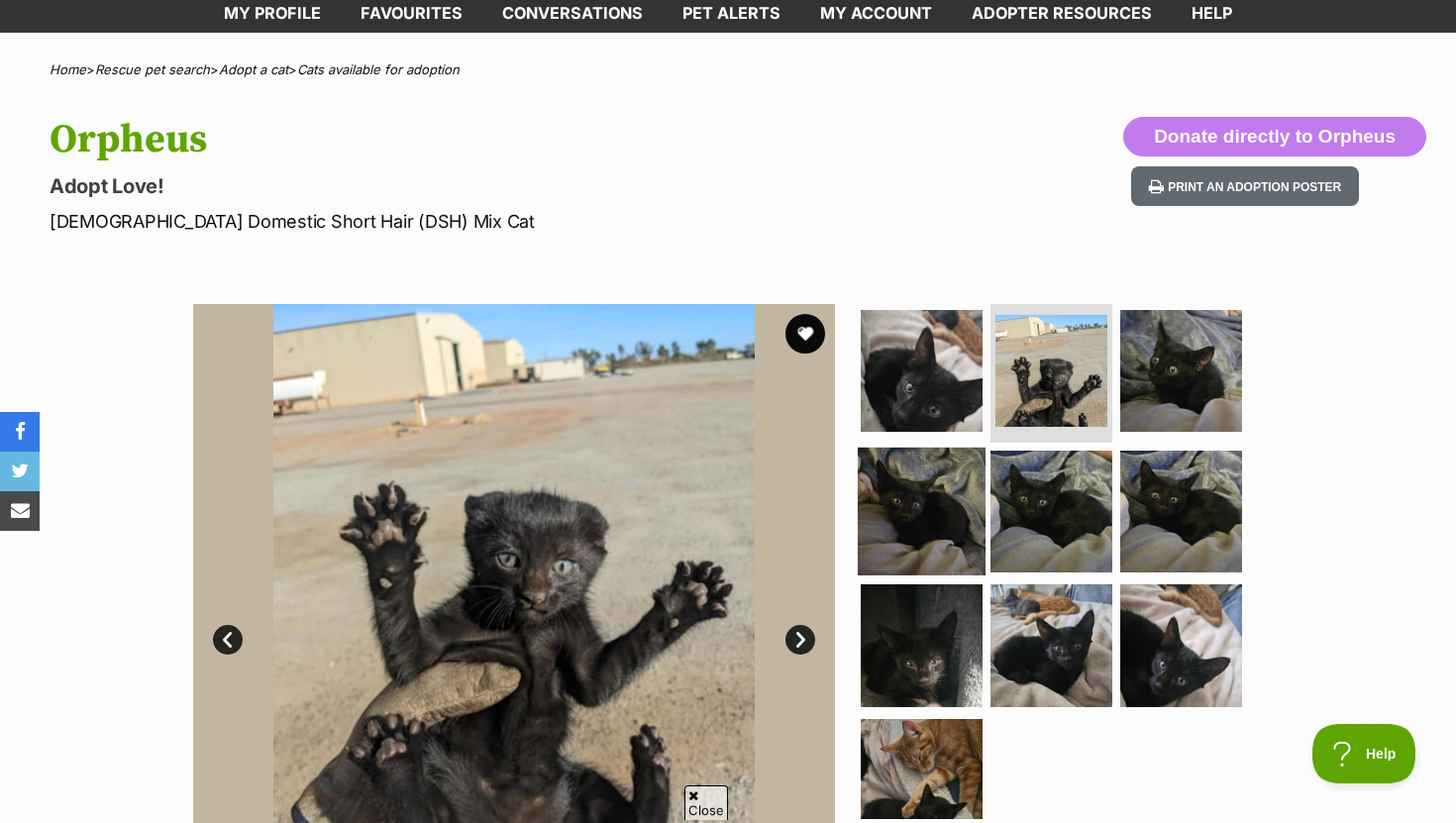 scroll, scrollTop: 0, scrollLeft: 0, axis: both 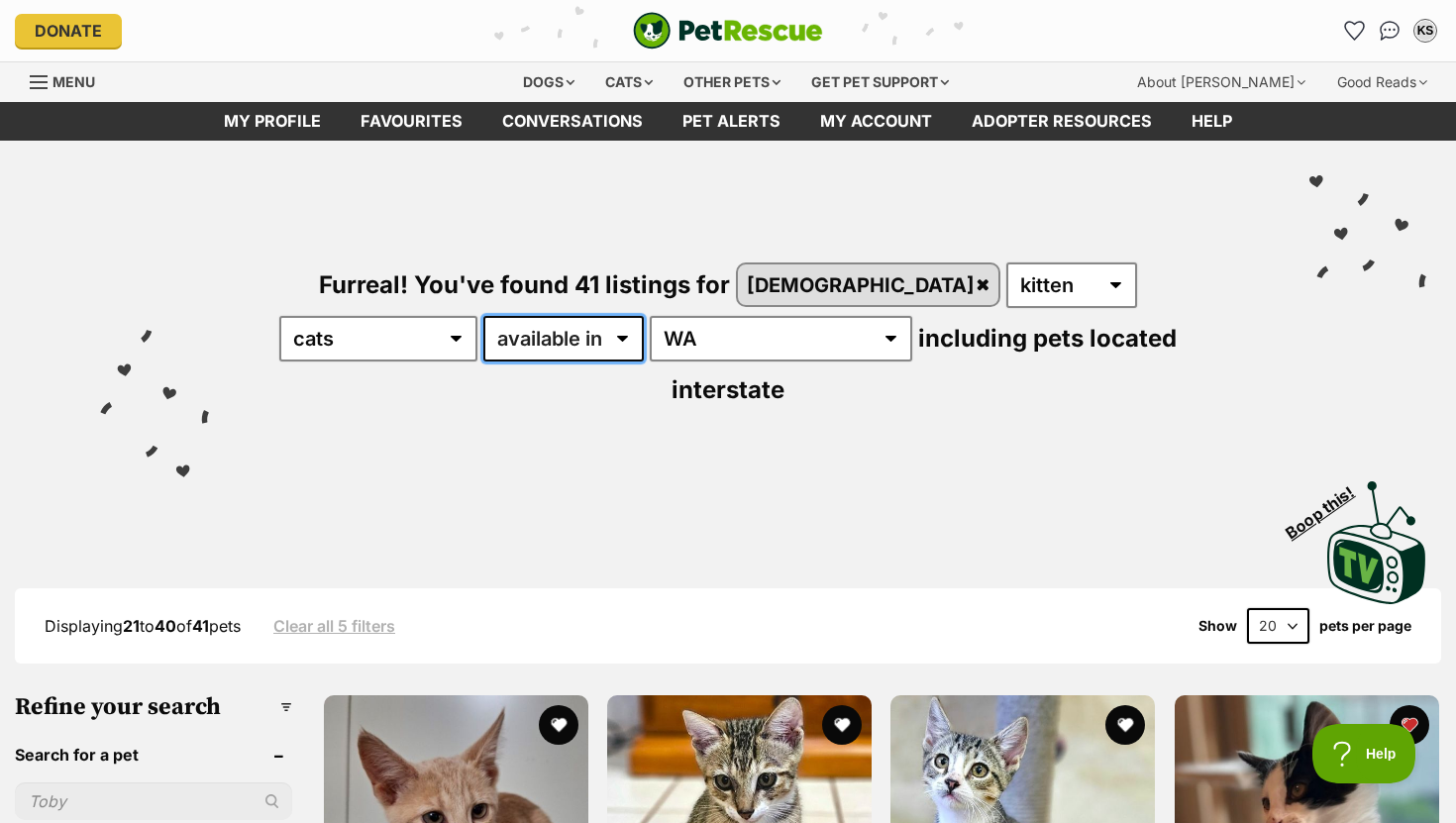 click on "available in
located in" at bounding box center (564, 339) 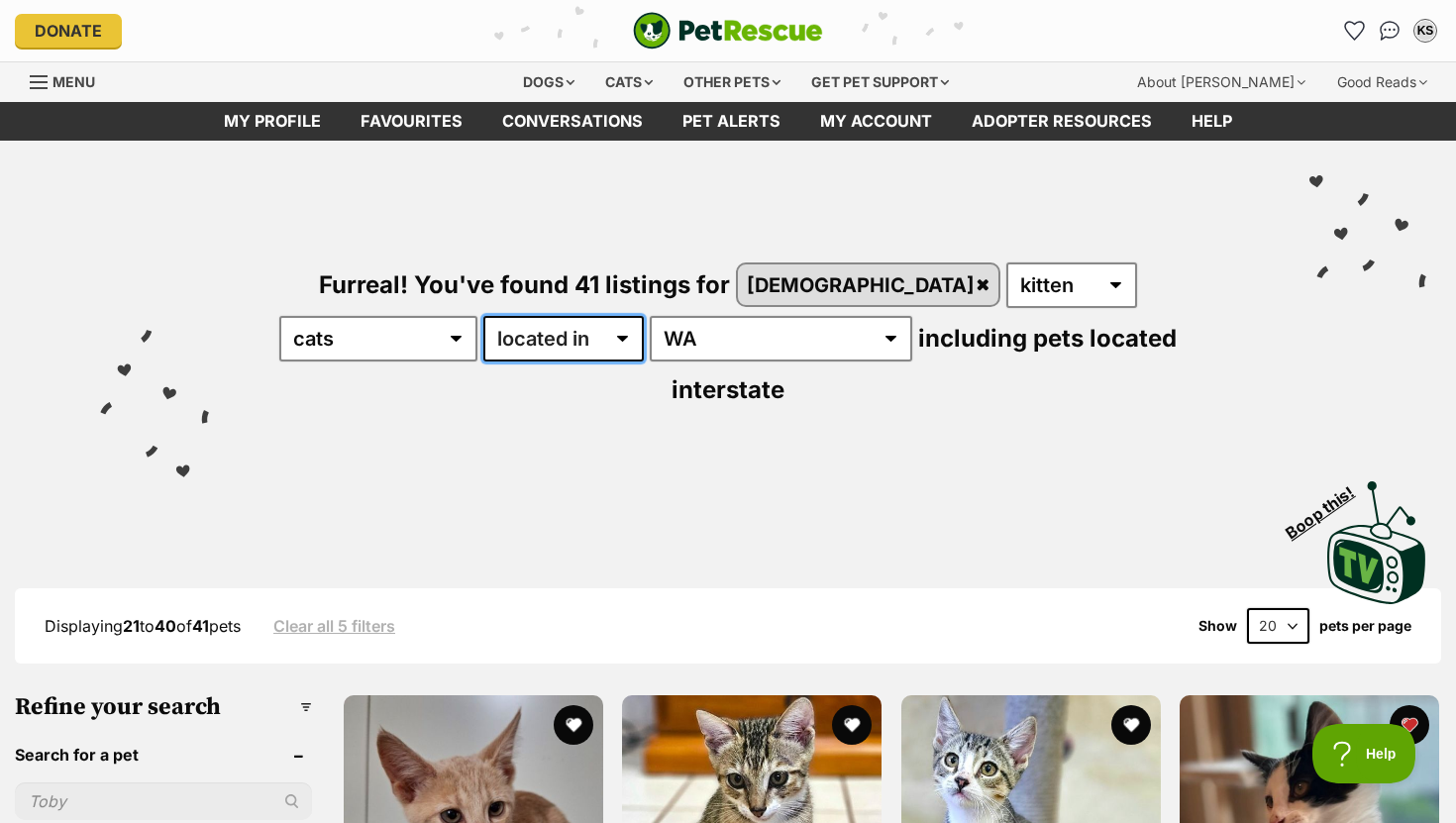 scroll, scrollTop: 0, scrollLeft: 0, axis: both 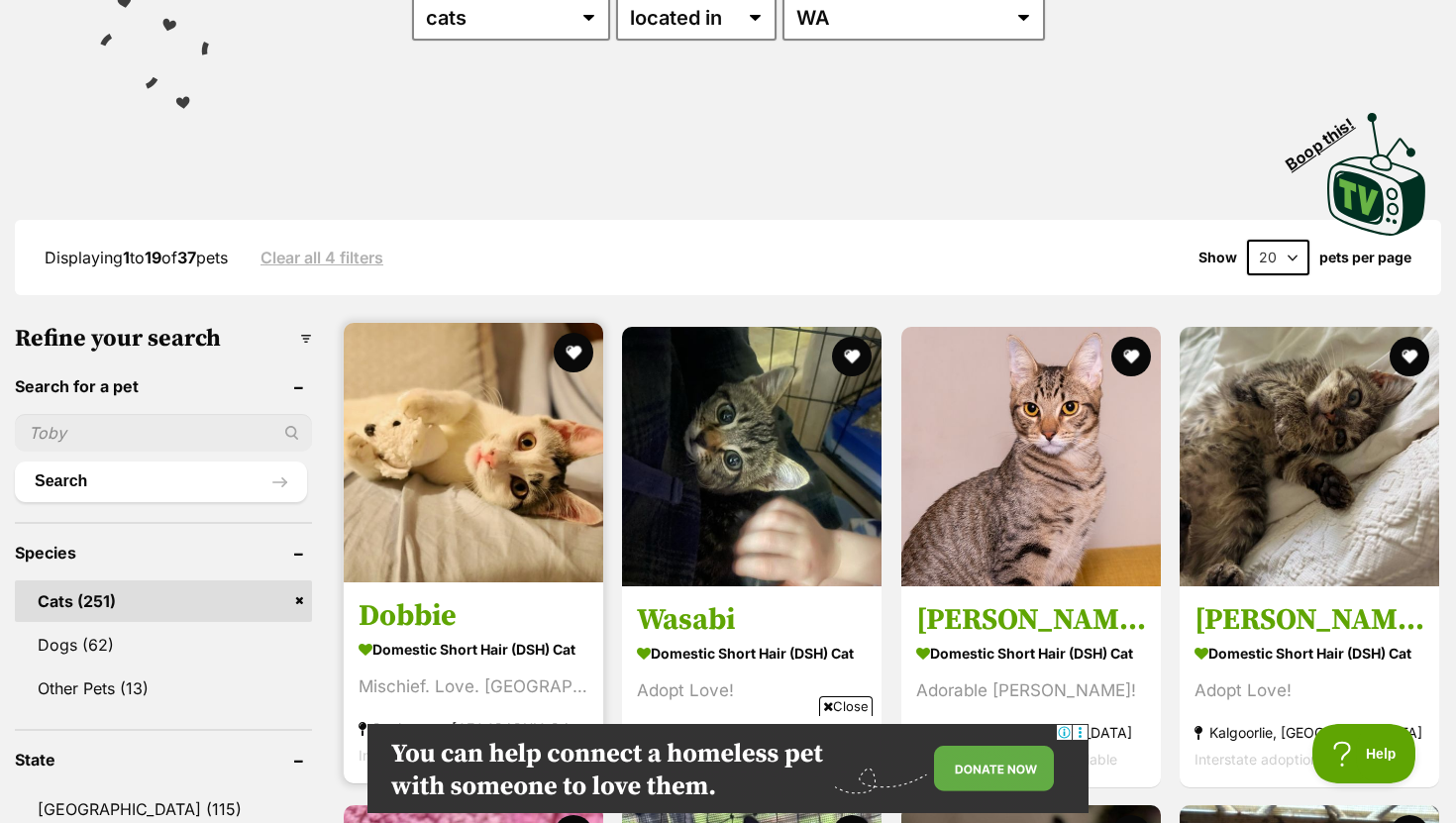 click at bounding box center (473, 453) 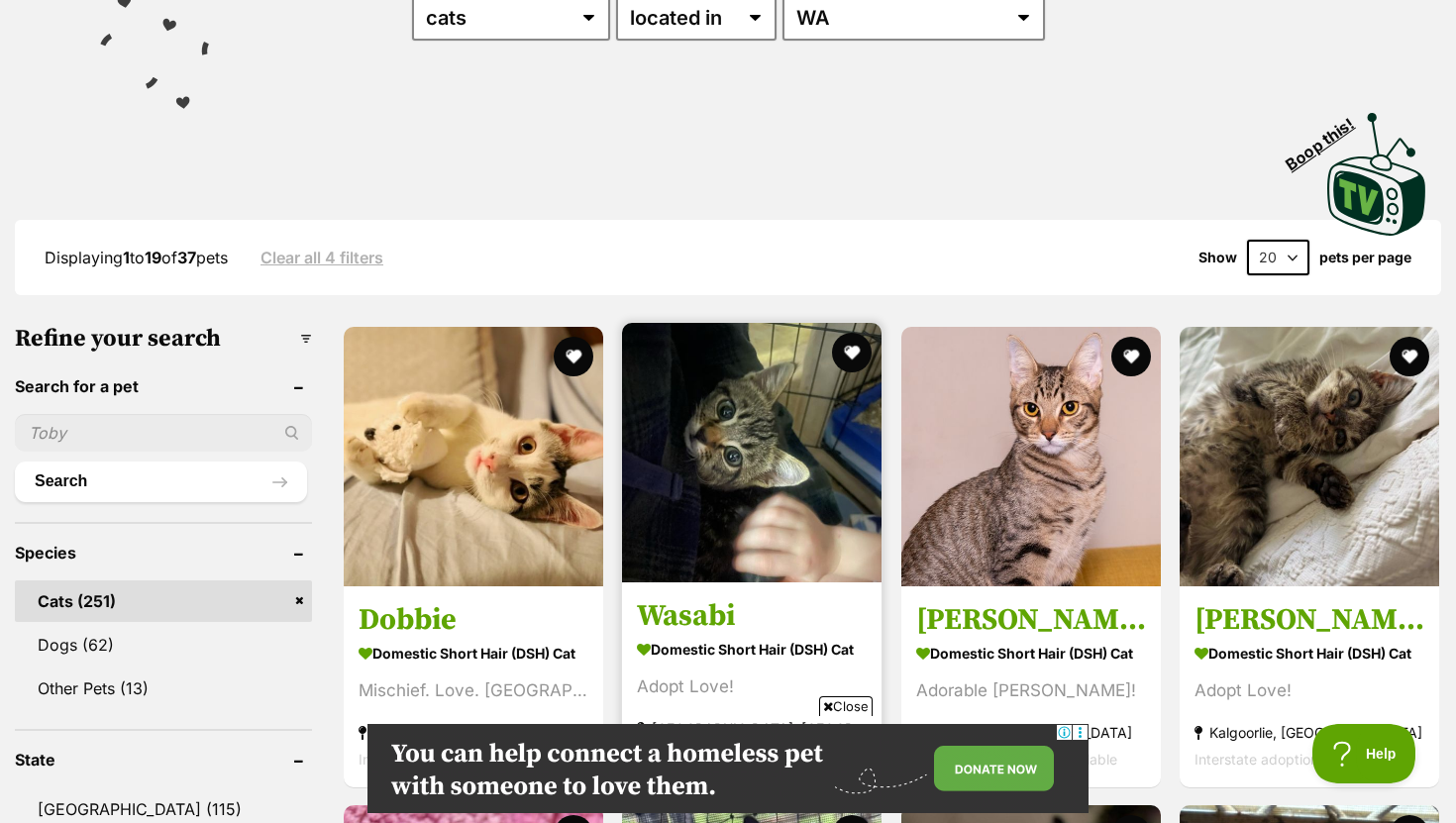 click at bounding box center (752, 453) 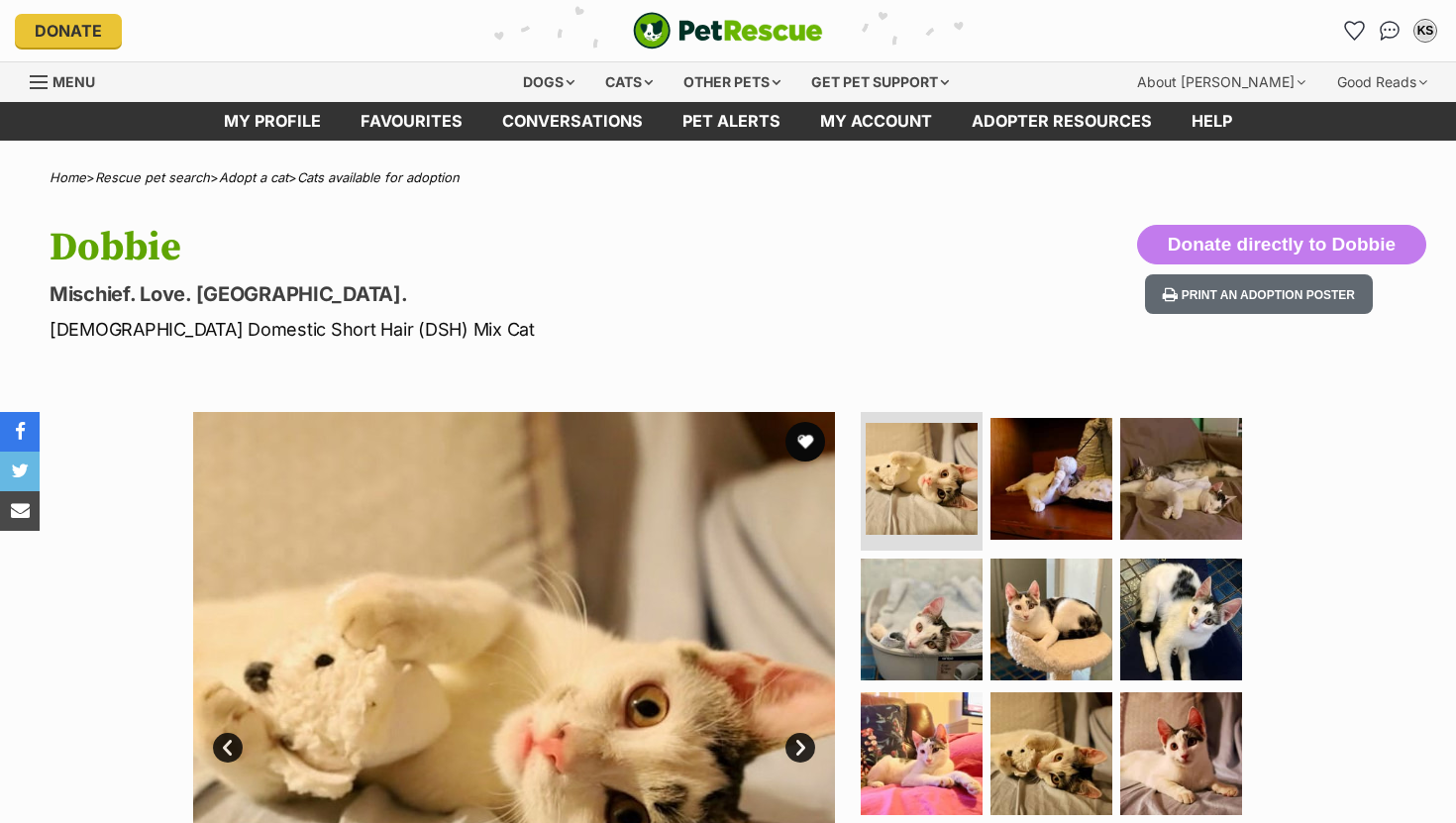 scroll, scrollTop: 0, scrollLeft: 0, axis: both 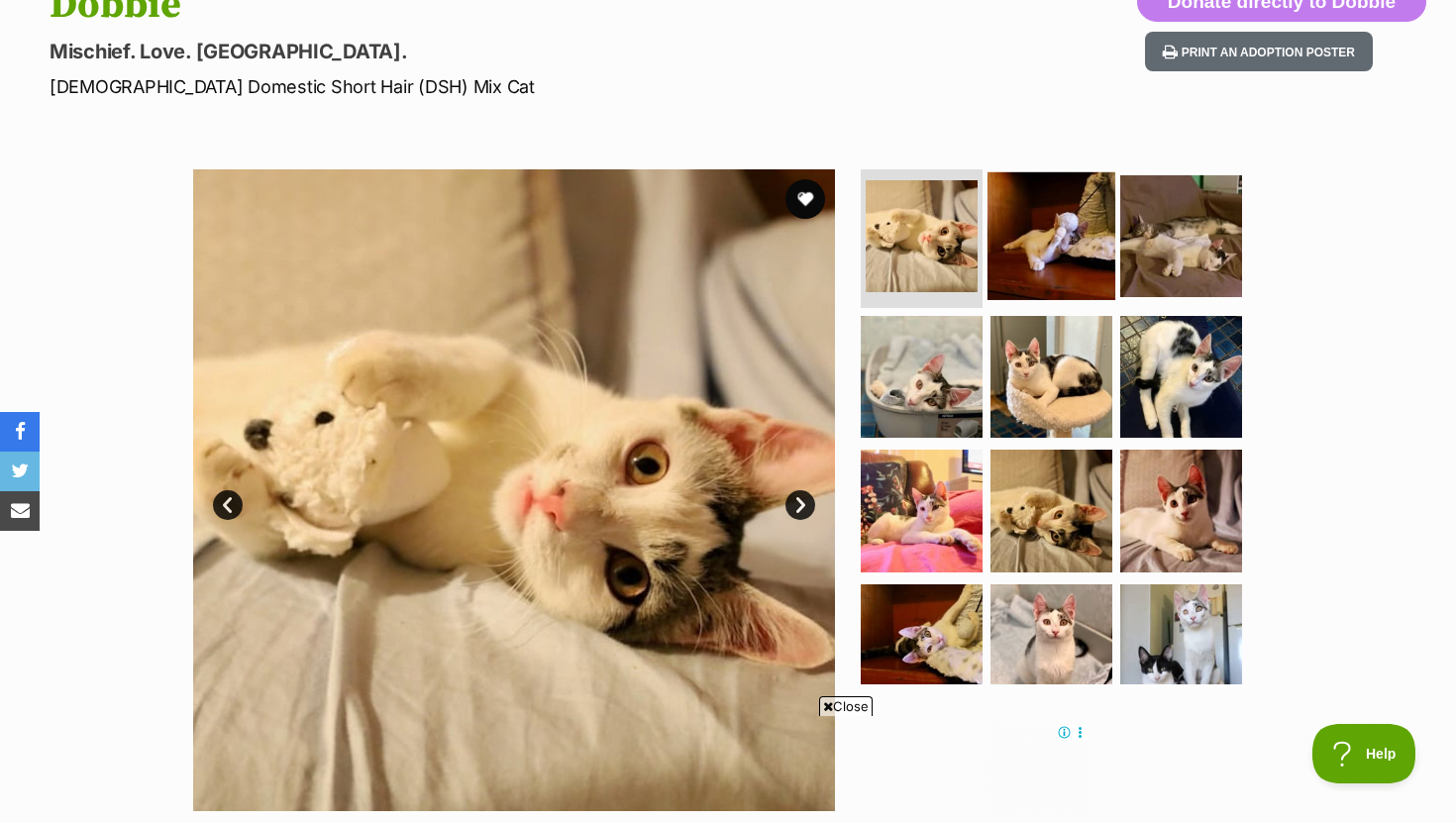 click at bounding box center (1051, 236) 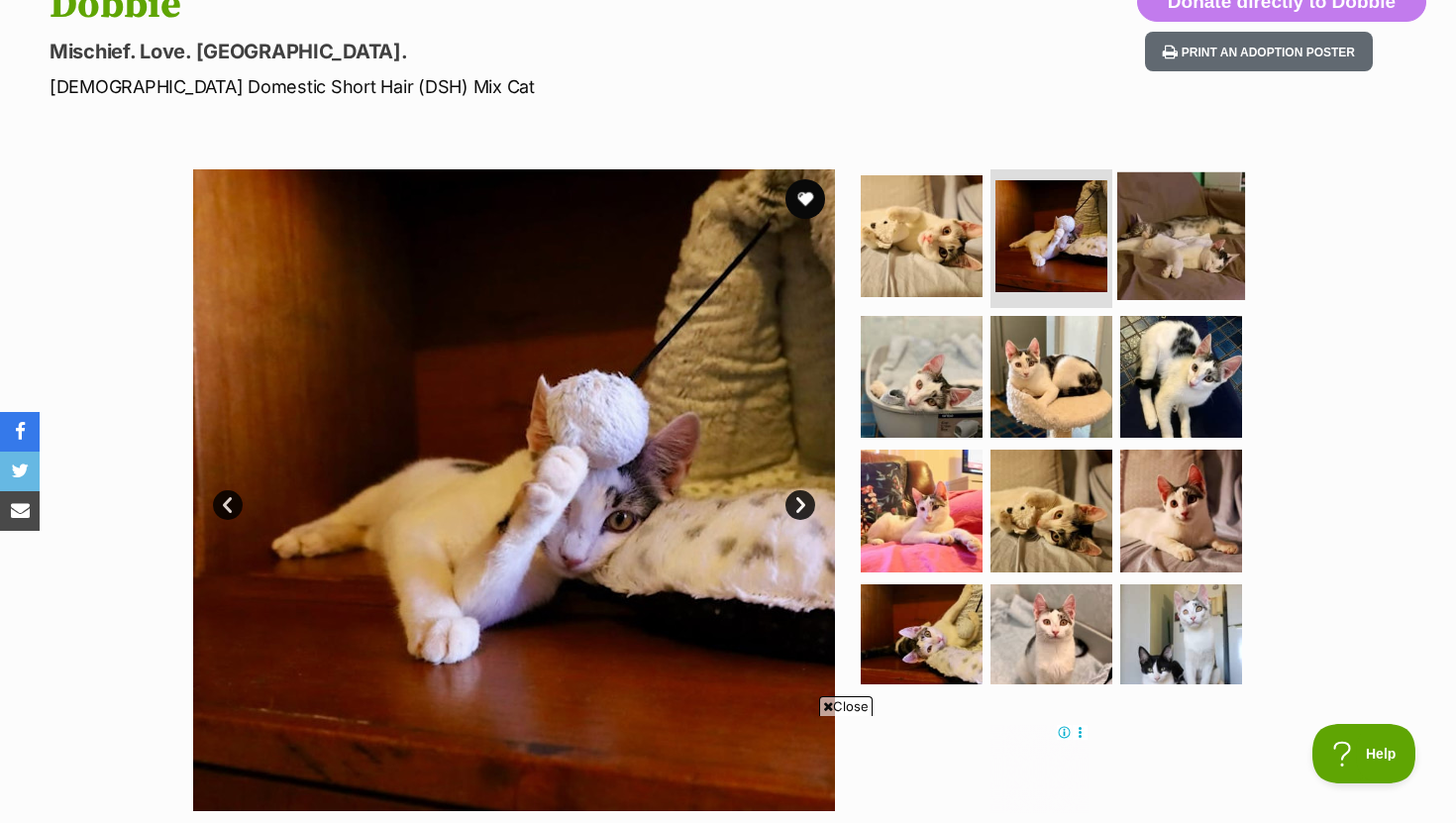 click at bounding box center [1181, 236] 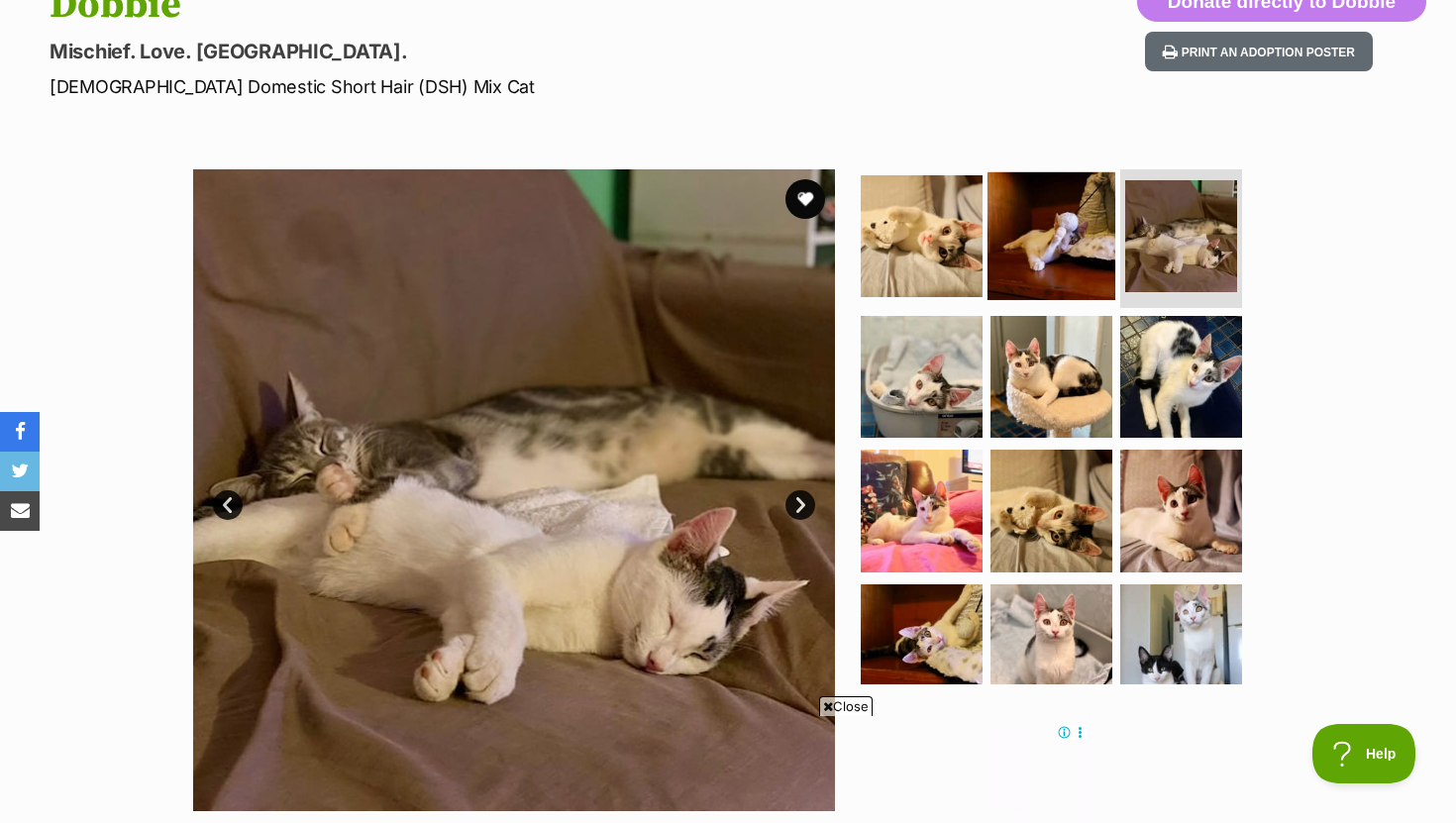 click at bounding box center (1051, 236) 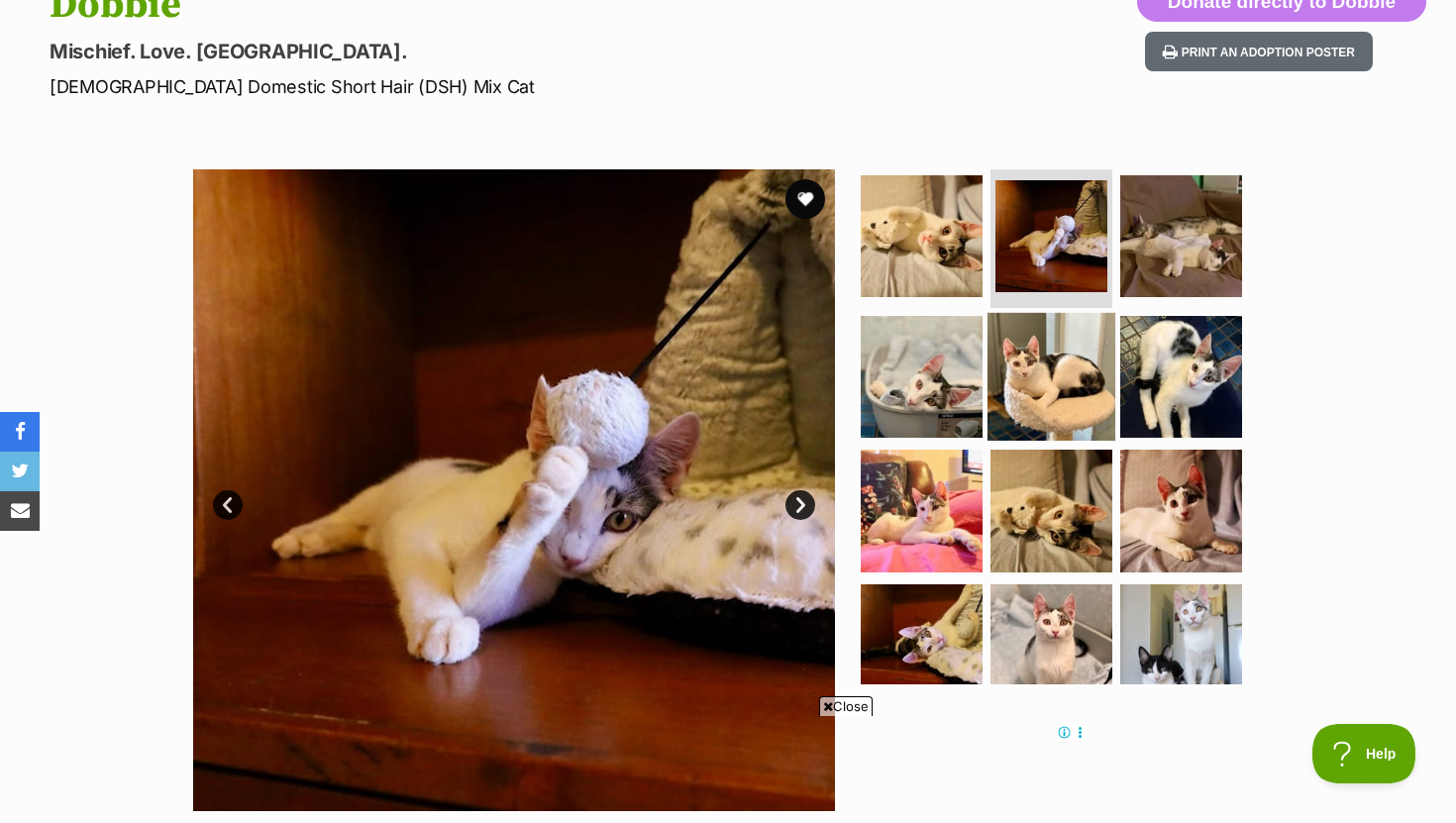 click at bounding box center (1051, 375) 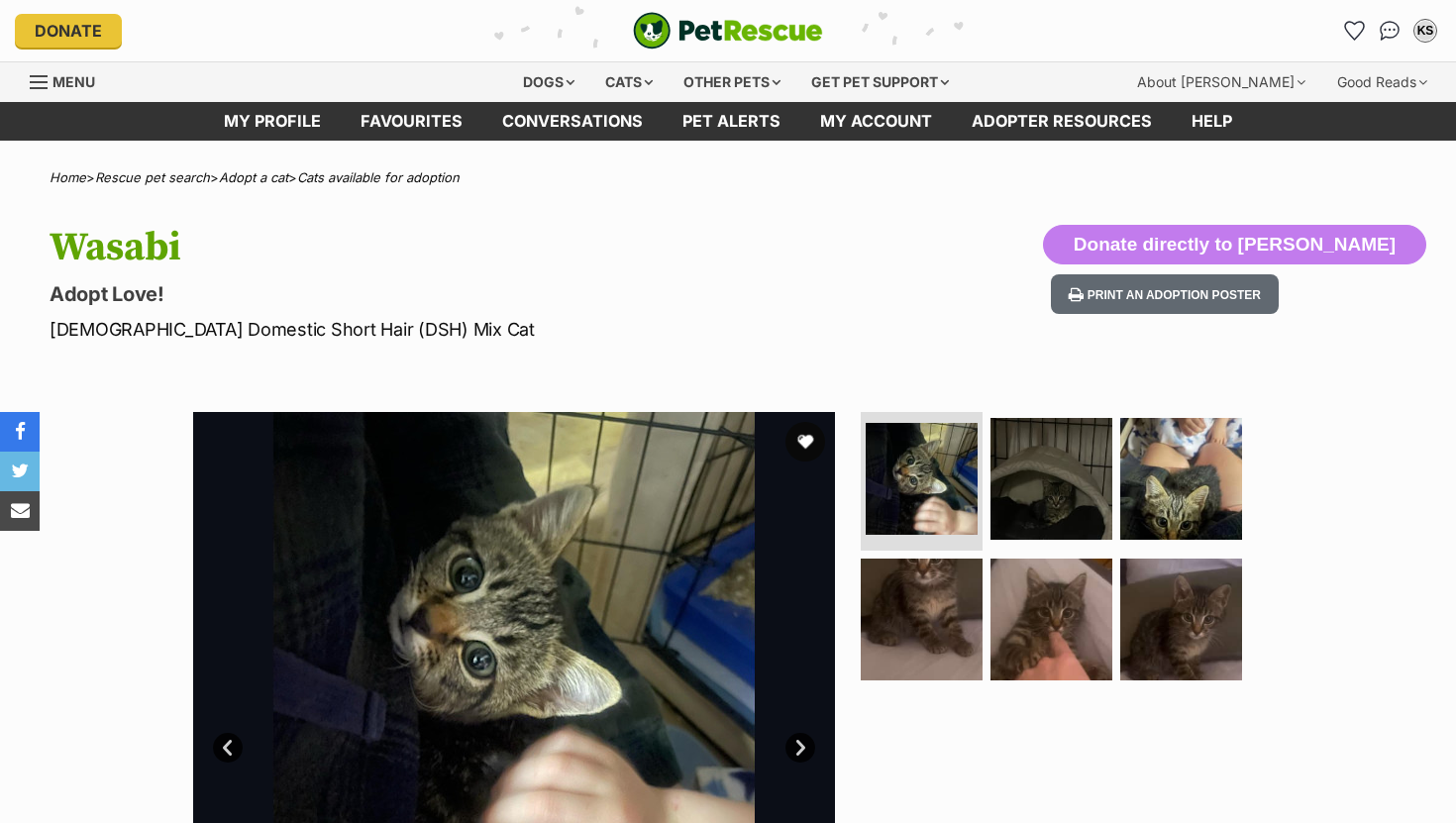 scroll, scrollTop: 0, scrollLeft: 0, axis: both 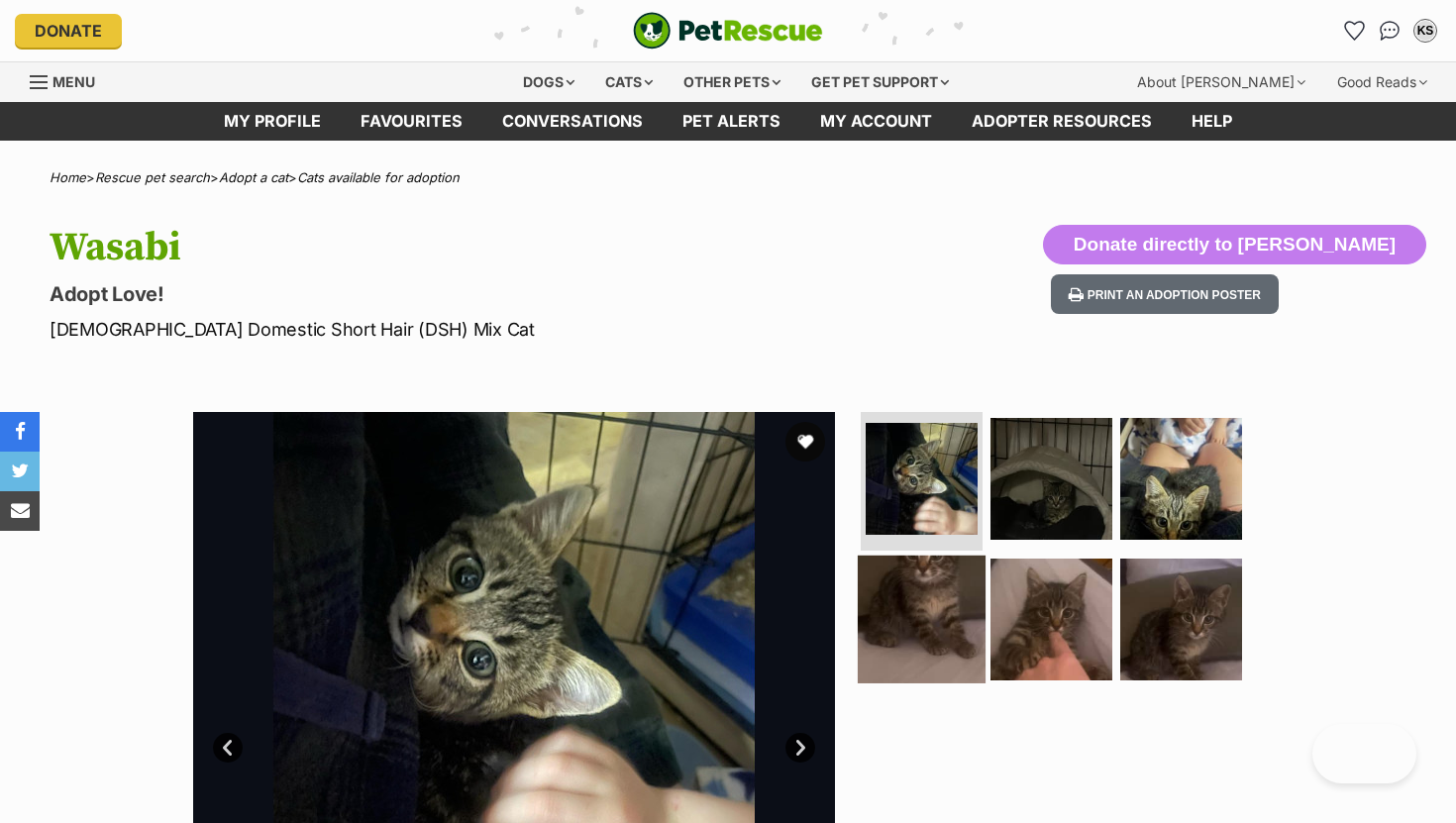 click at bounding box center [921, 618] 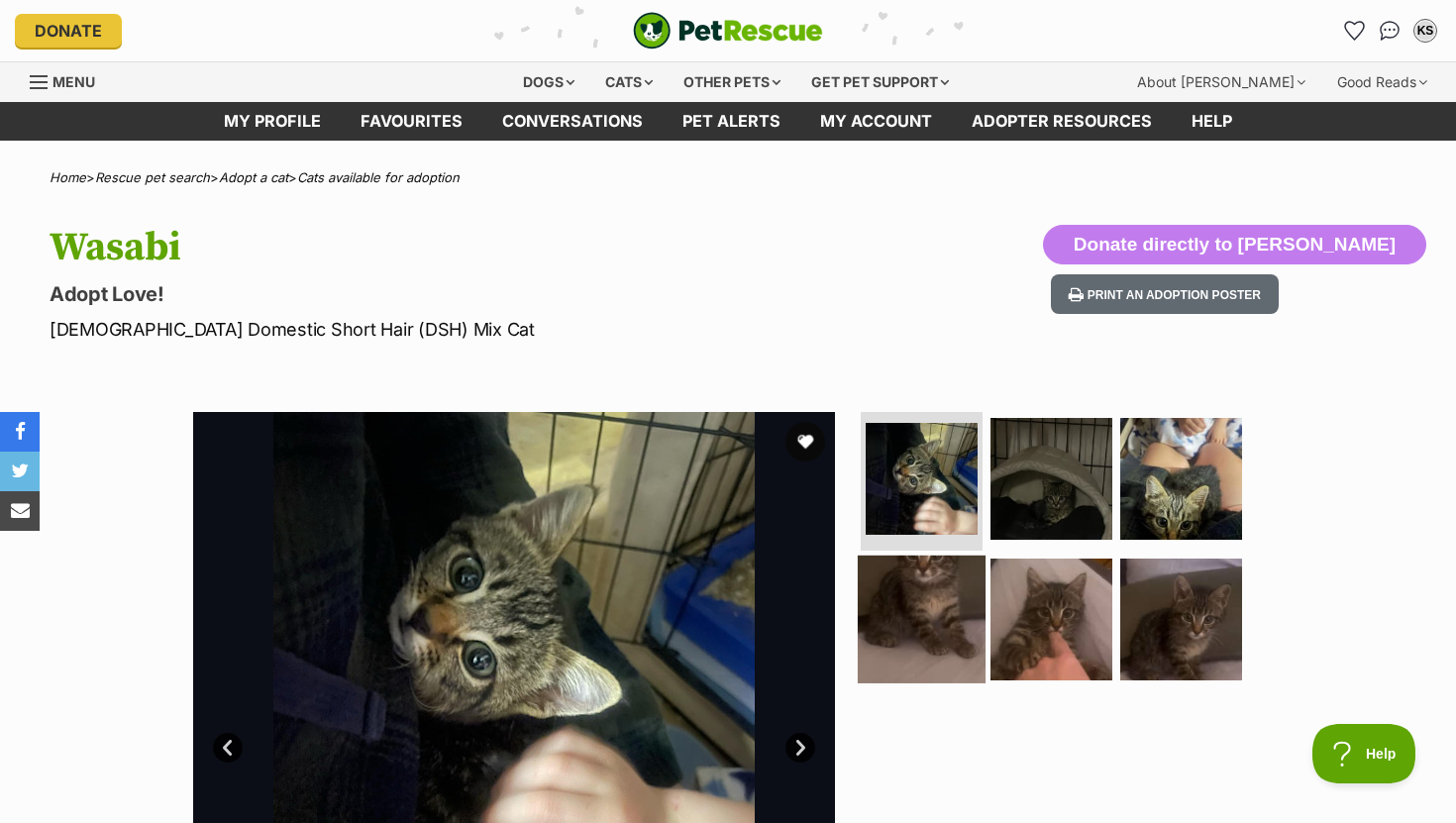 scroll, scrollTop: 0, scrollLeft: 0, axis: both 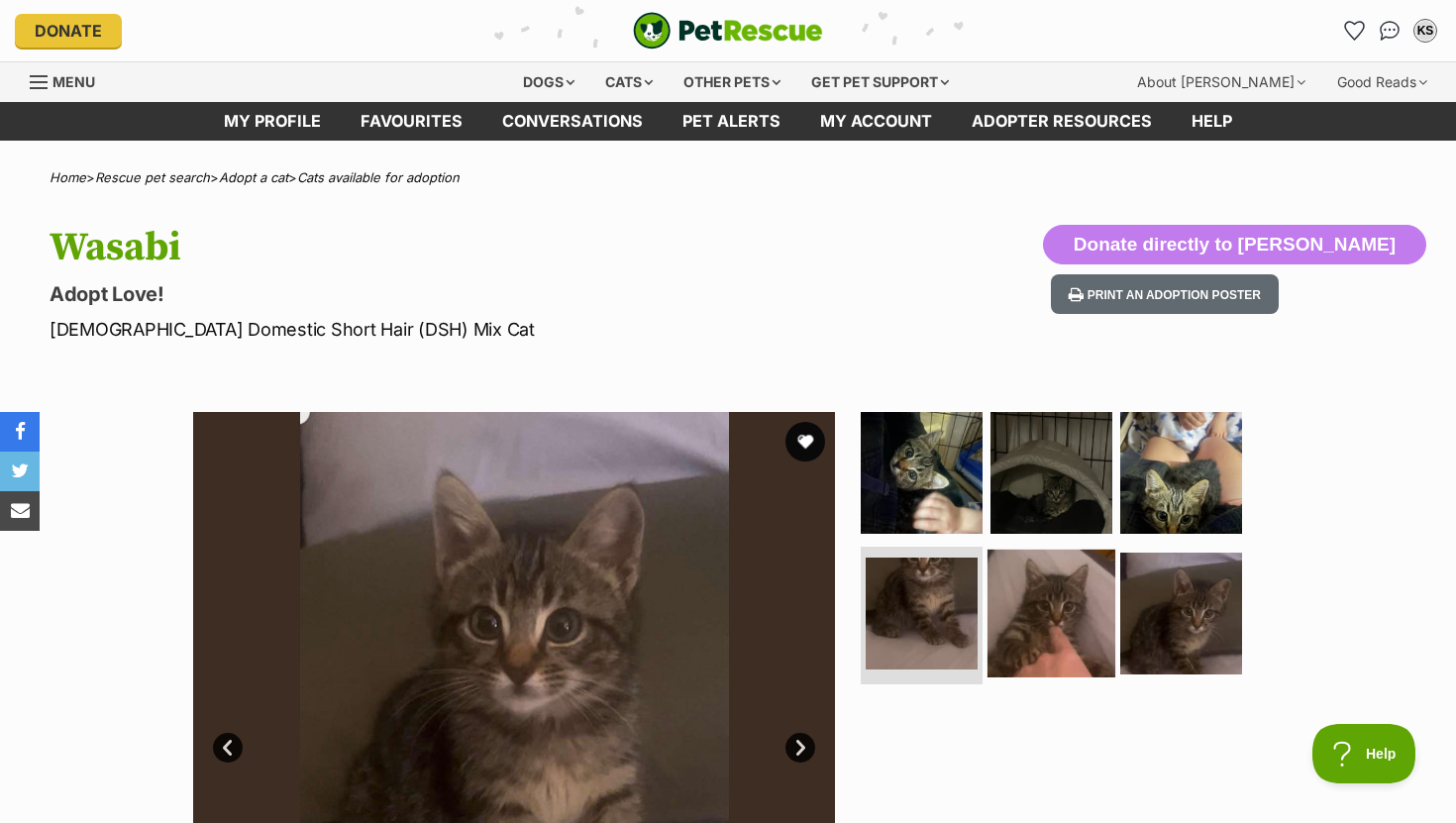 click at bounding box center (1051, 612) 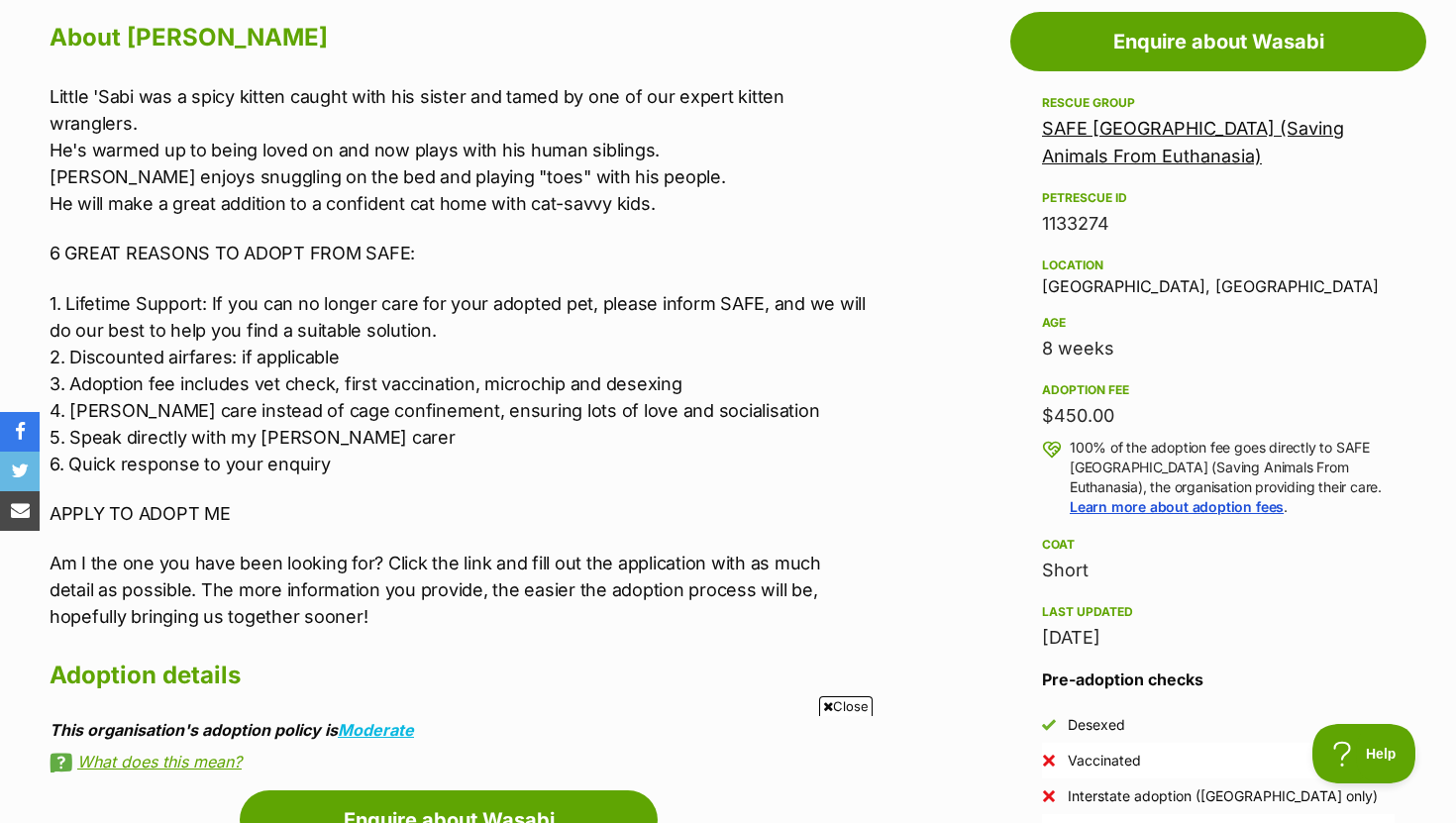 scroll, scrollTop: 927, scrollLeft: 0, axis: vertical 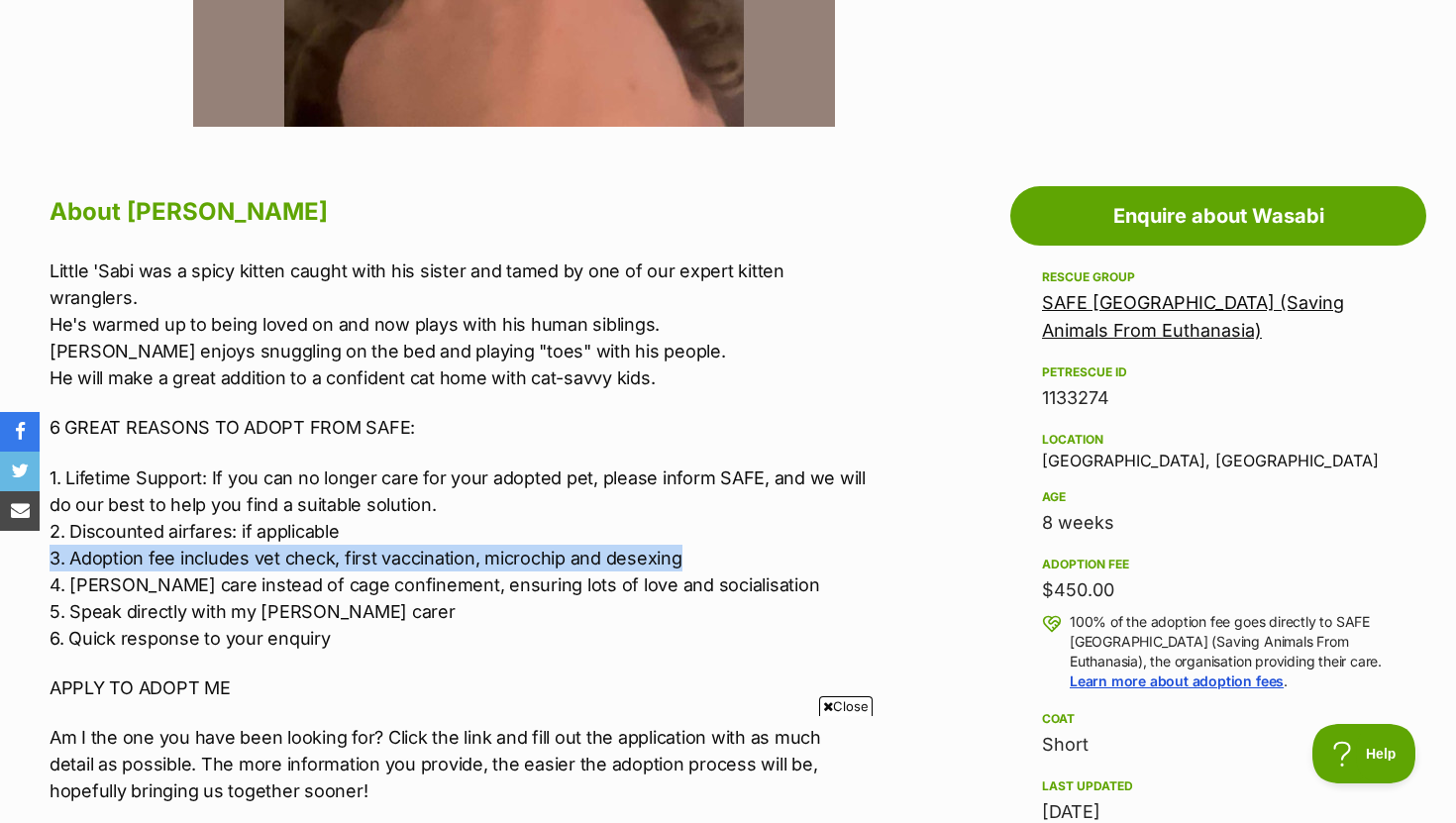 drag, startPoint x: 675, startPoint y: 533, endPoint x: 46, endPoint y: 531, distance: 629.0032 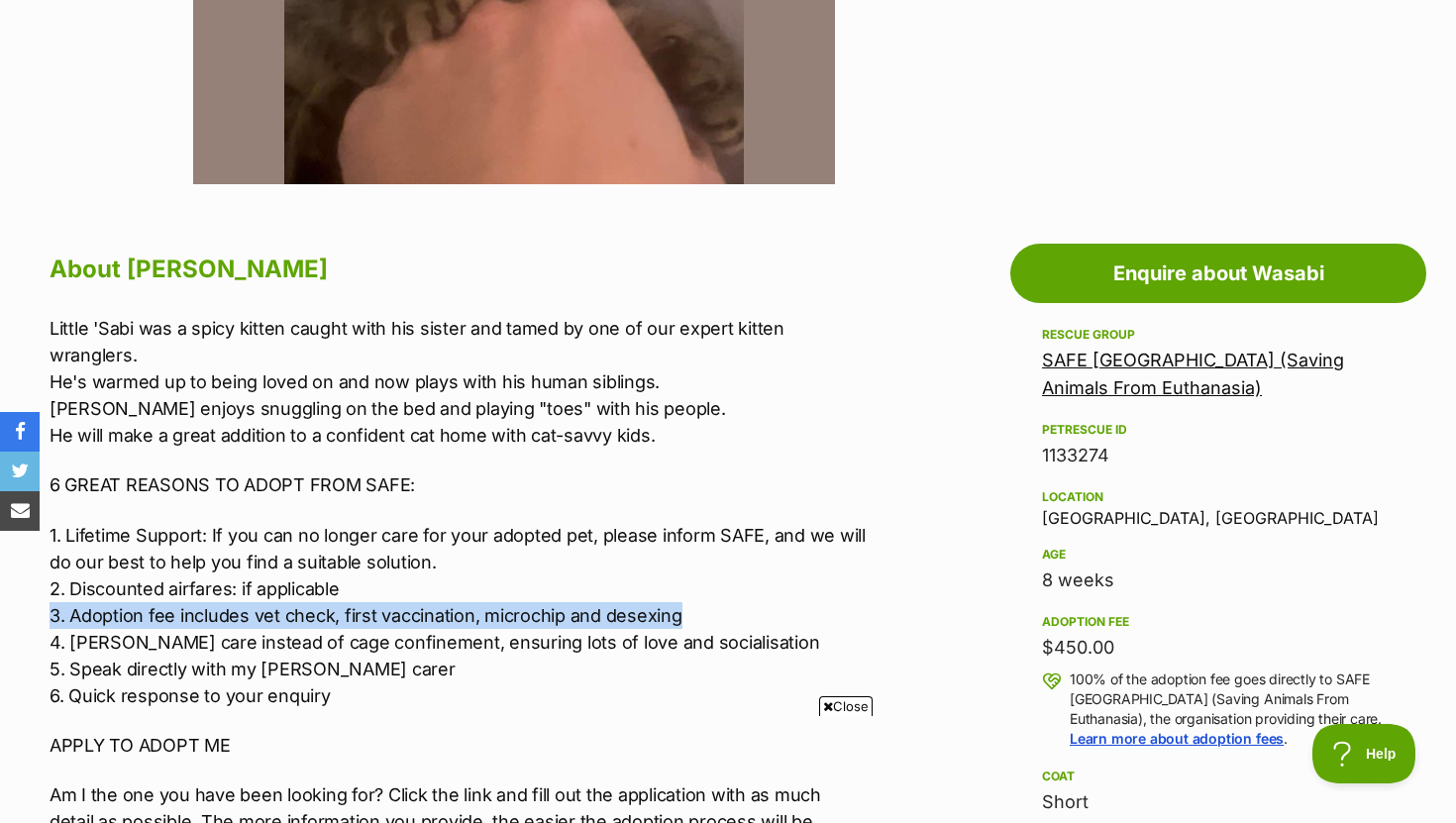 scroll, scrollTop: 586, scrollLeft: 0, axis: vertical 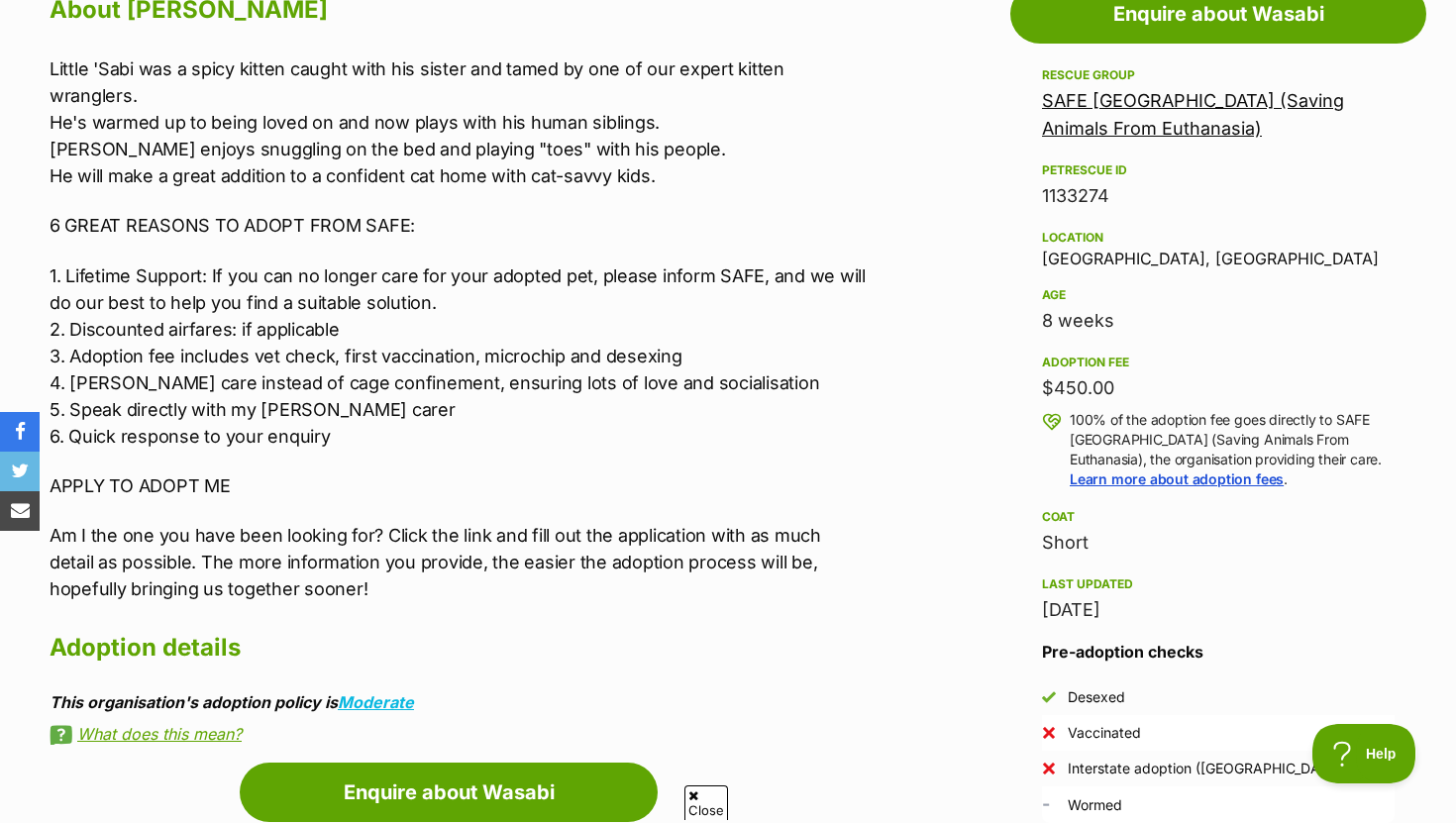 click on "Little 'Sabi was a spicy kitten caught with his sister and tamed by one of our expert kitten wranglers.
He's warmed up to being loved on and now plays with his human siblings.
Wasabi enjoys snuggling on the bed and playing "toes" with his people.
He will make a great addition to a confident cat home with cat-savvy kids.
6 GREAT REASONS TO ADOPT FROM SAFE:
1. Lifetime Support: If you can no longer care for your adopted pet, please inform SAFE, and we will do our best to help you find a suitable solution.
2. Discounted airfares: if applicable
3. Adoption fee includes vet check, first vaccination, microchip and desexing
4. Foster care instead of cage confinement, ensuring lots of love and socialisation
5. Speak directly with my foster carer
6. Quick response to your enquiry
APPLY TO ADOPT ME" at bounding box center (459, 329) 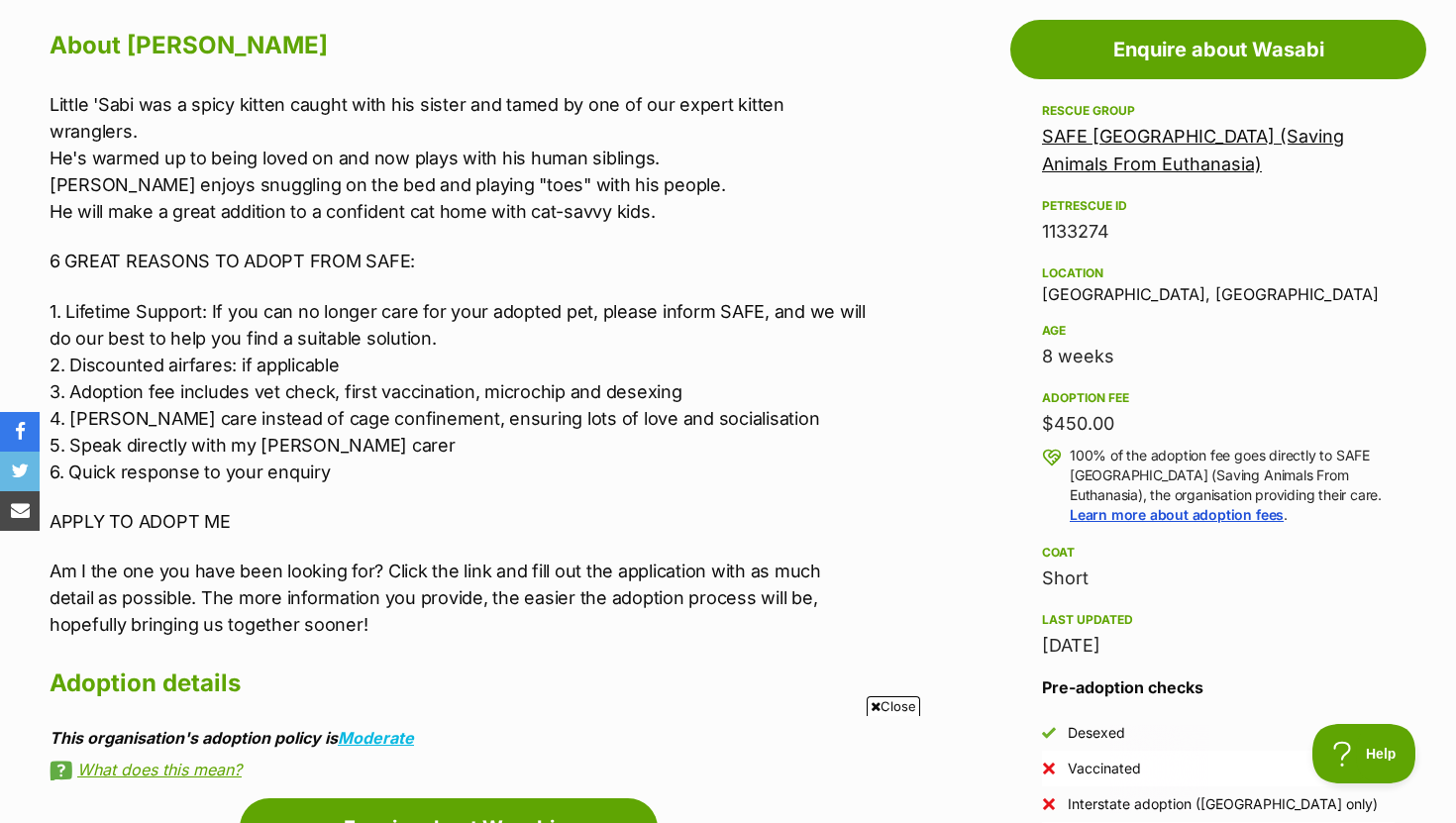 scroll, scrollTop: 0, scrollLeft: 0, axis: both 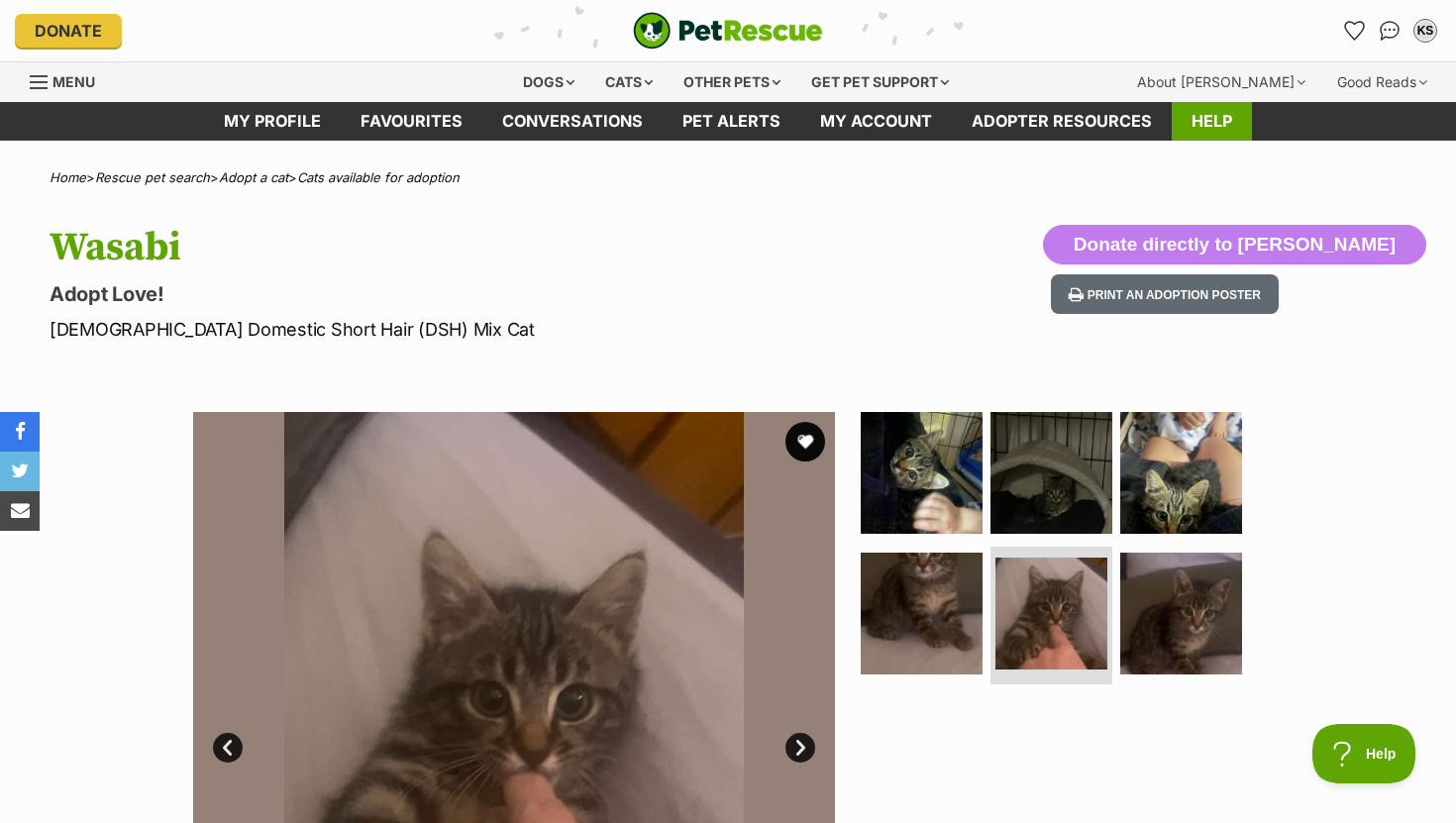 click on "Help" at bounding box center (1211, 121) 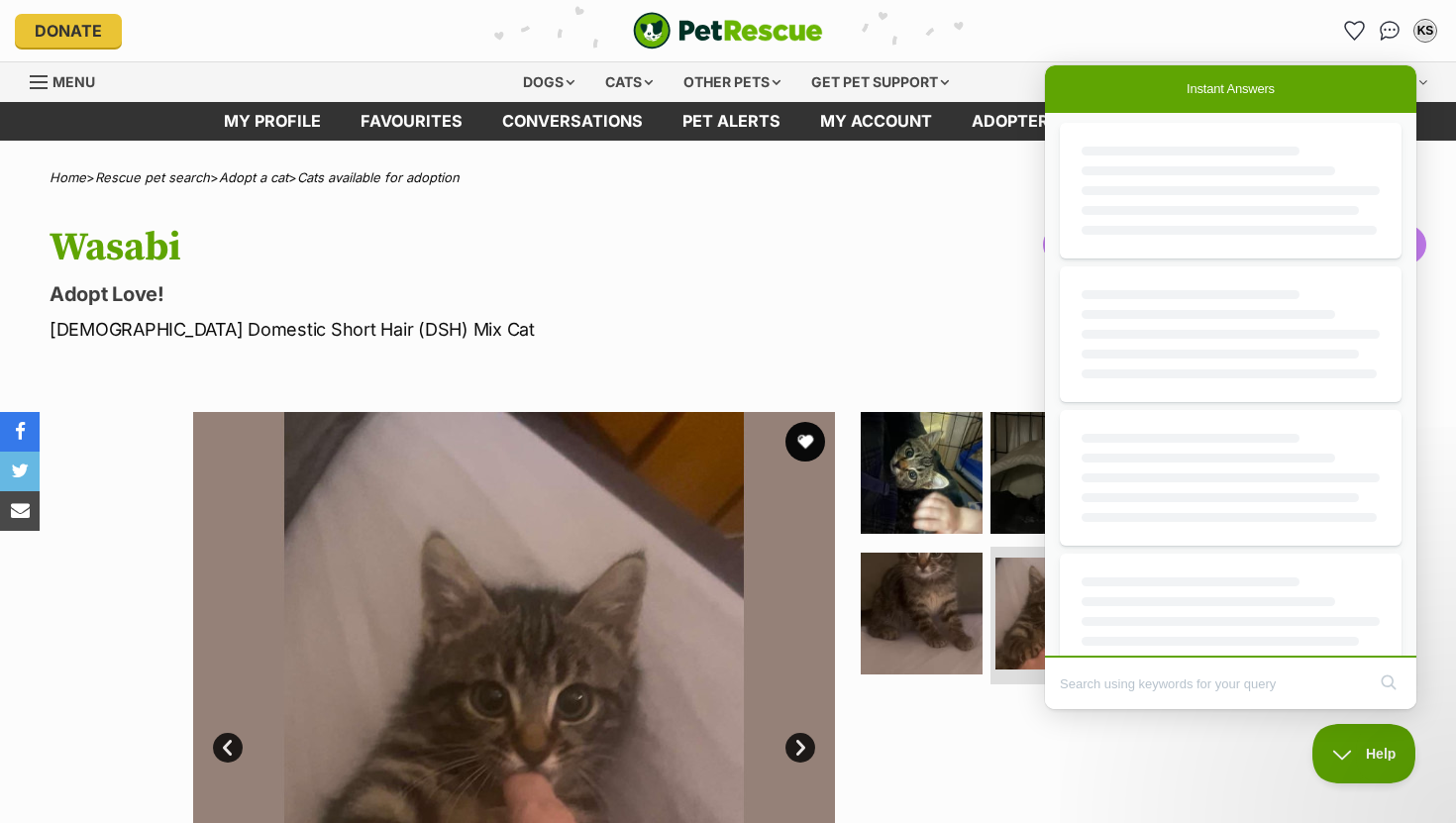 scroll, scrollTop: 0, scrollLeft: 0, axis: both 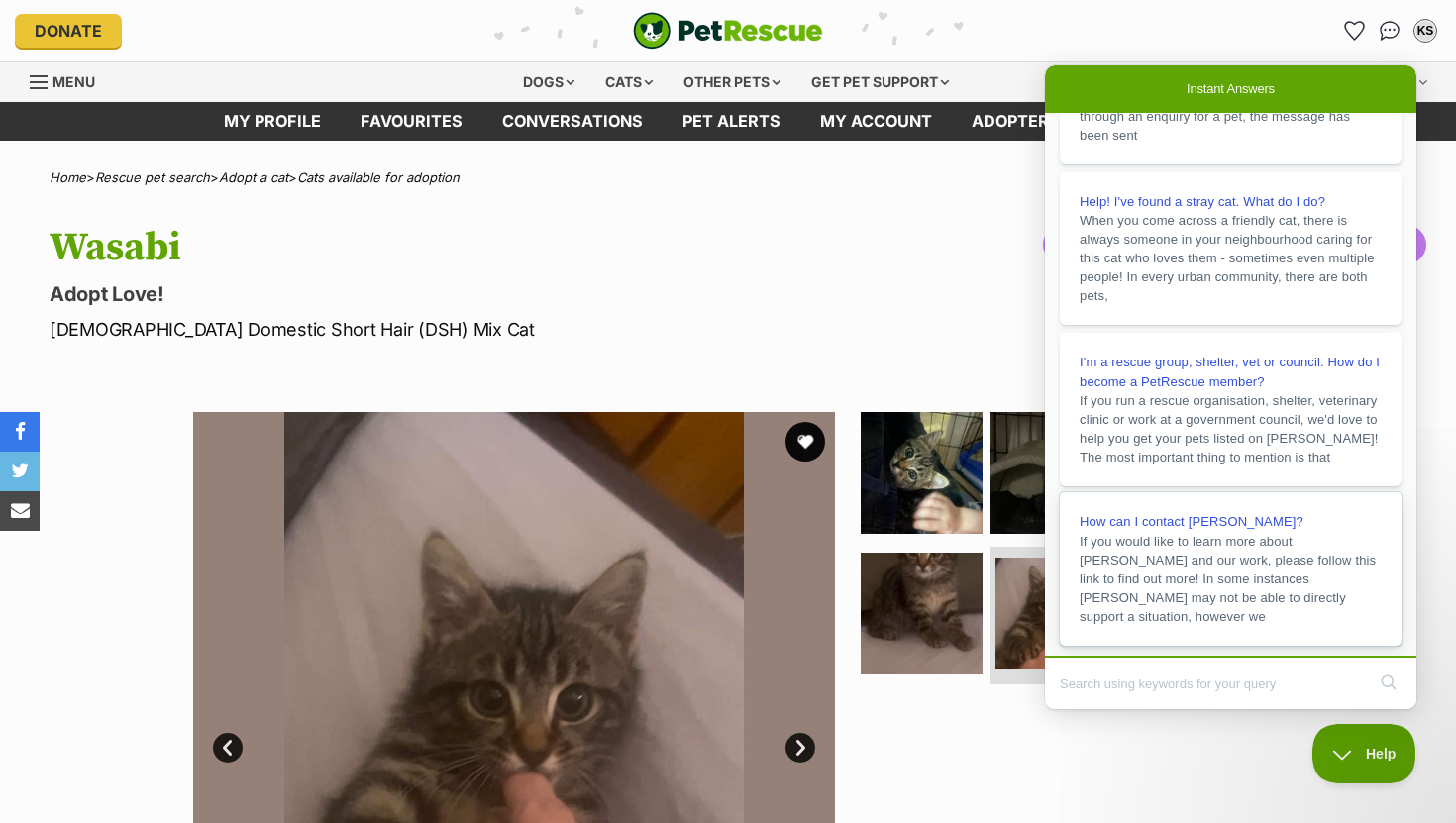 click on "If you would like to learn more about PetRescue and our work, please follow this link to find out more! In some instances PetRescue may not be able to directly support a situation, however we" at bounding box center (1227, 578) 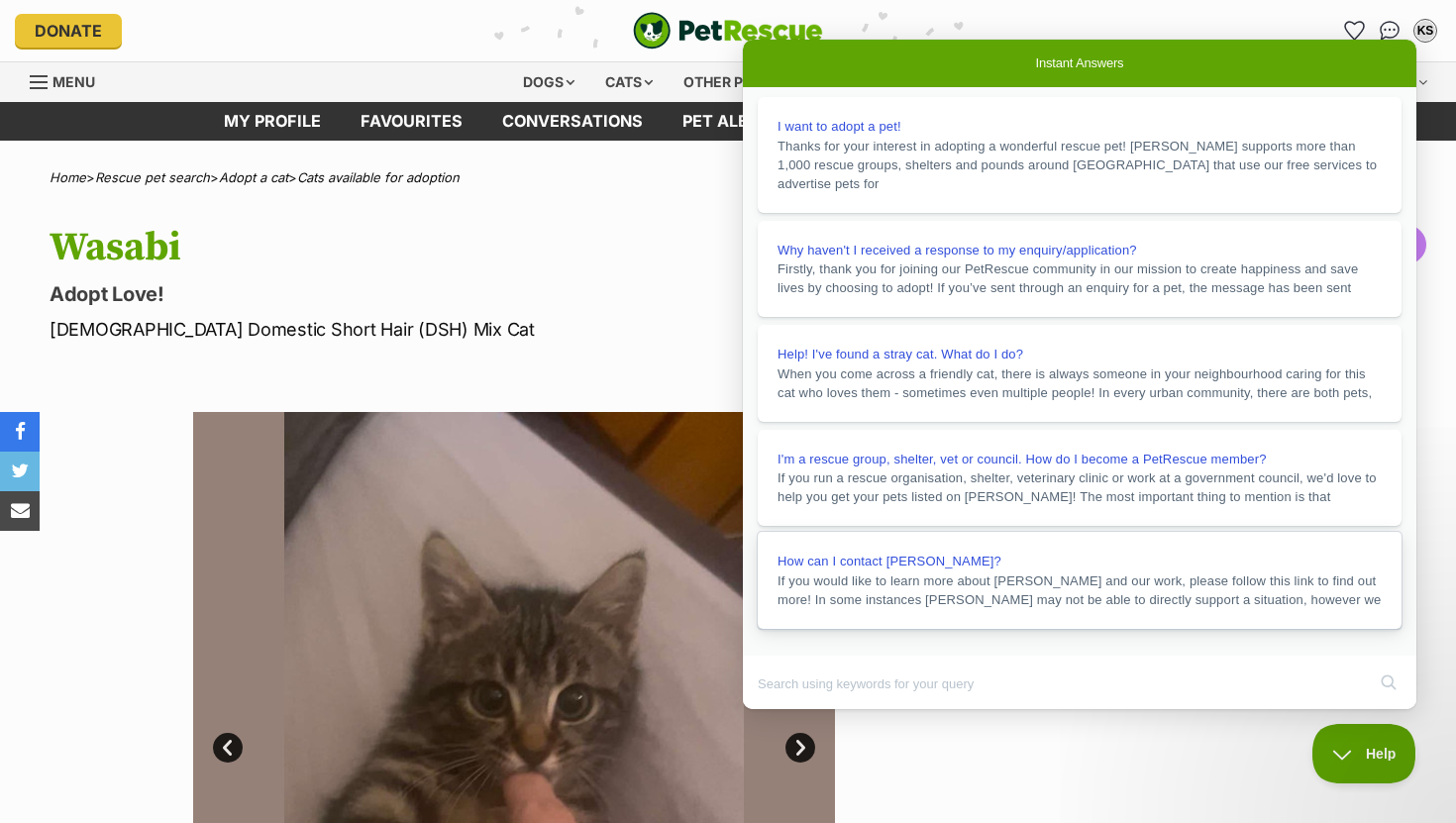 scroll, scrollTop: 52, scrollLeft: 0, axis: vertical 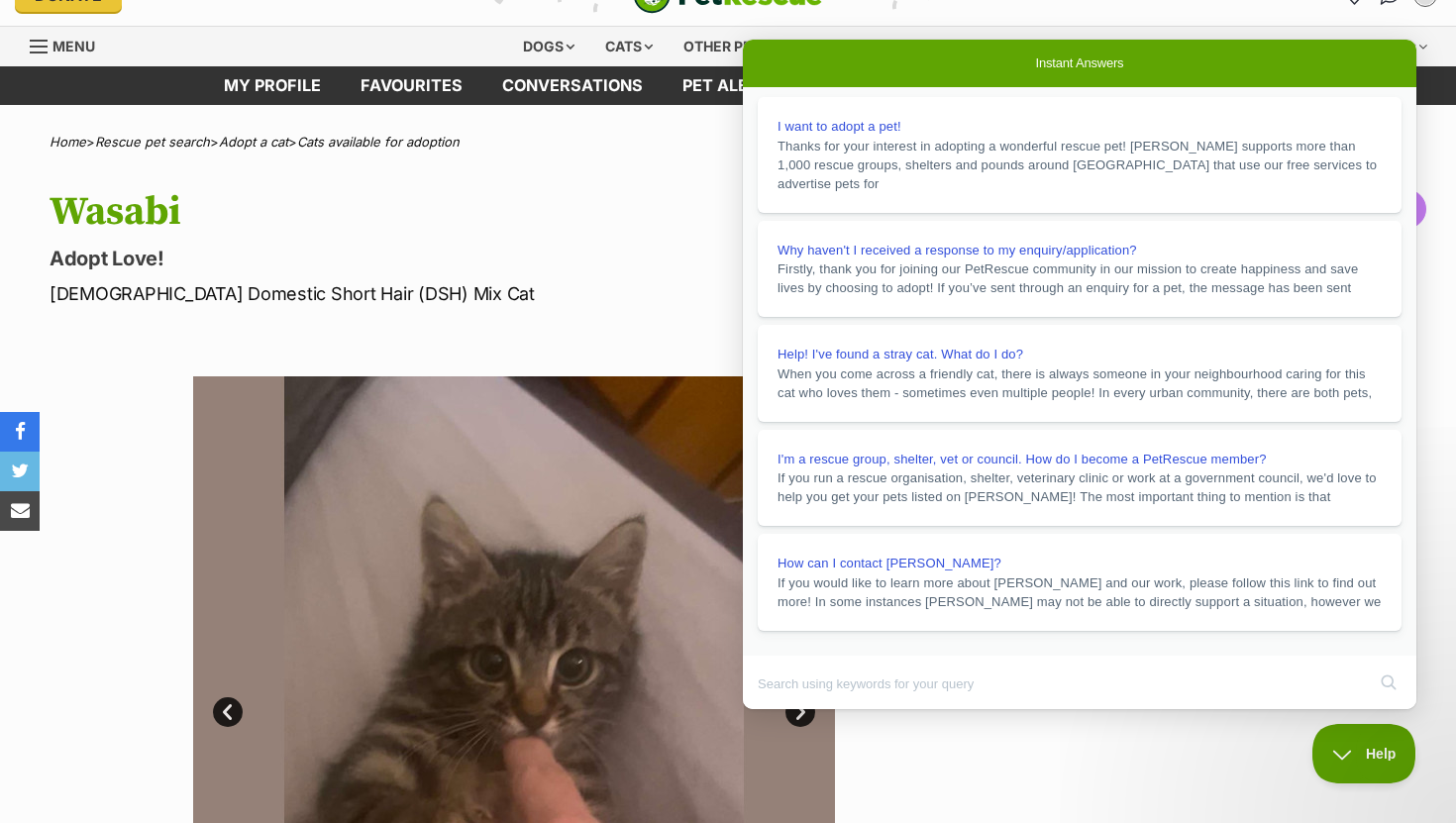 click on "Close" at bounding box center (762, 723) 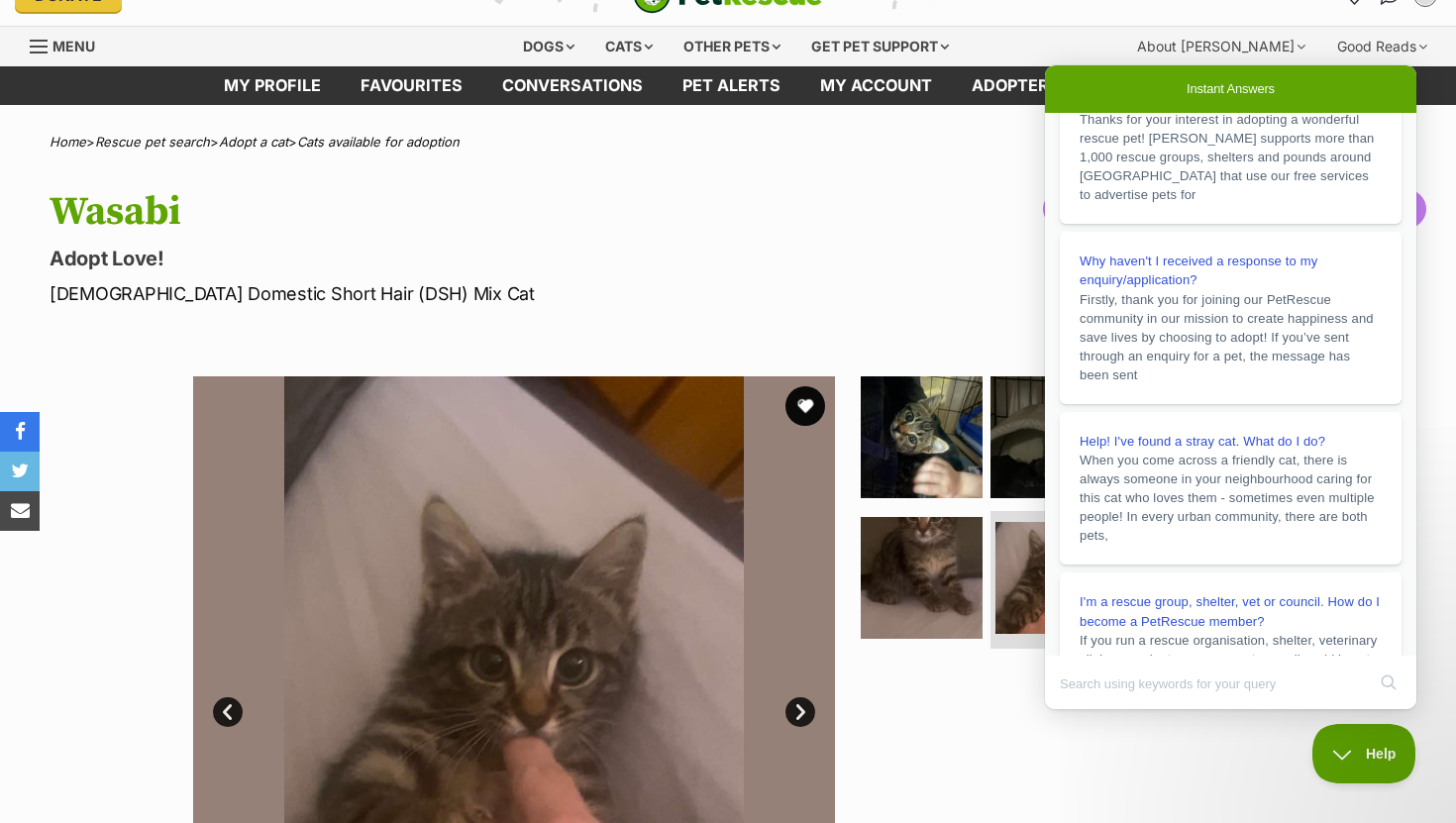 scroll, scrollTop: 0, scrollLeft: 0, axis: both 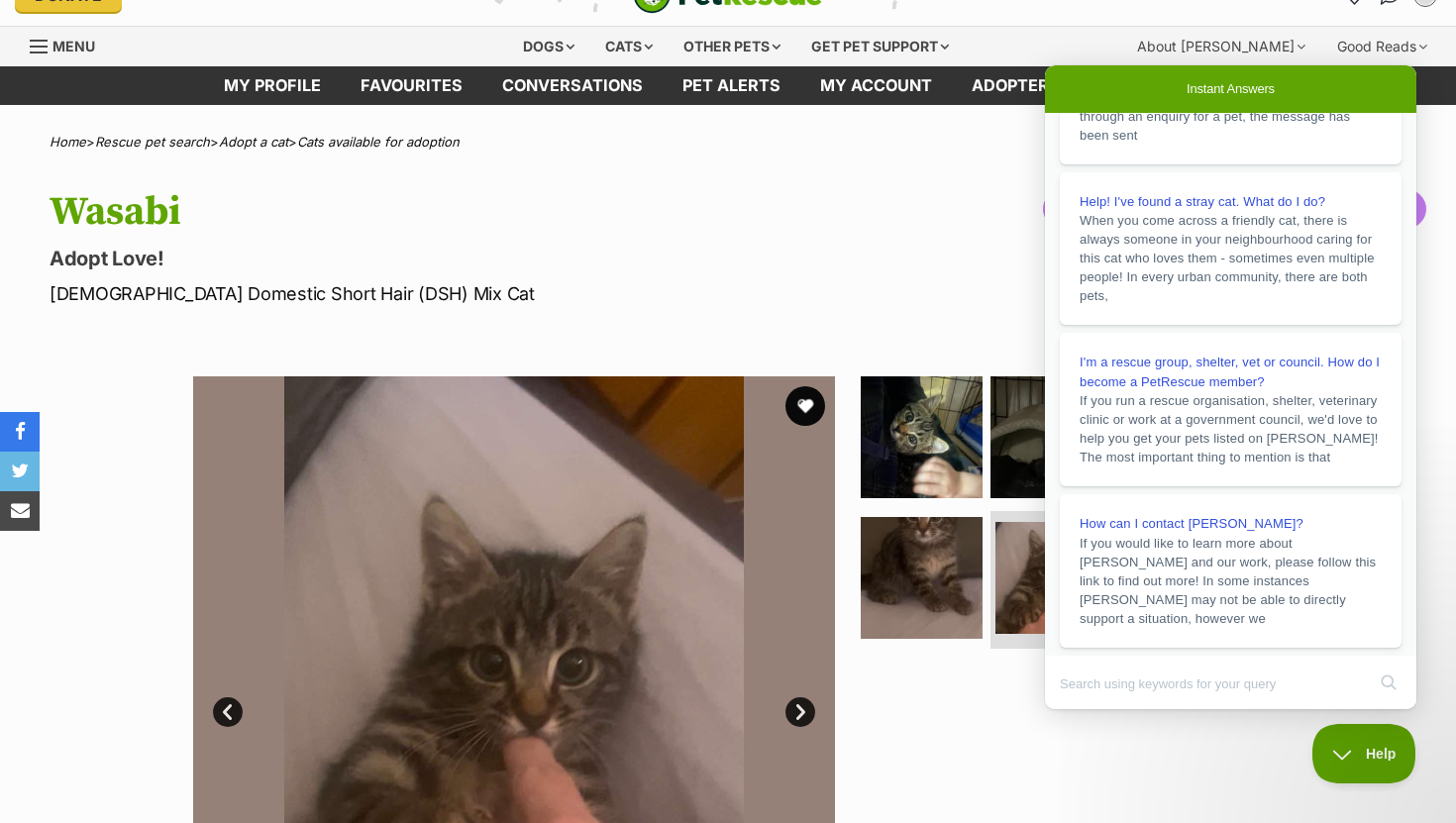 click on "Home
>
Rescue pet search
>
Adopt a cat
>
Cats available for adoption
Wasabi
Adopt Love!
Male Domestic Short Hair (DSH) Mix Cat
Donate directly to Wasabi
Print an adoption poster
Available
5
of 6 images
5
of 6 images
5
of 6 images
5
of 6 images
5
of 6 images
5
of 6 images
Next Prev 1 2 3 4 5 6
Donate to Wasabi
Donate to Wasabi at SAFE Port Hedland (Saving Animals From Euthanasia) via Shout
Advertisement
Adoption information
I've been adopted!
This pet is no longer available
On Hold
Enquire about Wasabi
Find available pets like this!
Rescue group
SAFE Port Hedland (Saving Animals From Euthanasia)
PetRescue ID
1133274
Location
South Hedland, WA
Age
8 weeks" at bounding box center (728, 1514) 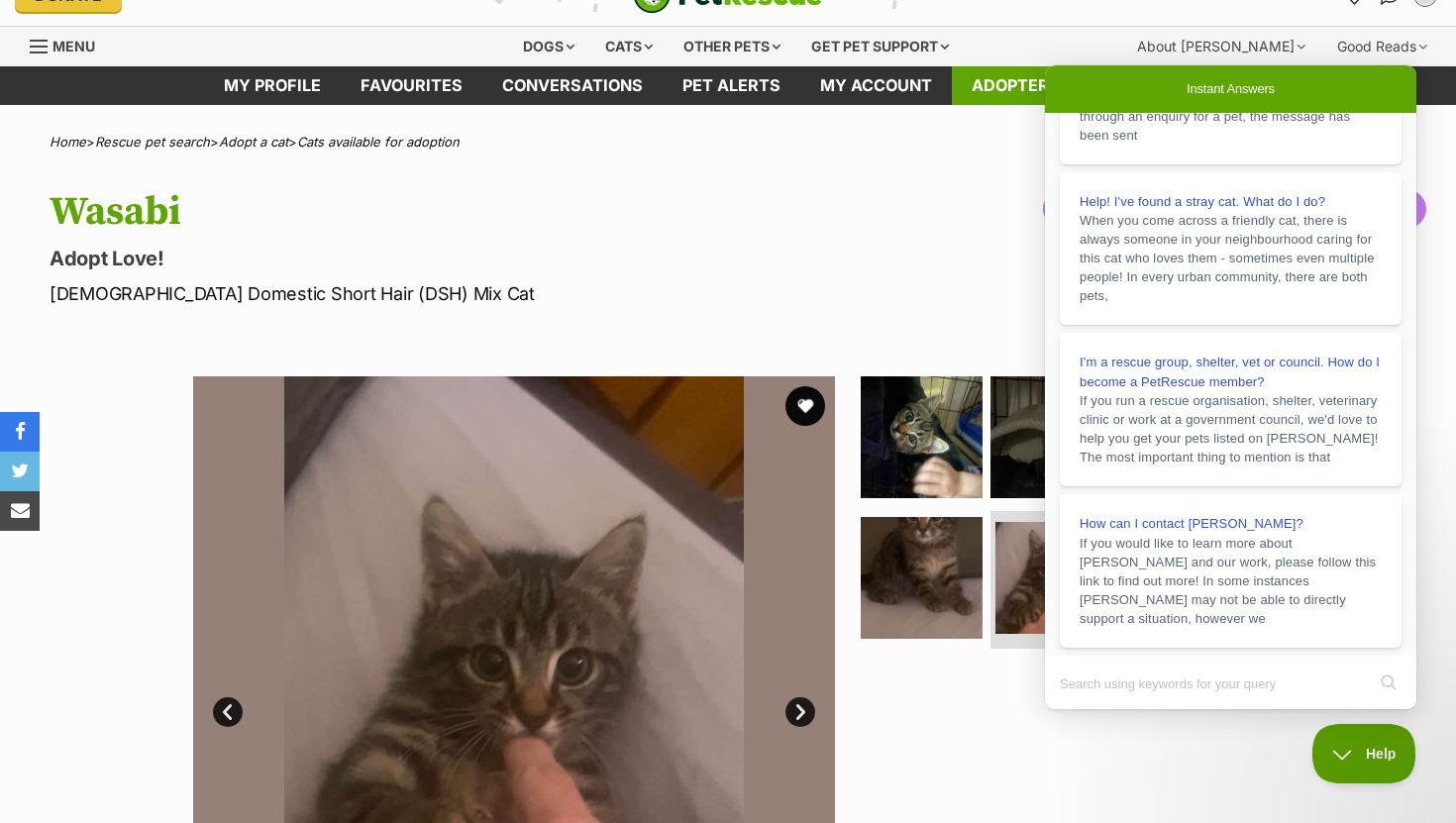 click on "Adopter resources" at bounding box center [1062, 85] 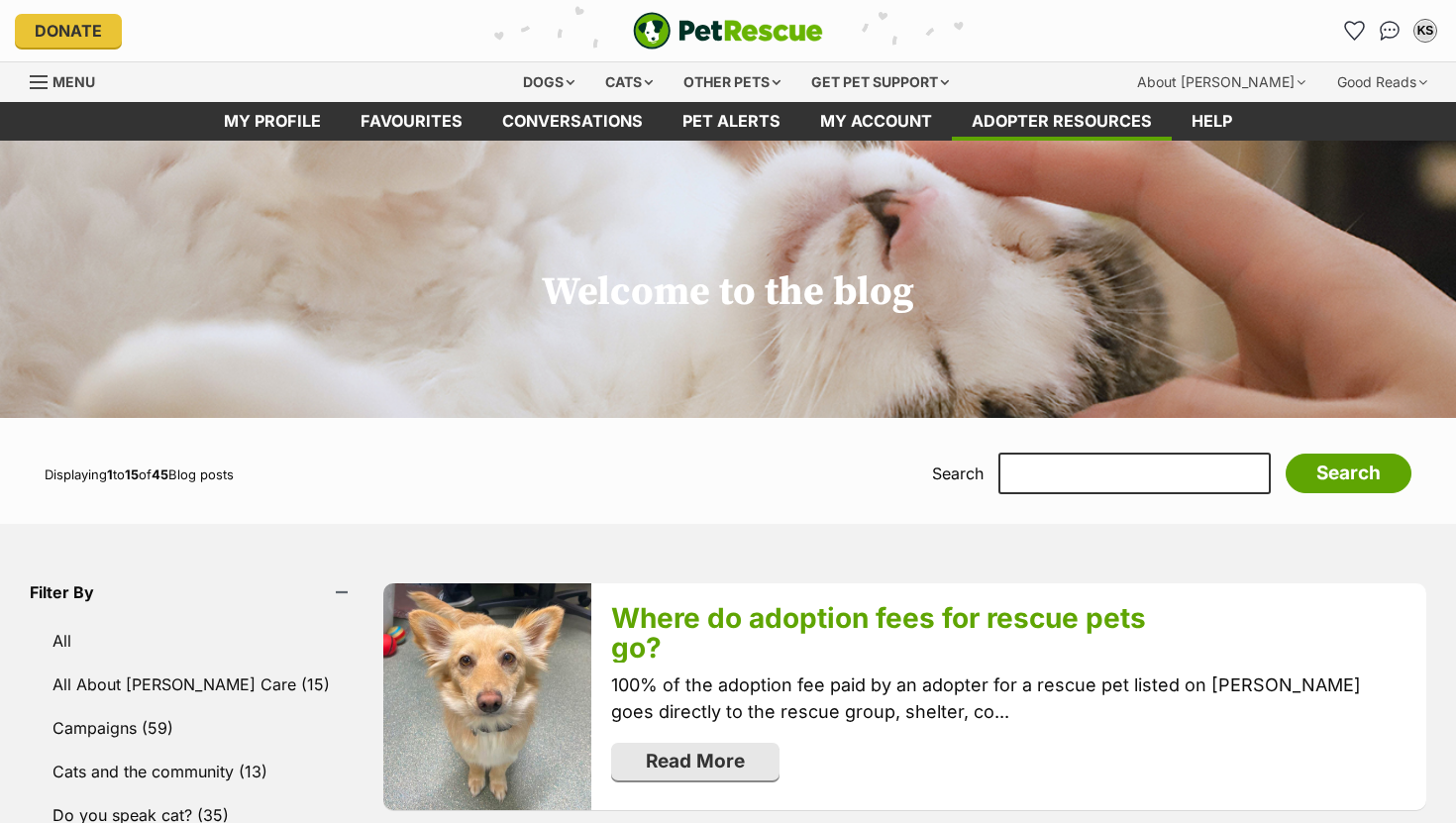 scroll, scrollTop: 0, scrollLeft: 0, axis: both 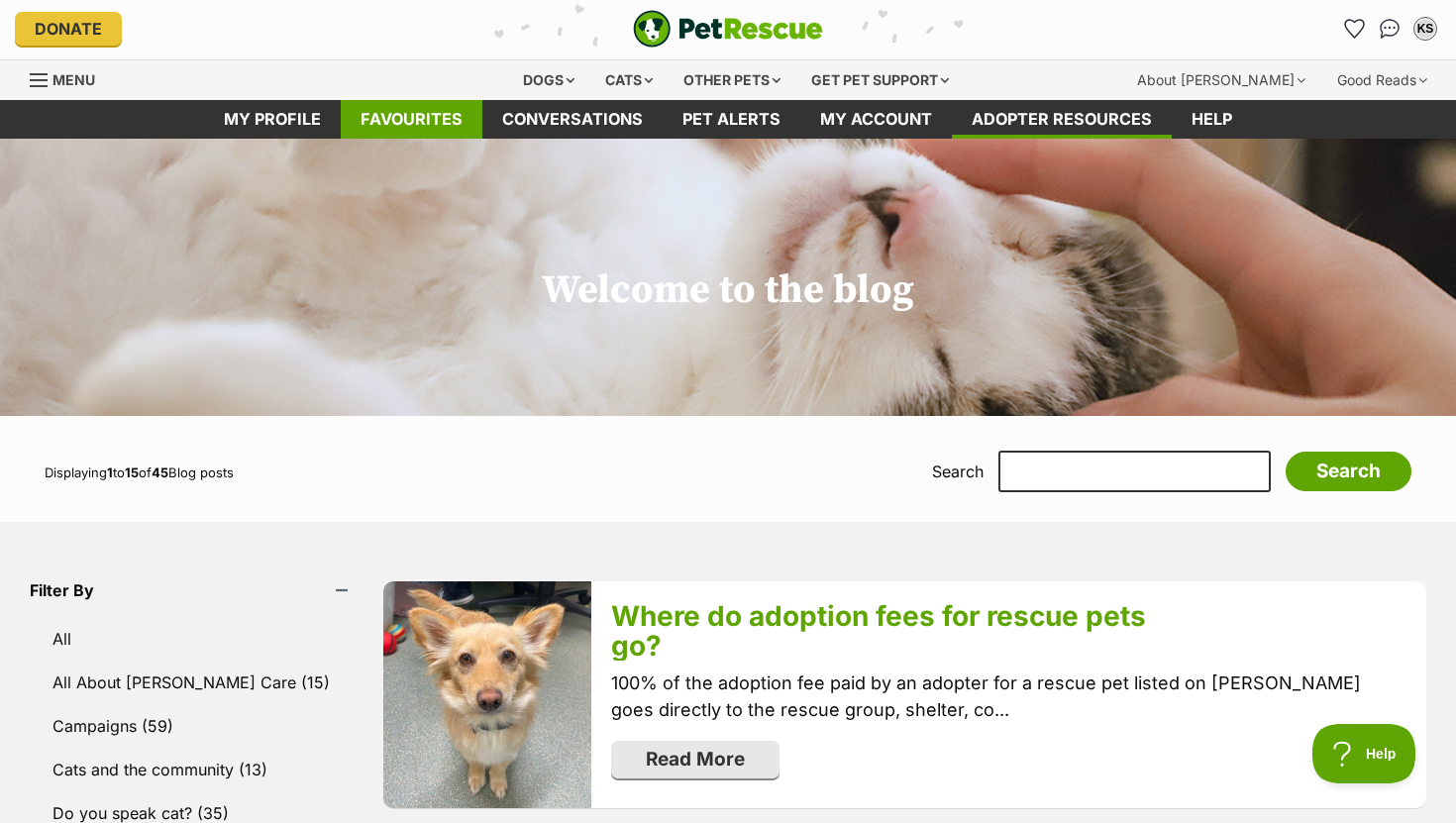 click on "Favourites" at bounding box center (411, 119) 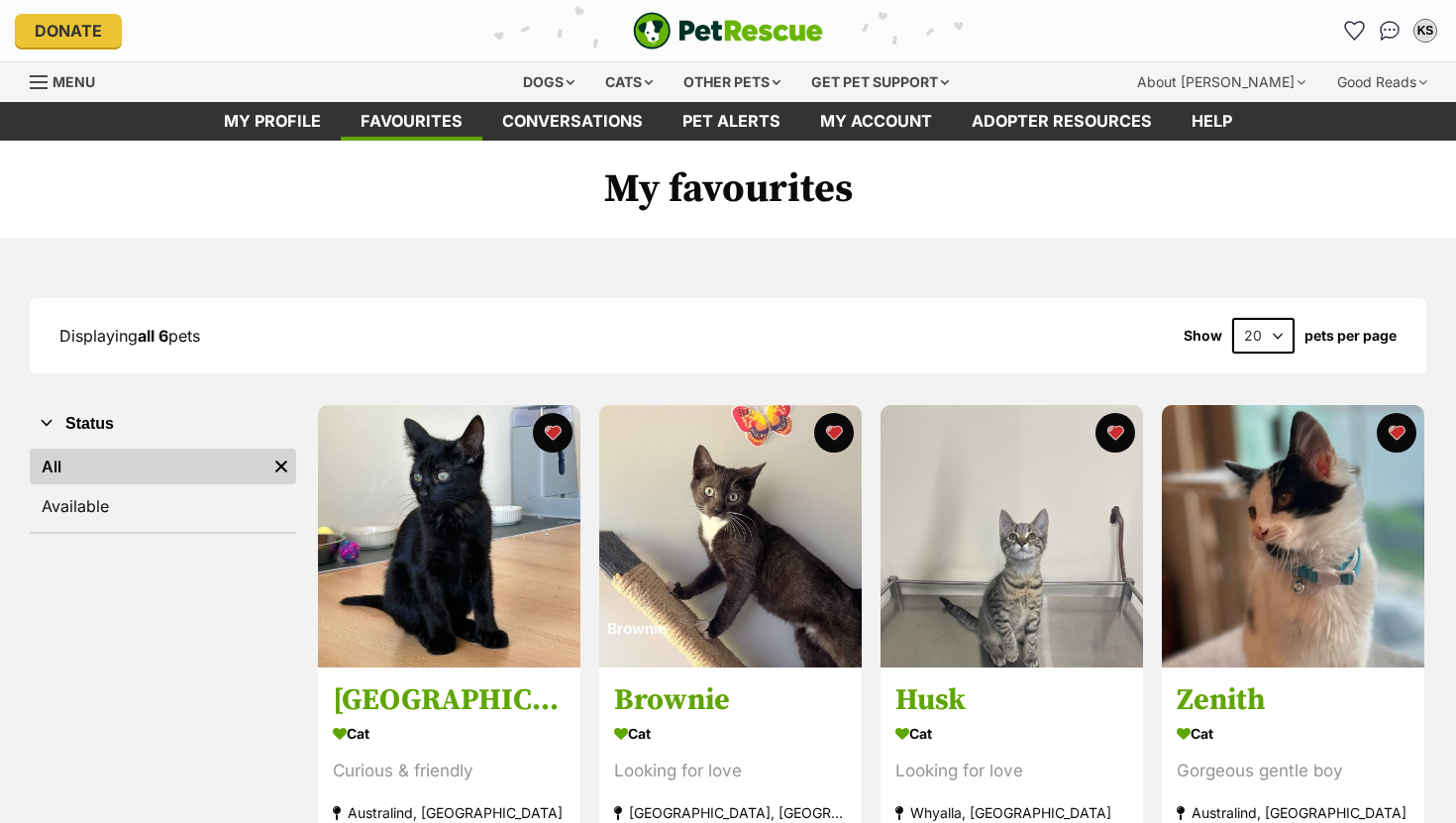 scroll, scrollTop: 0, scrollLeft: 0, axis: both 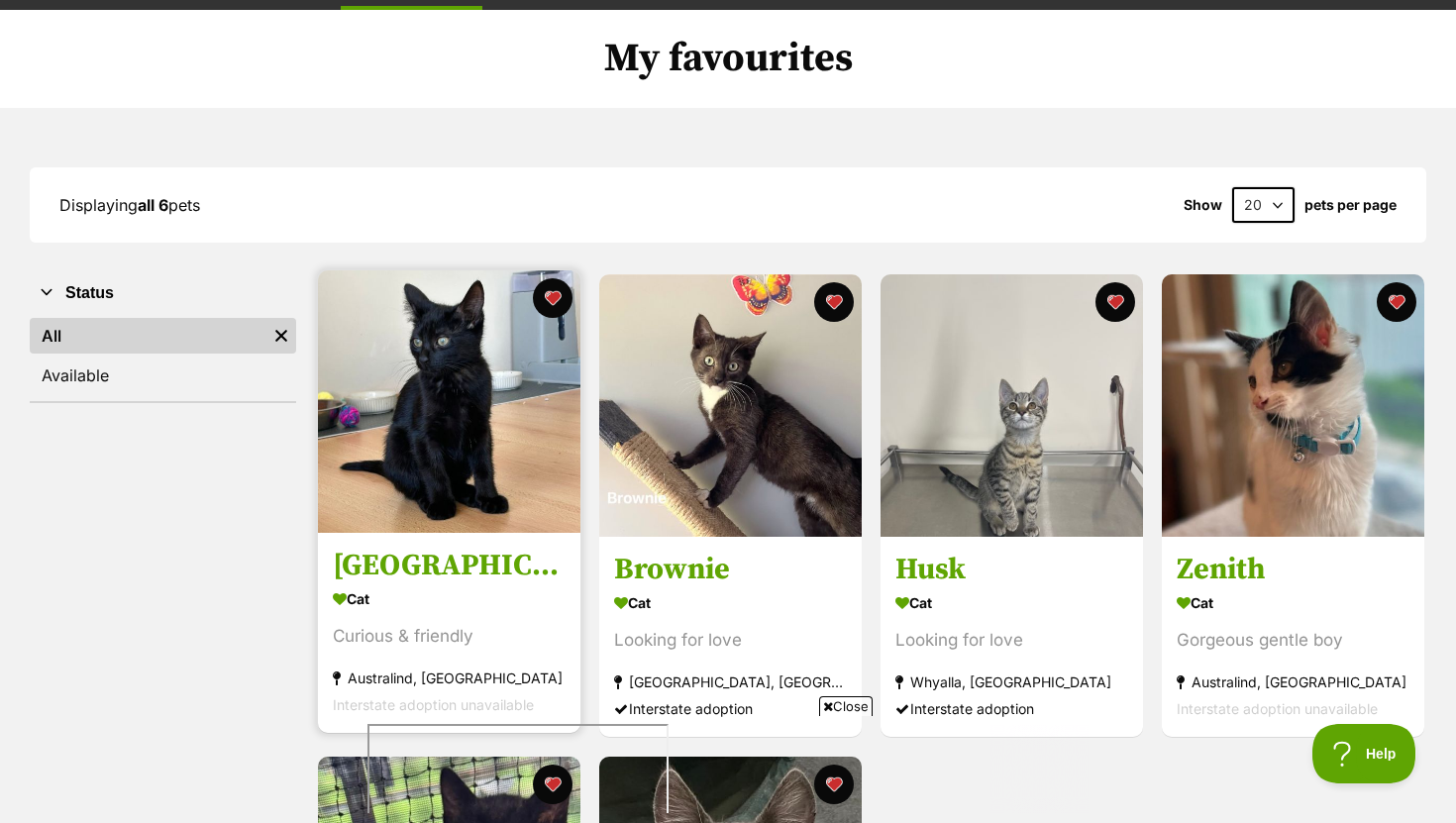 click at bounding box center [449, 401] 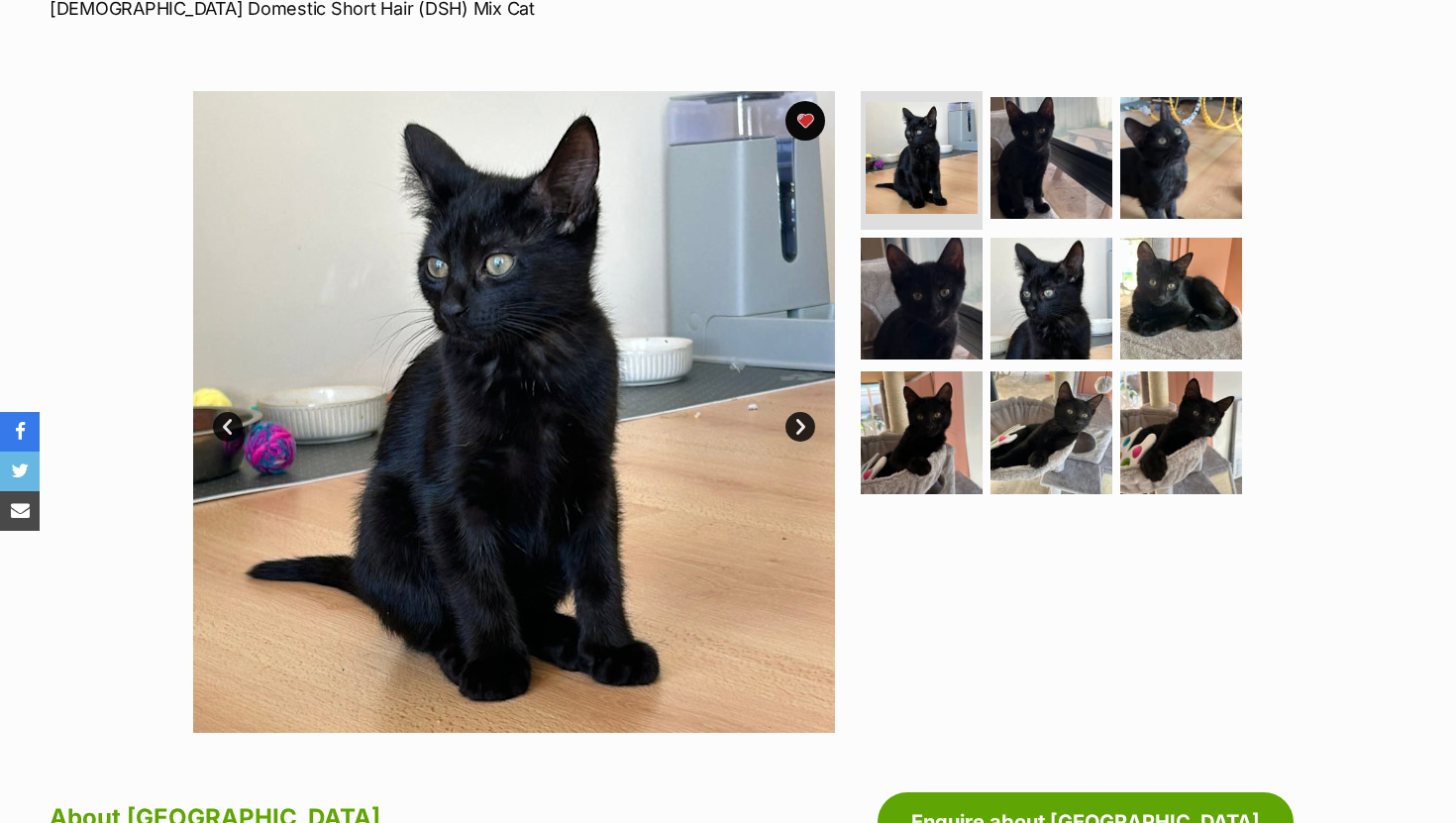 scroll, scrollTop: 0, scrollLeft: 0, axis: both 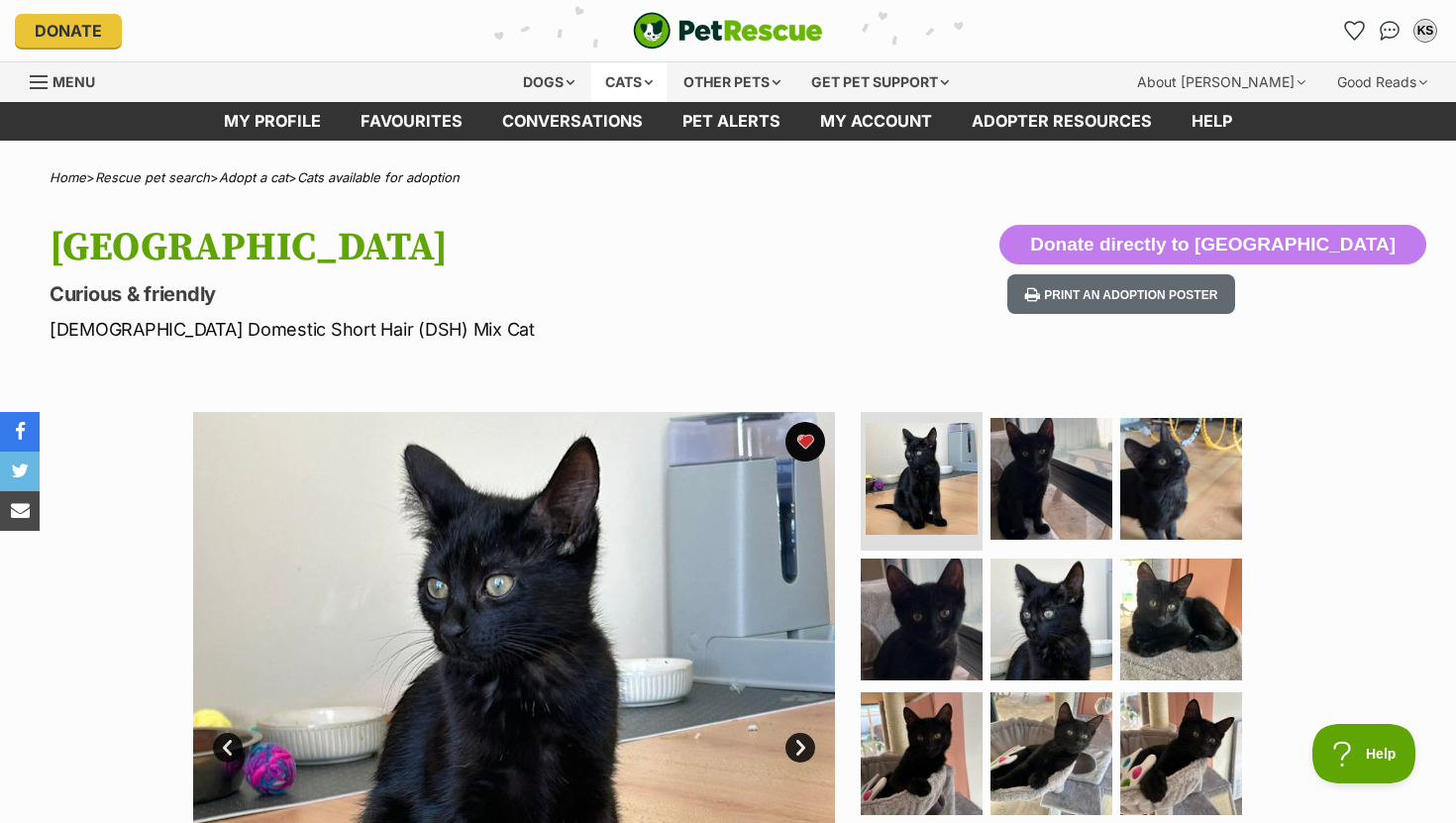 click on "Cats" at bounding box center [629, 82] 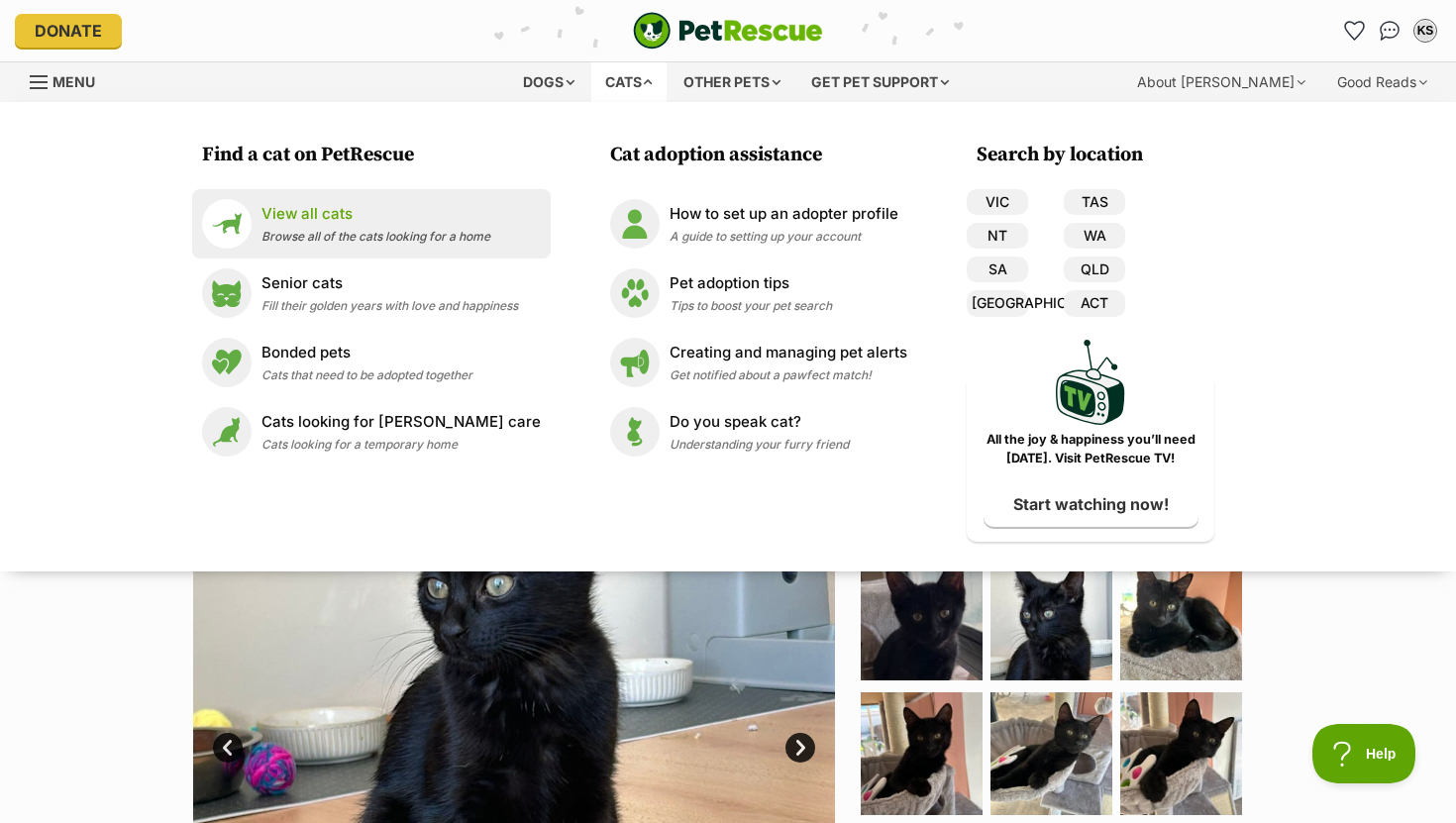 click on "View all cats" at bounding box center (375, 214) 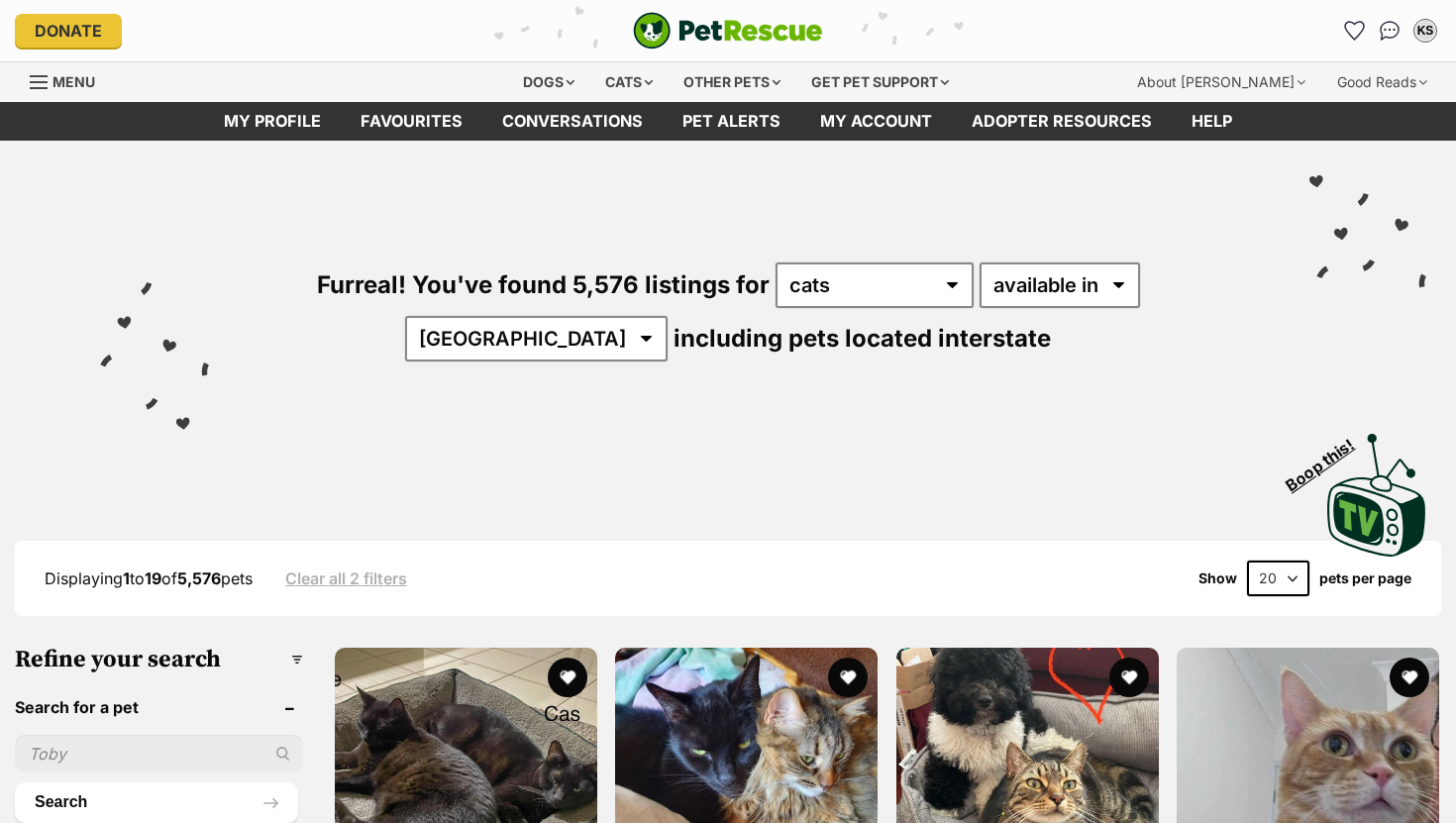 scroll, scrollTop: 0, scrollLeft: 0, axis: both 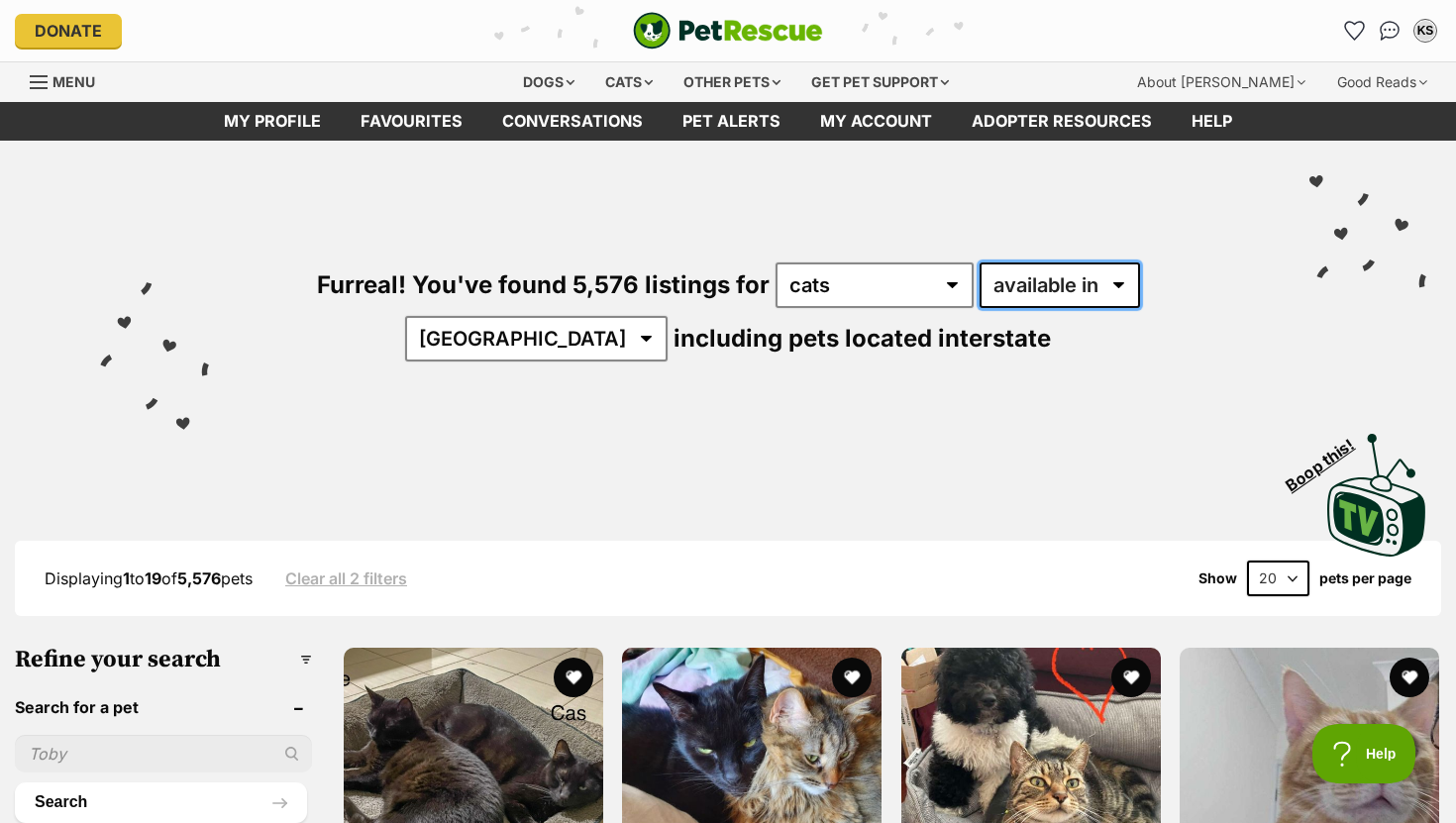 click on "available in
located in" at bounding box center (1060, 285) 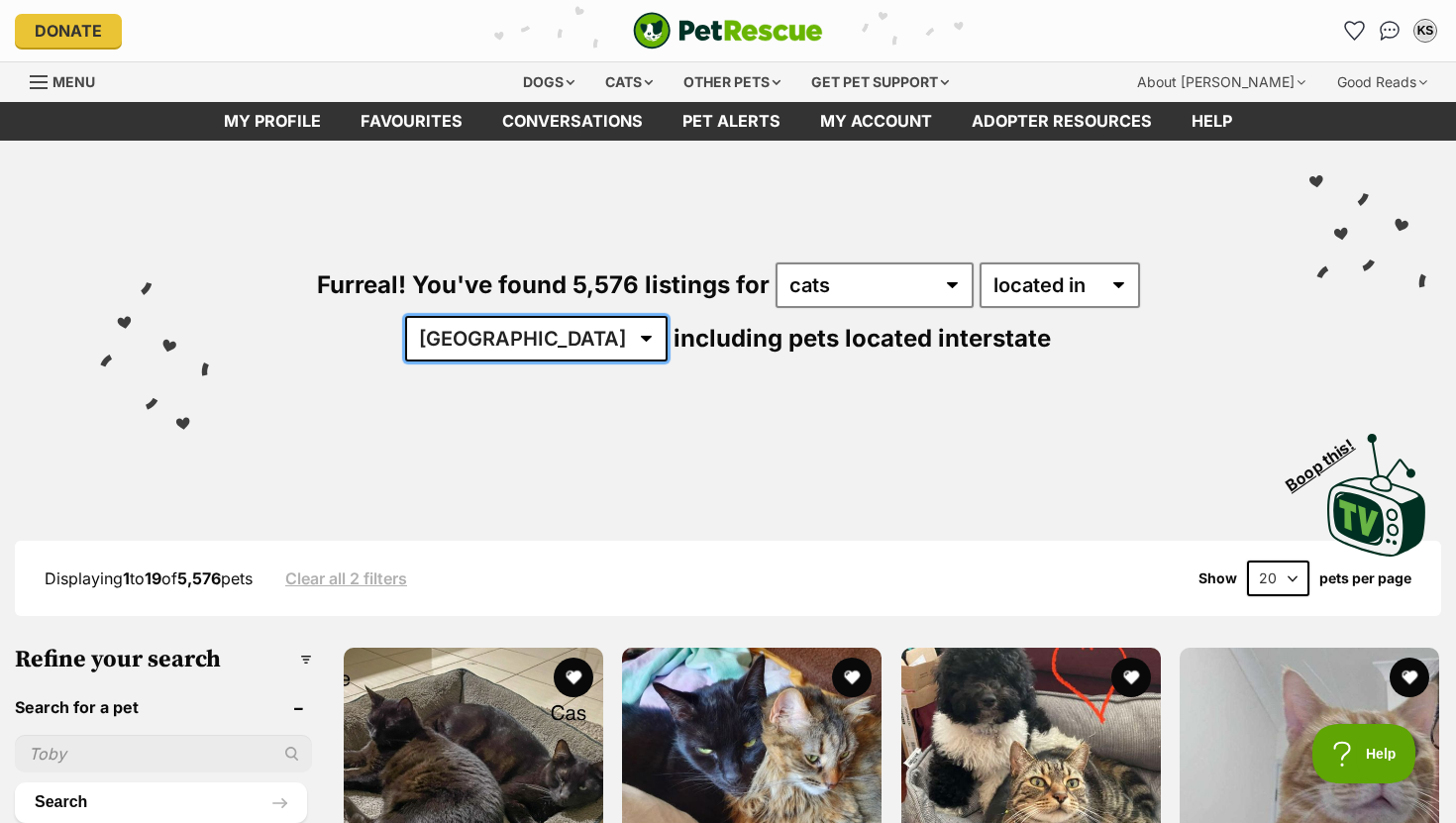 click on "Australia
ACT
NSW
NT
QLD
SA
TAS
VIC
WA" at bounding box center [536, 339] 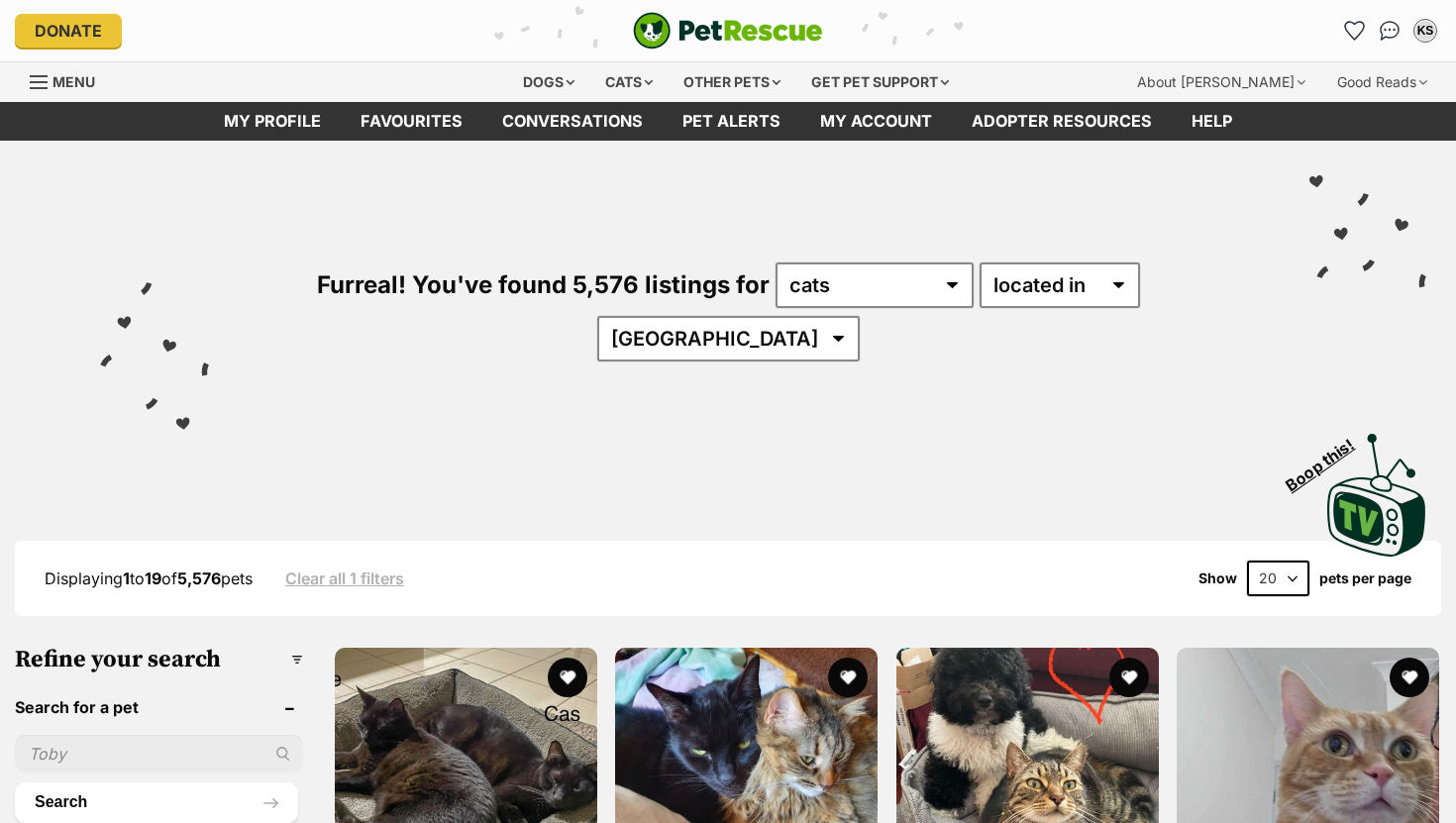 scroll, scrollTop: 0, scrollLeft: 0, axis: both 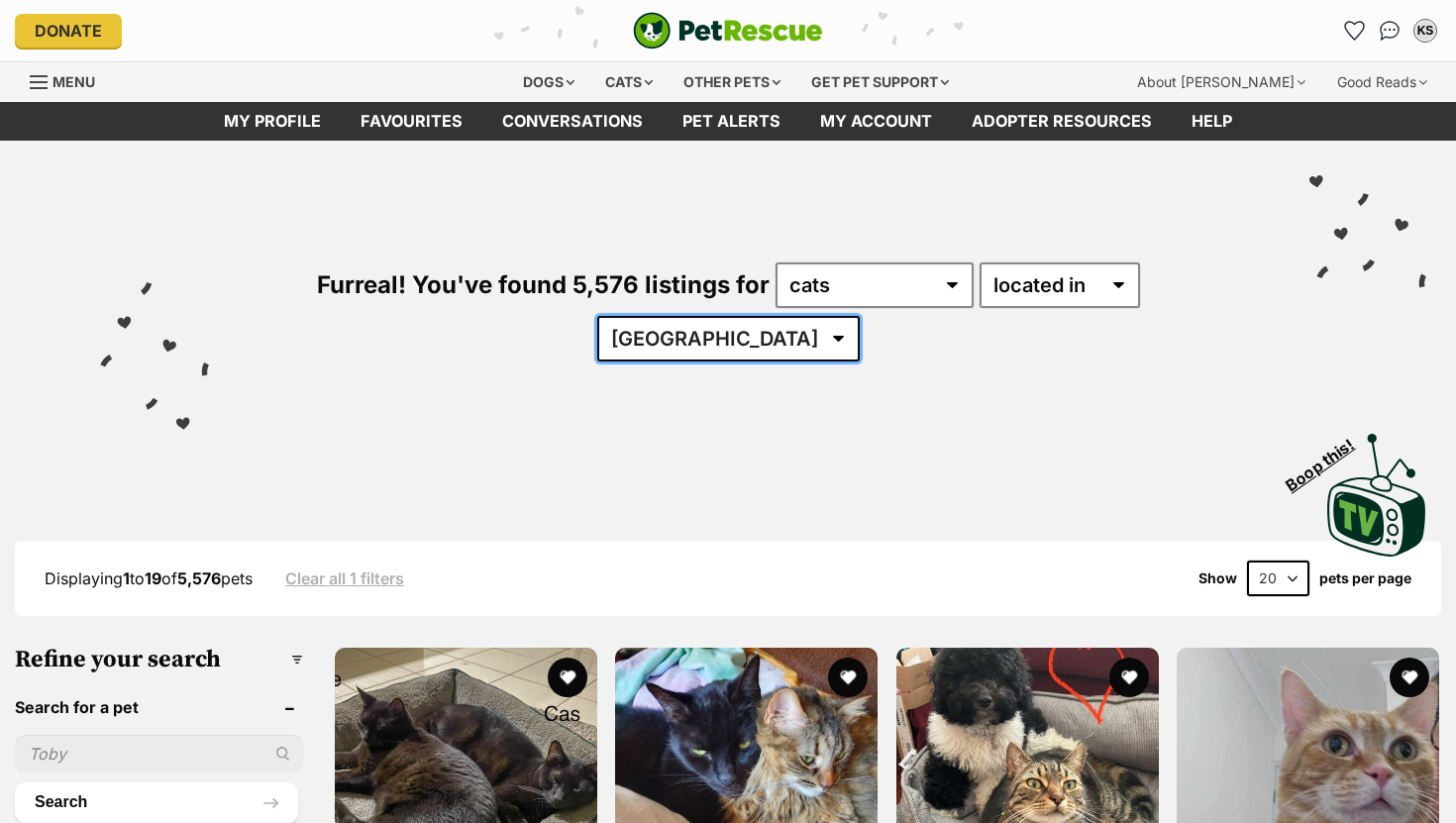 click on "[GEOGRAPHIC_DATA]
[GEOGRAPHIC_DATA]
[GEOGRAPHIC_DATA]
[GEOGRAPHIC_DATA]
[GEOGRAPHIC_DATA]
SA
[GEOGRAPHIC_DATA]
[GEOGRAPHIC_DATA]
[GEOGRAPHIC_DATA]" at bounding box center [728, 339] 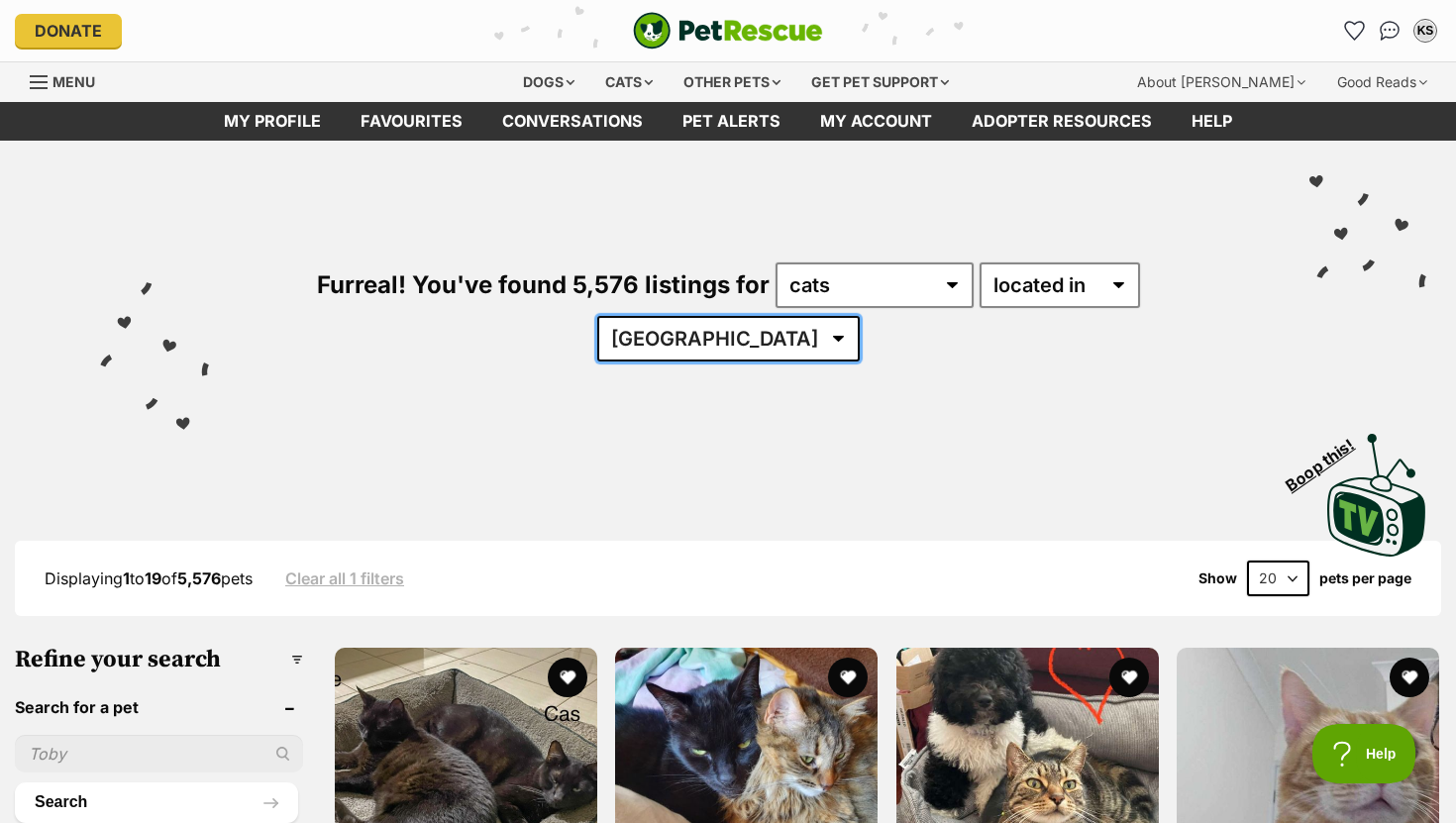 scroll, scrollTop: 0, scrollLeft: 0, axis: both 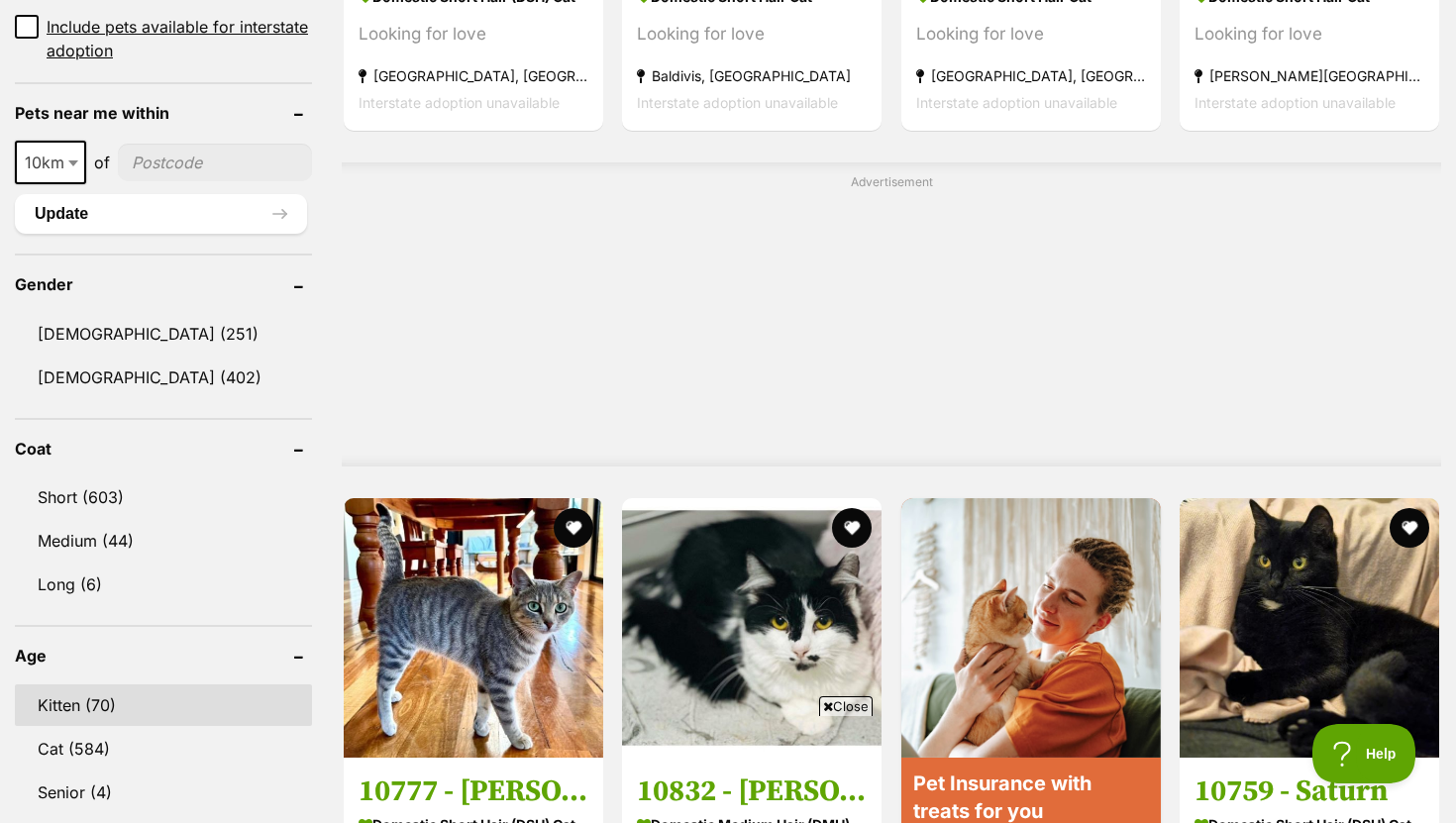 click on "Kitten (70)" at bounding box center (163, 705) 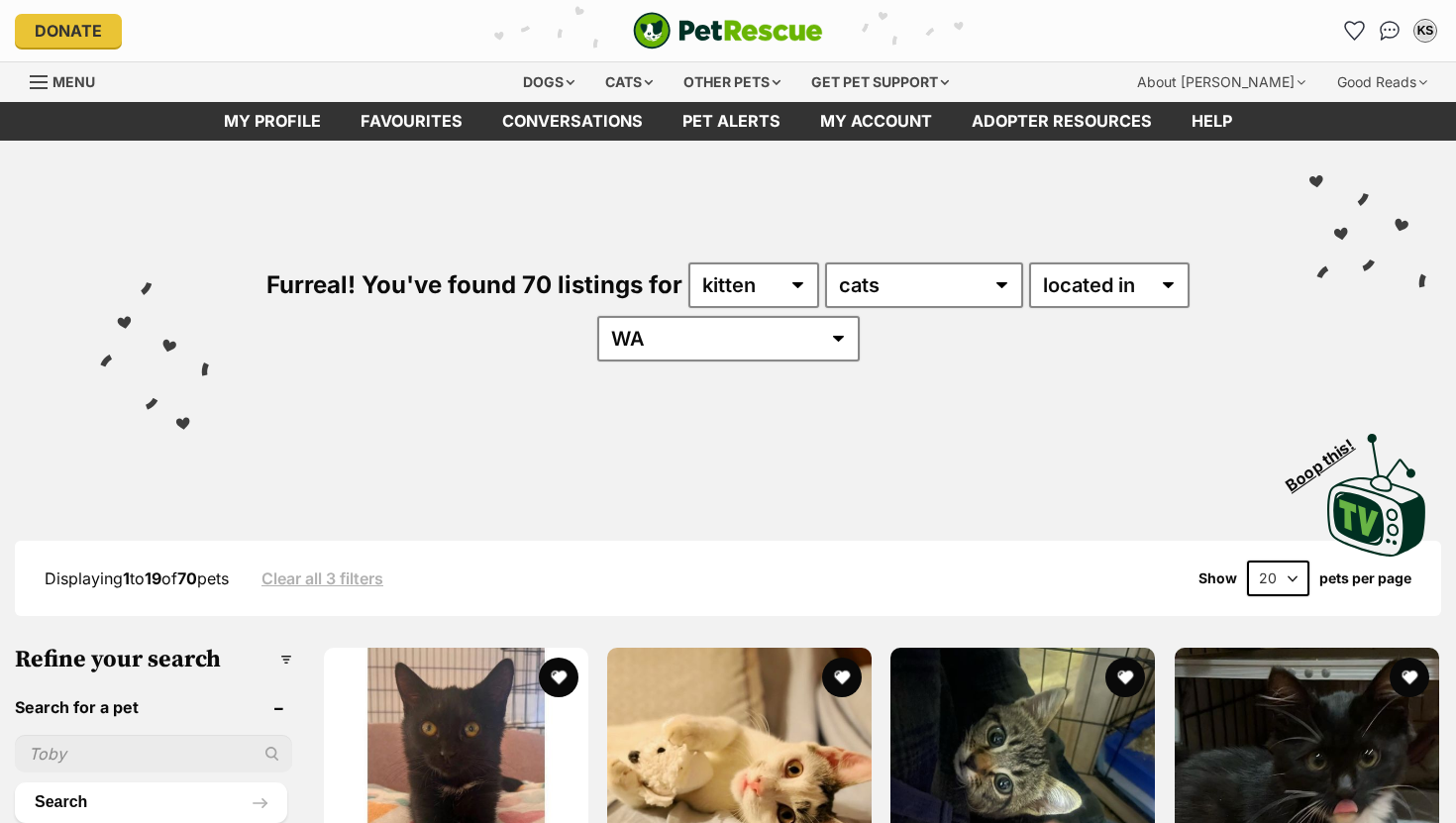 scroll, scrollTop: 0, scrollLeft: 0, axis: both 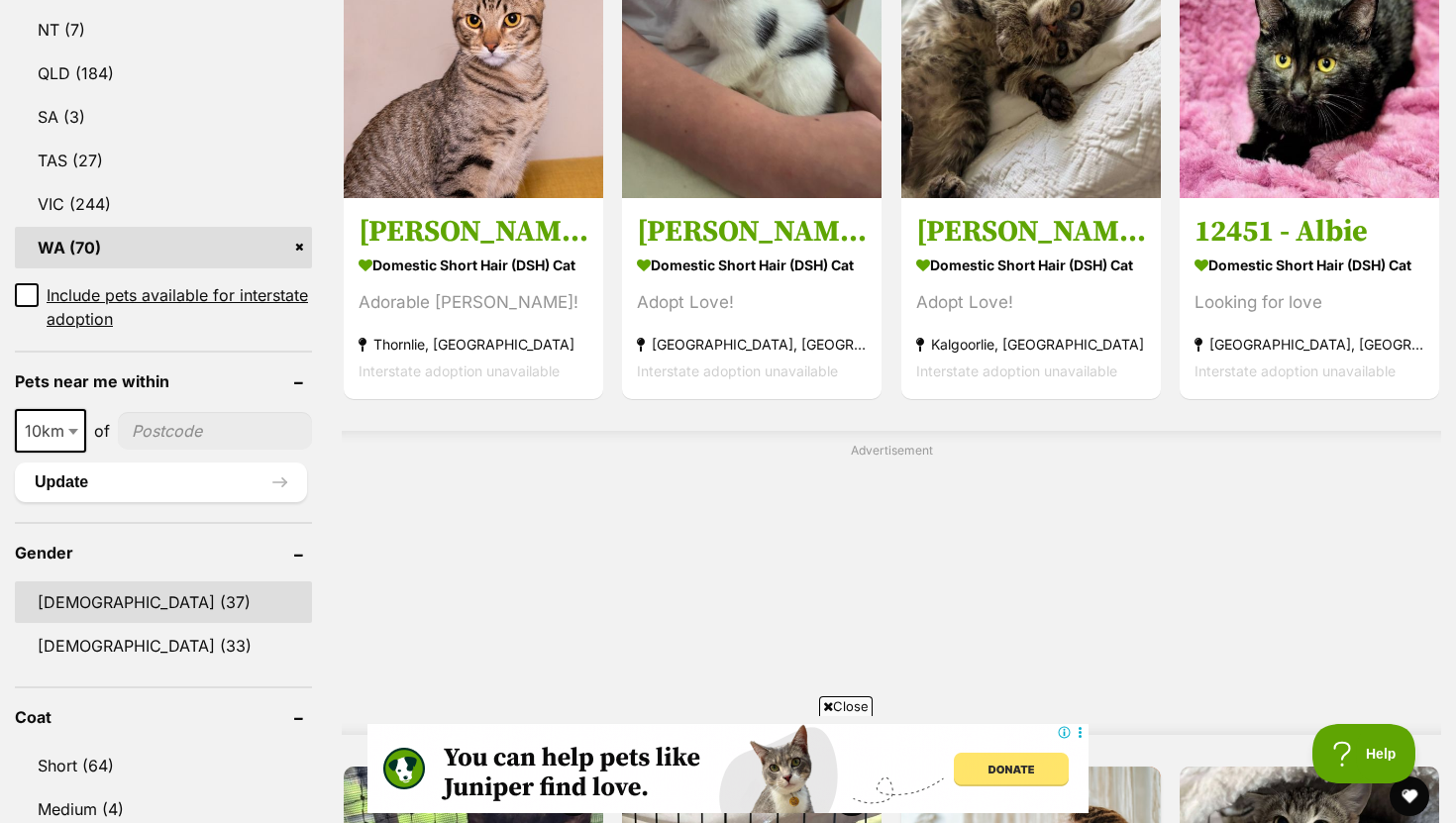 click on "[DEMOGRAPHIC_DATA] (37)" at bounding box center (163, 602) 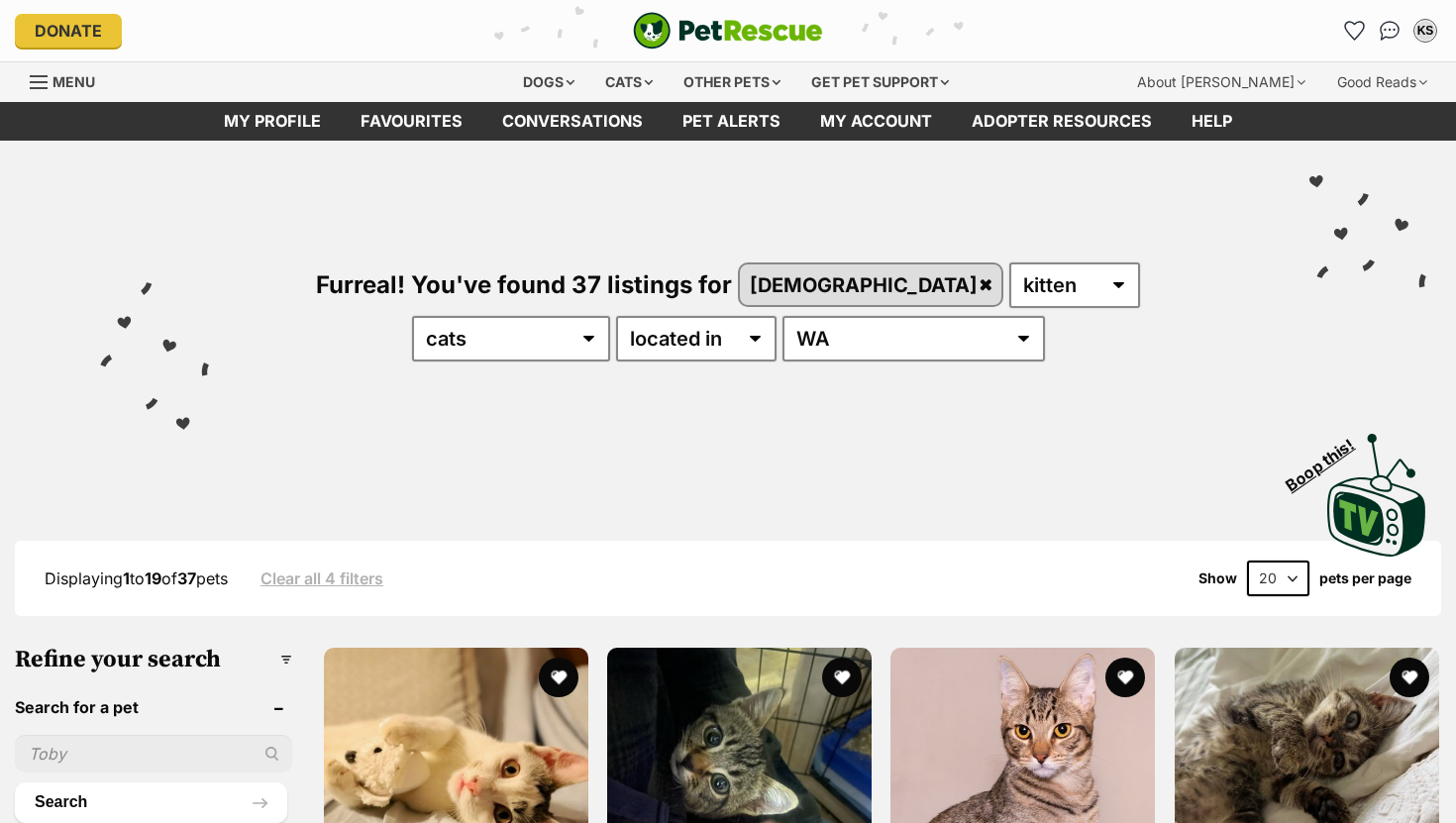 scroll, scrollTop: 0, scrollLeft: 0, axis: both 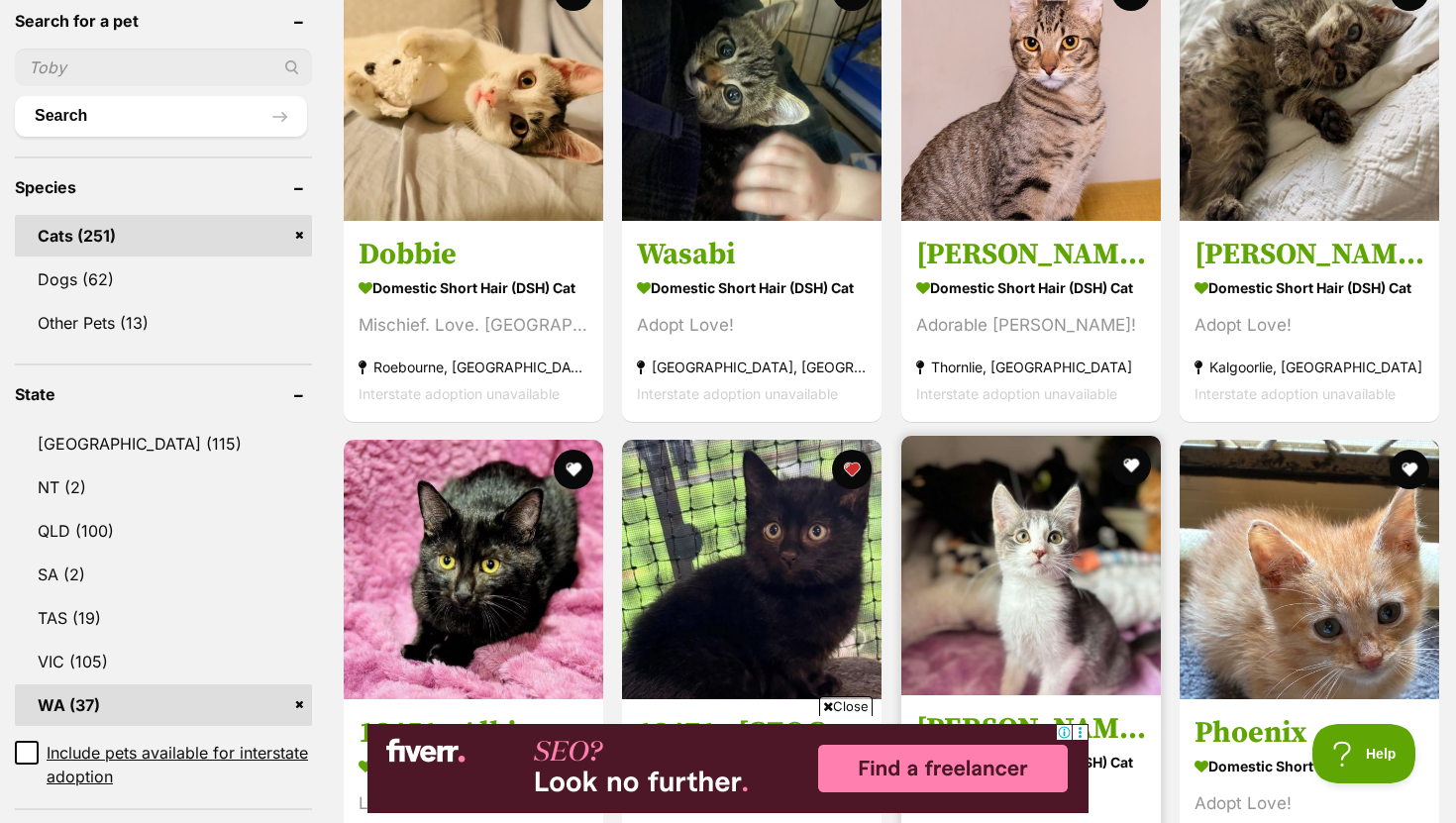 click at bounding box center [1031, 566] 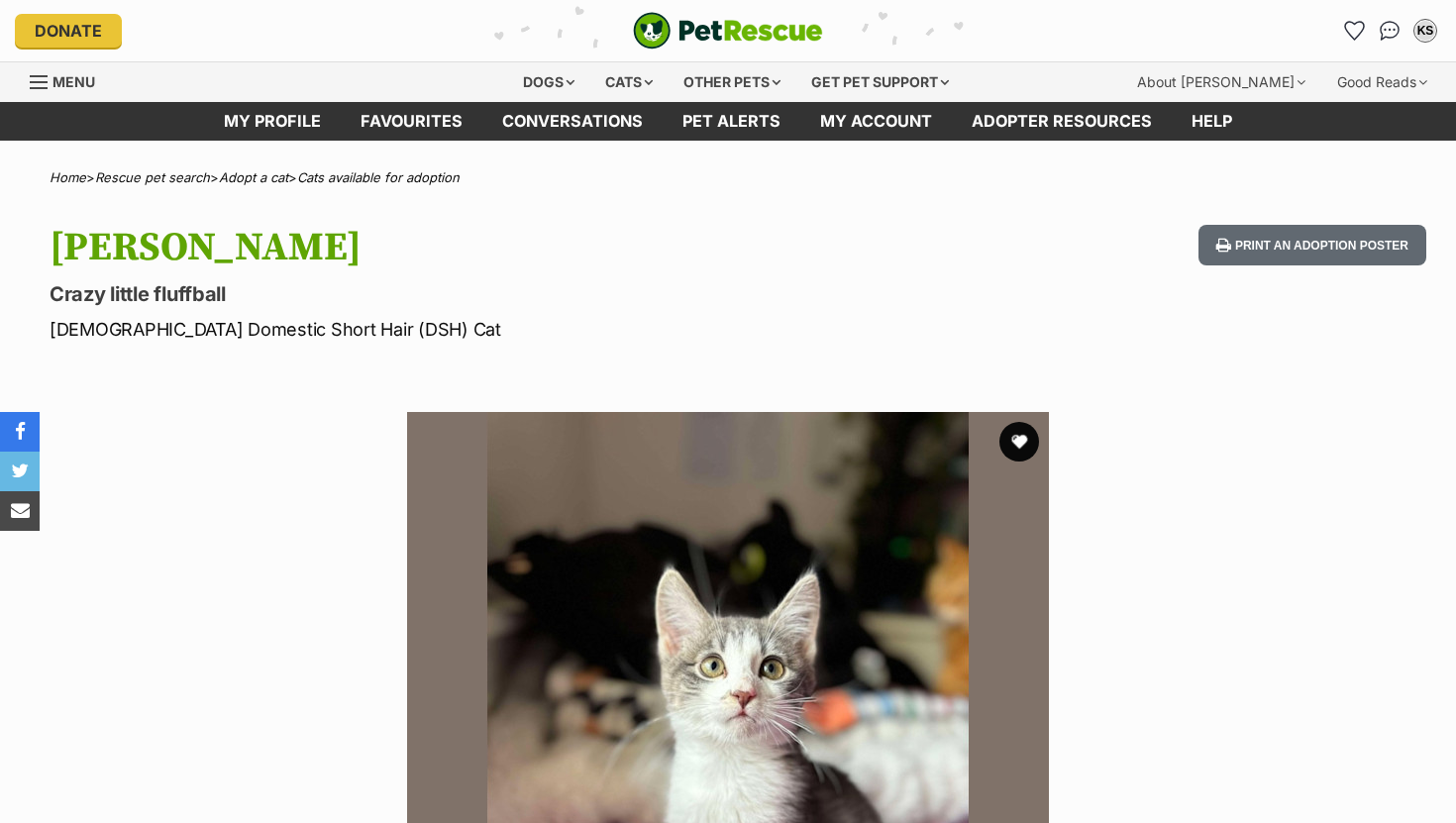 scroll, scrollTop: 62, scrollLeft: 0, axis: vertical 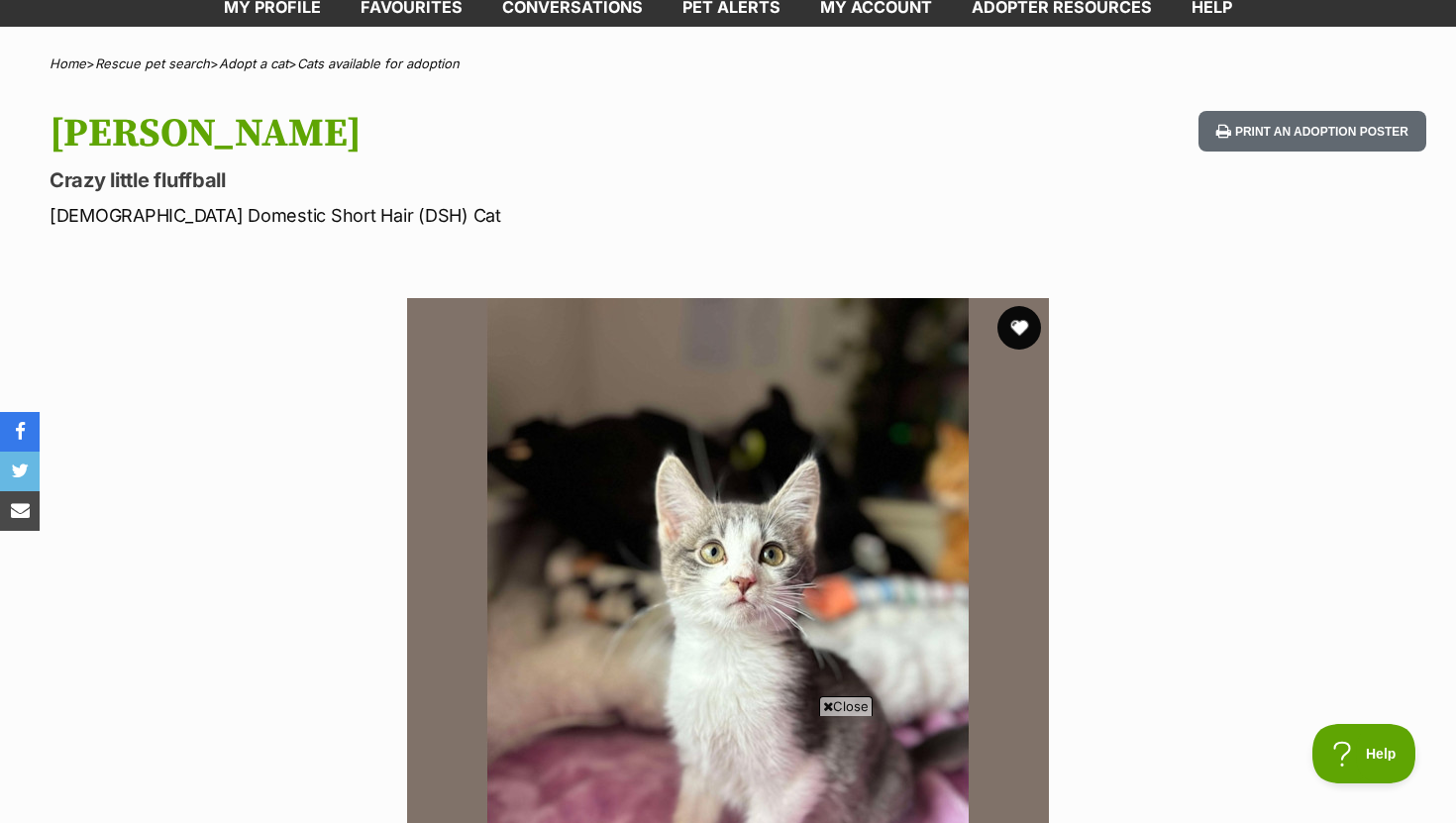 click at bounding box center (1019, 328) 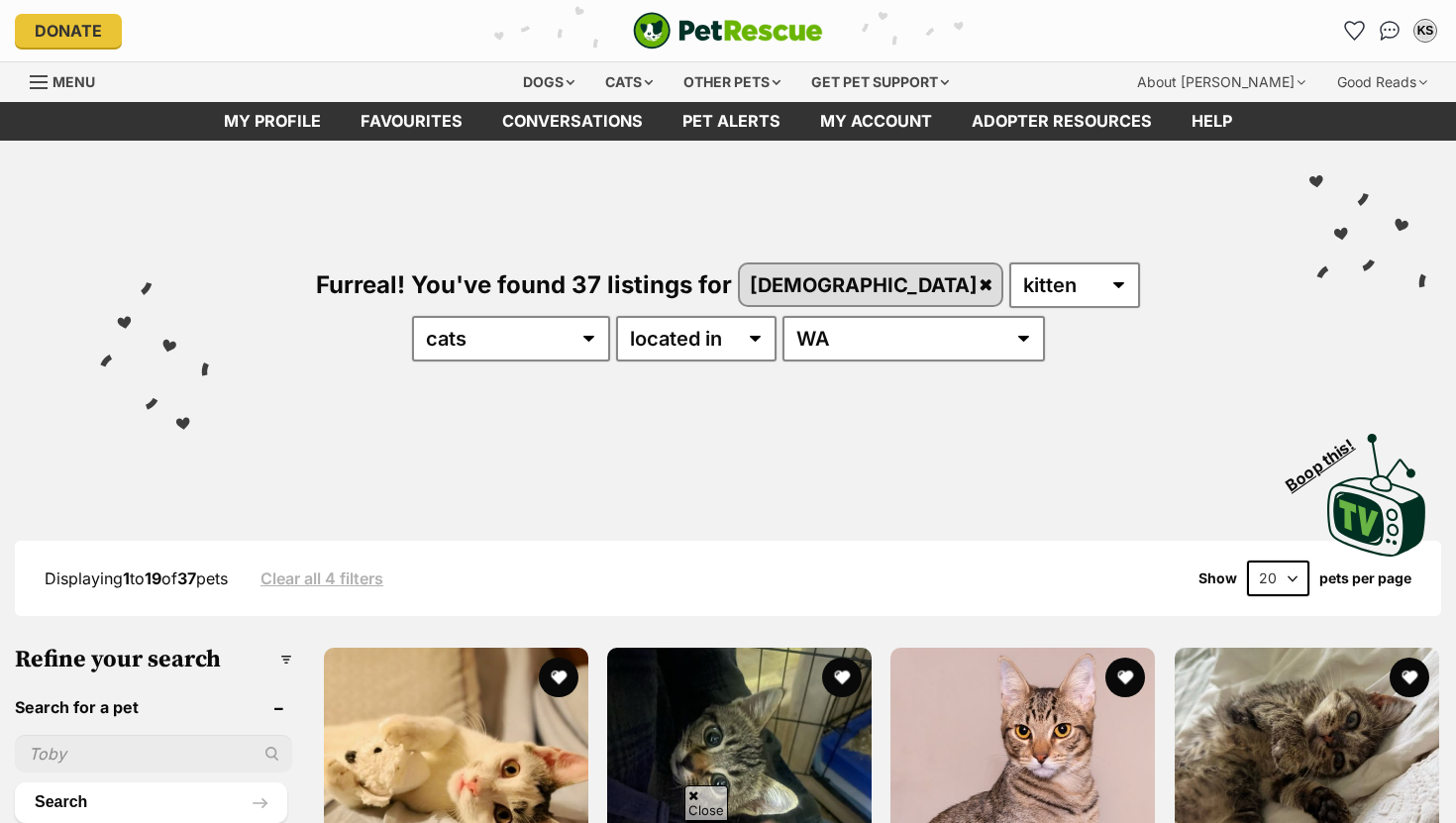 scroll, scrollTop: 659, scrollLeft: 0, axis: vertical 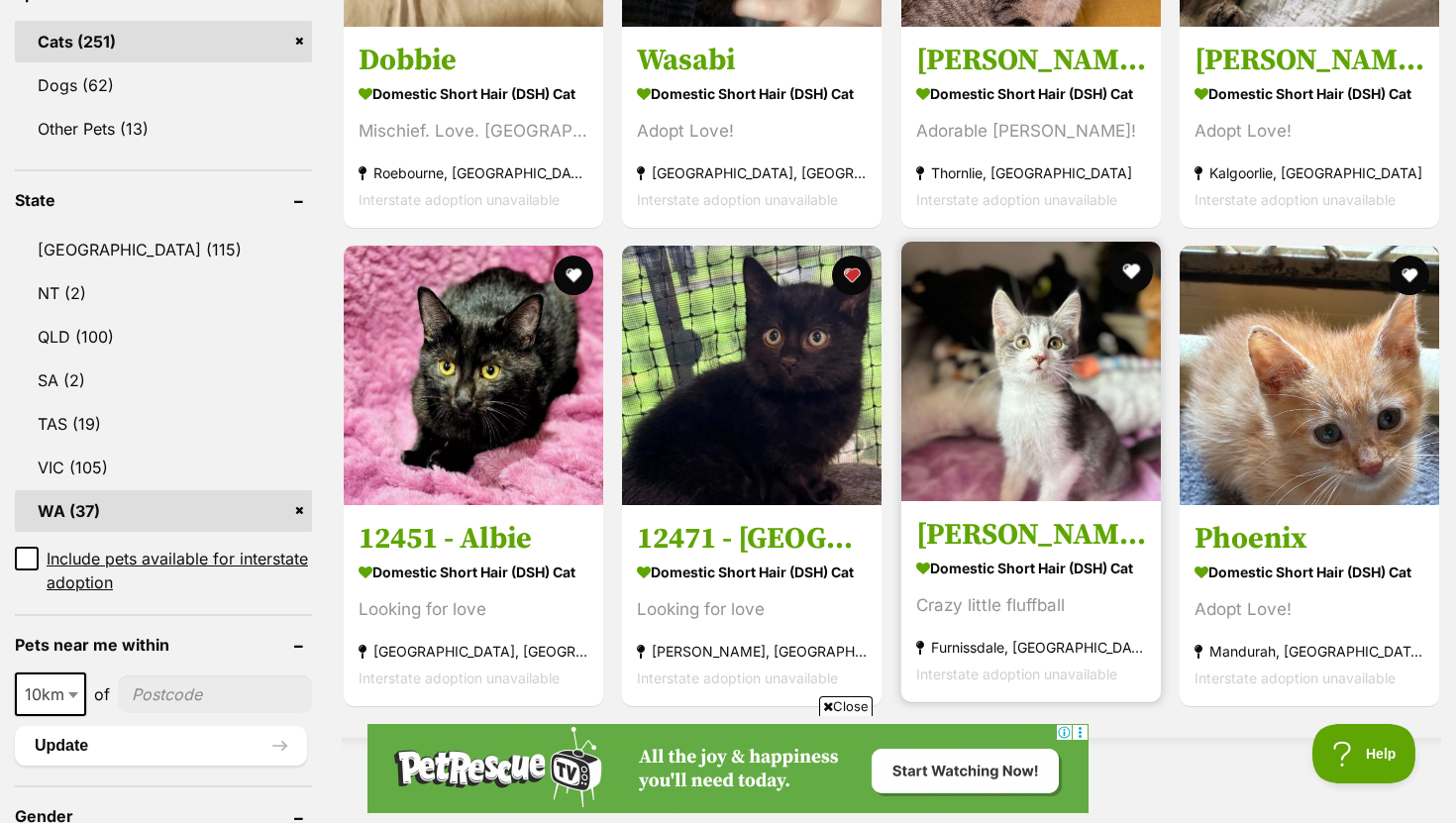 click at bounding box center (1131, 271) 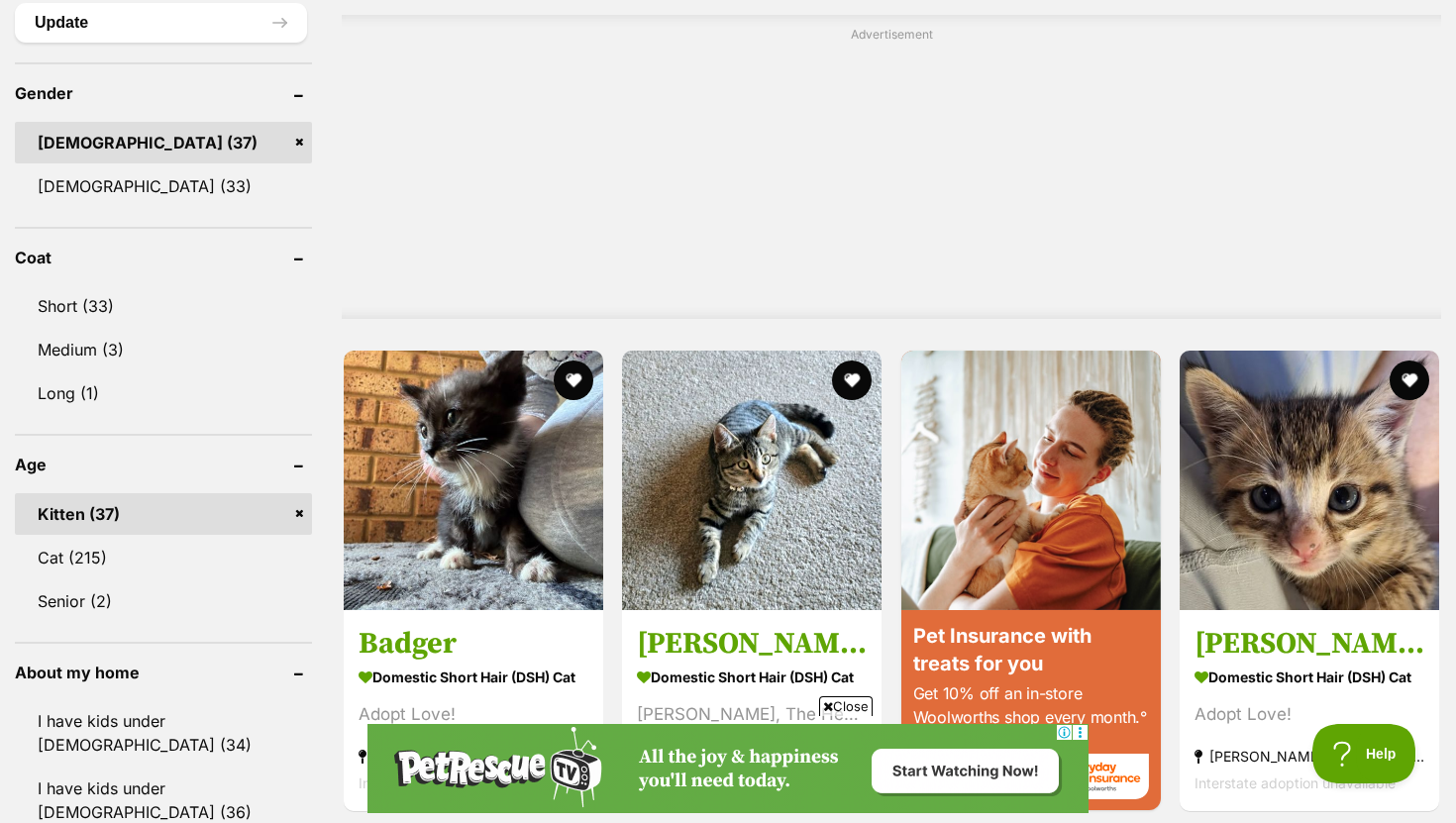 scroll, scrollTop: 1665, scrollLeft: 0, axis: vertical 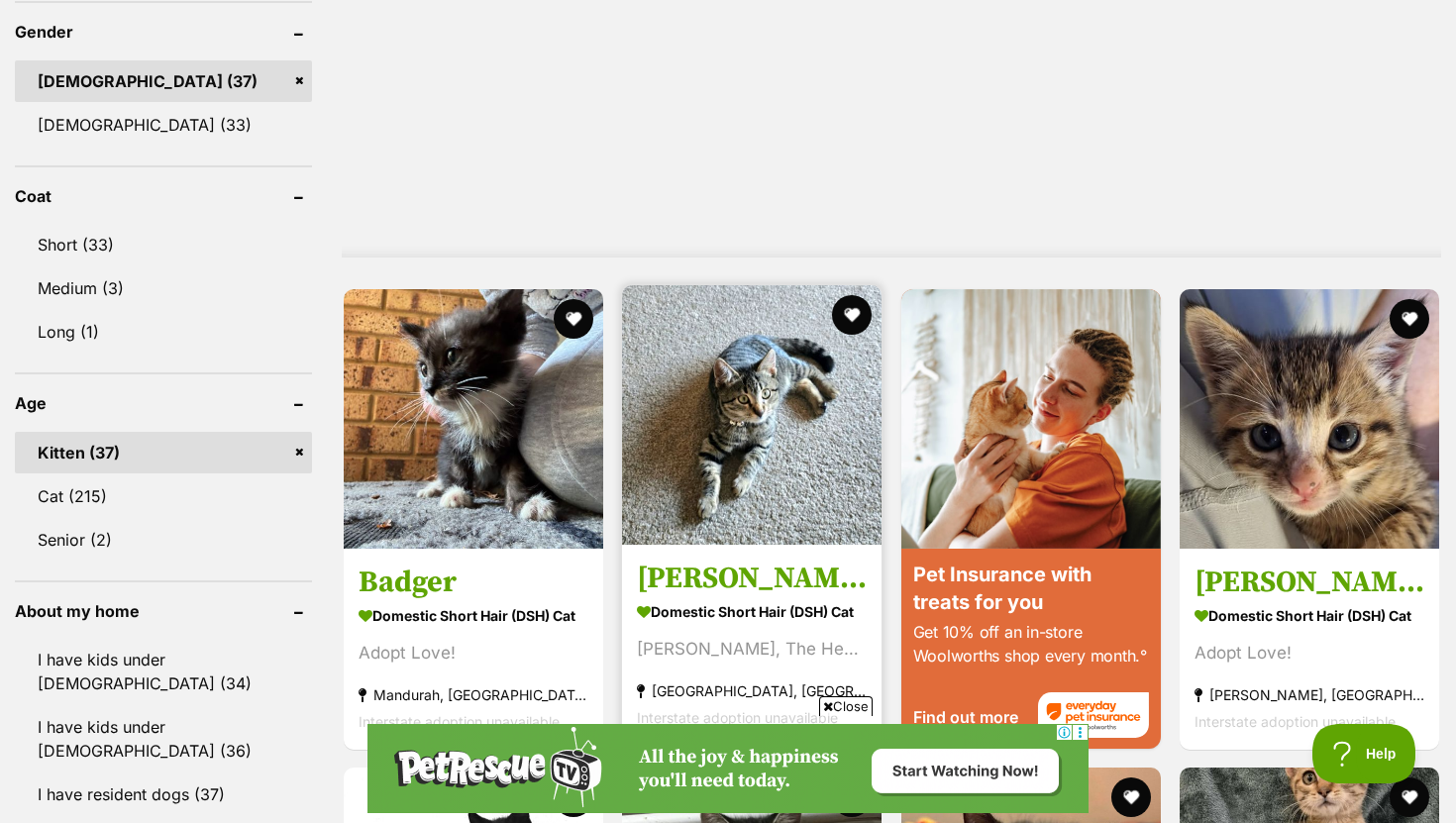 click at bounding box center [752, 415] 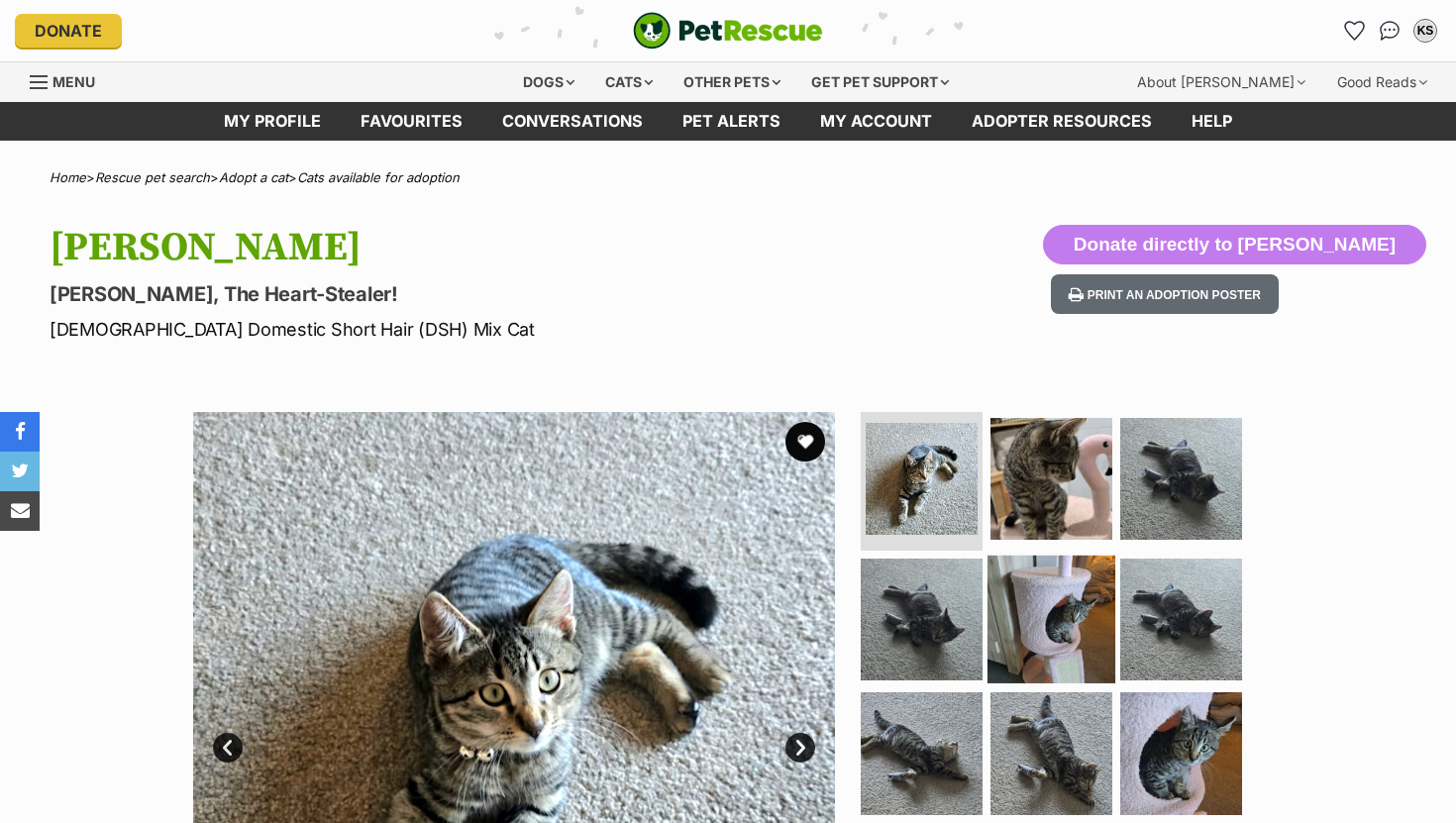 scroll, scrollTop: 0, scrollLeft: 0, axis: both 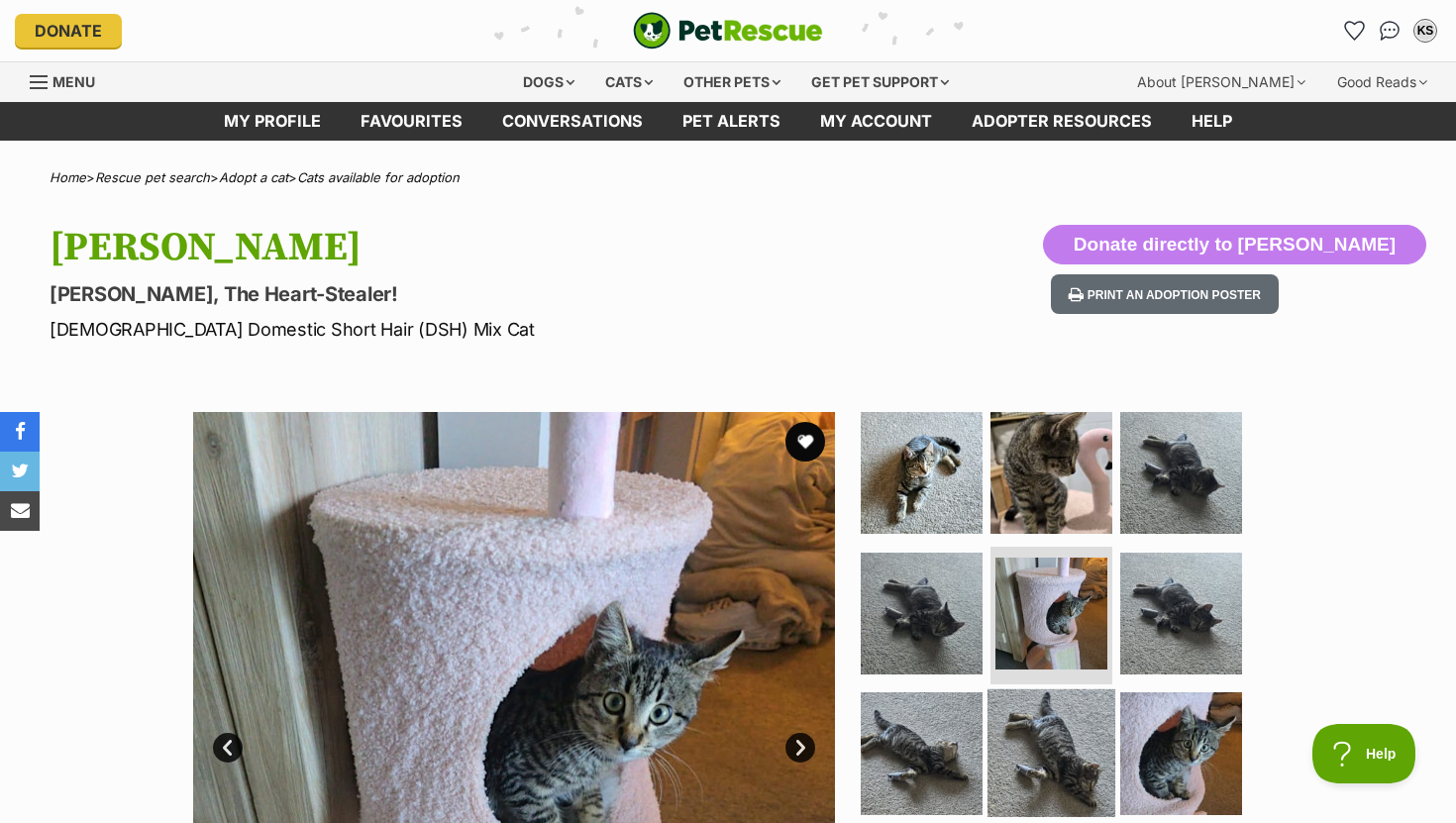 click at bounding box center (1051, 753) 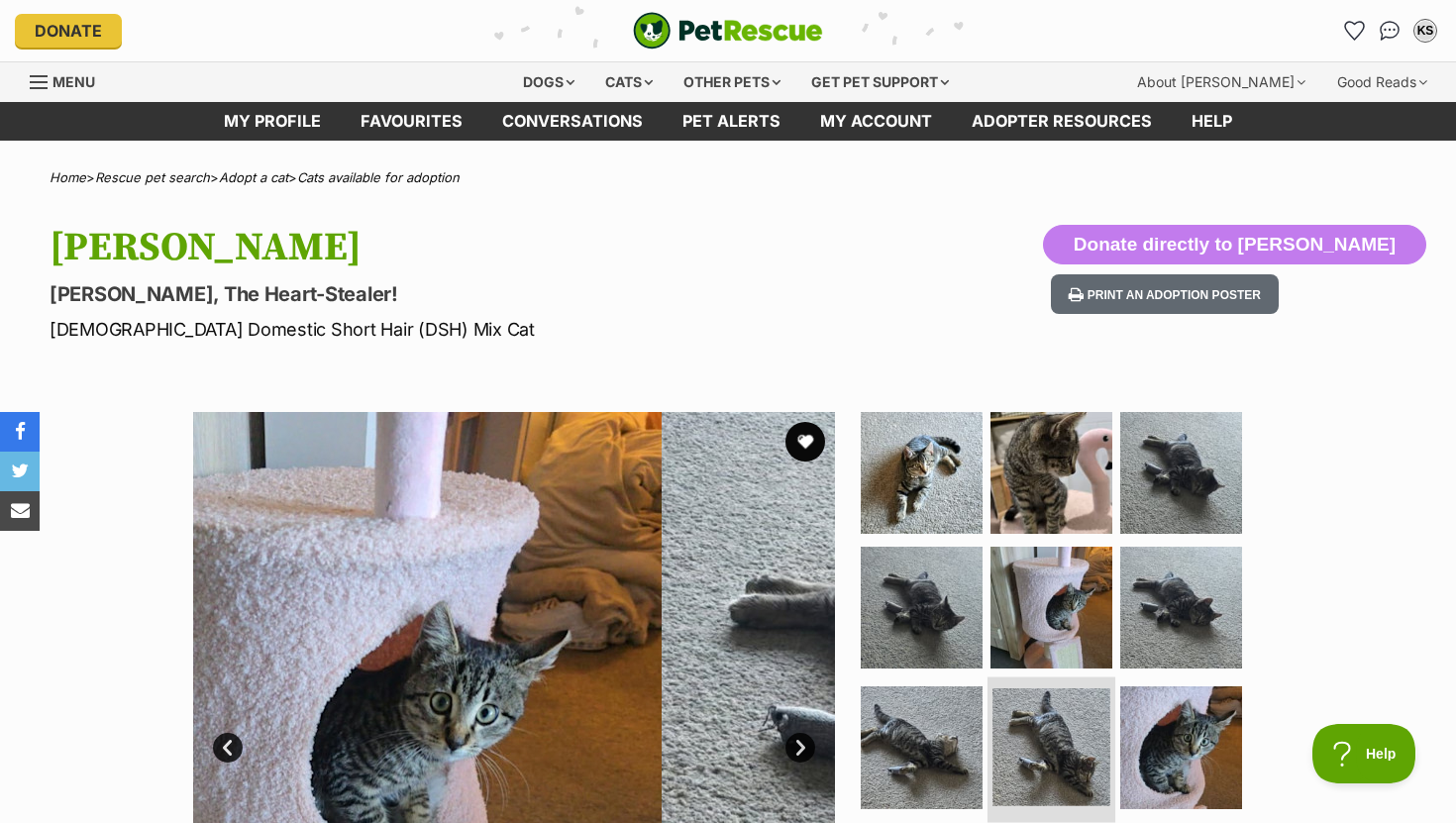 scroll, scrollTop: 40, scrollLeft: 0, axis: vertical 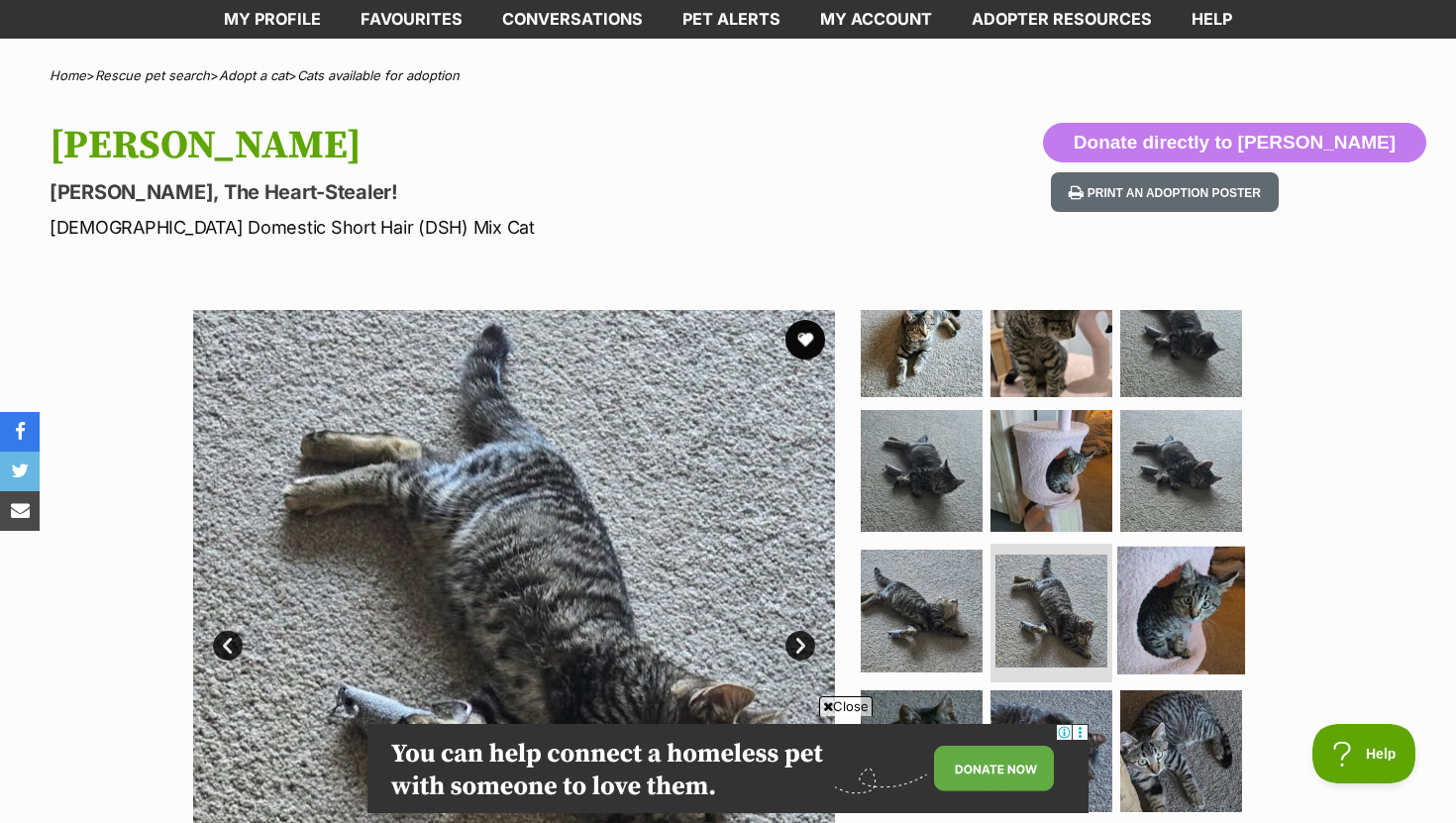 click at bounding box center [1181, 610] 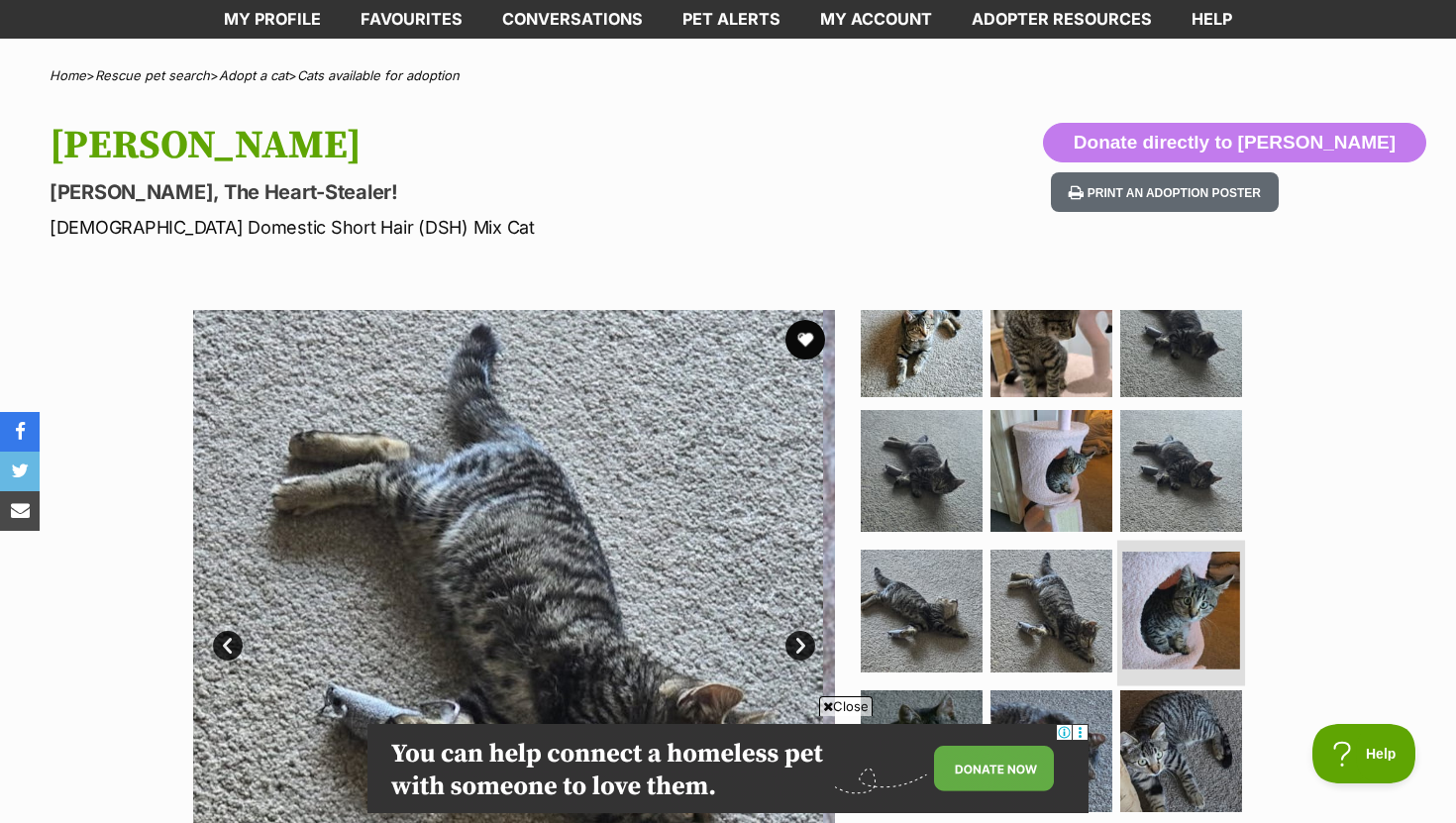 scroll, scrollTop: 40, scrollLeft: 0, axis: vertical 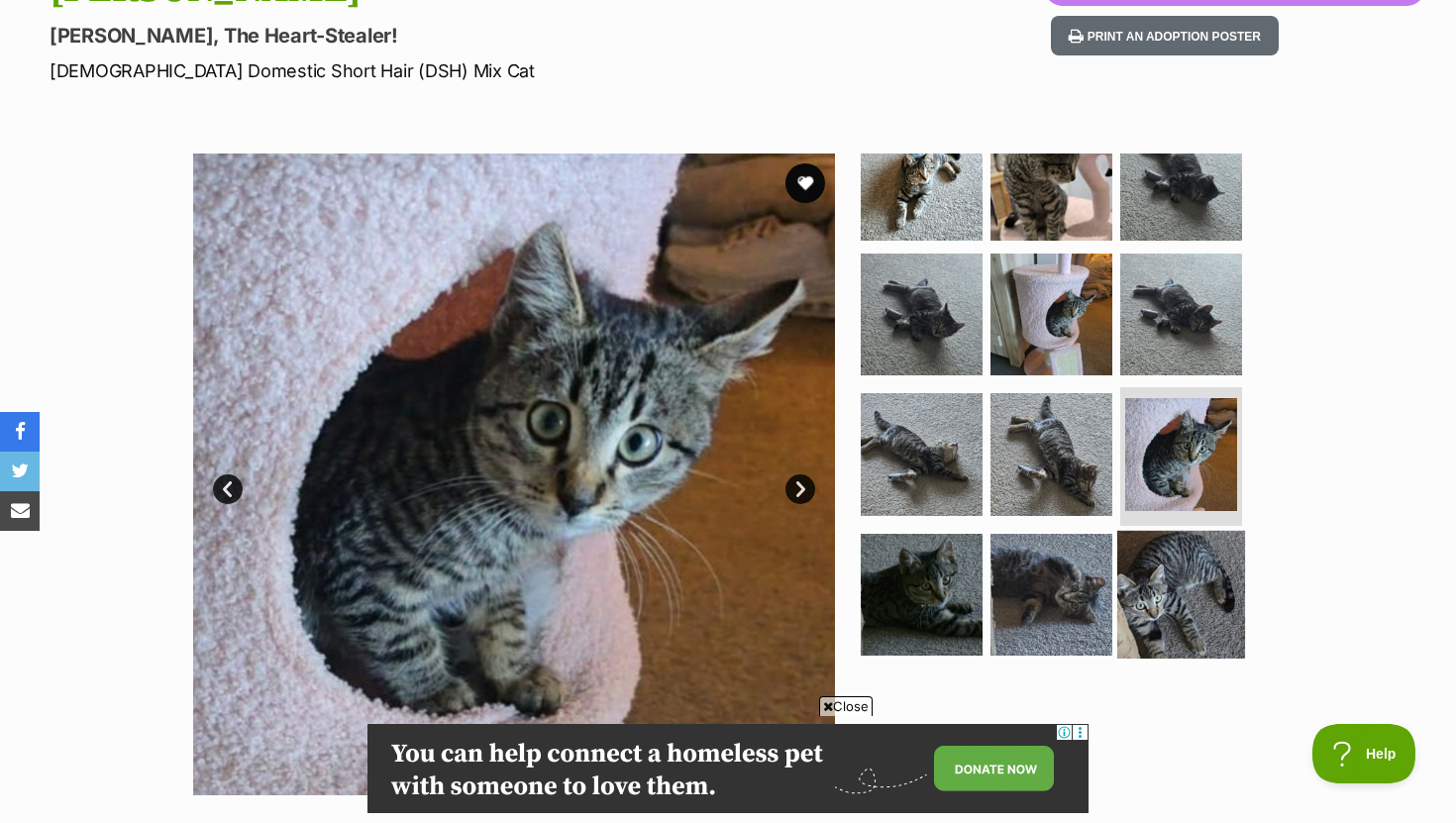 click at bounding box center (1181, 594) 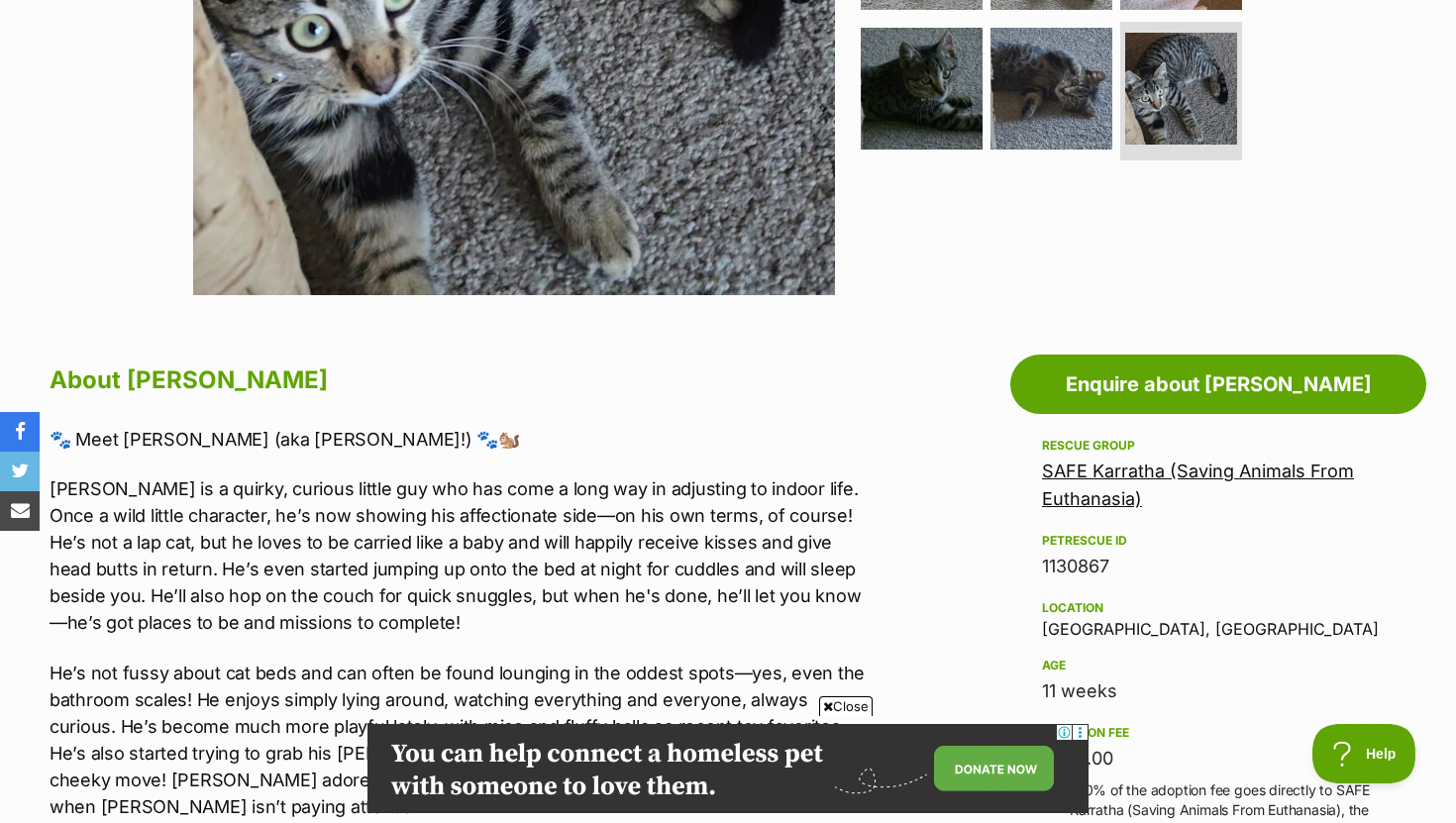 scroll, scrollTop: 1018, scrollLeft: 0, axis: vertical 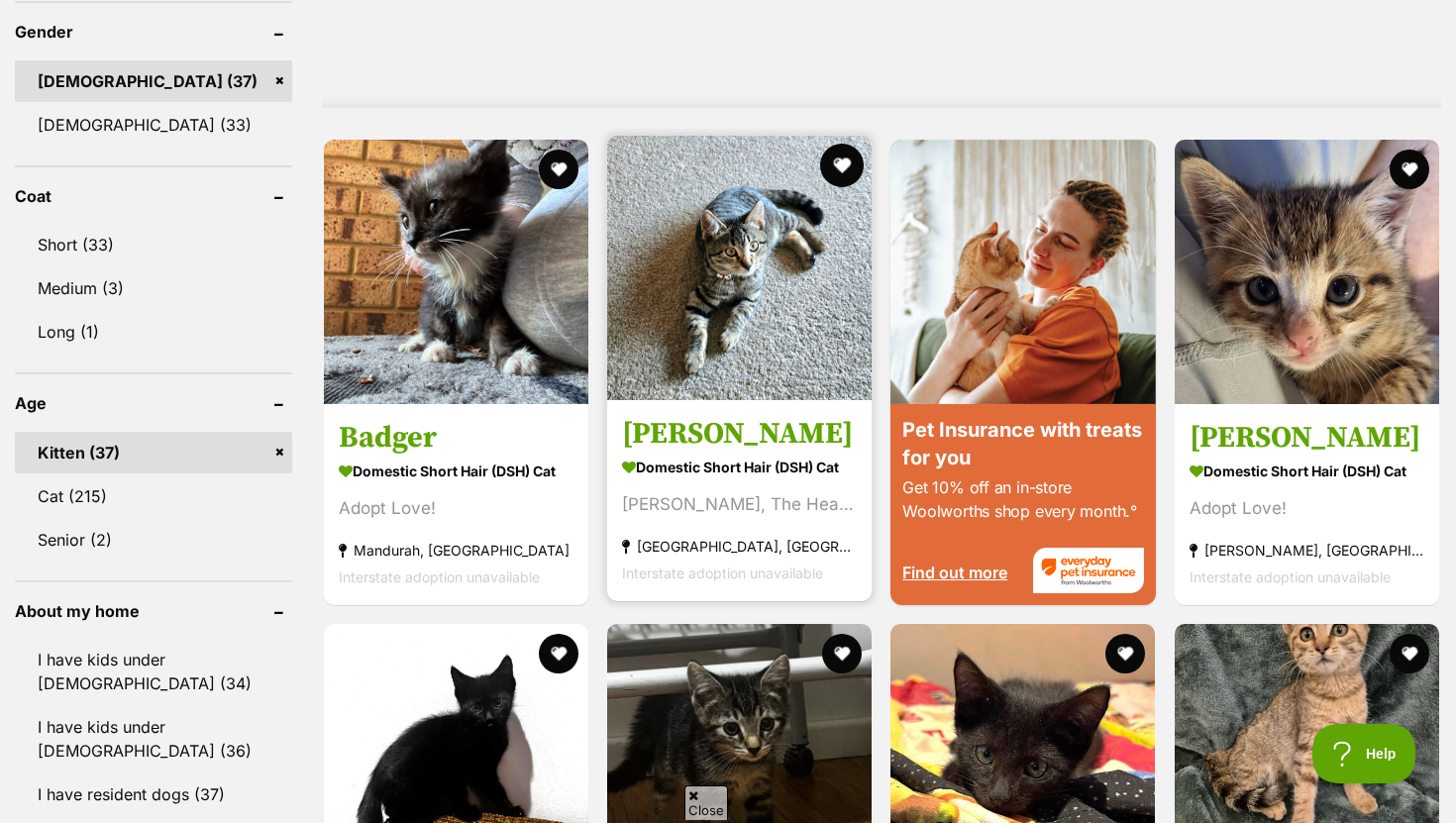 click at bounding box center (842, 165) 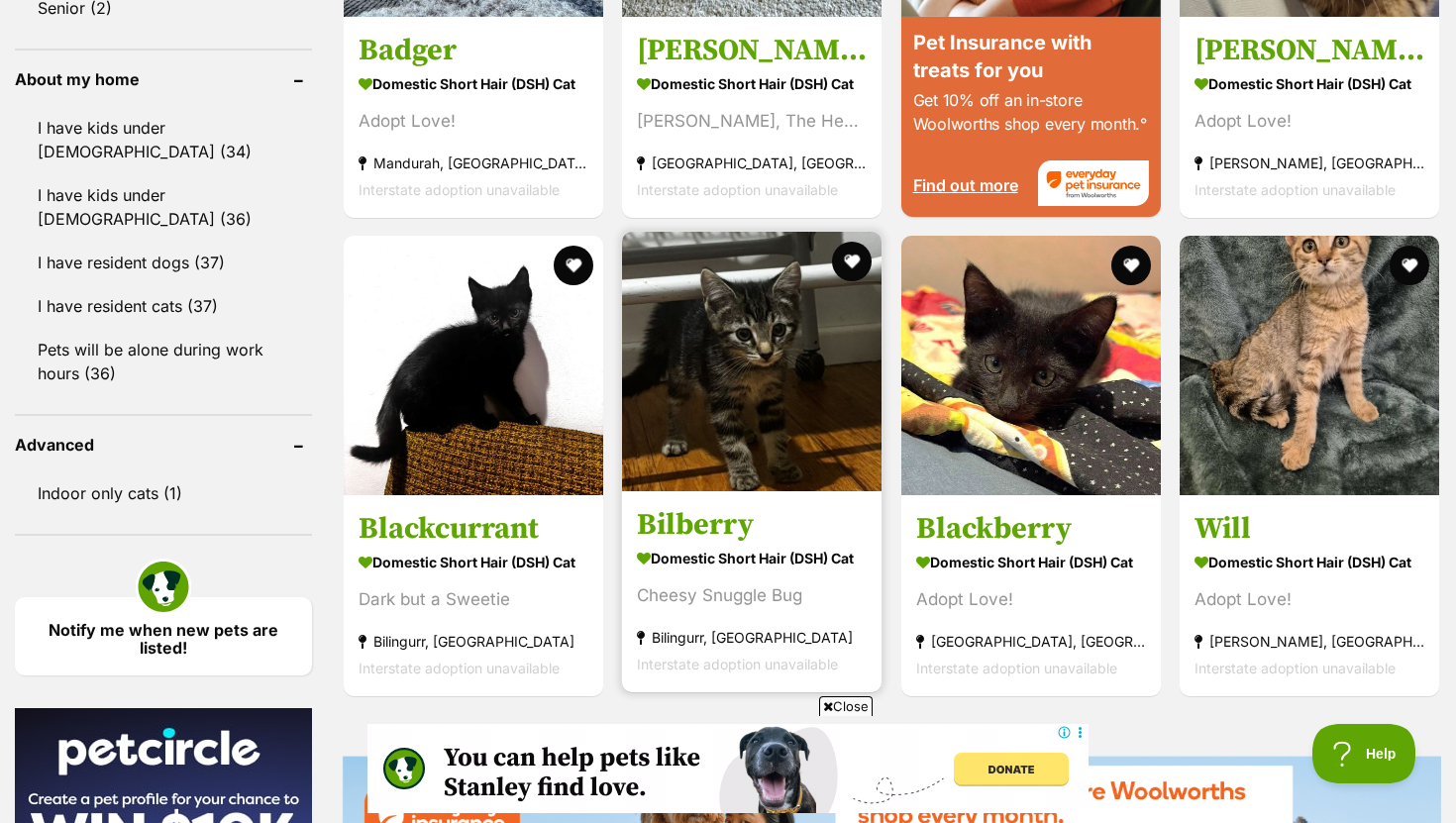 scroll, scrollTop: 0, scrollLeft: 0, axis: both 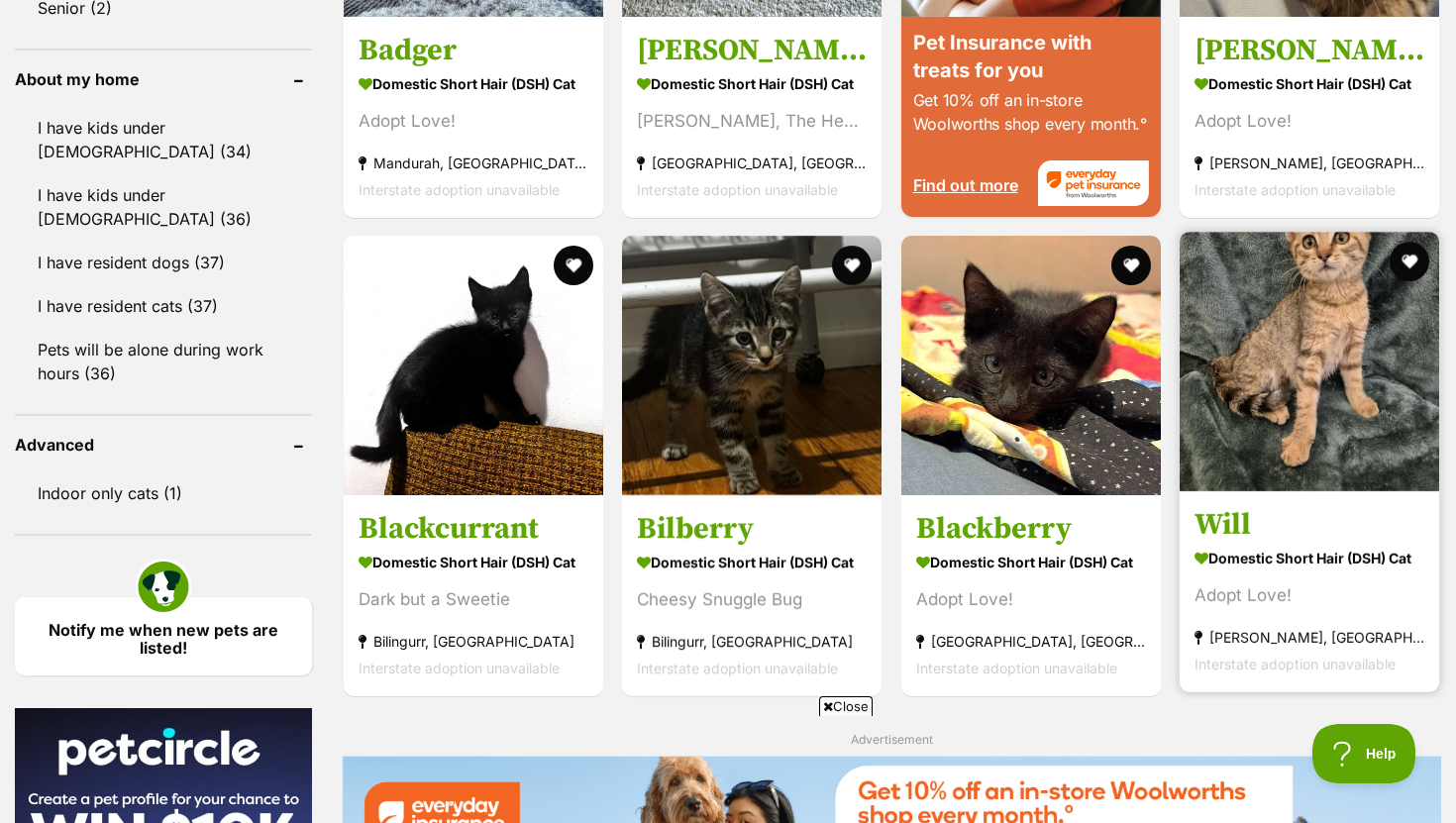 click at bounding box center (1309, 361) 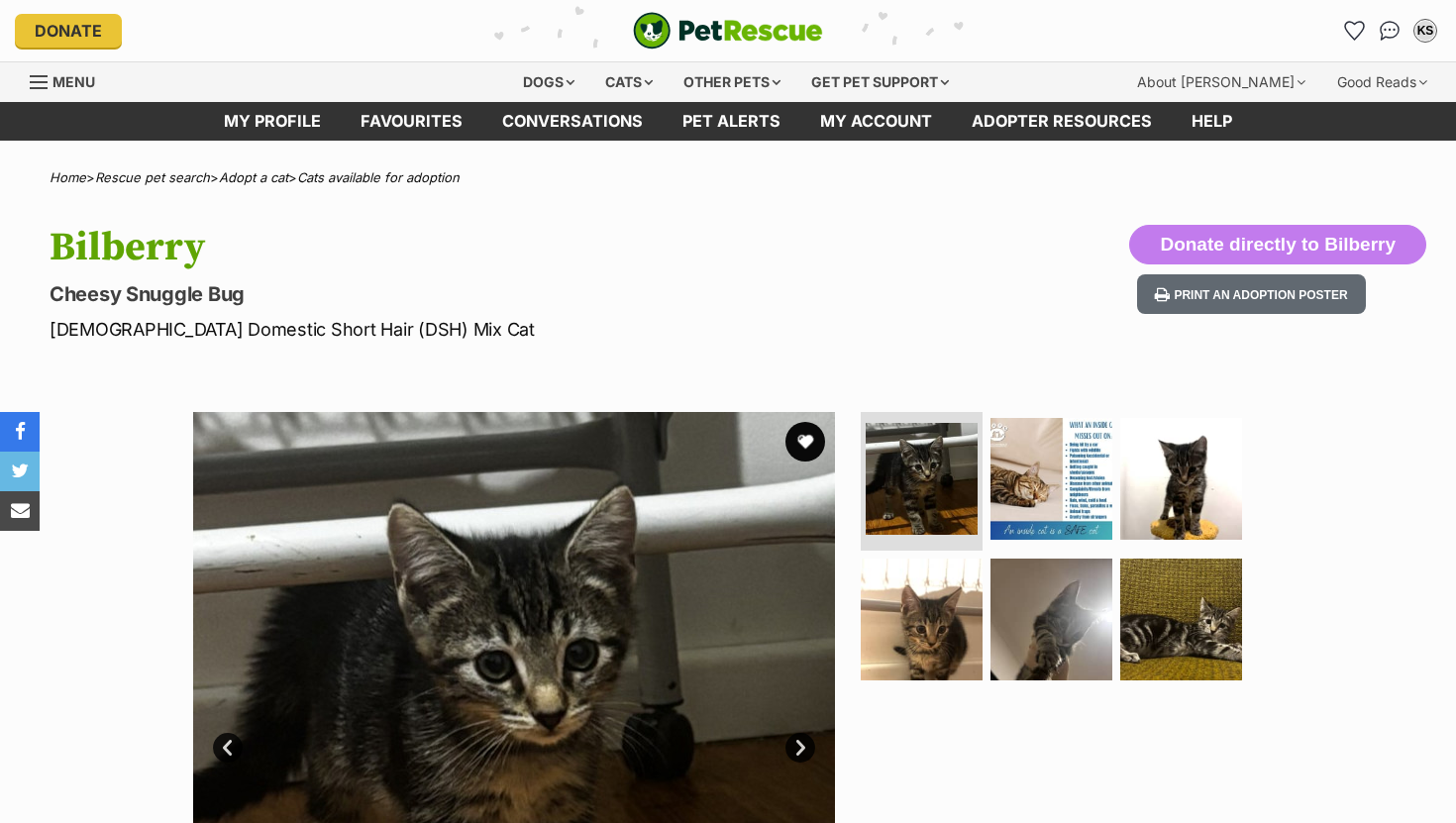 scroll, scrollTop: 0, scrollLeft: 0, axis: both 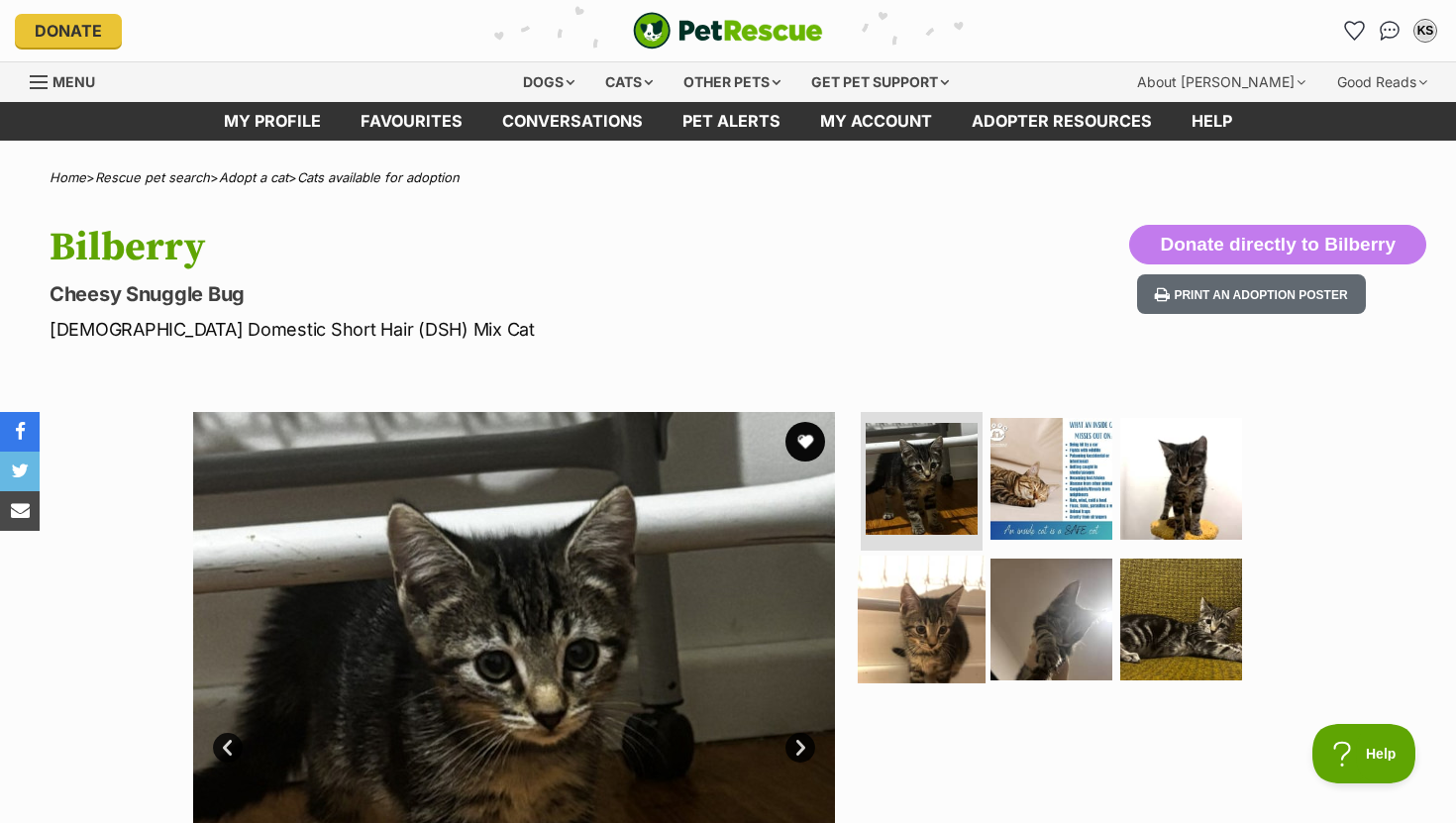 click at bounding box center (921, 618) 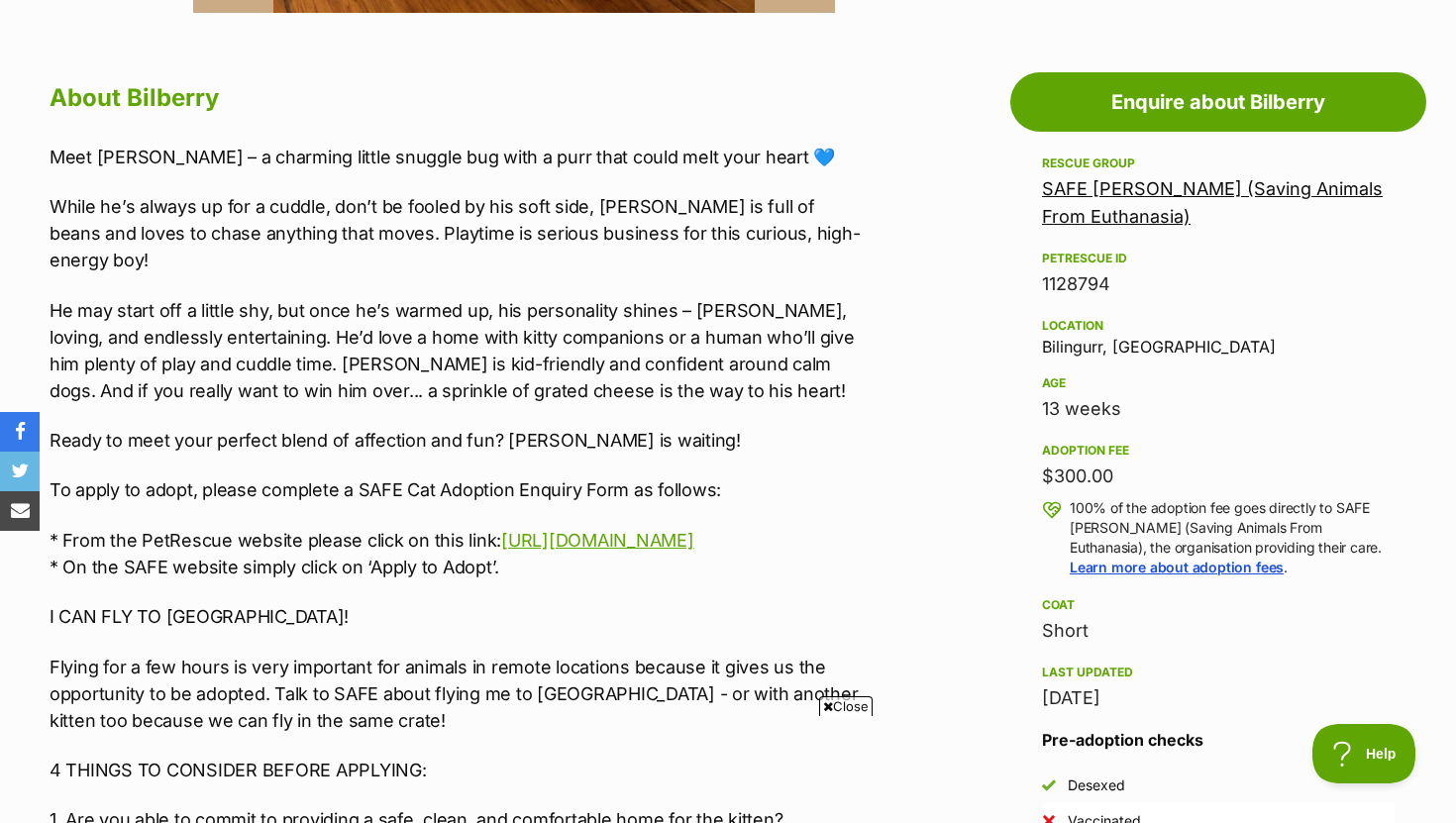 scroll, scrollTop: 0, scrollLeft: 0, axis: both 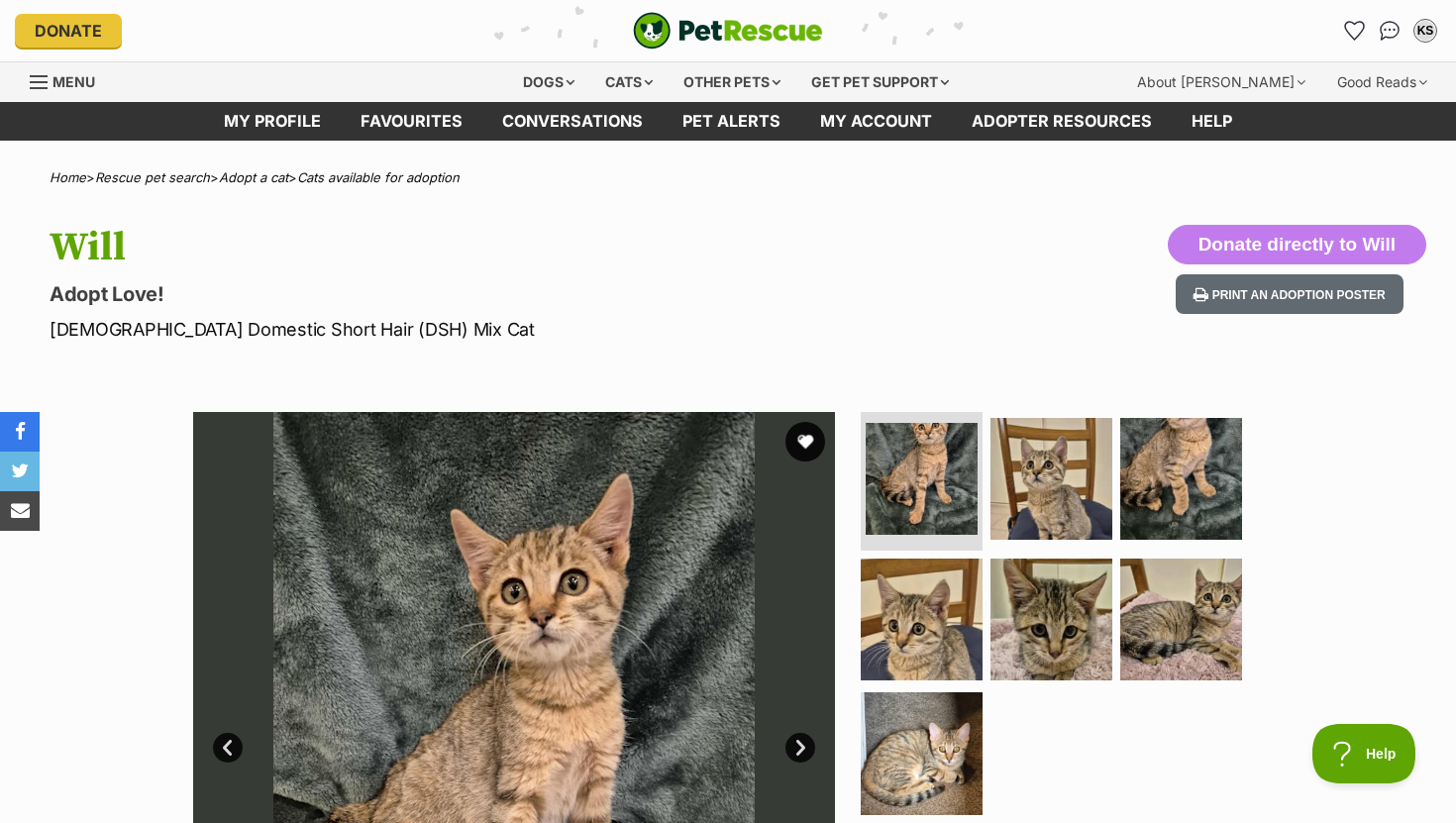 click at bounding box center [1060, 619] 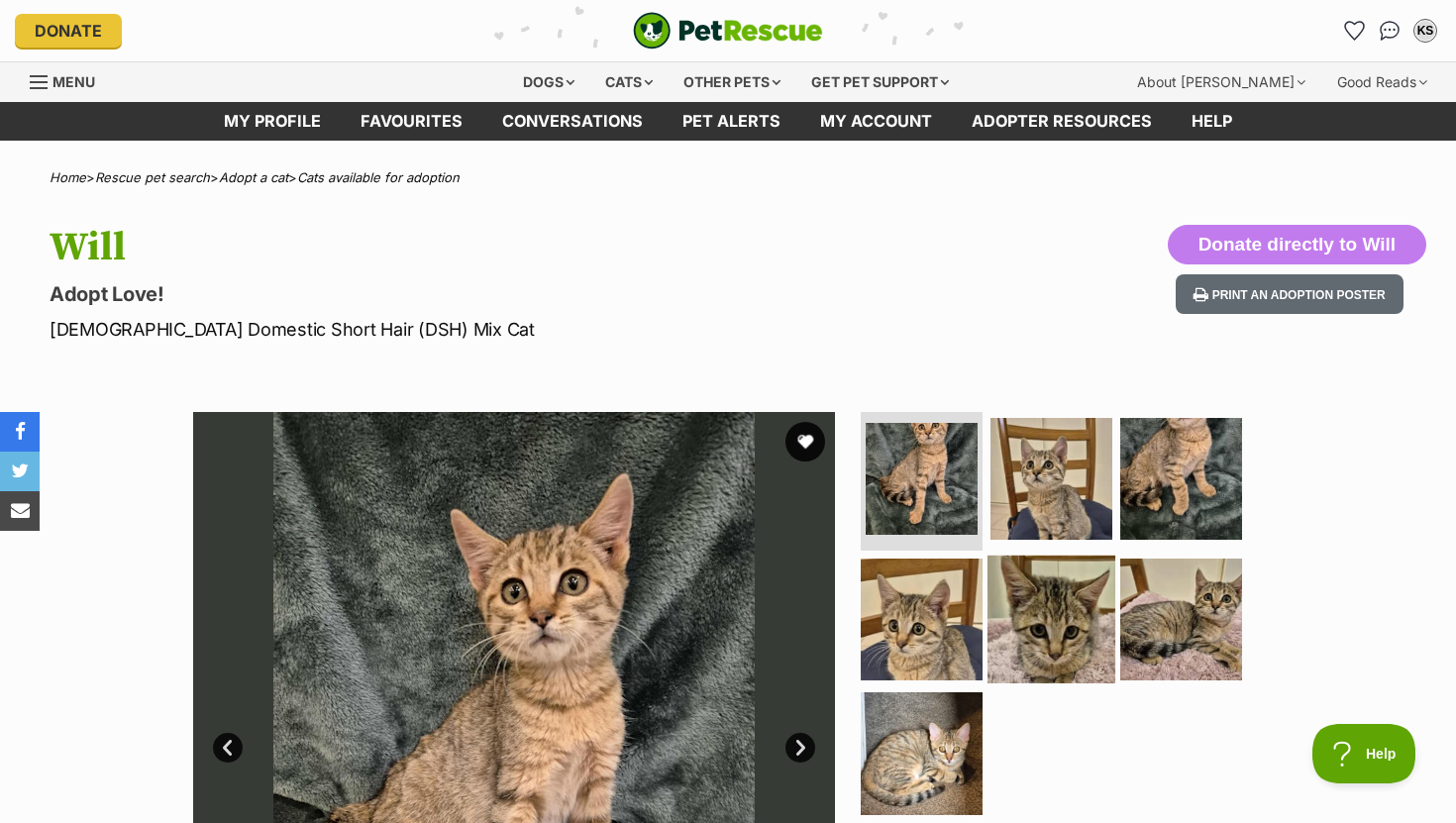 click at bounding box center (1051, 618) 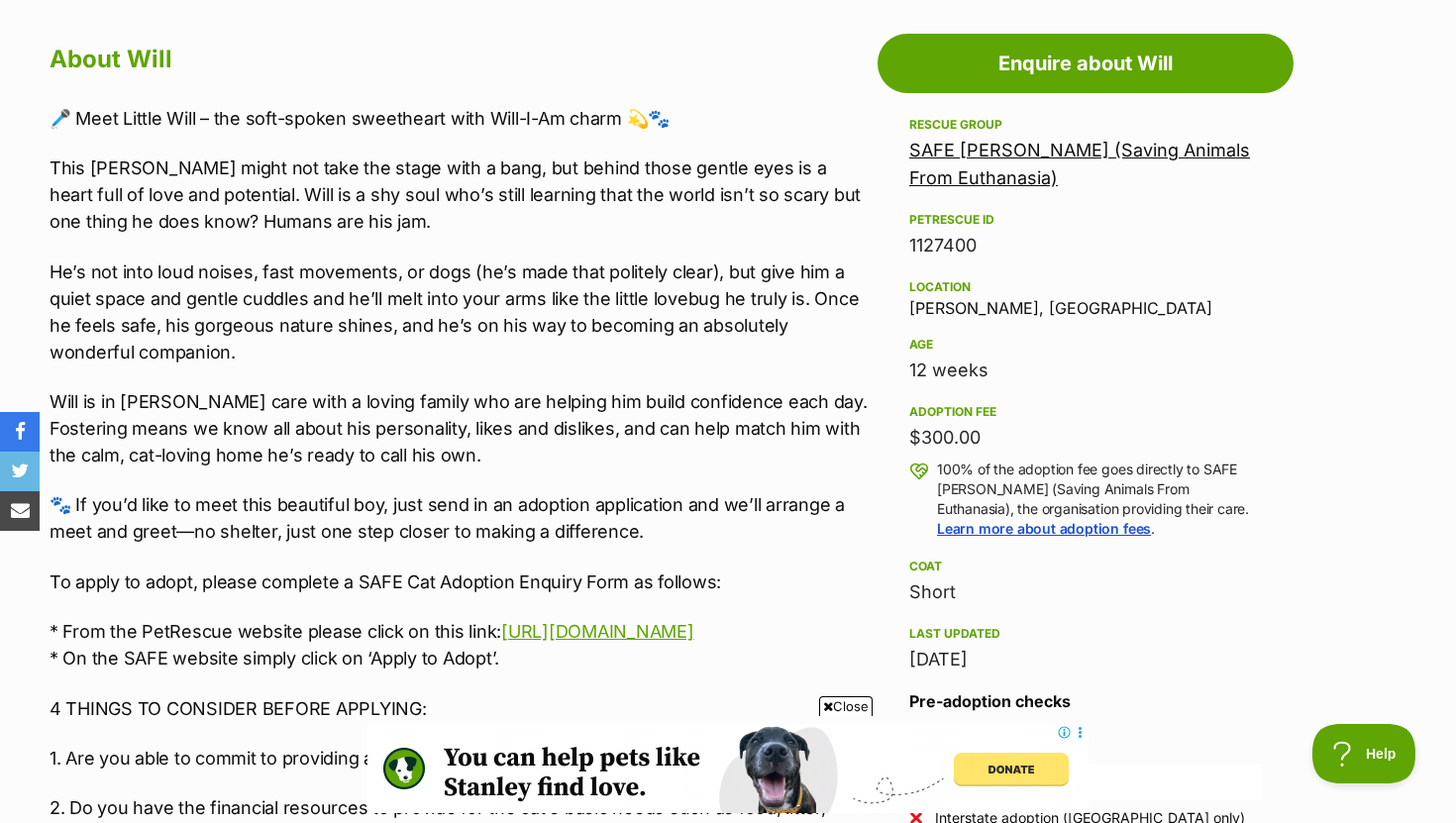 scroll, scrollTop: 0, scrollLeft: 0, axis: both 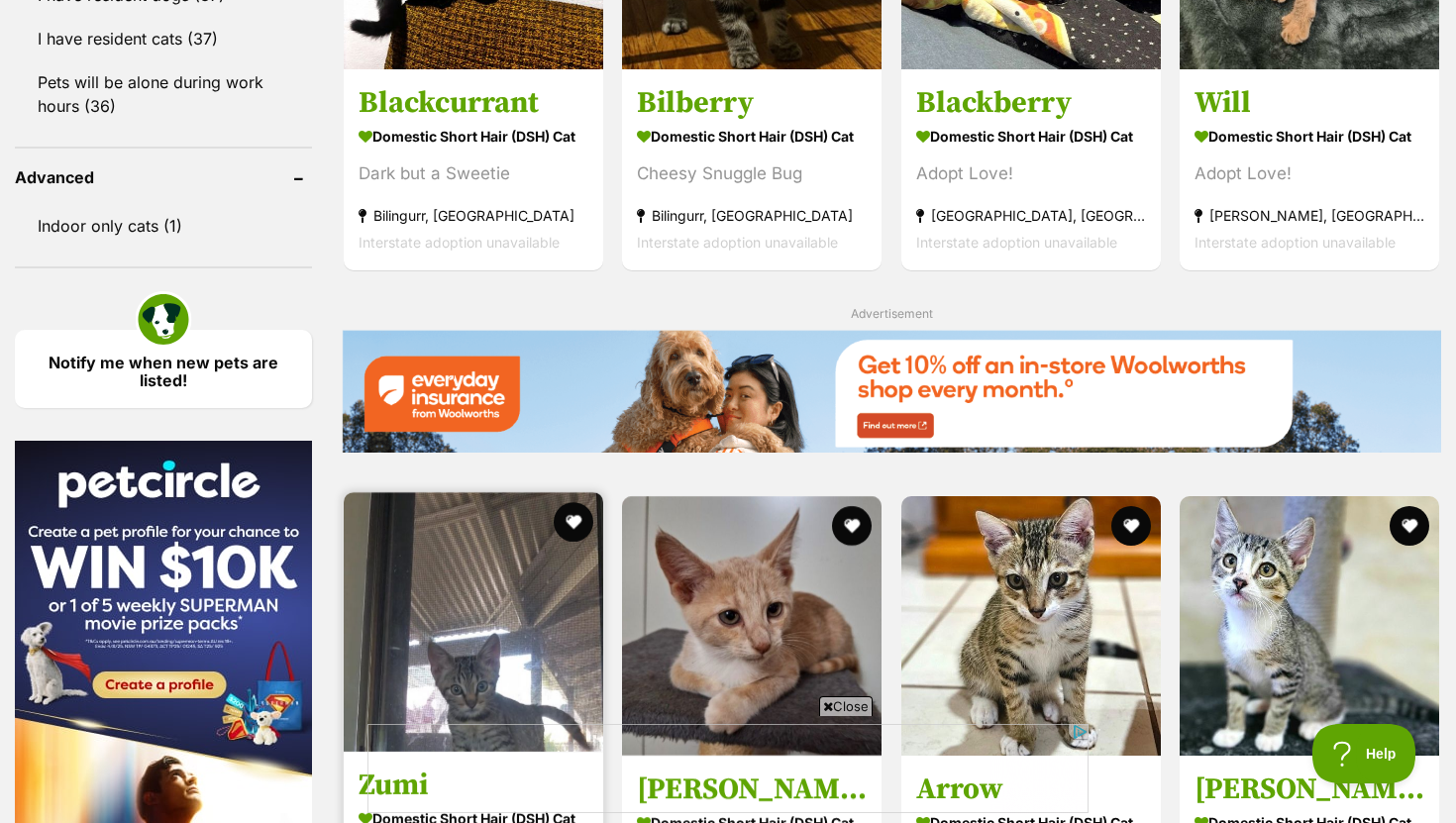 click at bounding box center [473, 622] 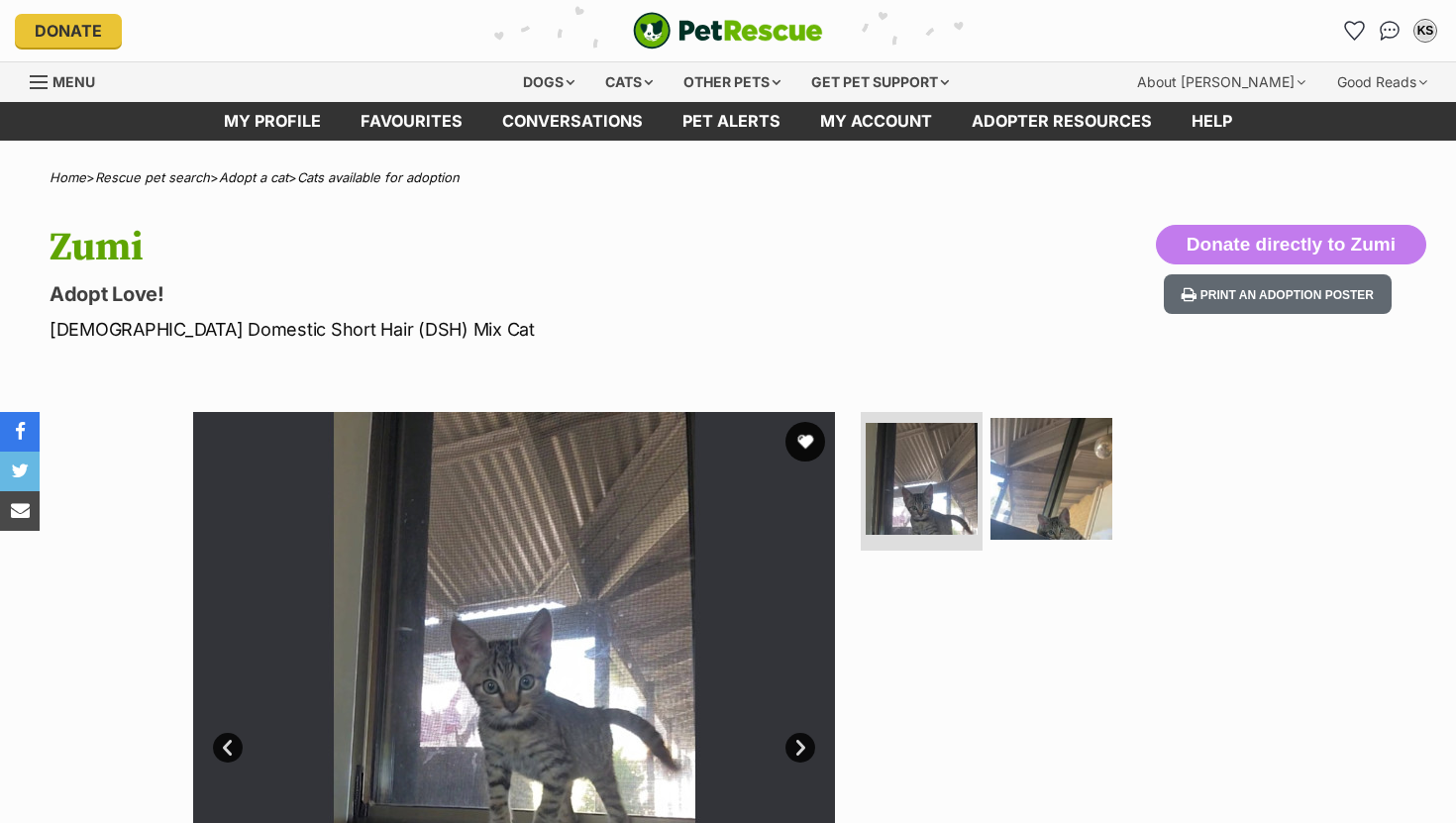 scroll, scrollTop: 0, scrollLeft: 0, axis: both 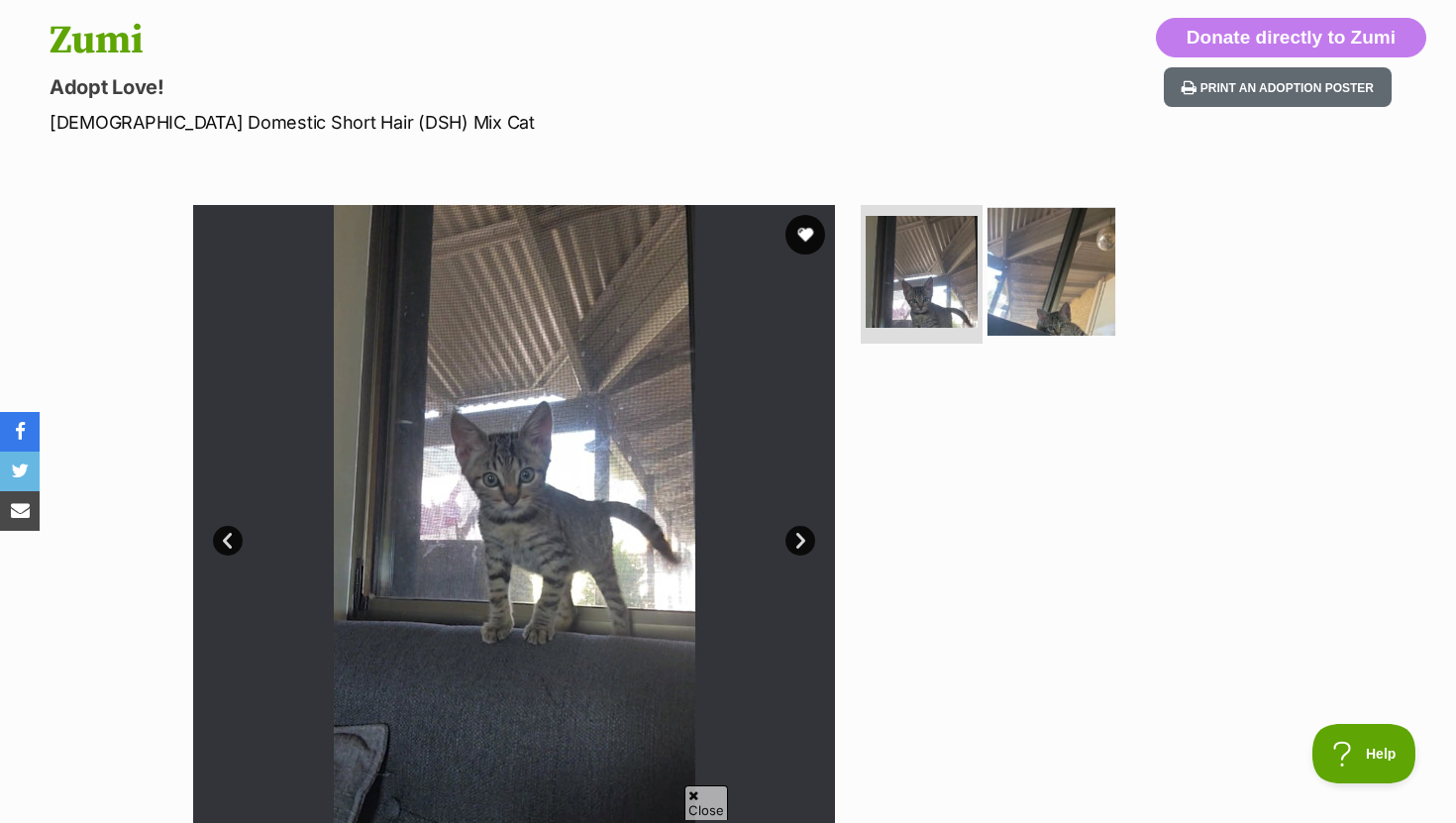 click at bounding box center [1051, 271] 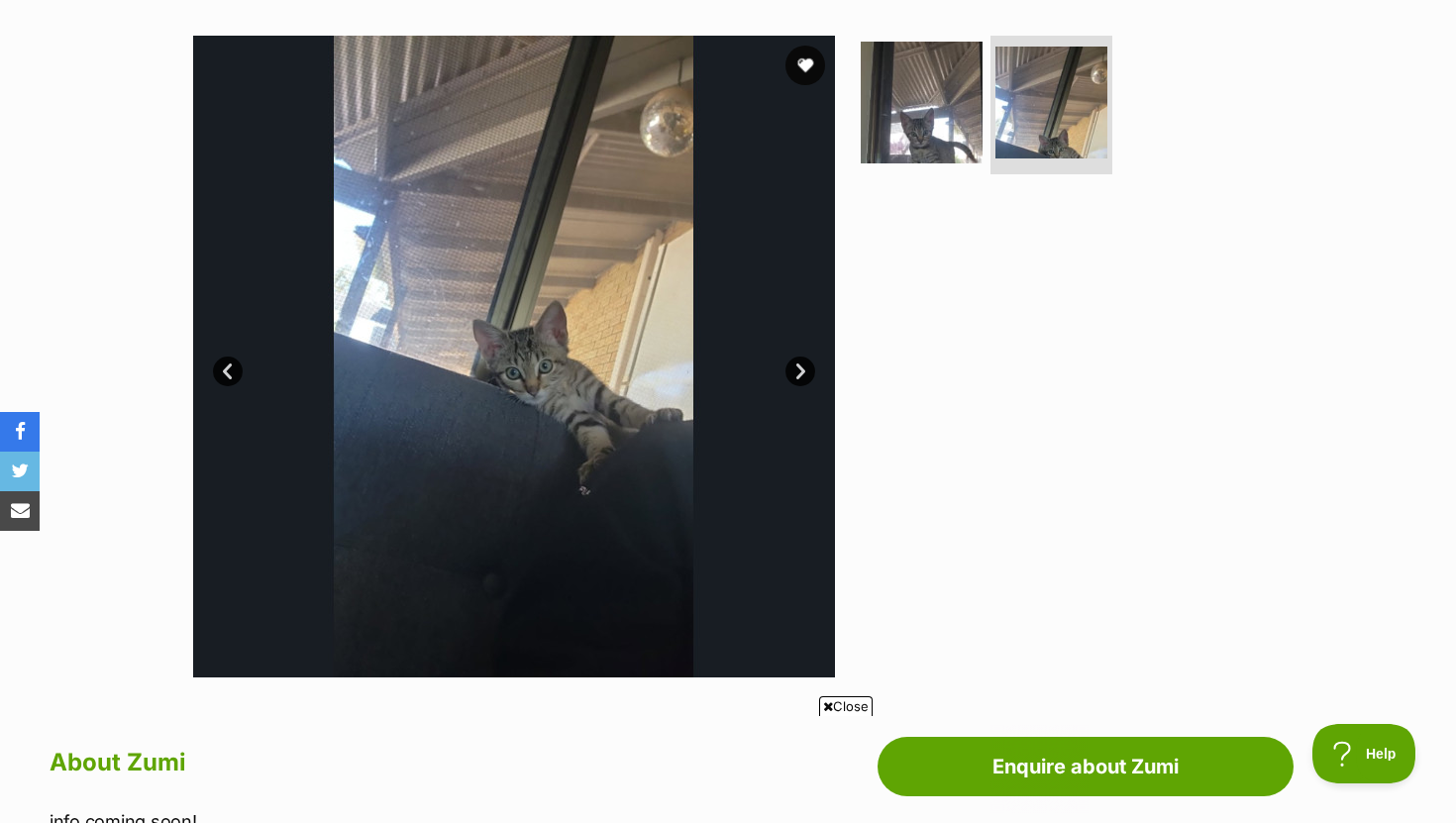 scroll, scrollTop: 1253, scrollLeft: 0, axis: vertical 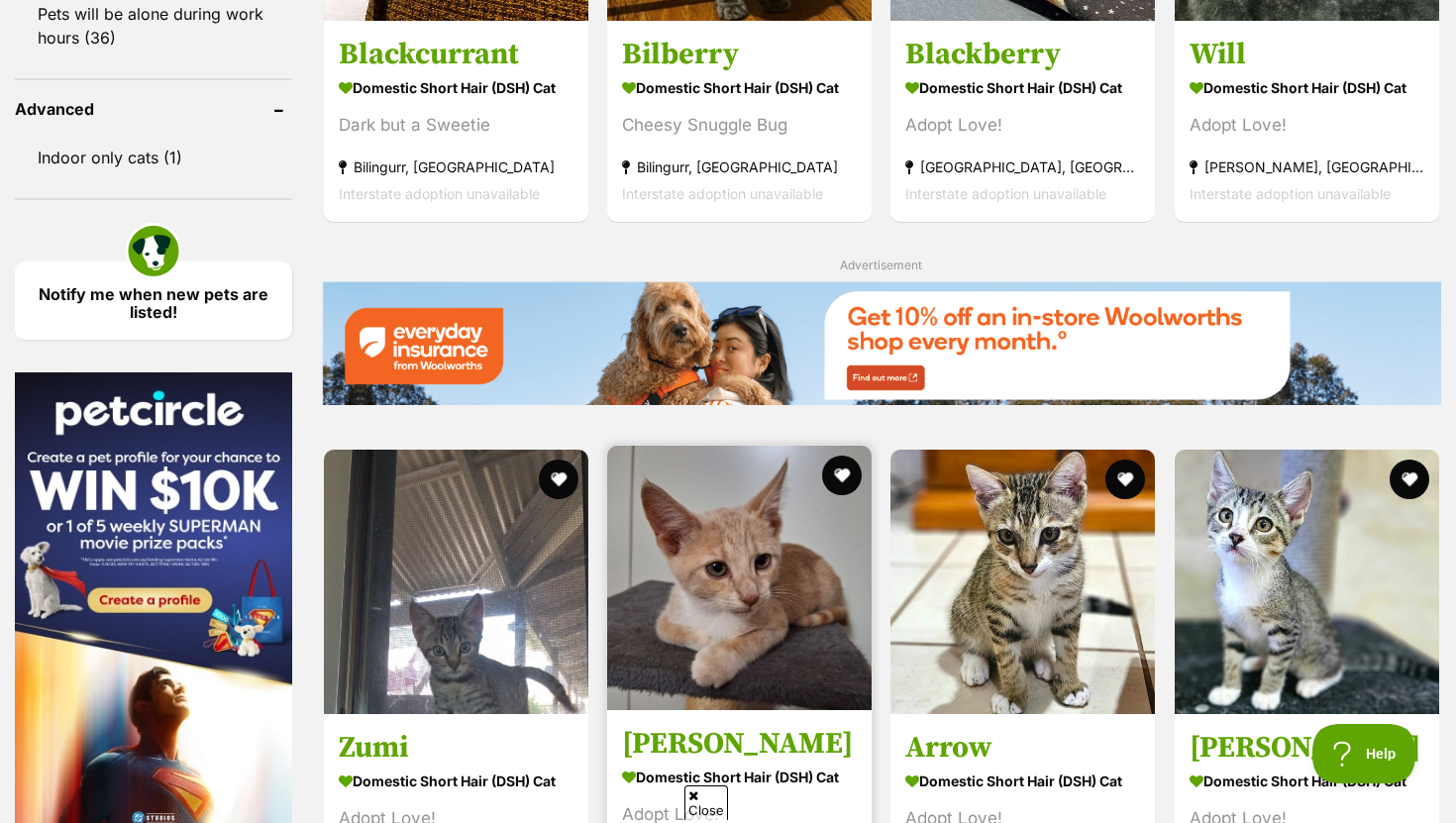 click at bounding box center (739, 577) 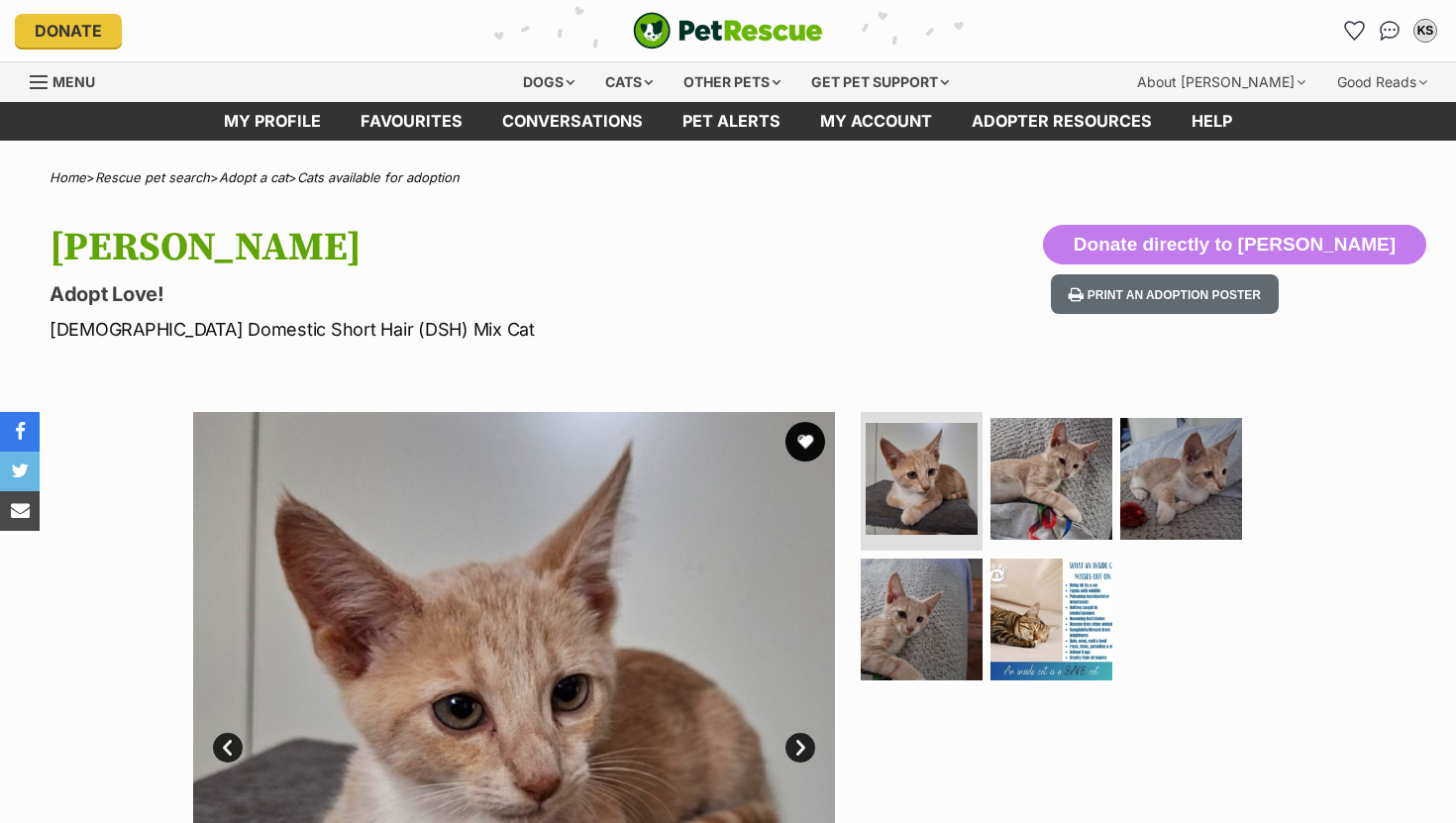 scroll, scrollTop: 0, scrollLeft: 0, axis: both 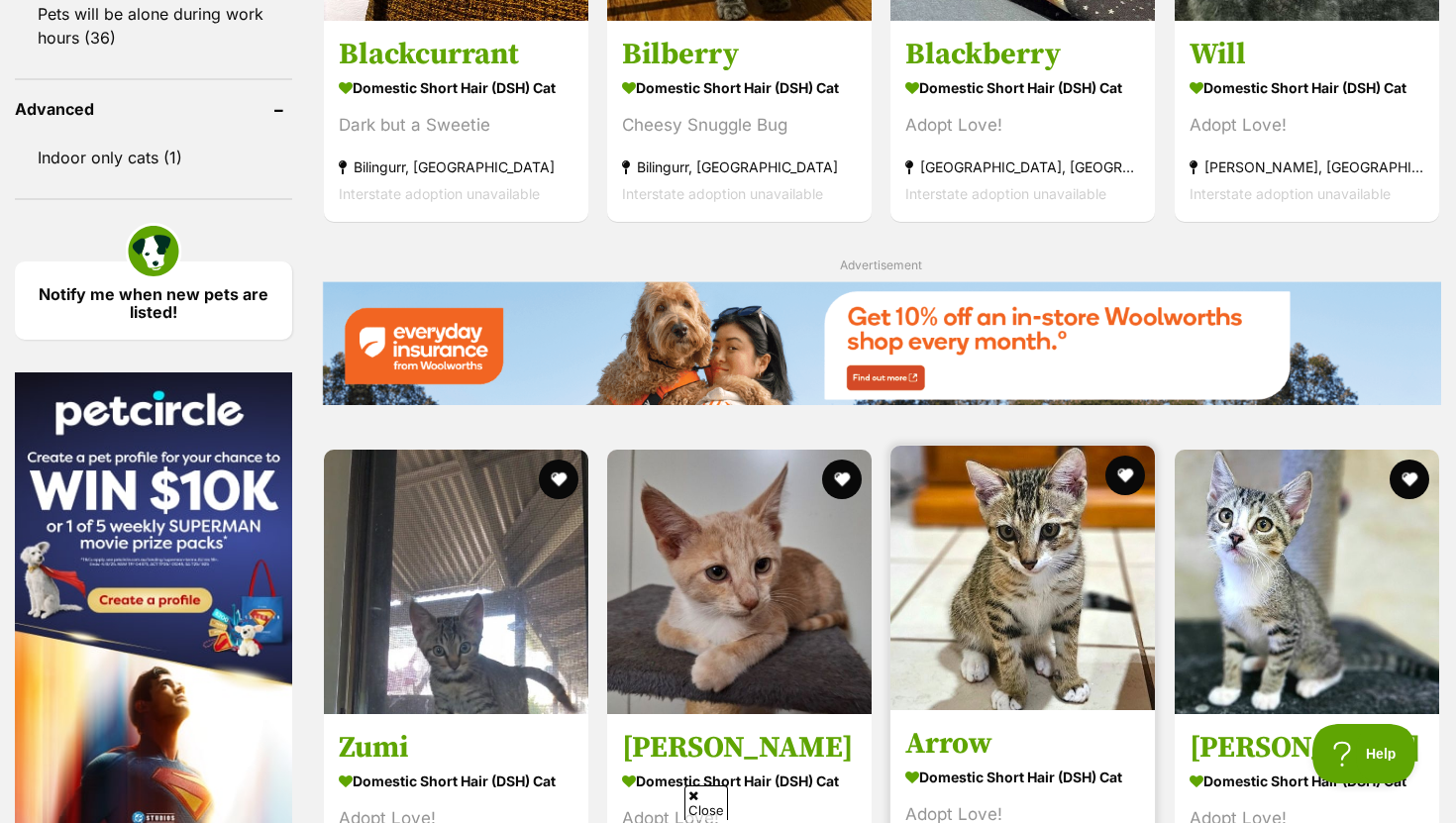 click at bounding box center (1022, 577) 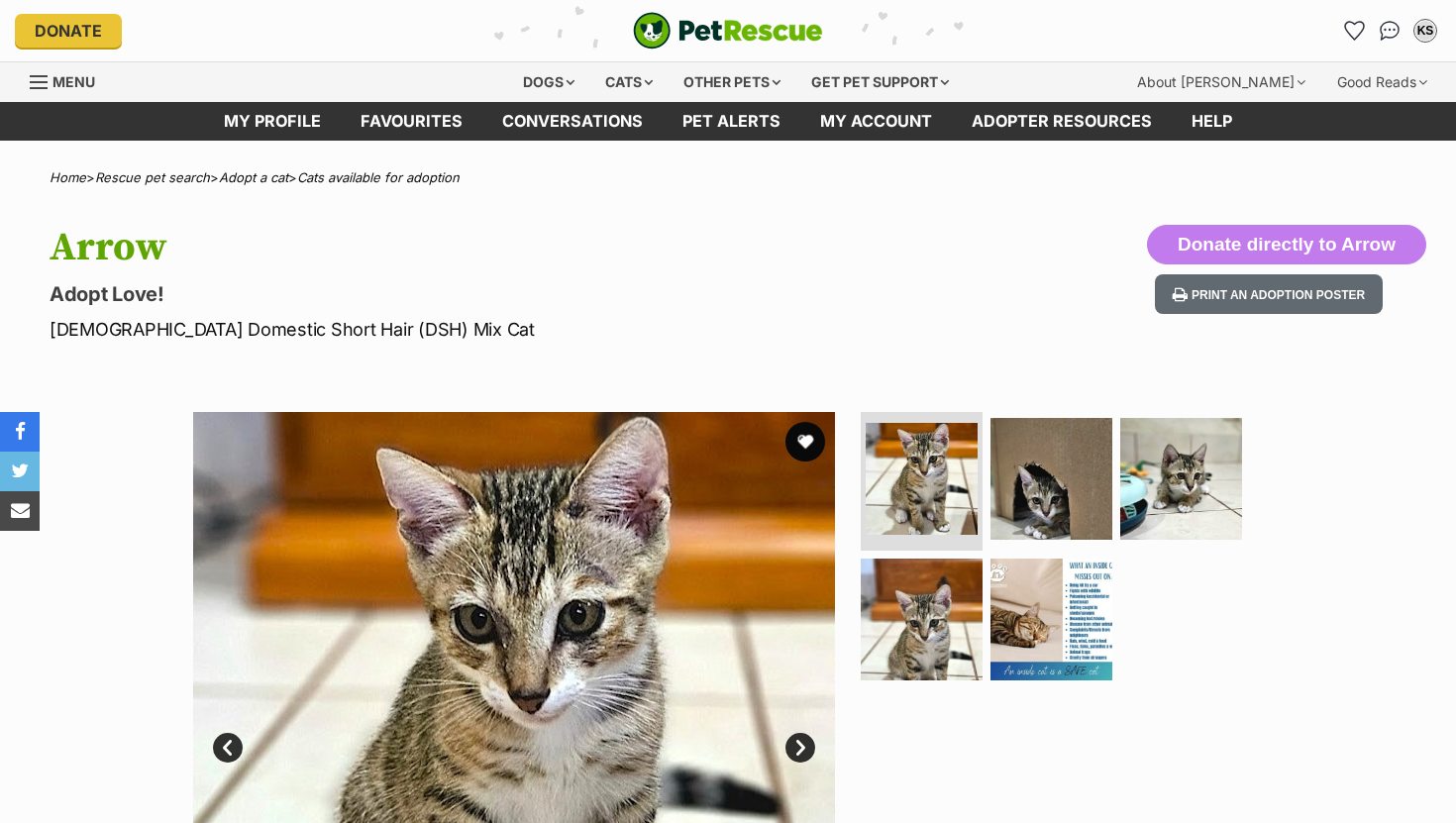 scroll, scrollTop: 0, scrollLeft: 0, axis: both 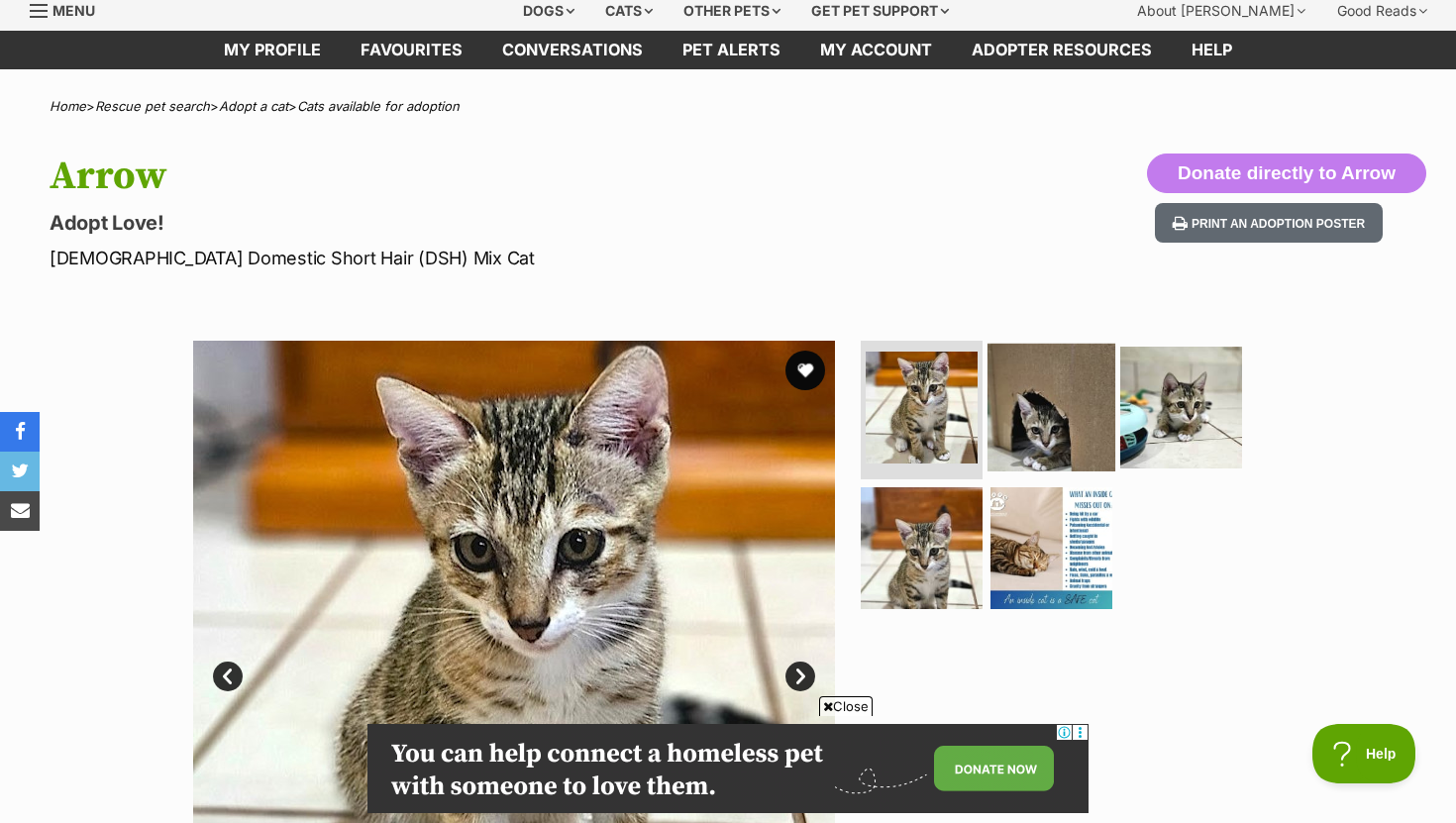 click at bounding box center (1051, 407) 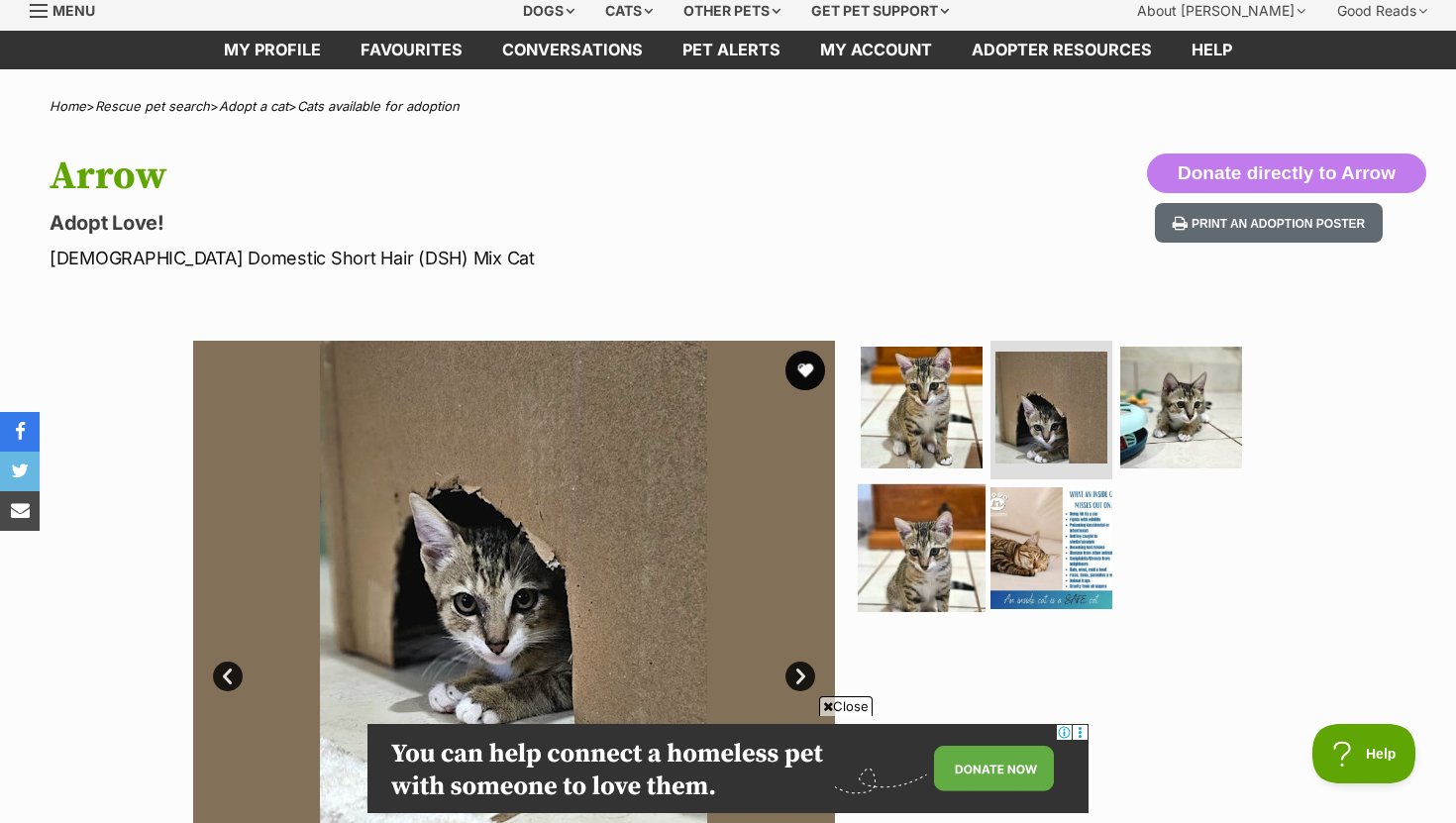 click at bounding box center [921, 547] 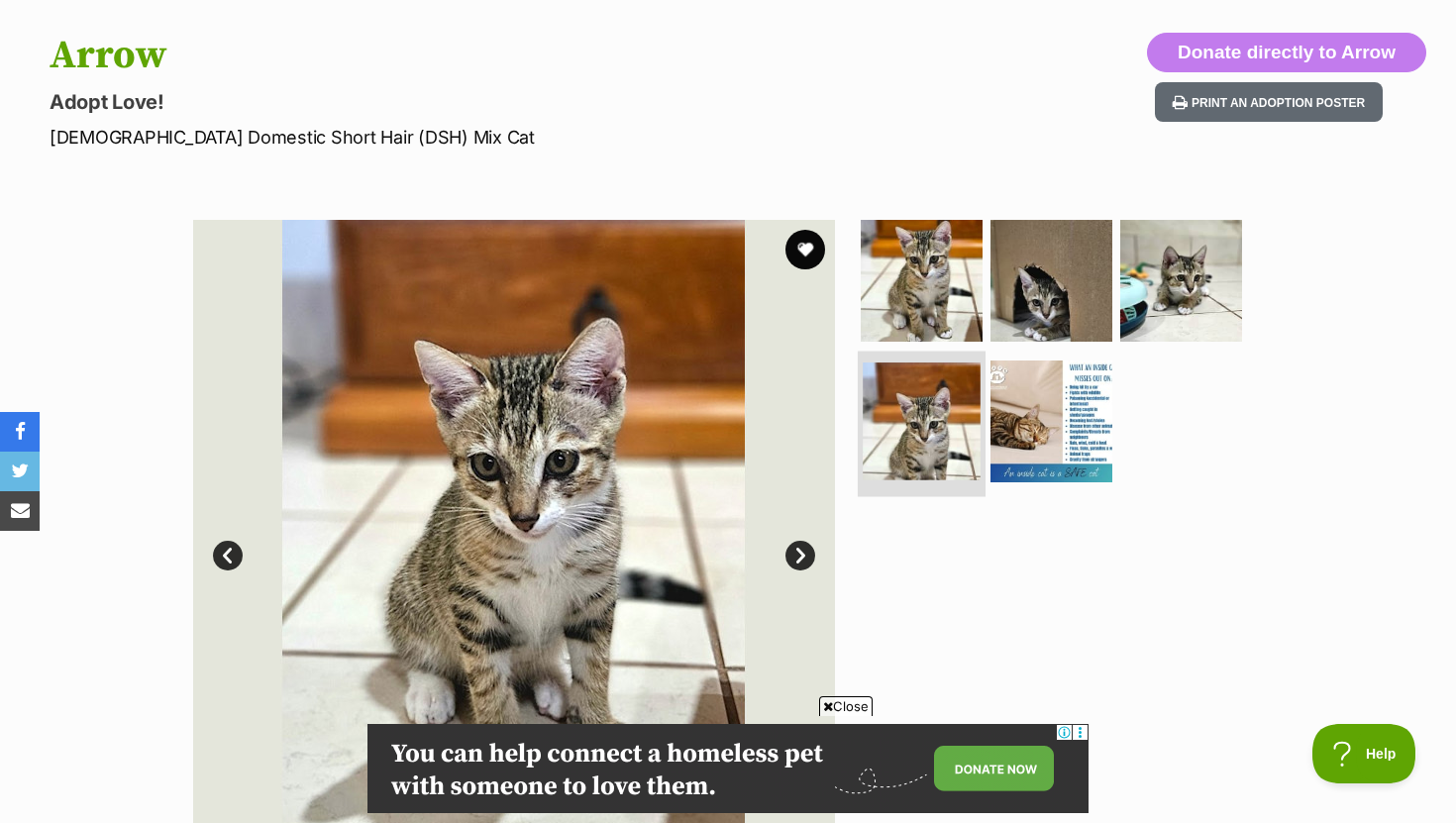 scroll, scrollTop: 194, scrollLeft: 0, axis: vertical 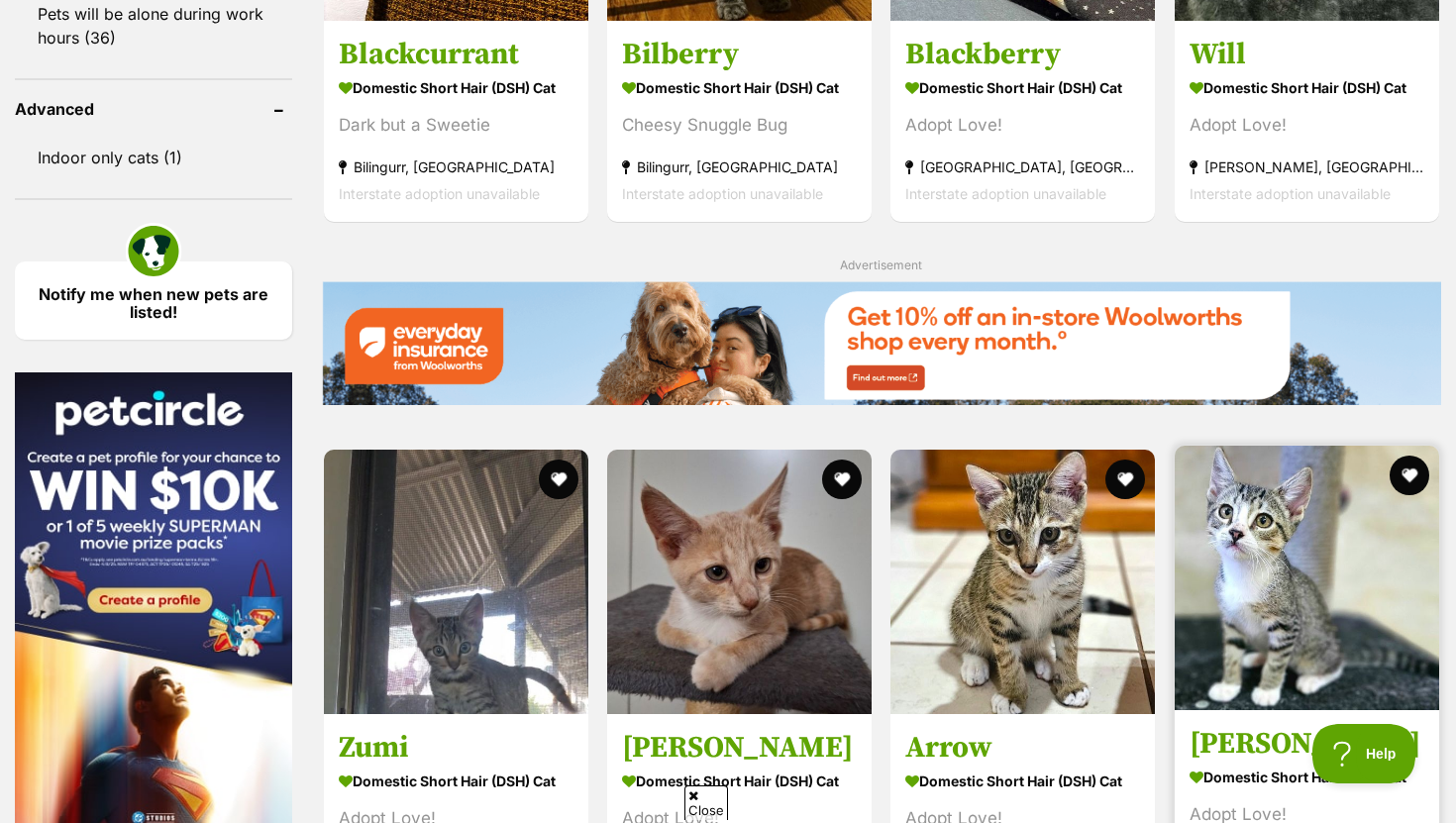 click at bounding box center (1306, 577) 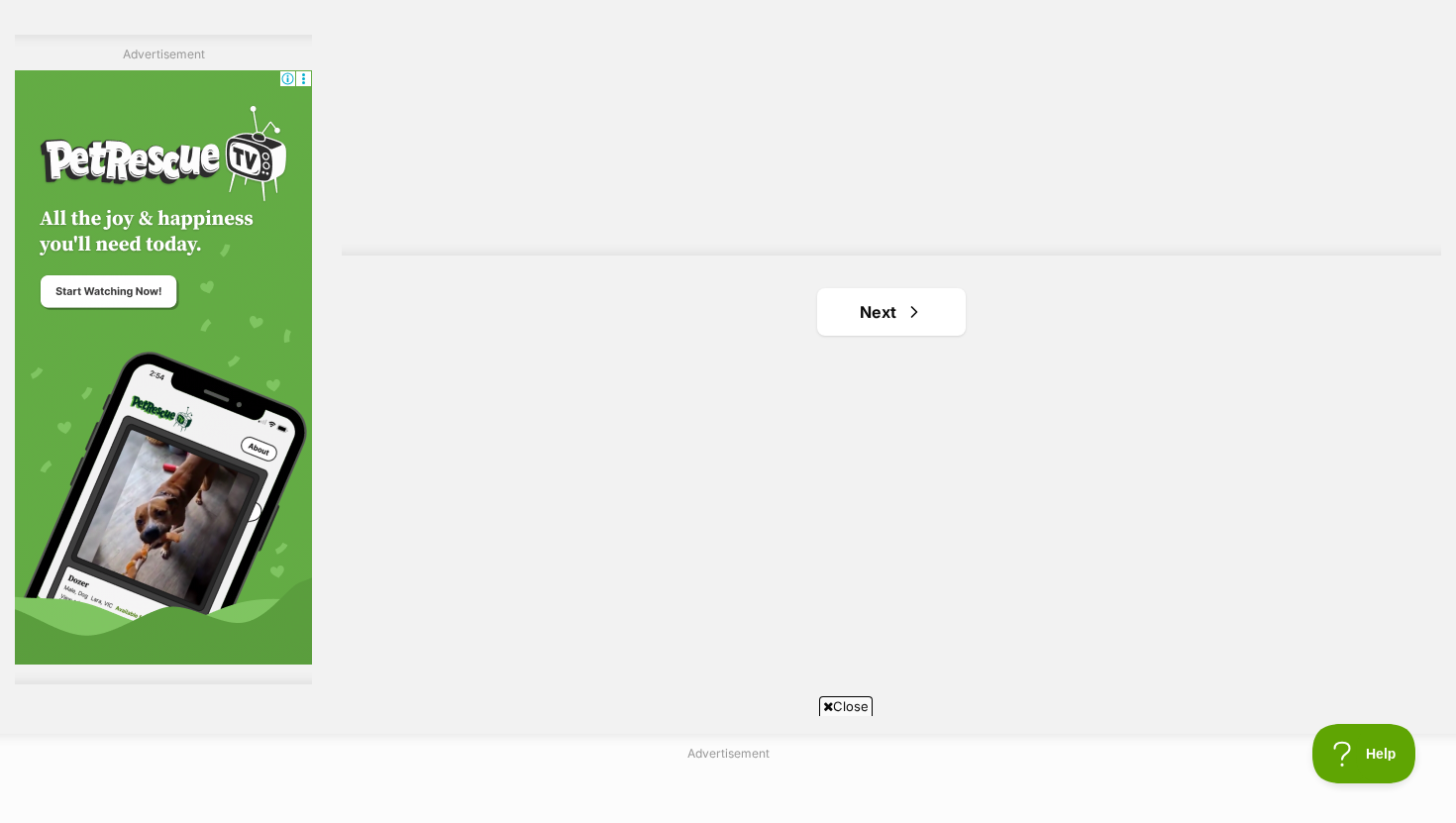 scroll, scrollTop: 3497, scrollLeft: 0, axis: vertical 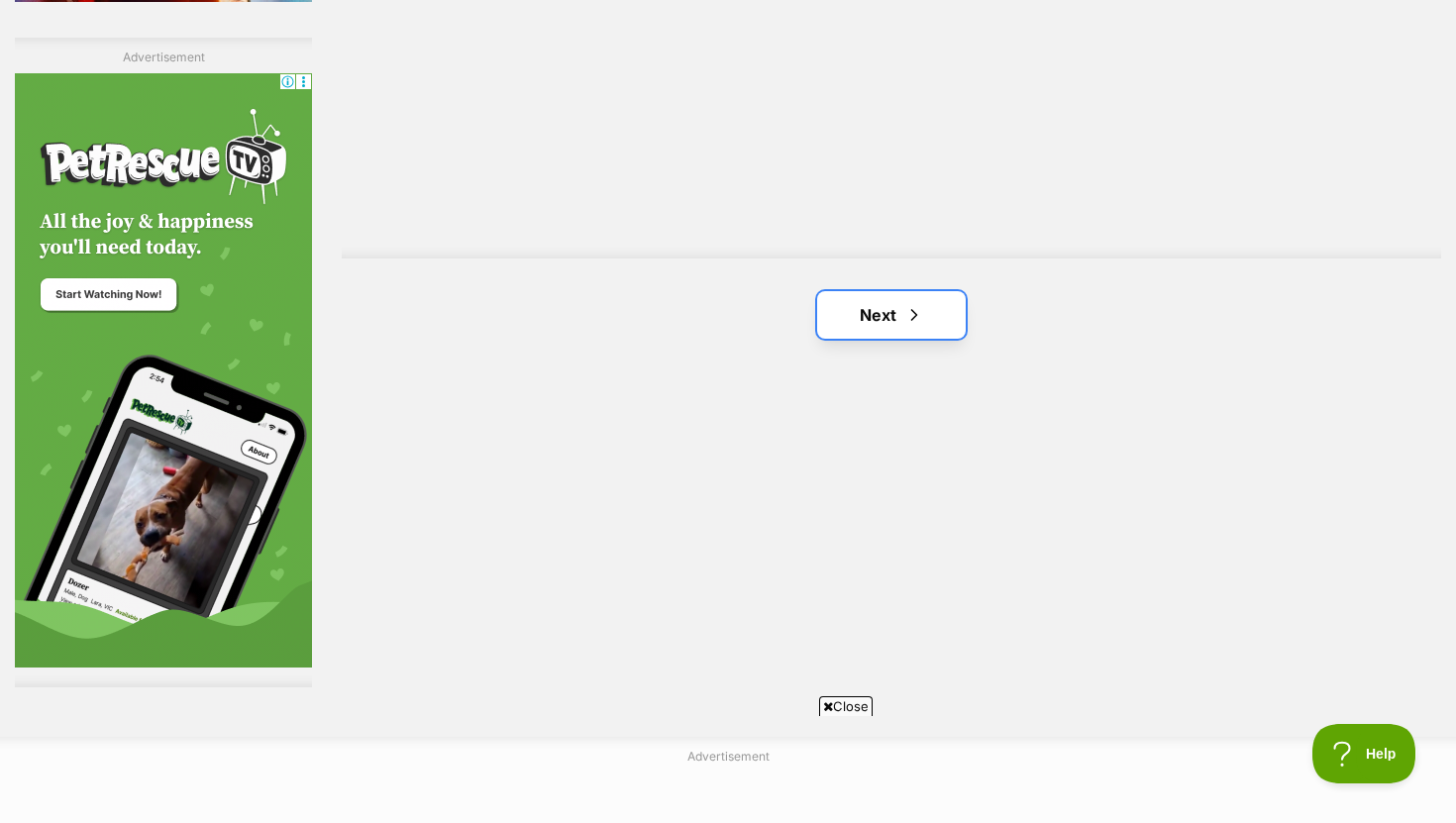click on "Next" at bounding box center [891, 315] 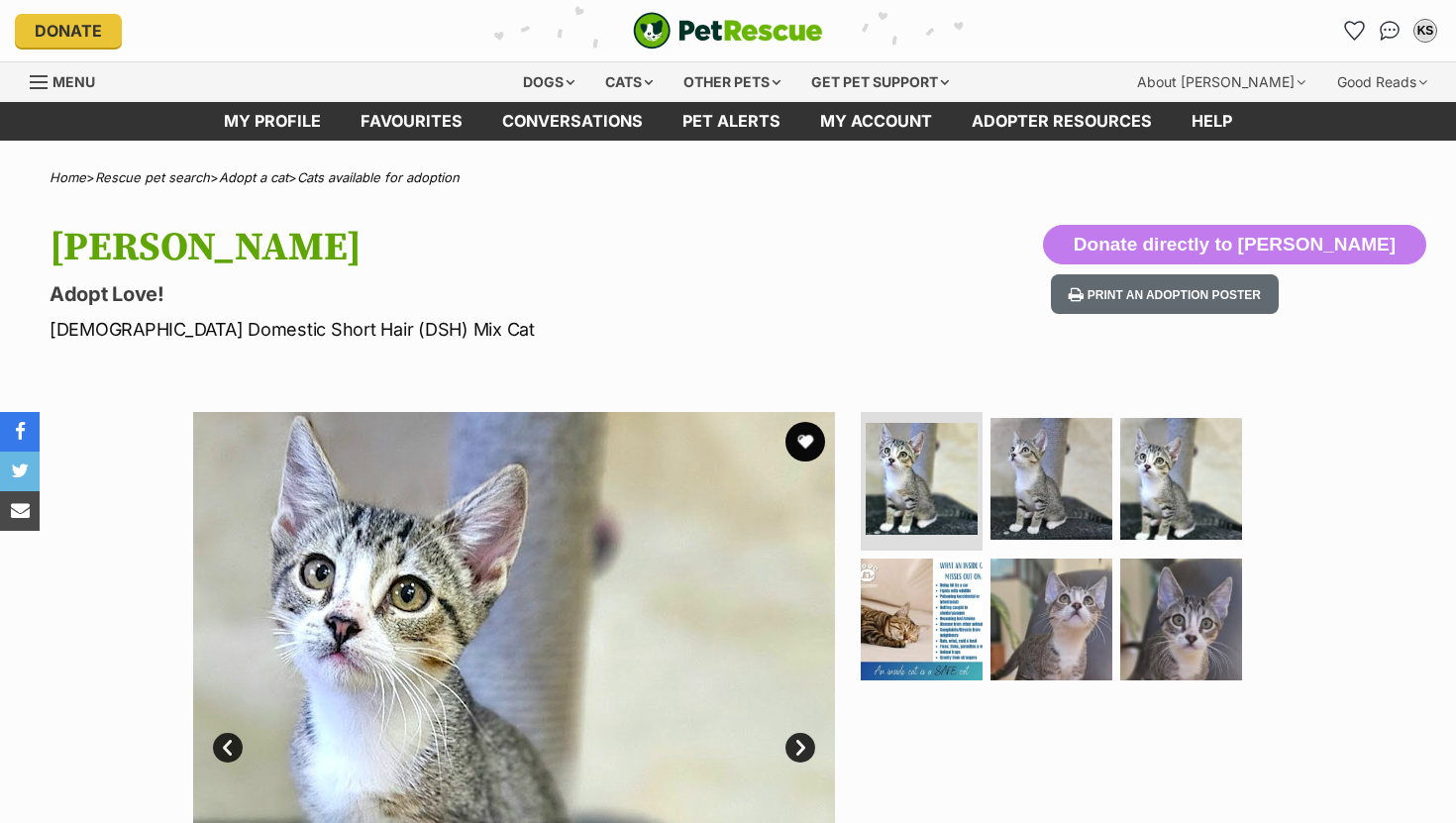 scroll, scrollTop: 0, scrollLeft: 0, axis: both 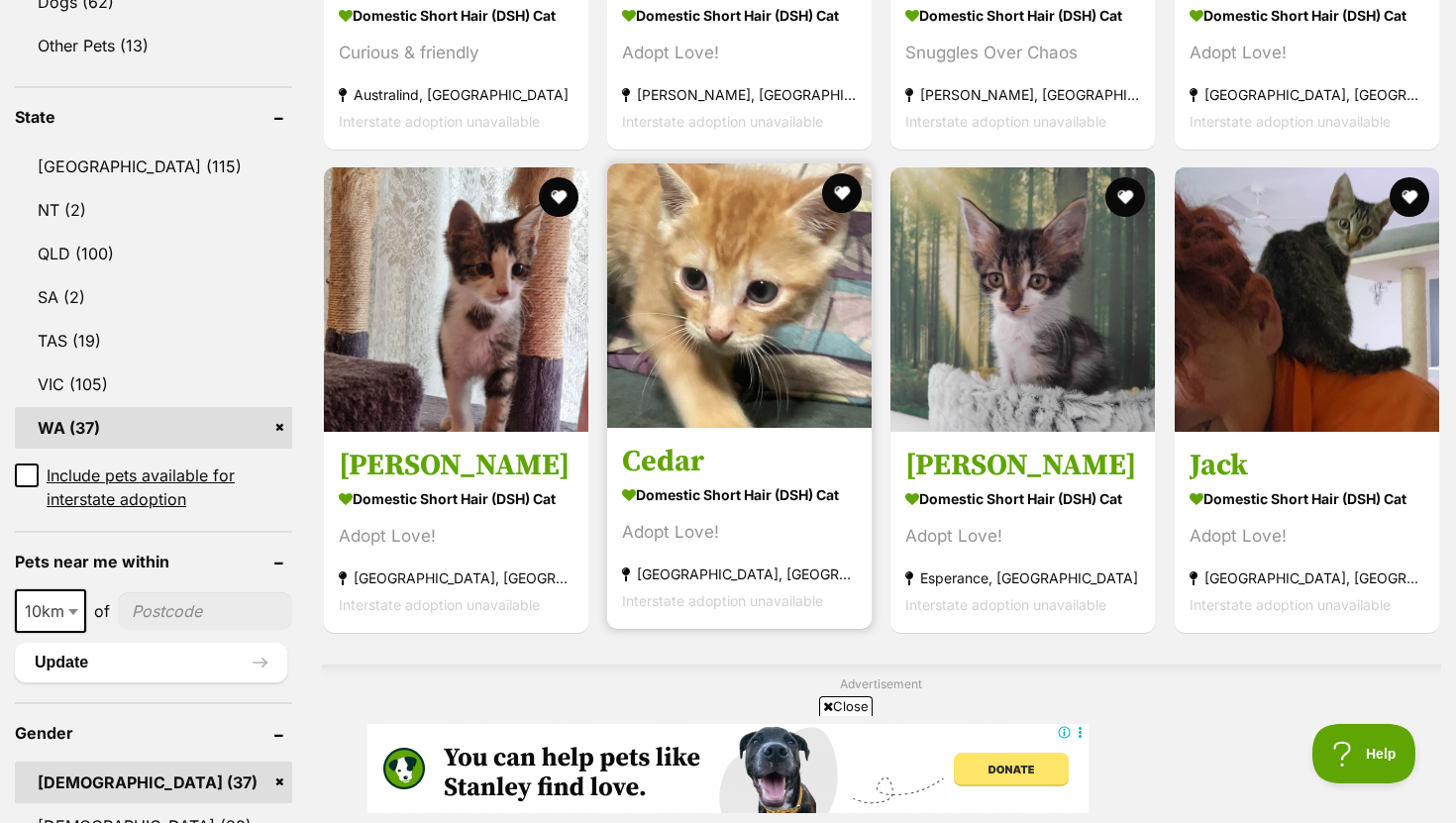 click at bounding box center [739, 295] 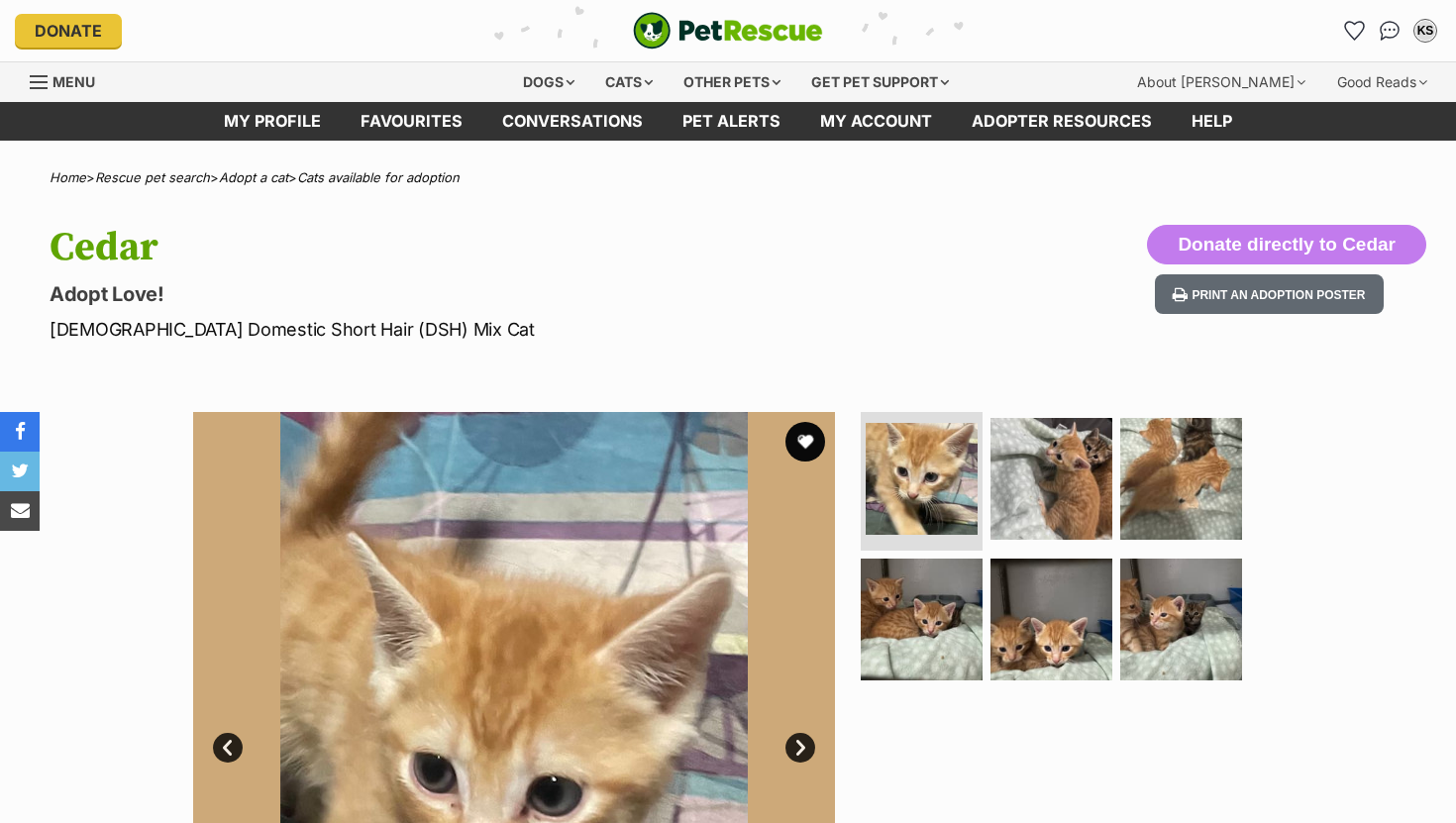 scroll, scrollTop: 0, scrollLeft: 0, axis: both 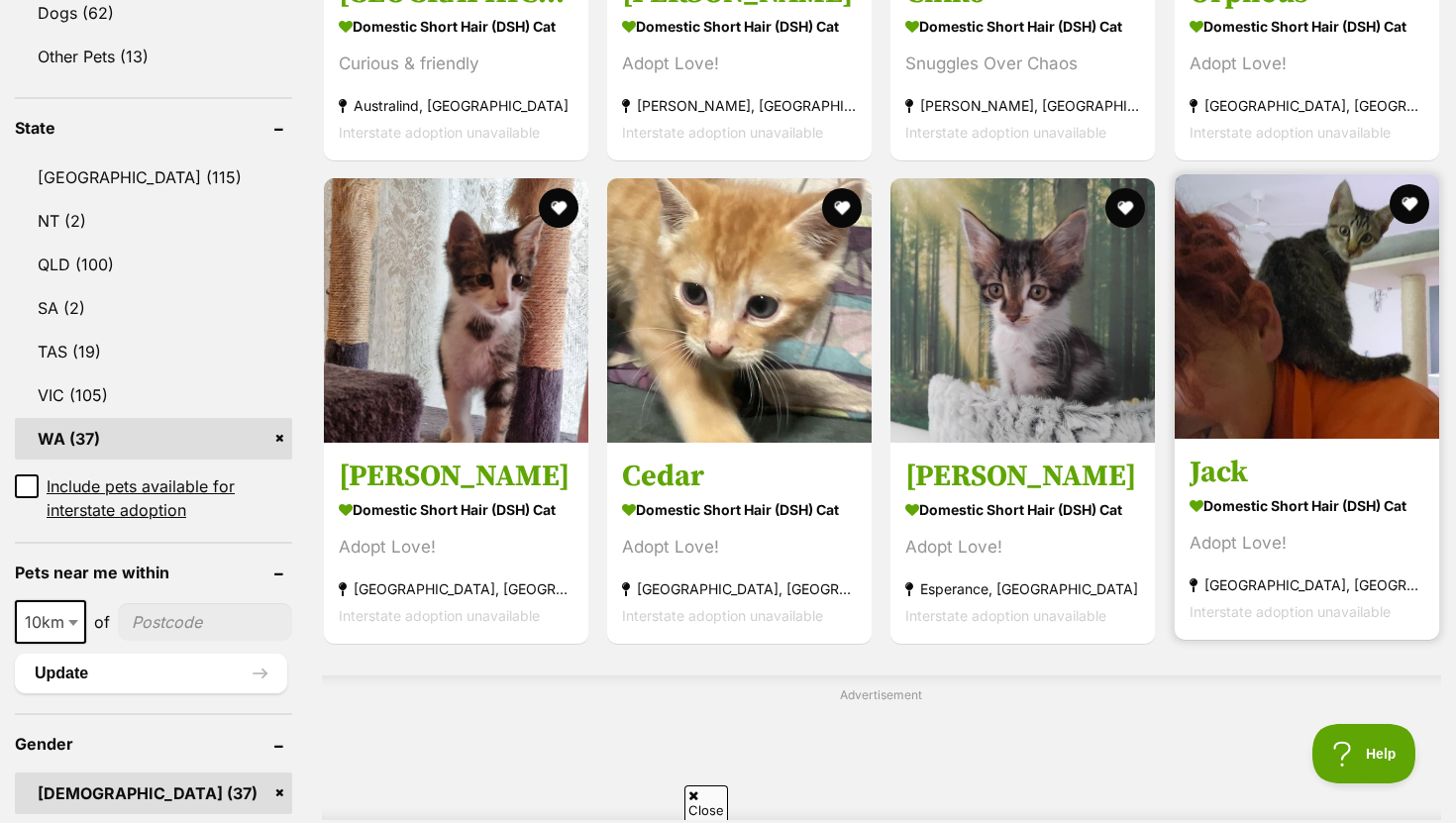 click at bounding box center [1306, 306] 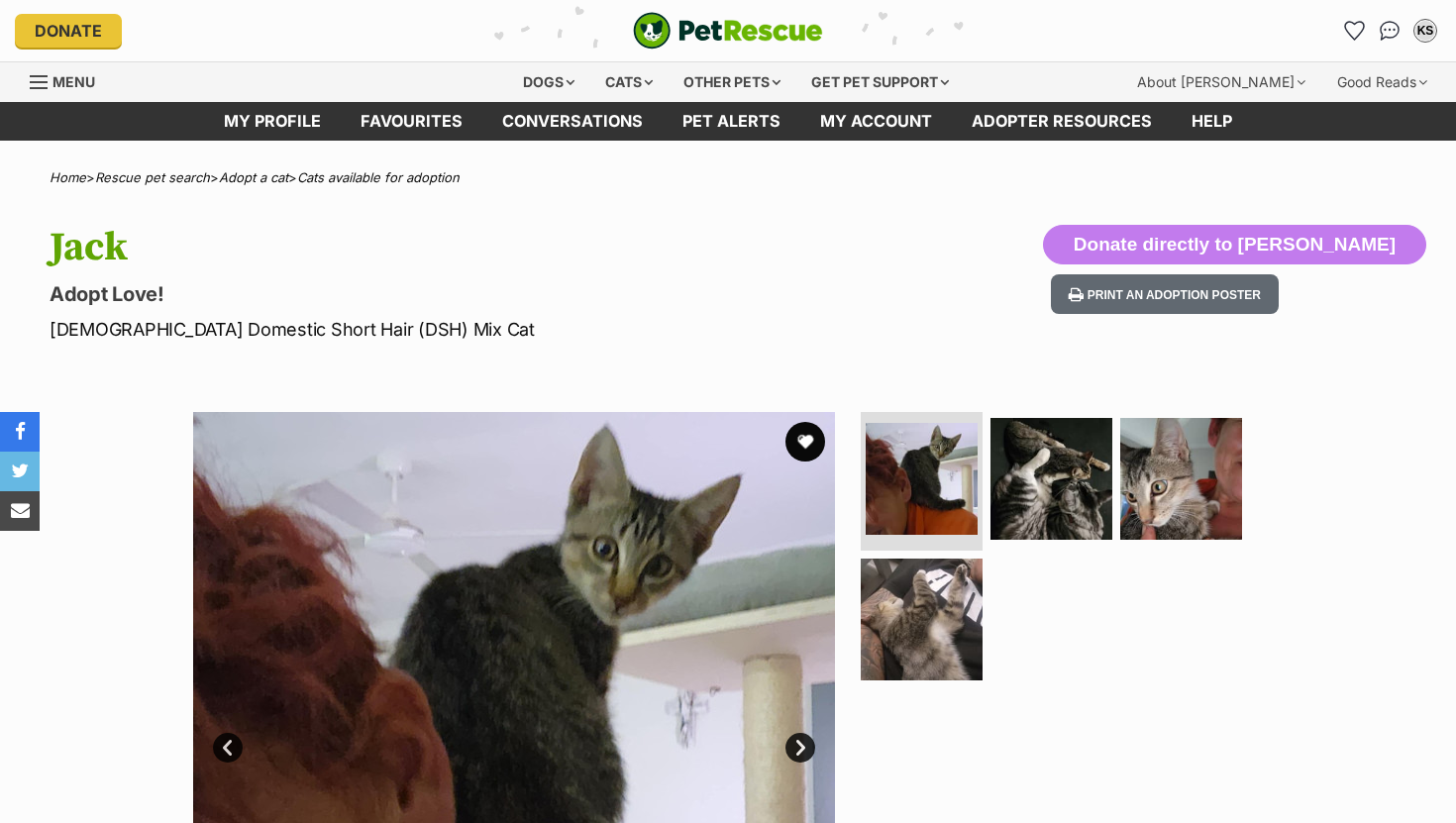 scroll, scrollTop: 0, scrollLeft: 0, axis: both 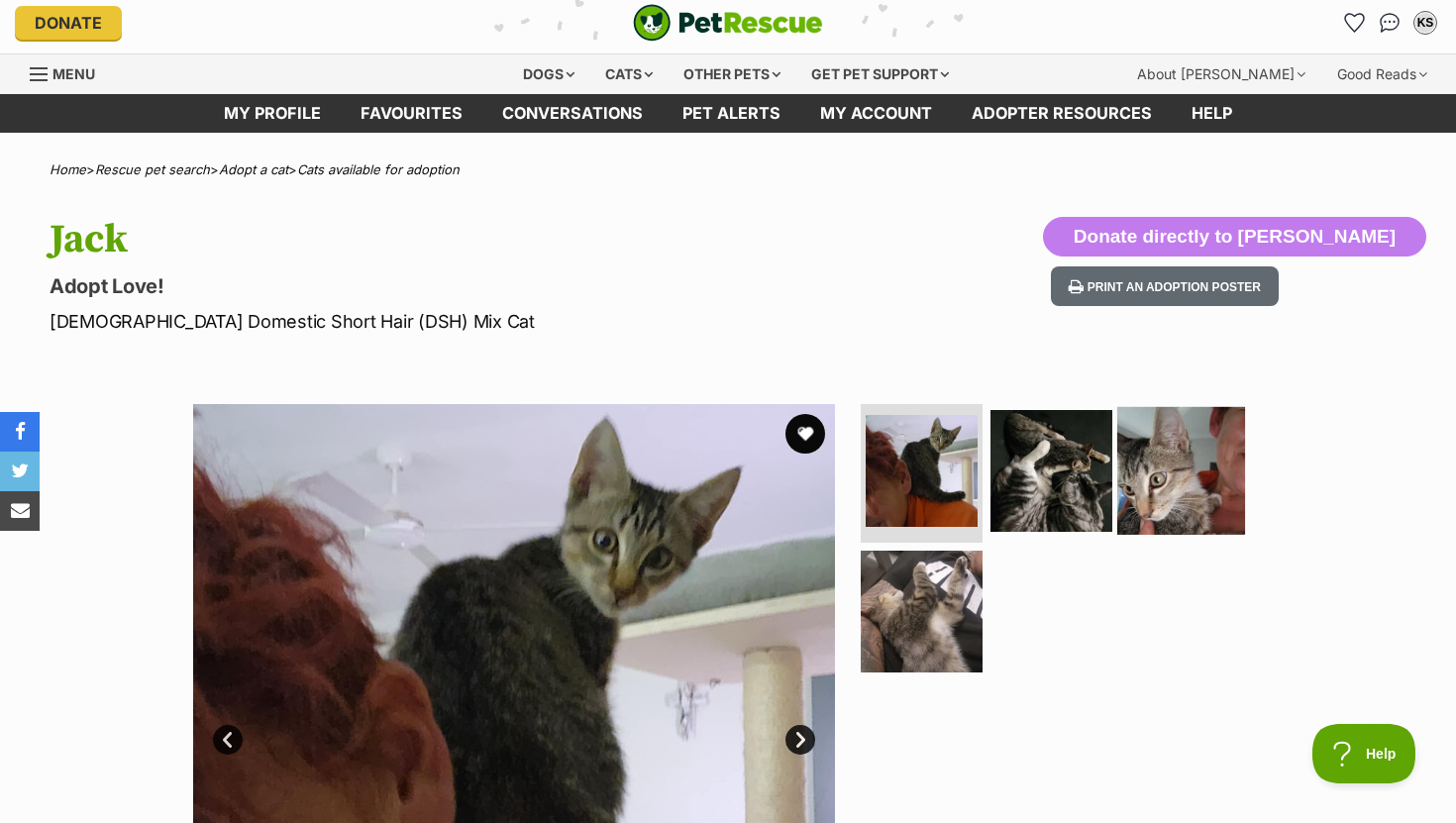 click at bounding box center (1181, 470) 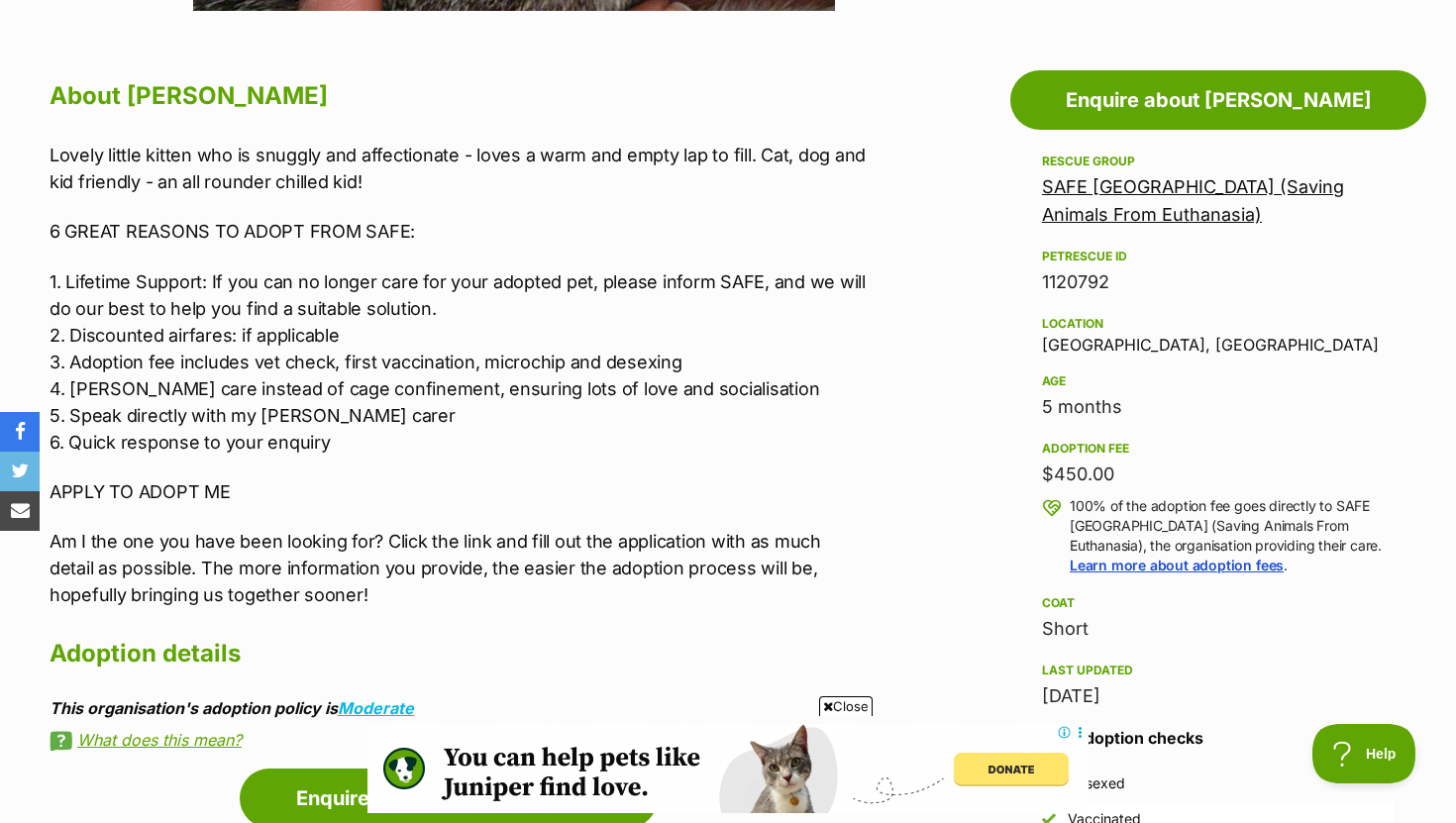 scroll, scrollTop: 950, scrollLeft: 0, axis: vertical 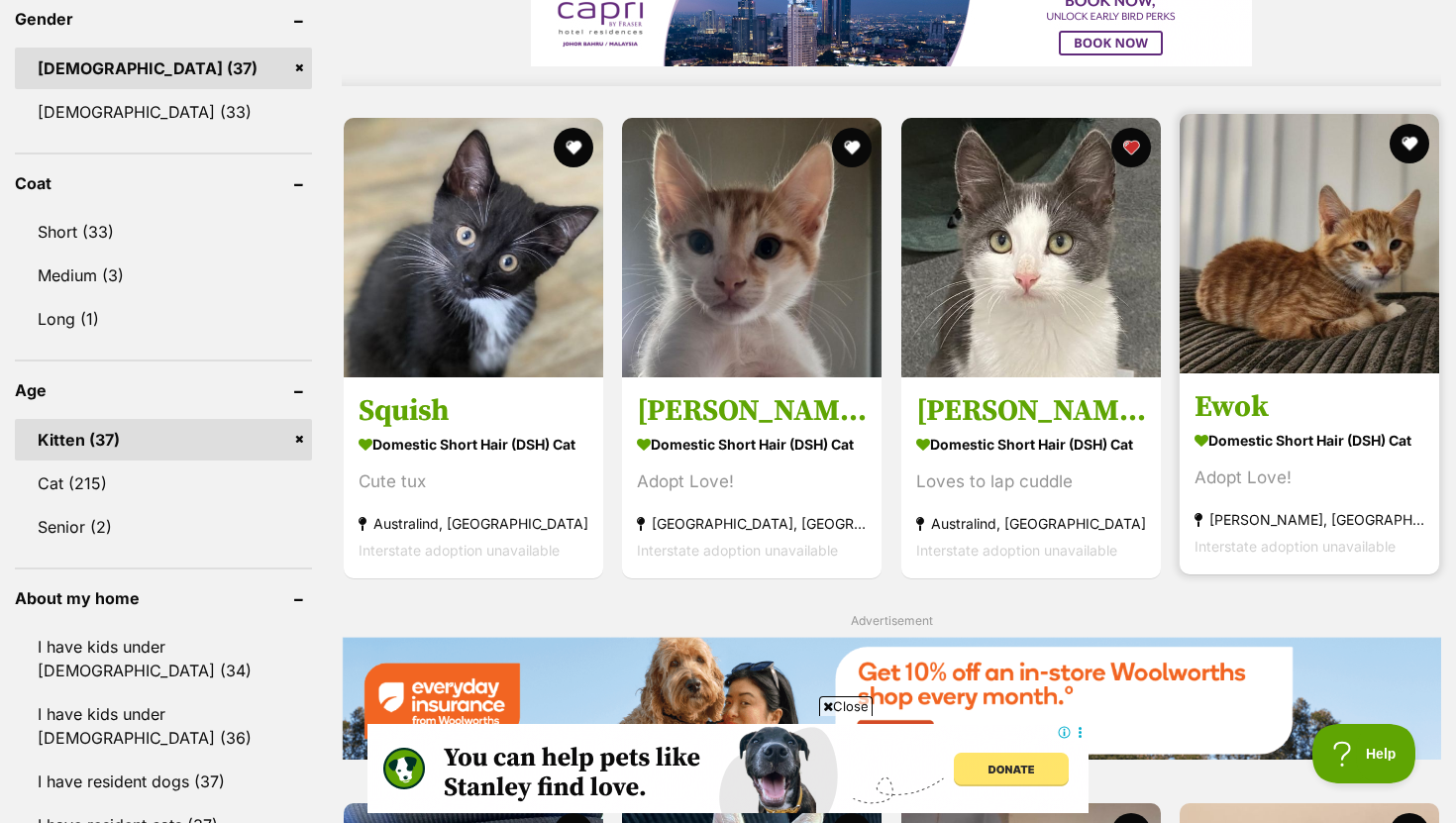 click at bounding box center [1309, 244] 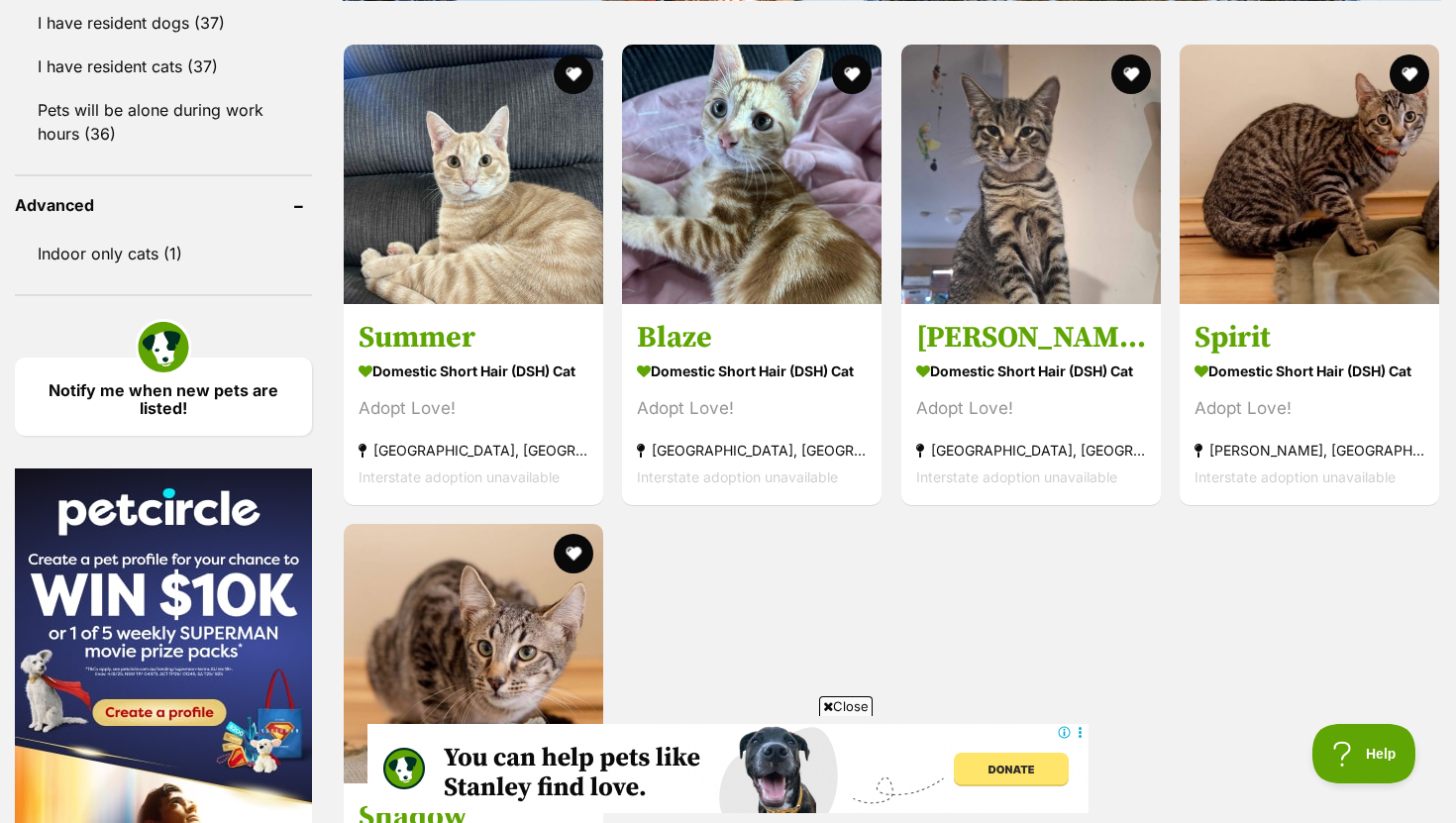 scroll, scrollTop: 2429, scrollLeft: 0, axis: vertical 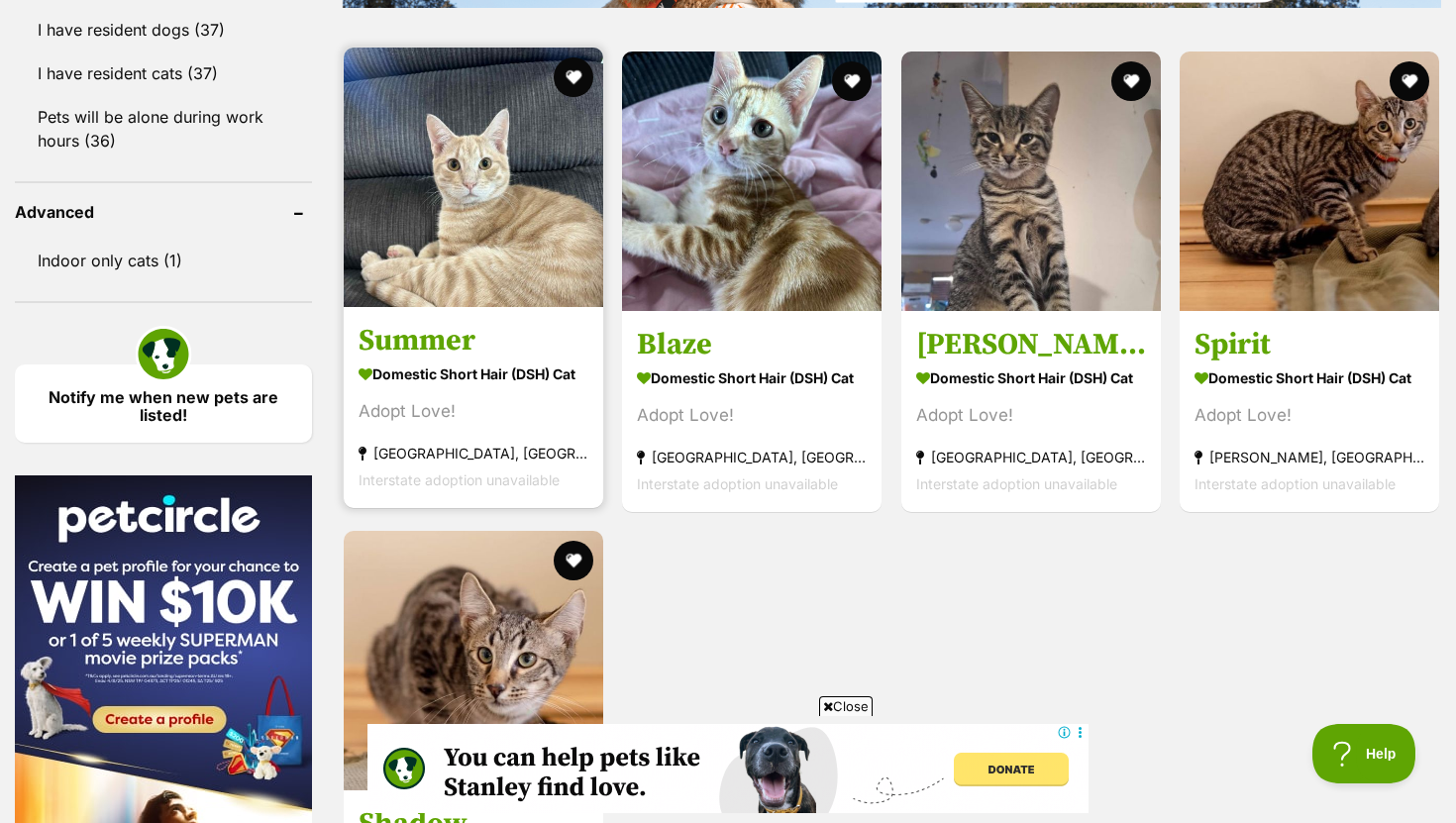 click at bounding box center [473, 177] 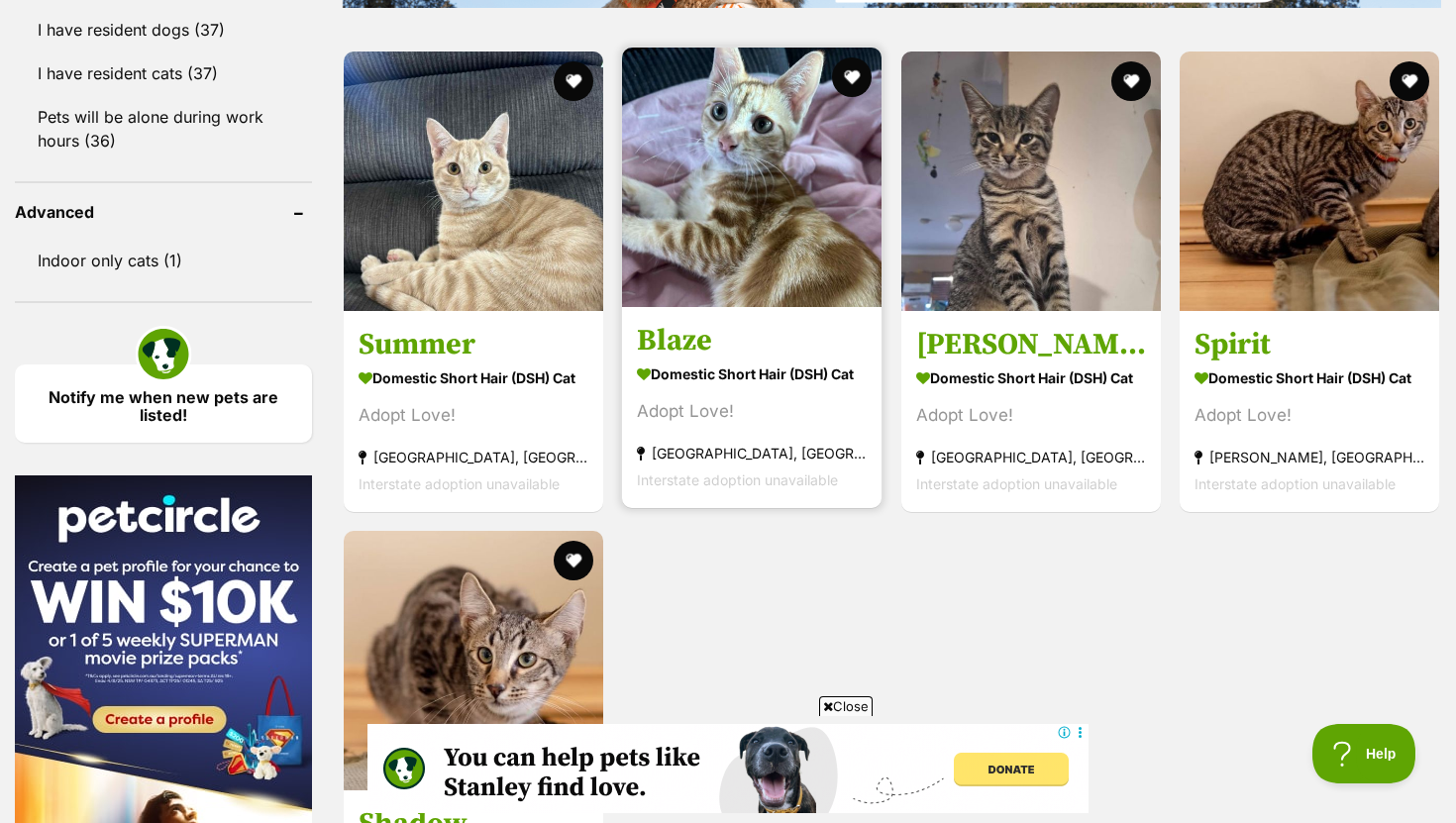 click at bounding box center (752, 177) 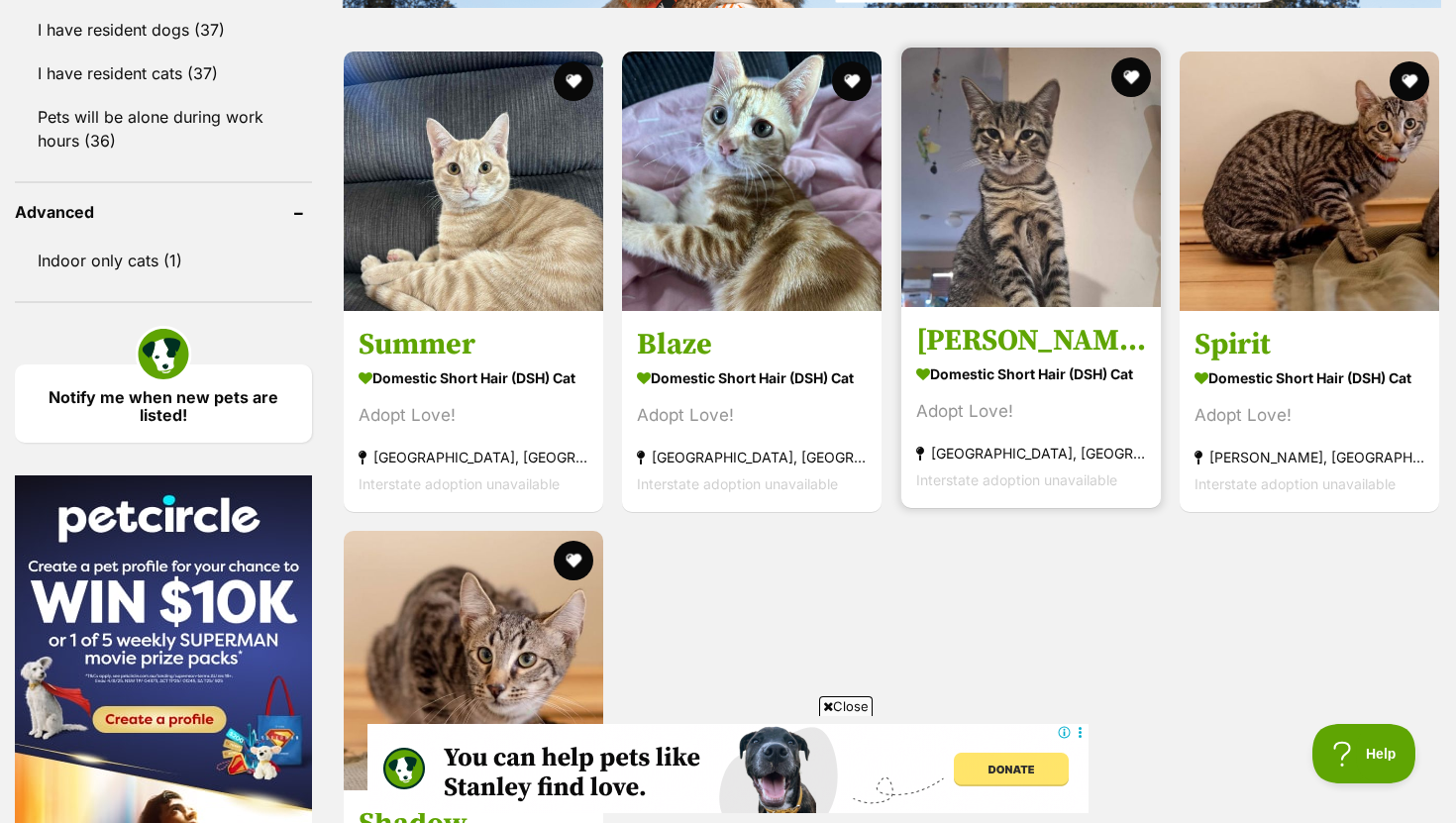 click at bounding box center (1031, 177) 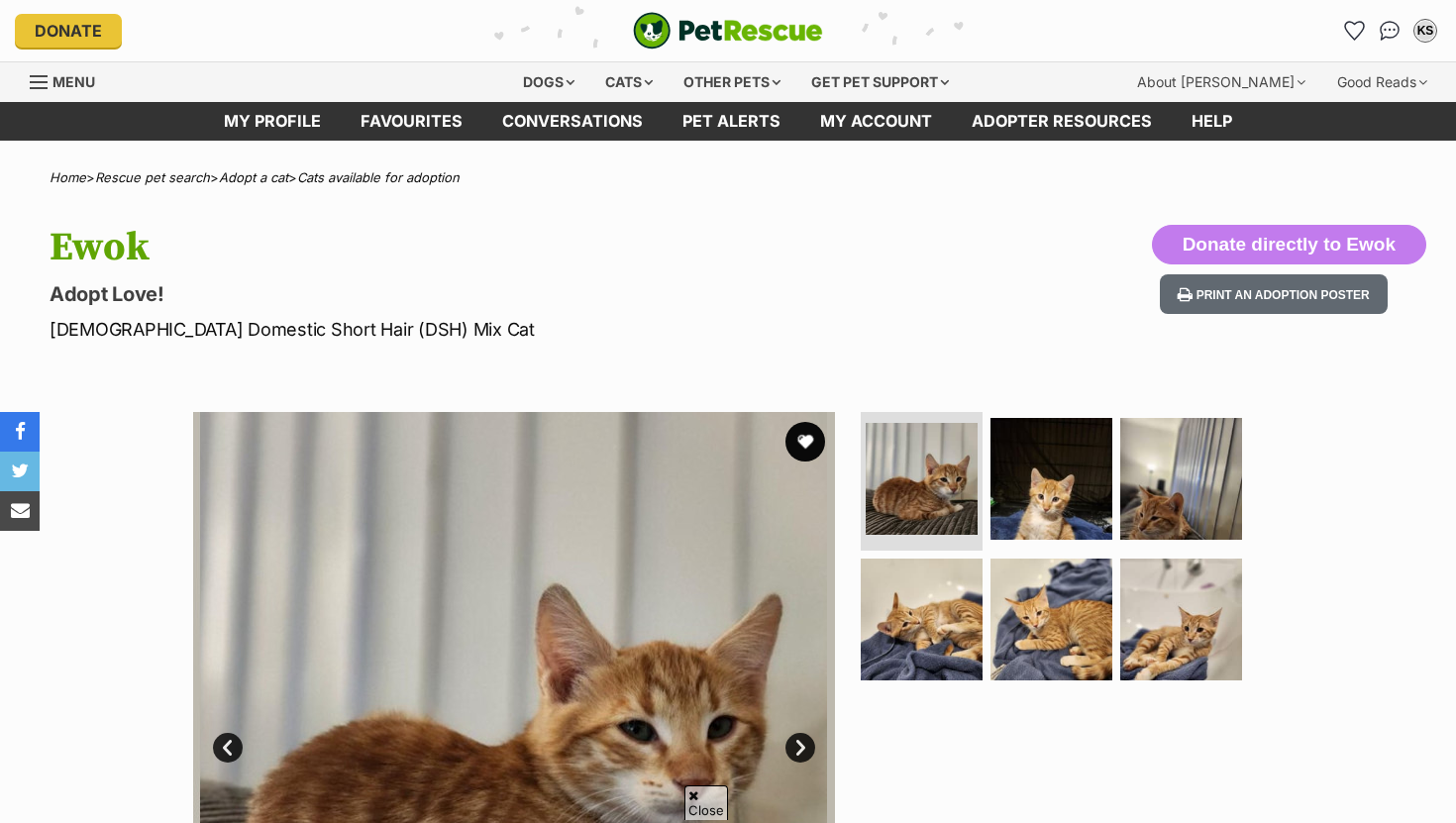 scroll, scrollTop: 948, scrollLeft: 0, axis: vertical 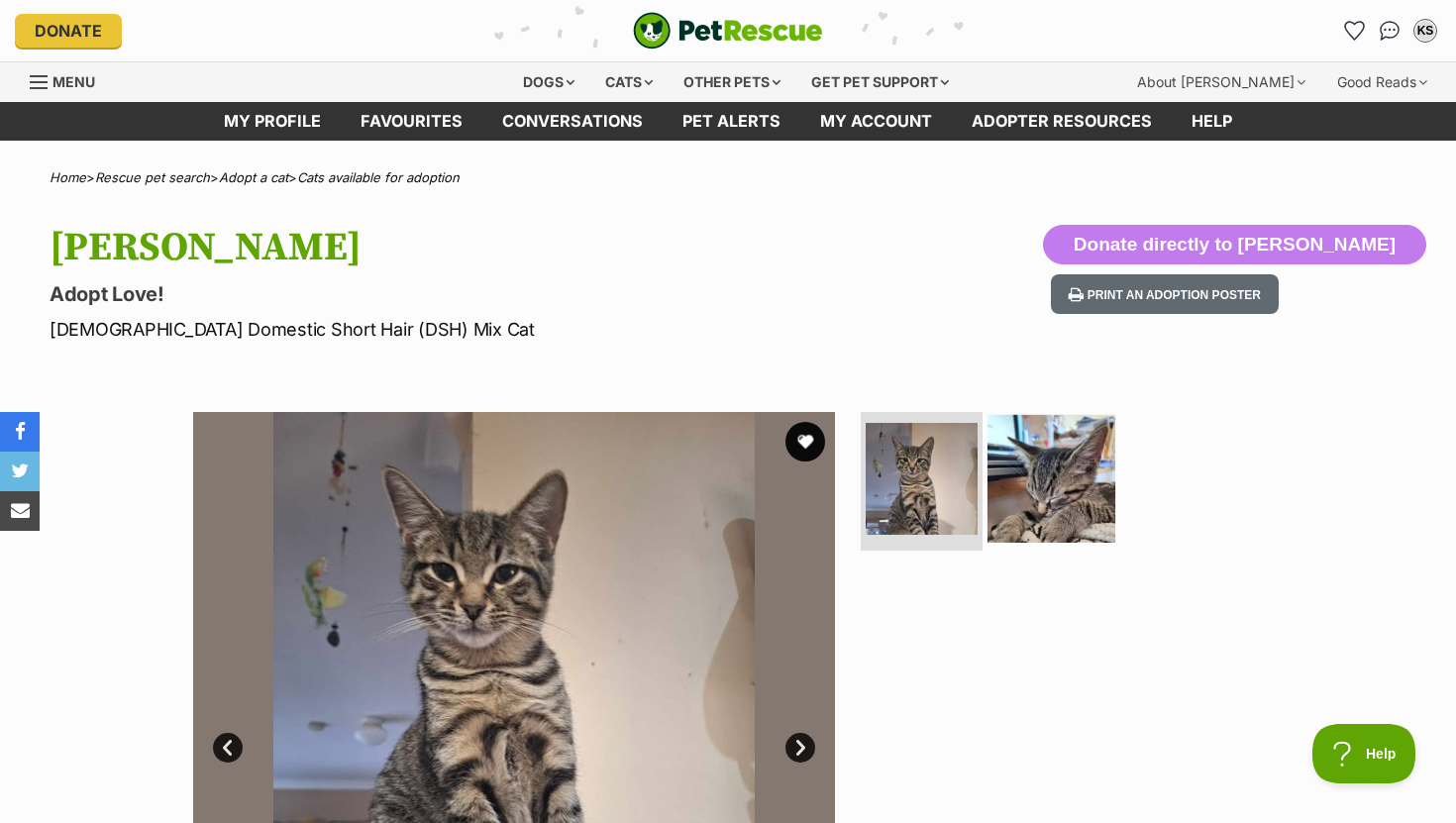 click at bounding box center [1051, 478] 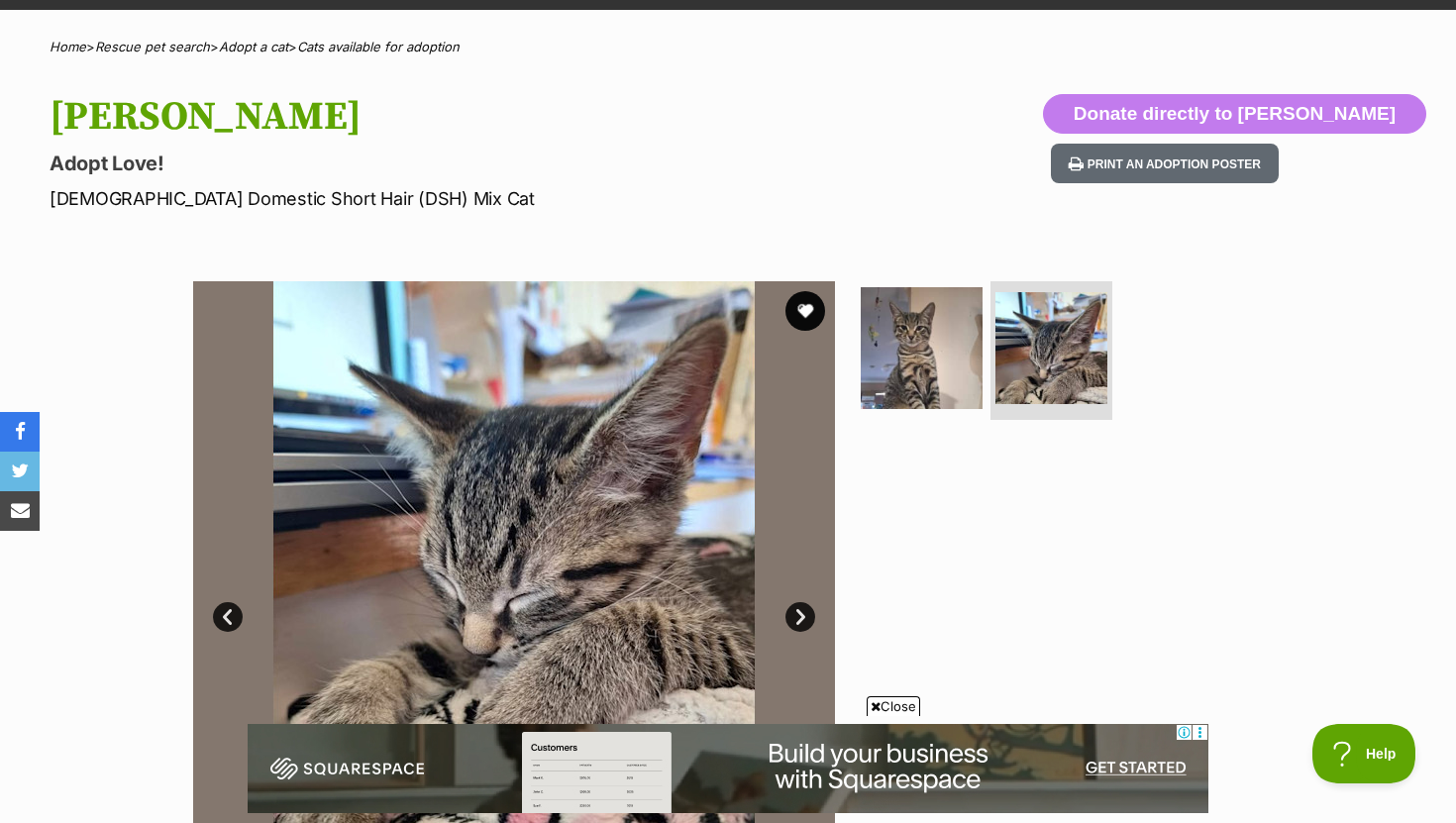 scroll, scrollTop: 90, scrollLeft: 0, axis: vertical 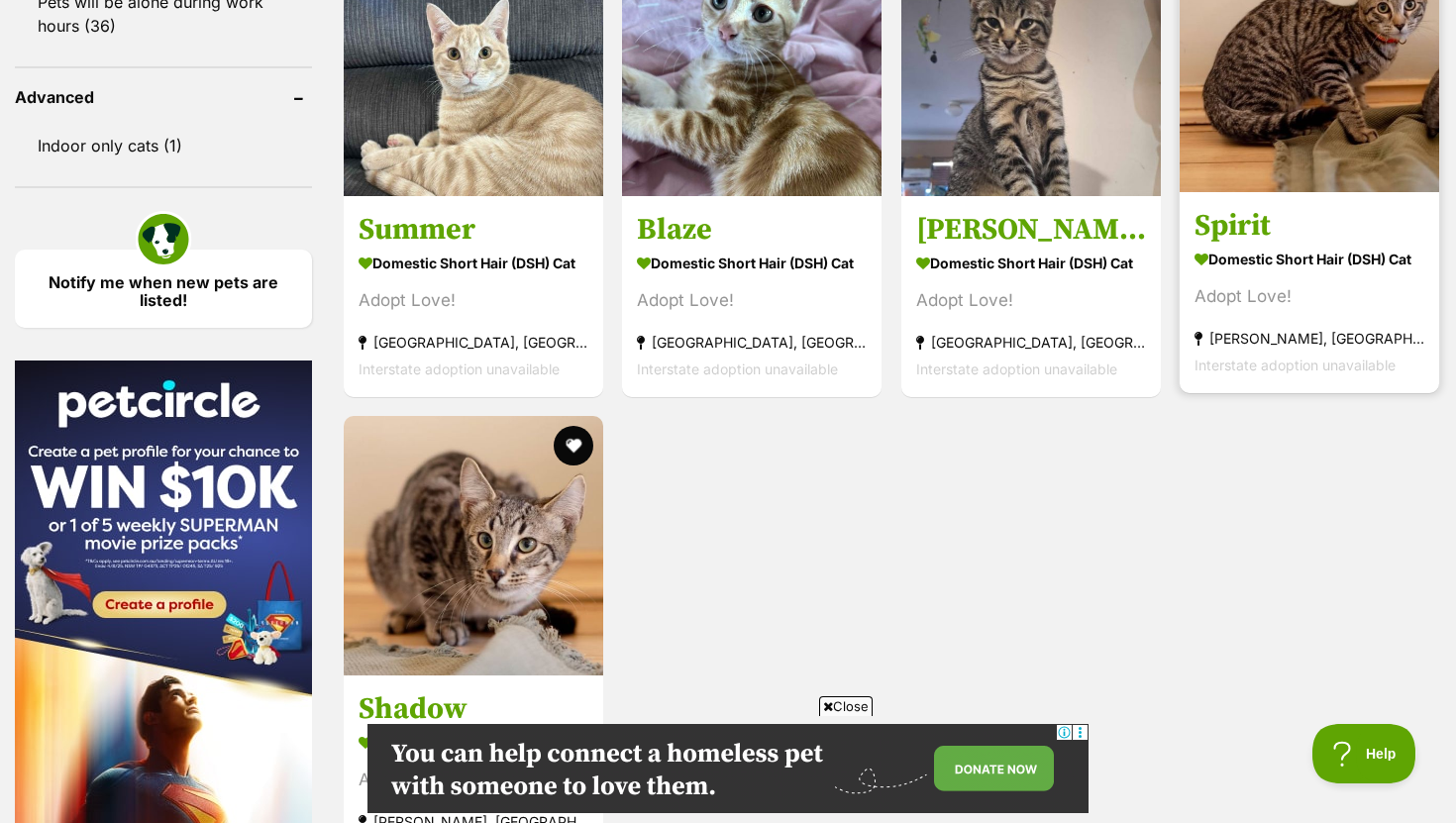 click at bounding box center (1309, 62) 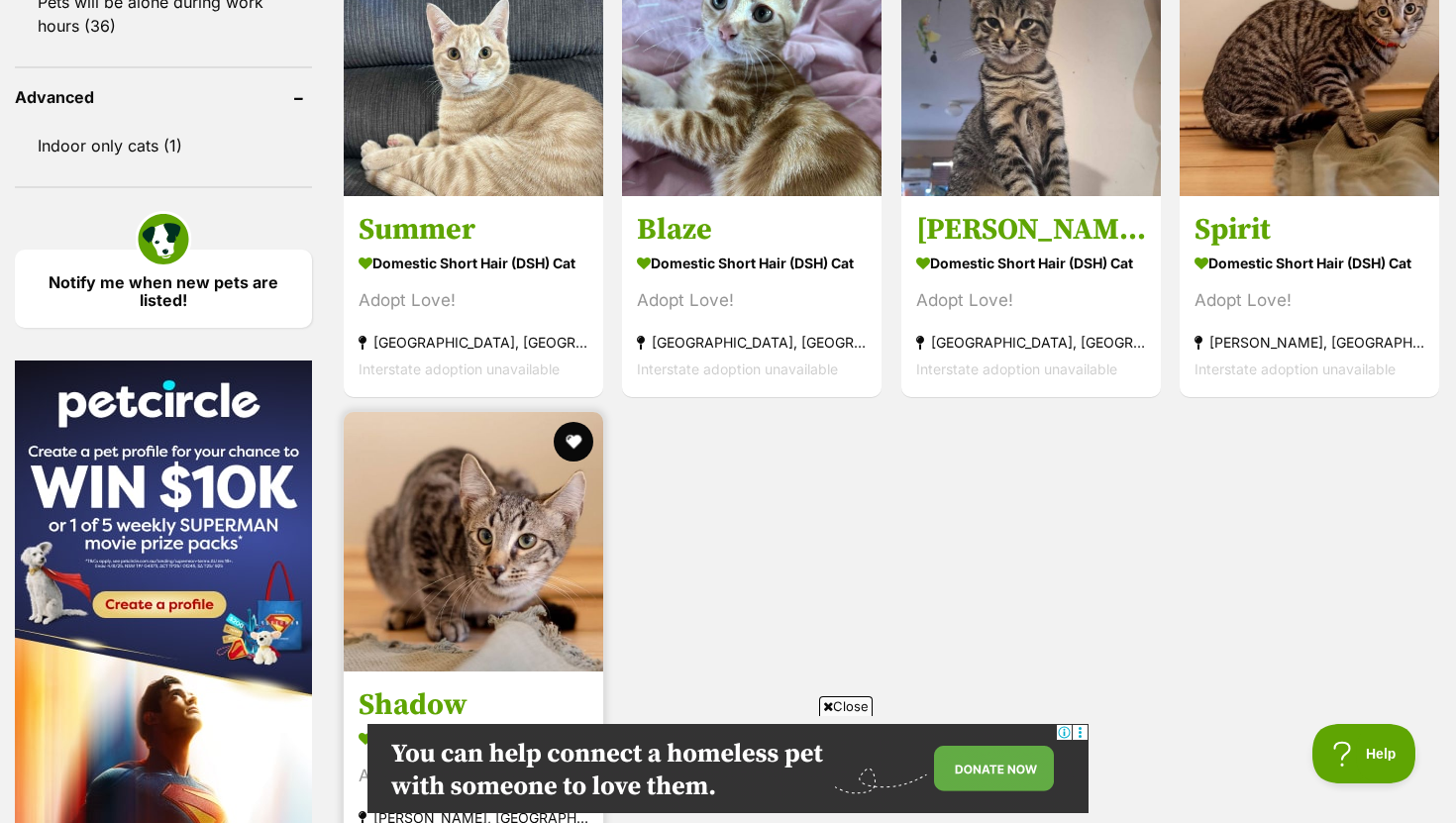 click at bounding box center [473, 542] 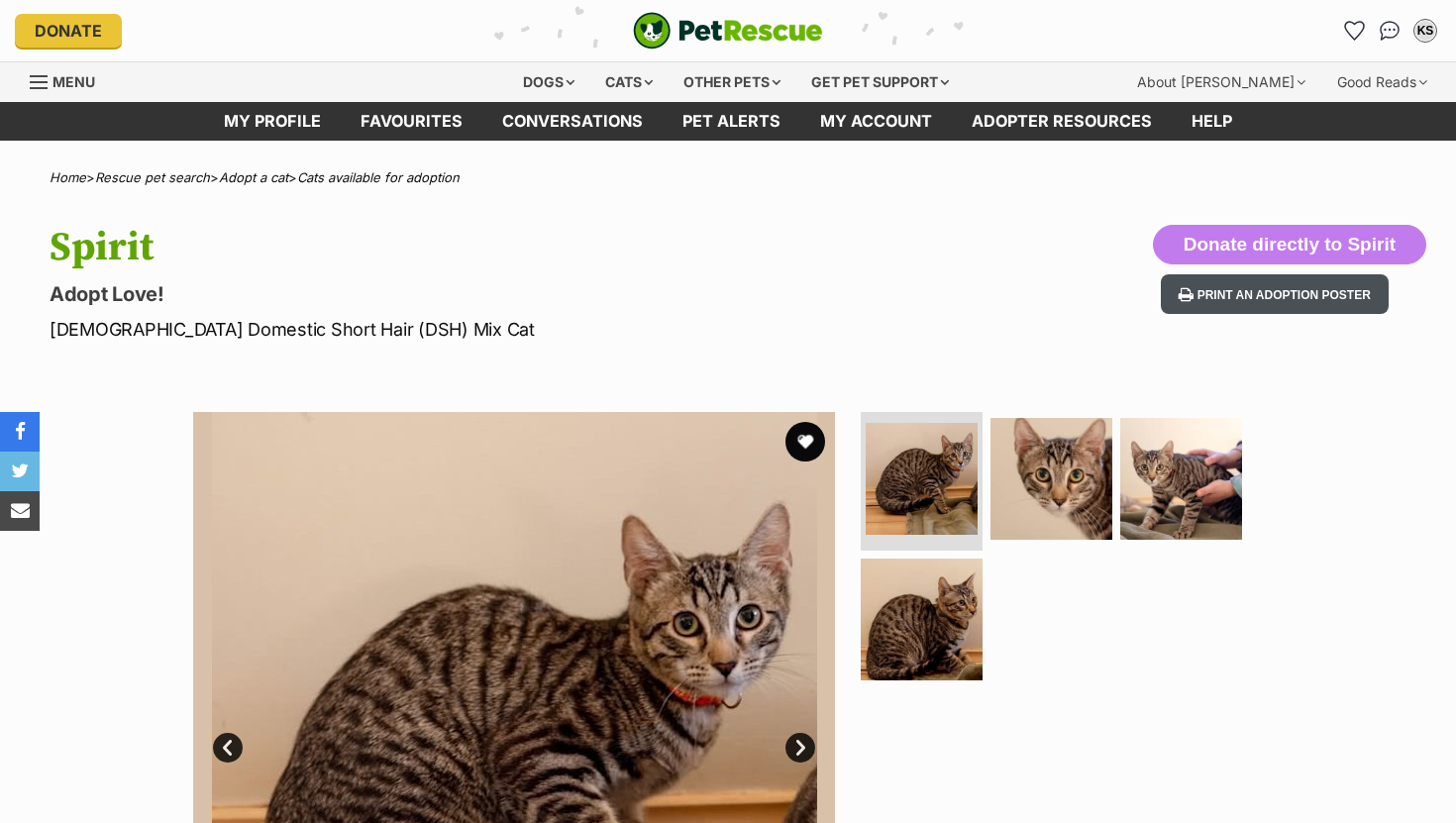 scroll, scrollTop: 0, scrollLeft: 0, axis: both 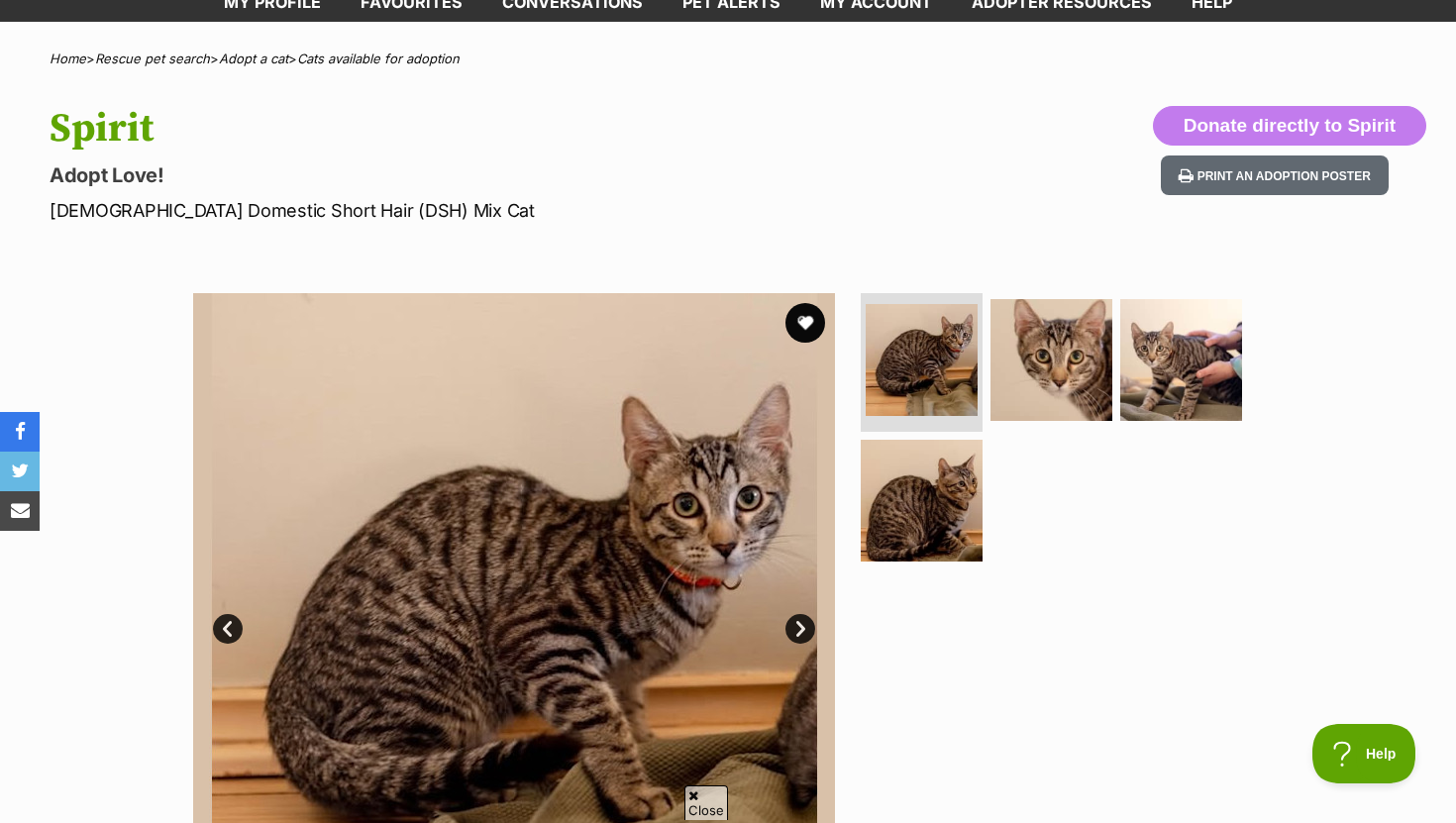 click at bounding box center [1060, 434] 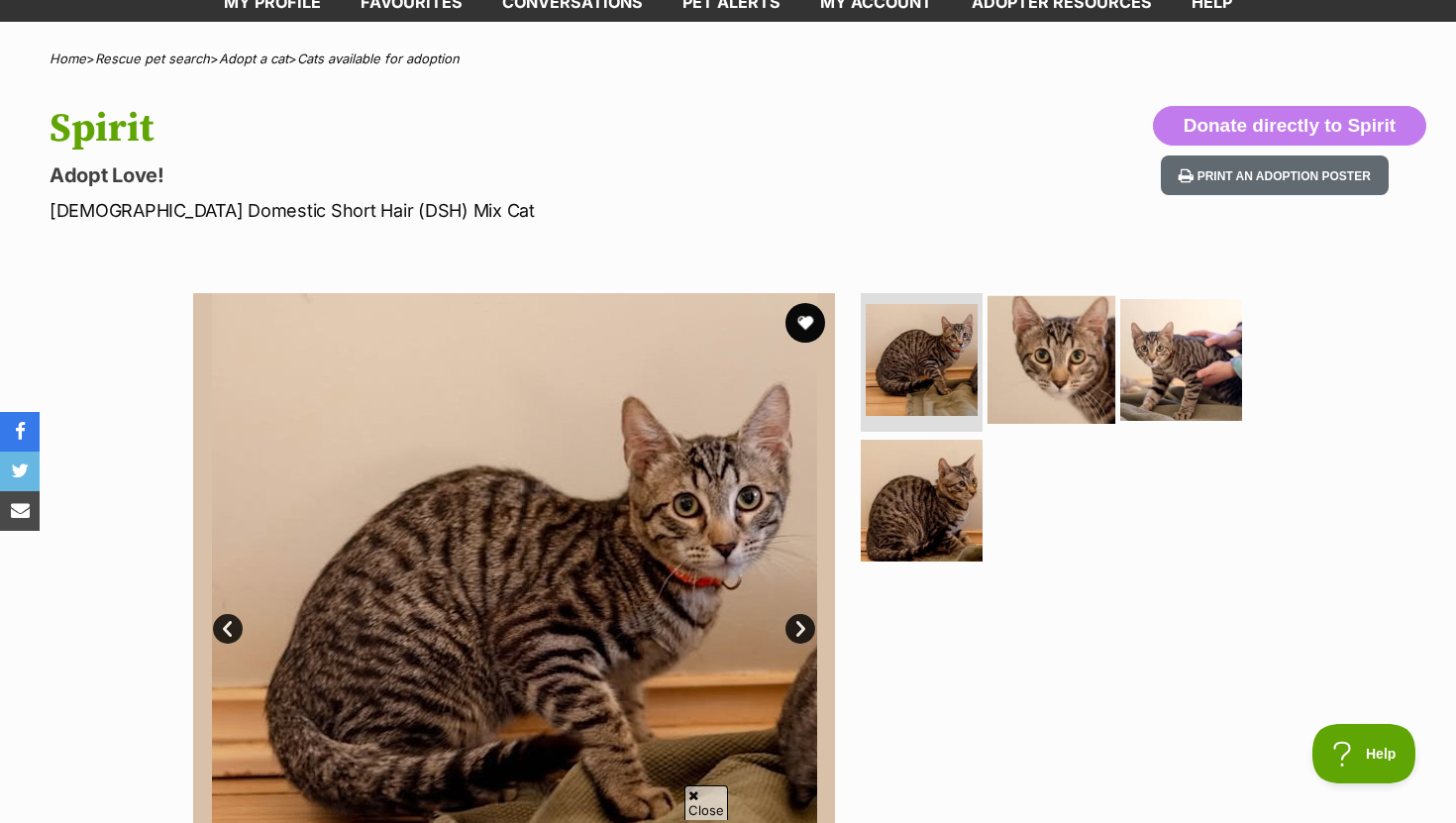 click at bounding box center [1051, 360] 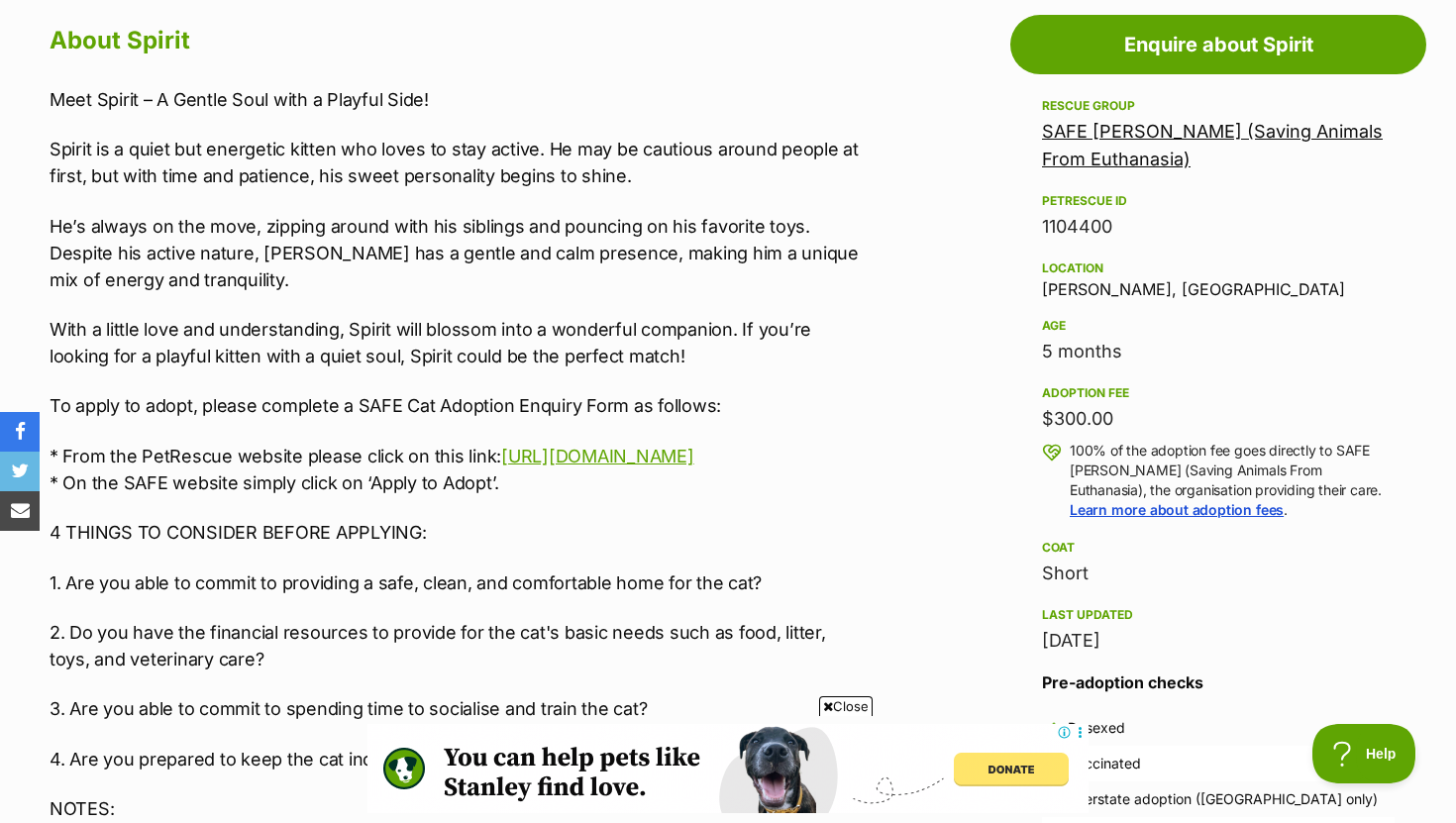 scroll, scrollTop: 0, scrollLeft: 0, axis: both 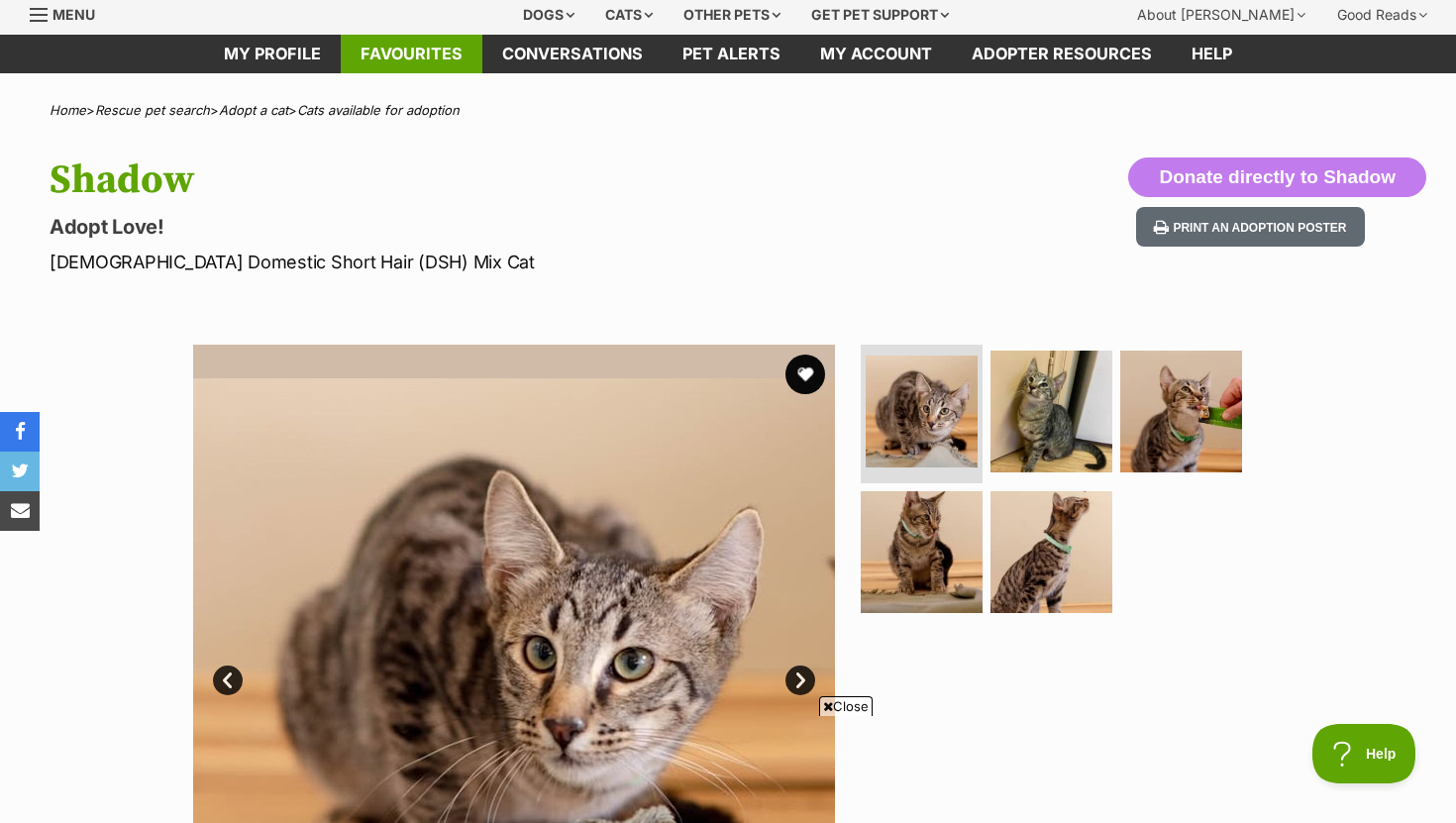 click on "Favourites" at bounding box center [411, 53] 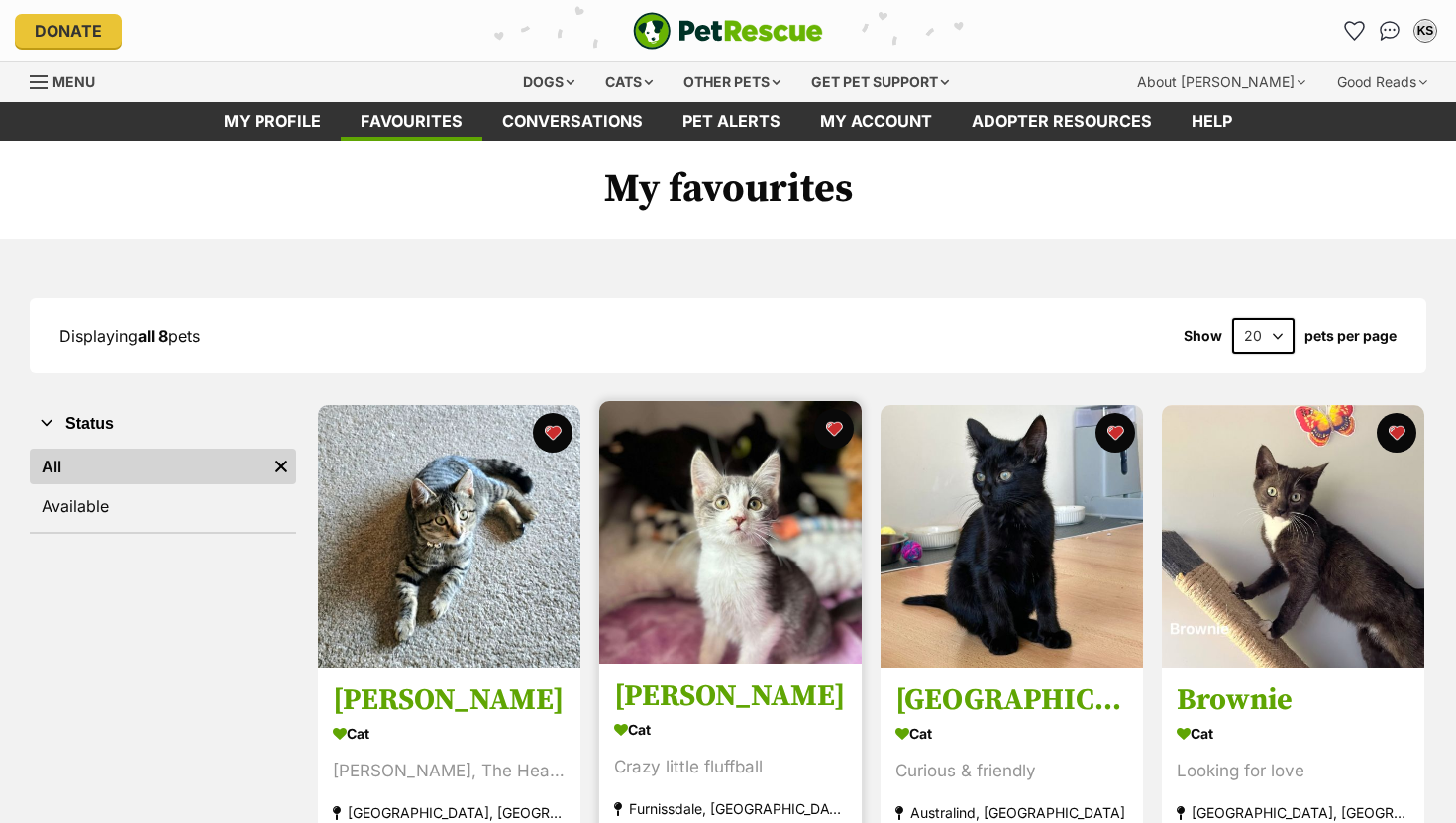 scroll, scrollTop: 0, scrollLeft: 0, axis: both 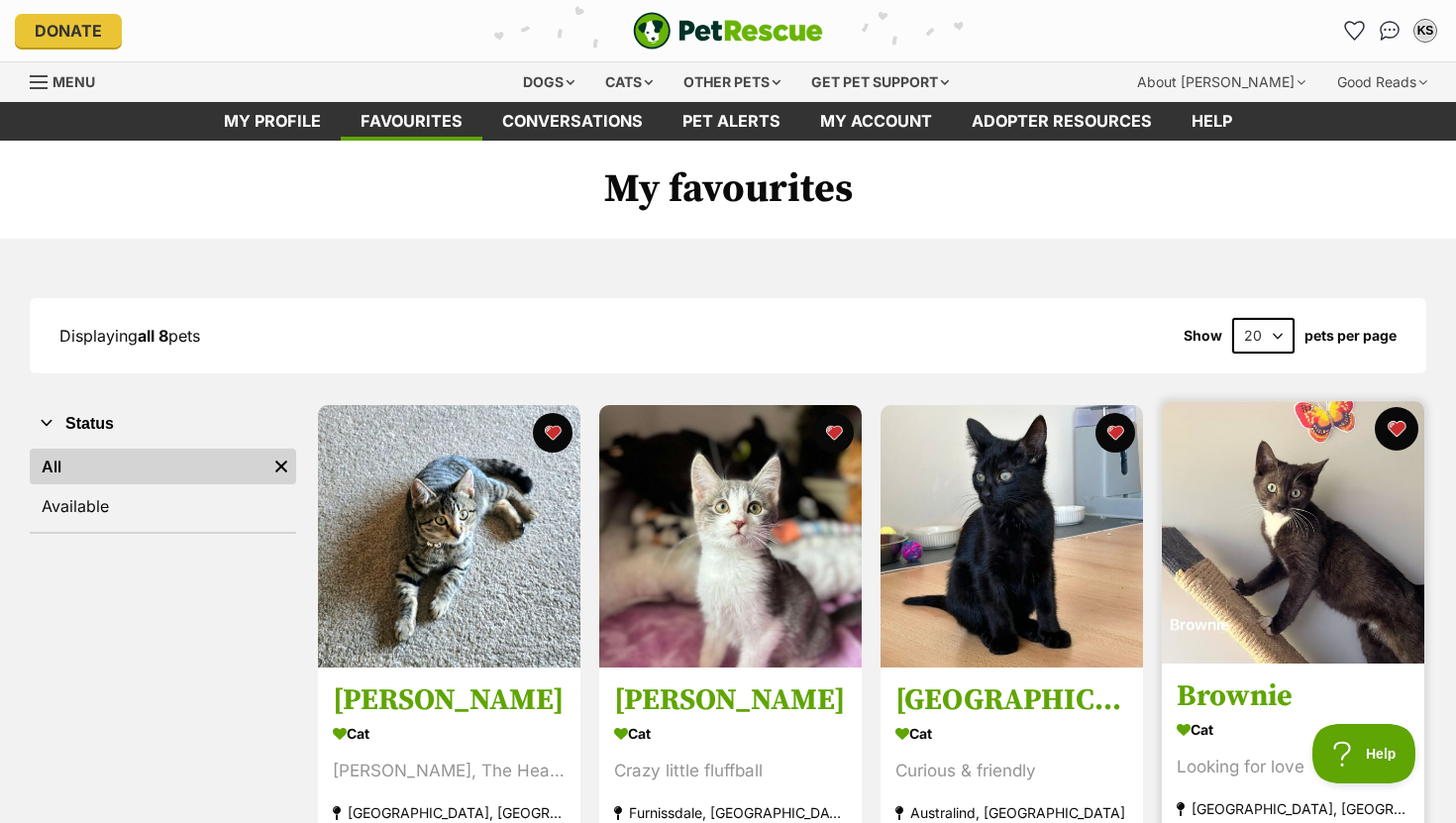 click at bounding box center [1397, 429] 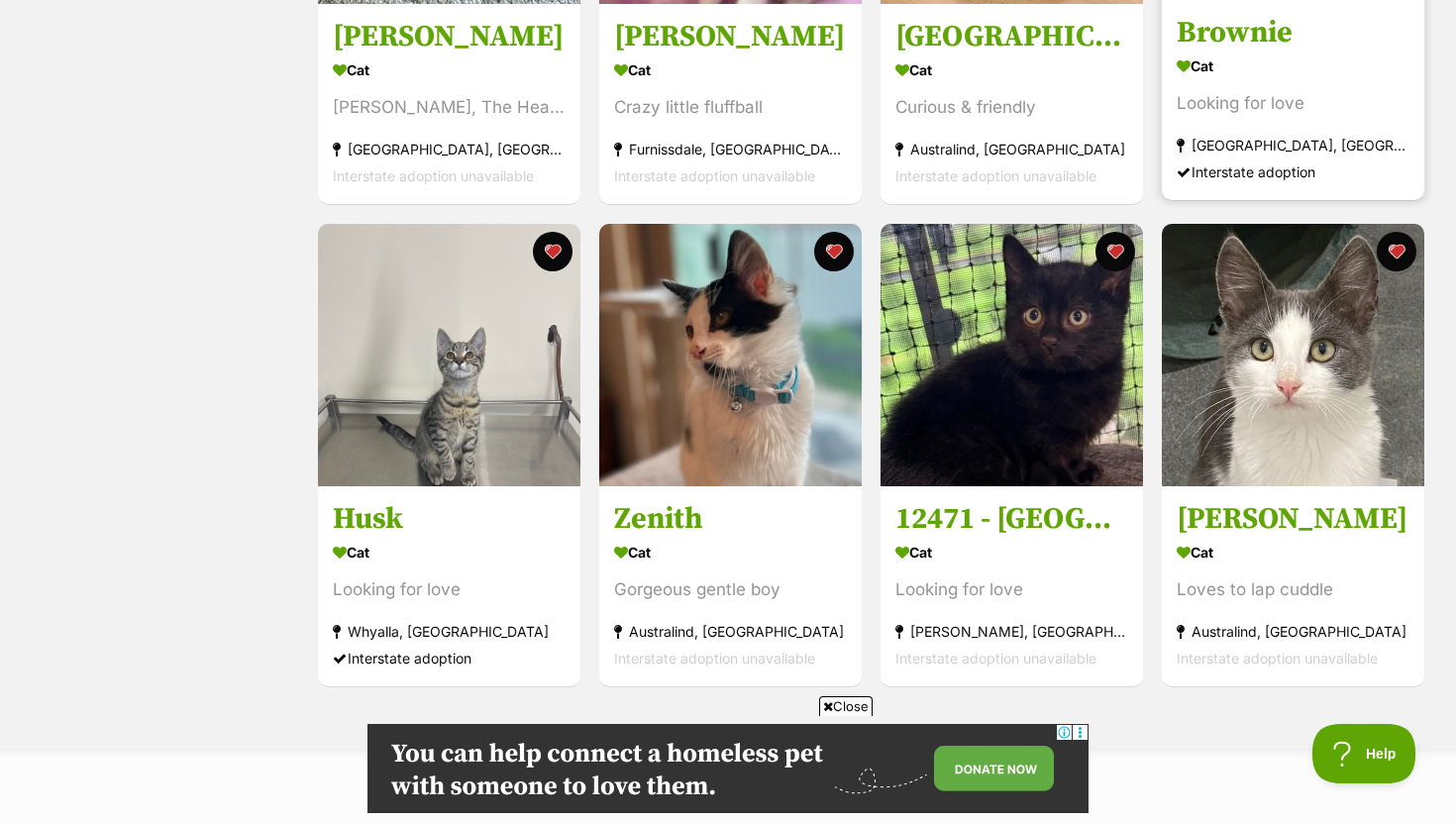 scroll, scrollTop: 680, scrollLeft: 0, axis: vertical 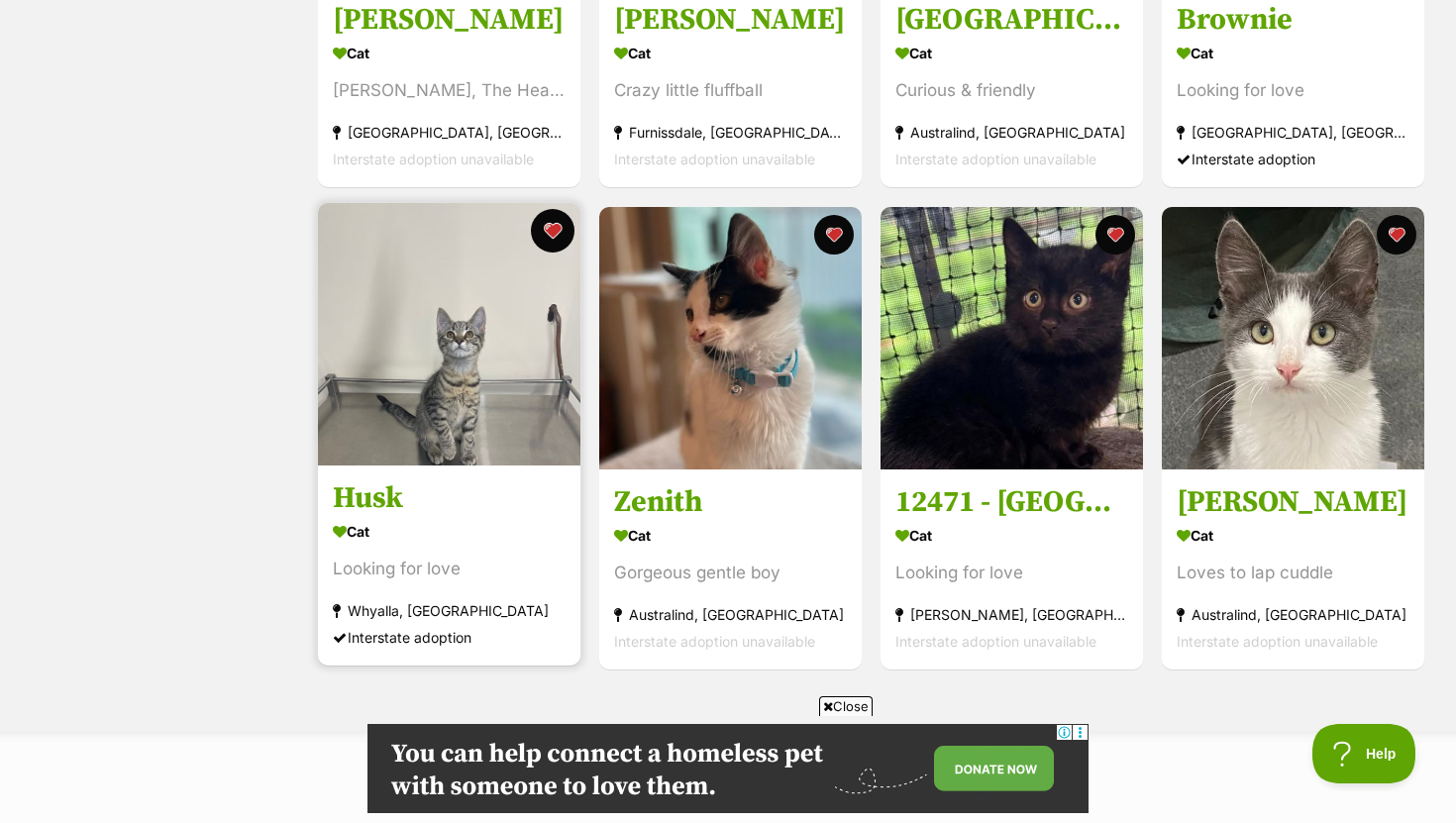 click at bounding box center [553, 231] 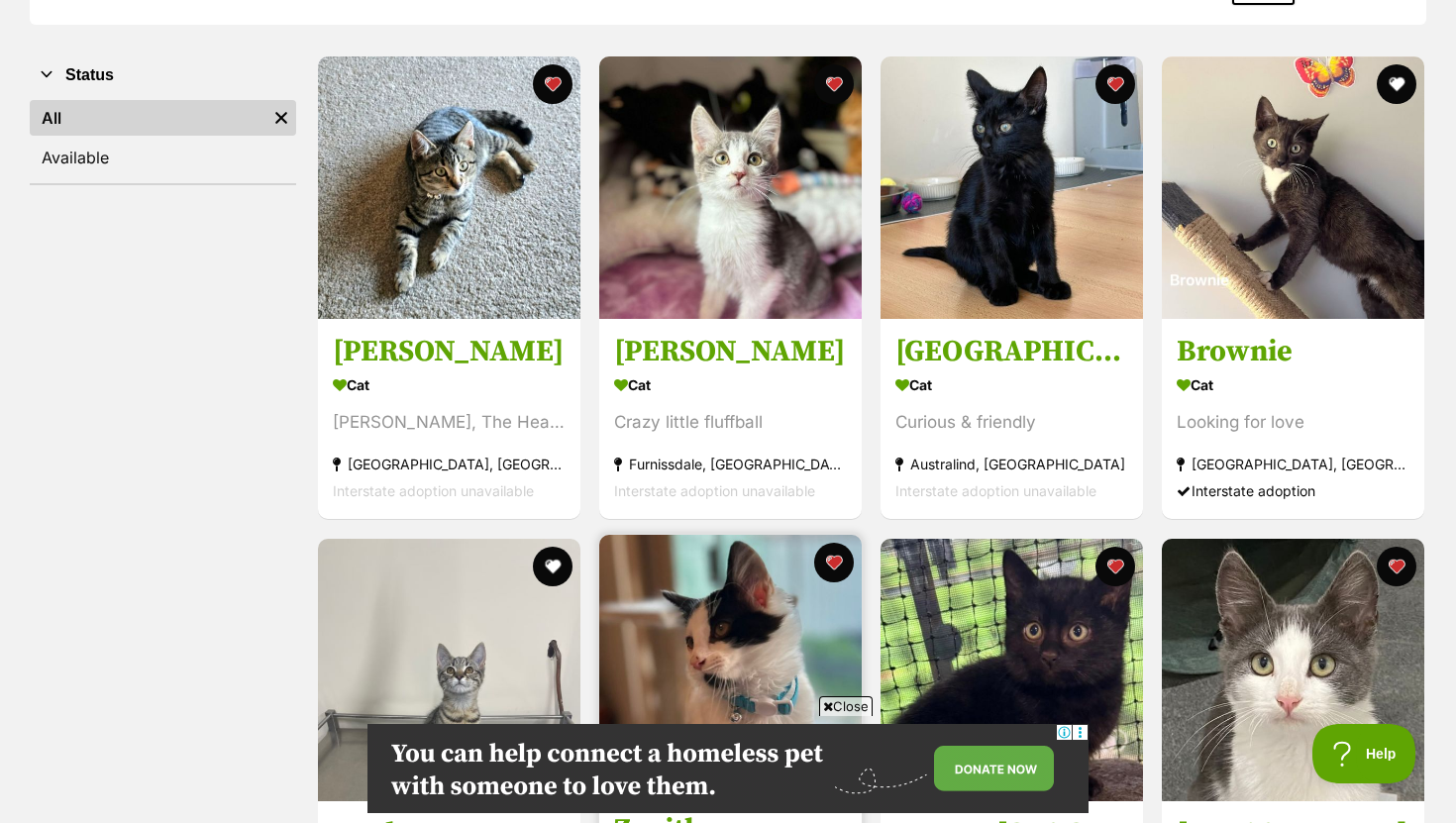 scroll, scrollTop: 0, scrollLeft: 0, axis: both 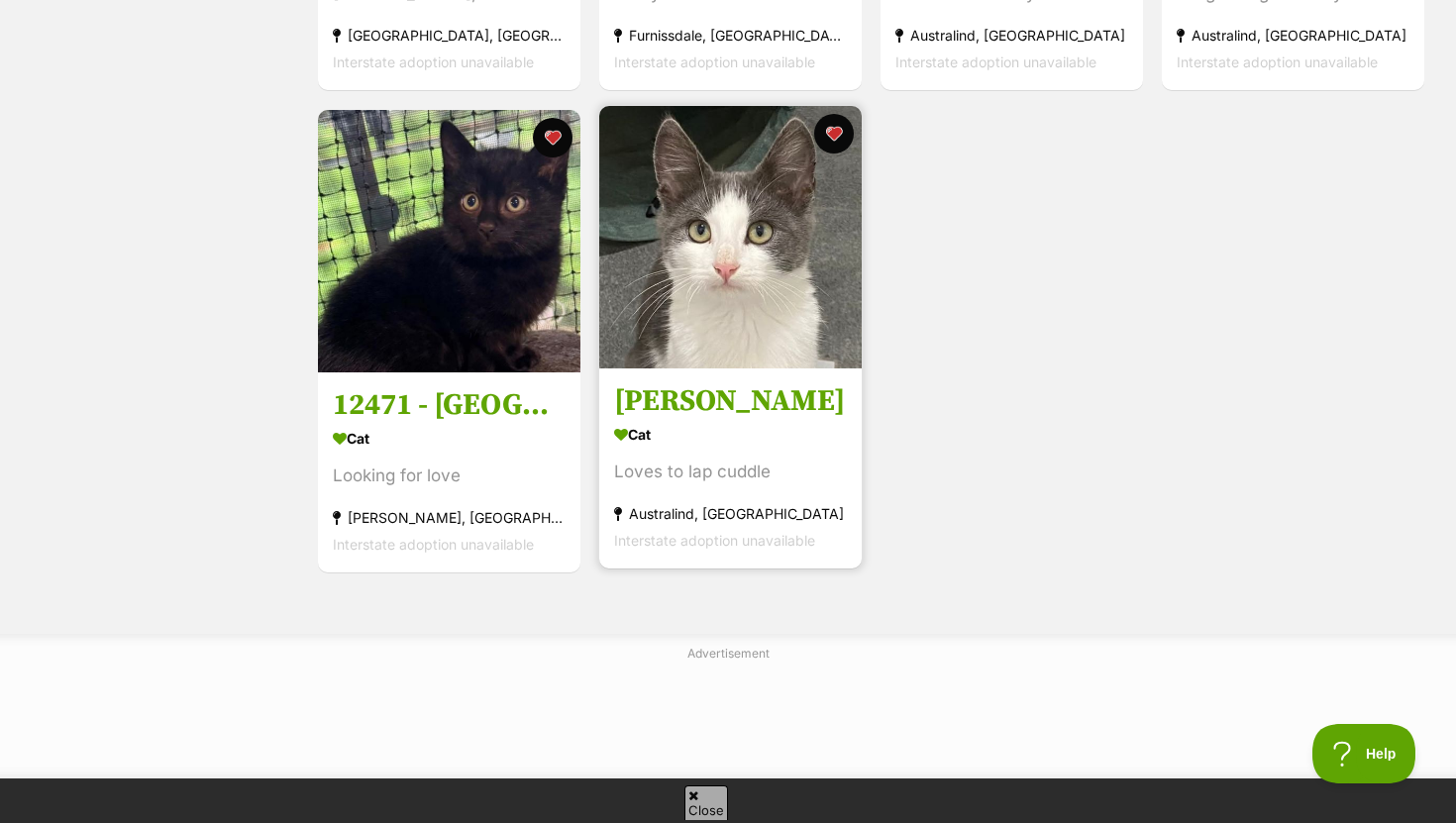 click at bounding box center (730, 237) 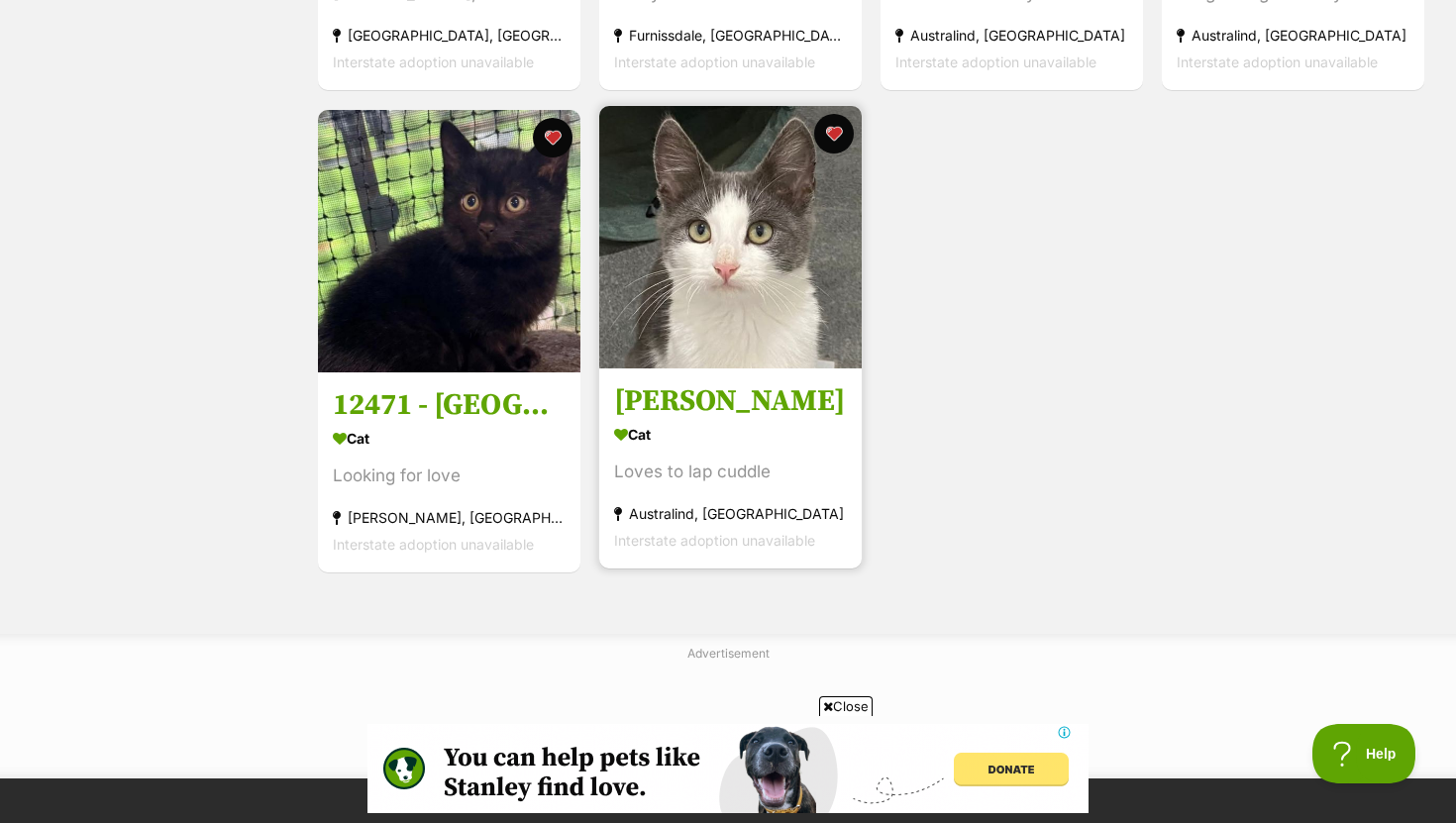 scroll, scrollTop: 0, scrollLeft: 0, axis: both 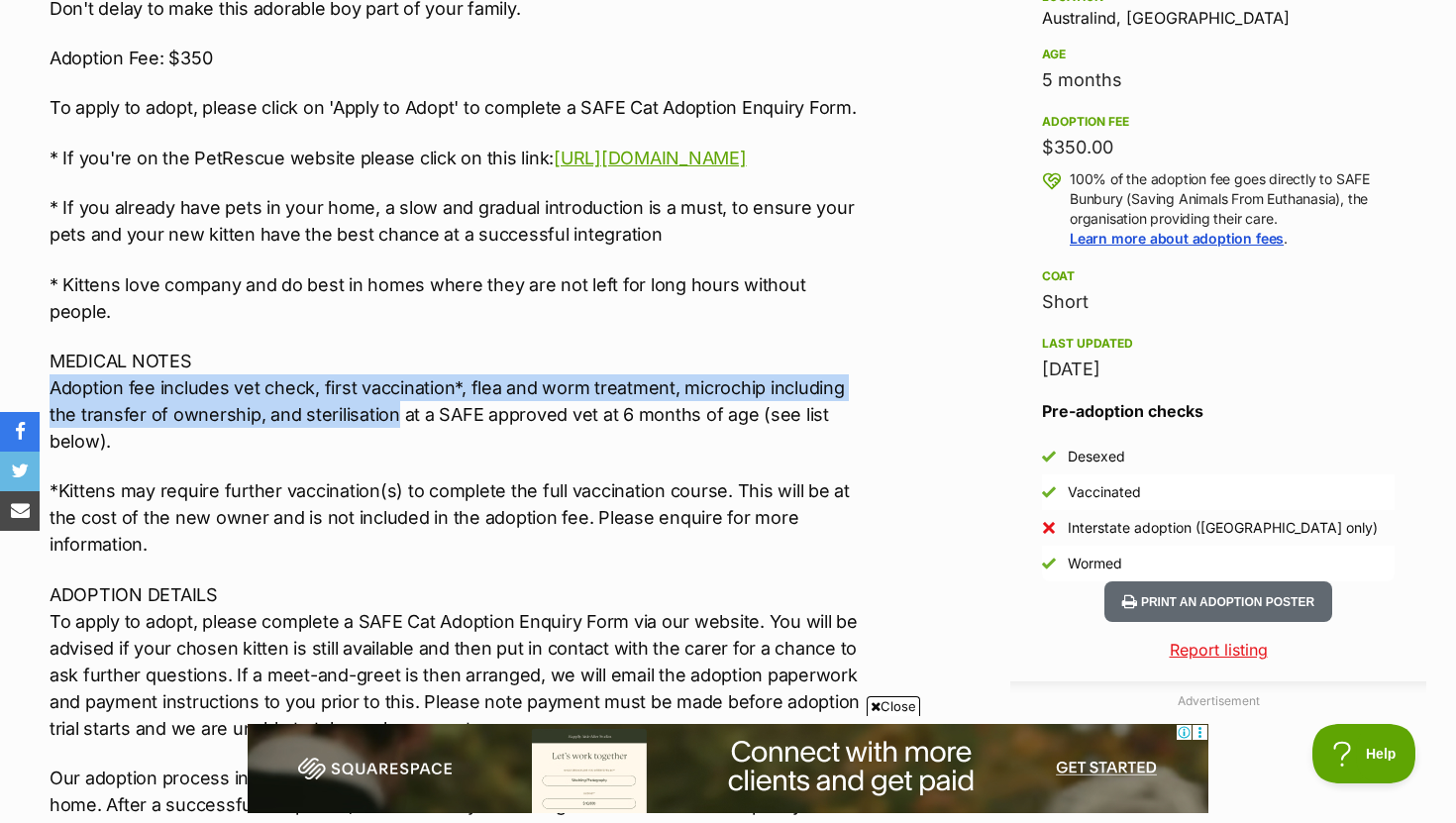 drag, startPoint x: 54, startPoint y: 360, endPoint x: 390, endPoint y: 379, distance: 336.53677 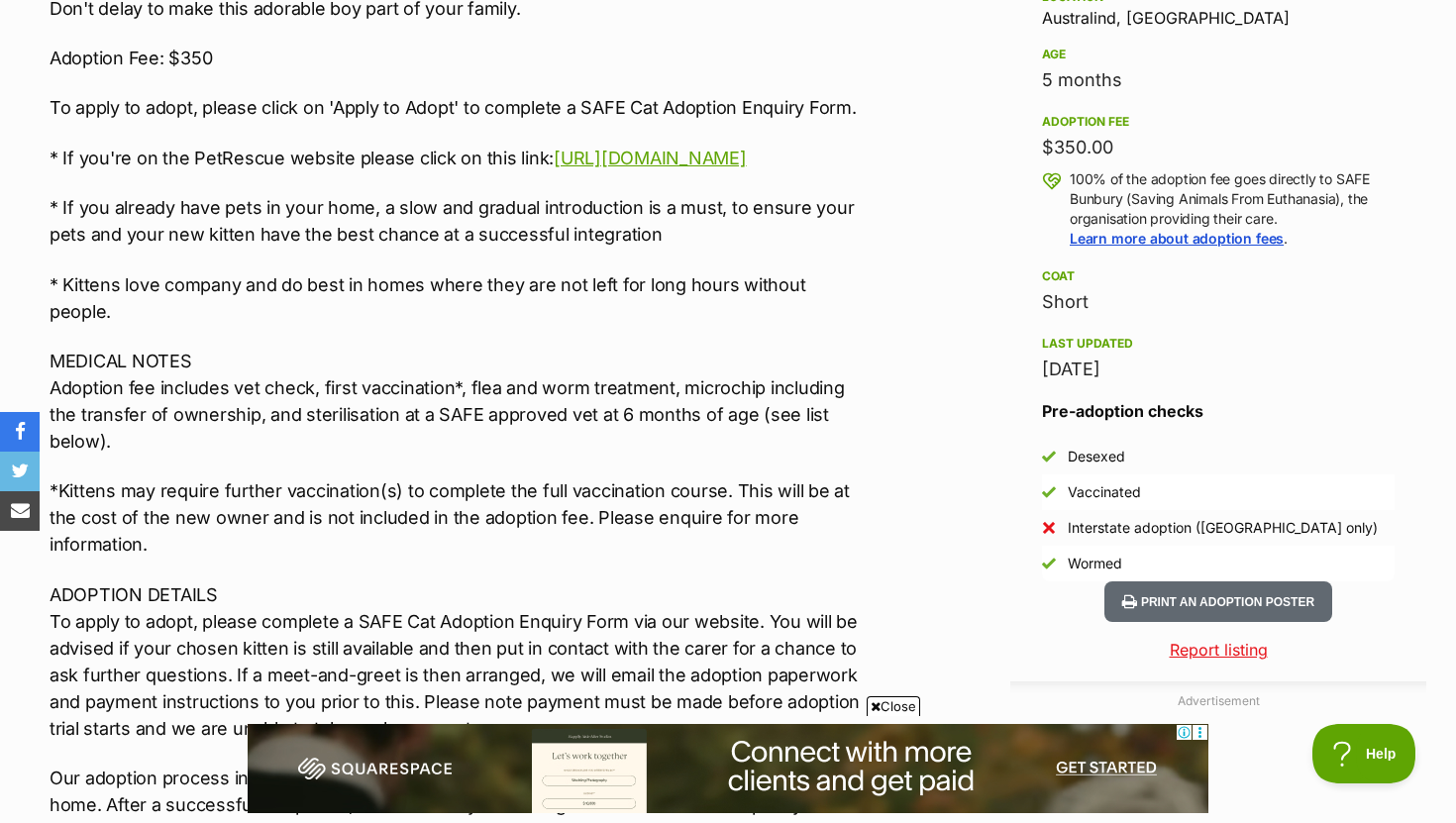 click on "MEDICAL NOTES
Adoption fee includes vet check, first vaccination*, flea and worm treatment, microchip including the transfer of ownership, and sterilisation at a SAFE approved vet at 6 months of age (see list below)." at bounding box center [459, 401] 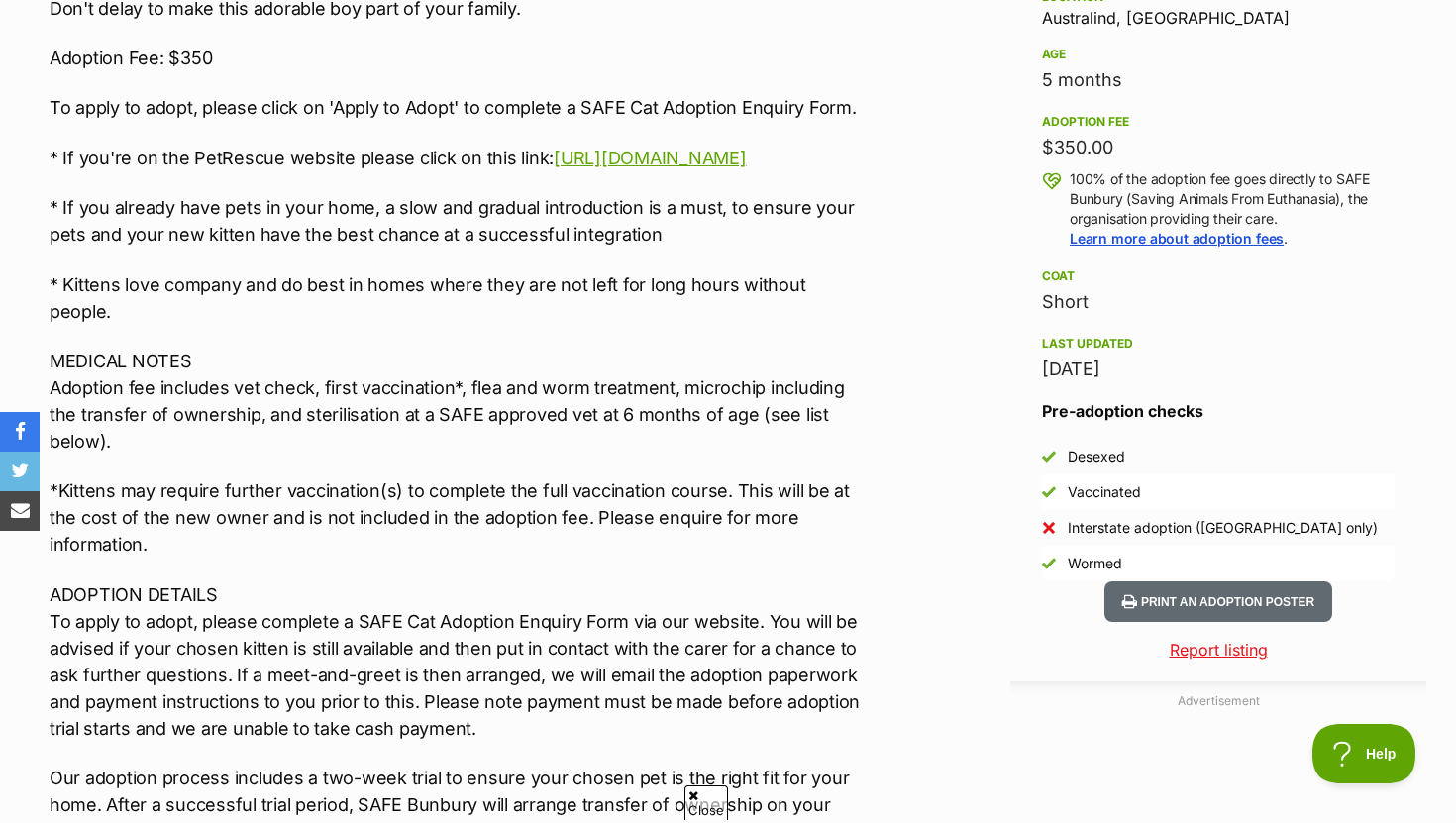 scroll, scrollTop: 0, scrollLeft: 0, axis: both 